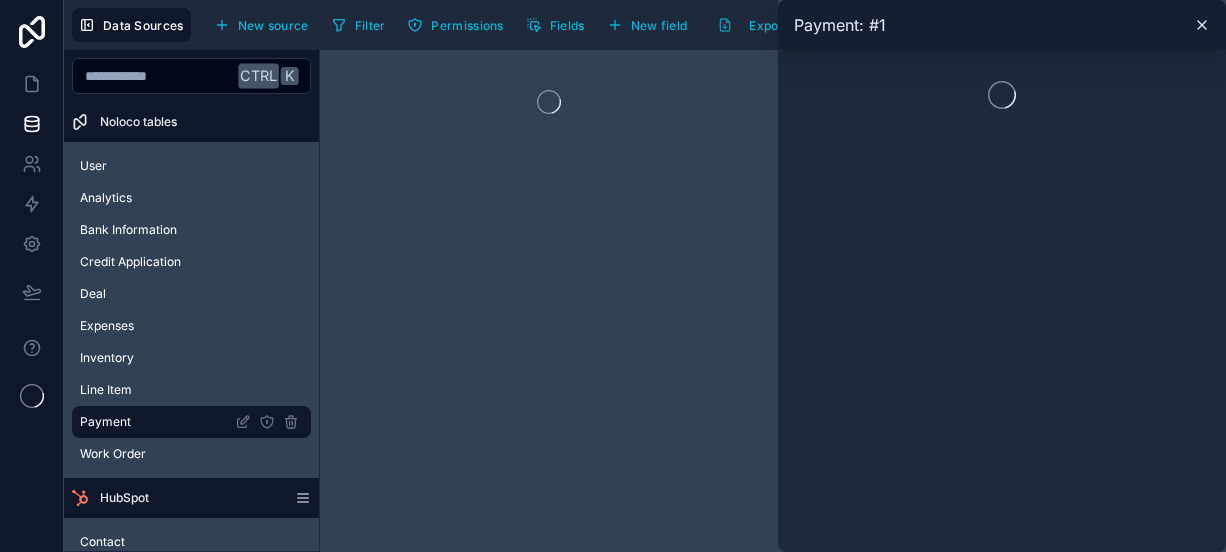scroll, scrollTop: 0, scrollLeft: 0, axis: both 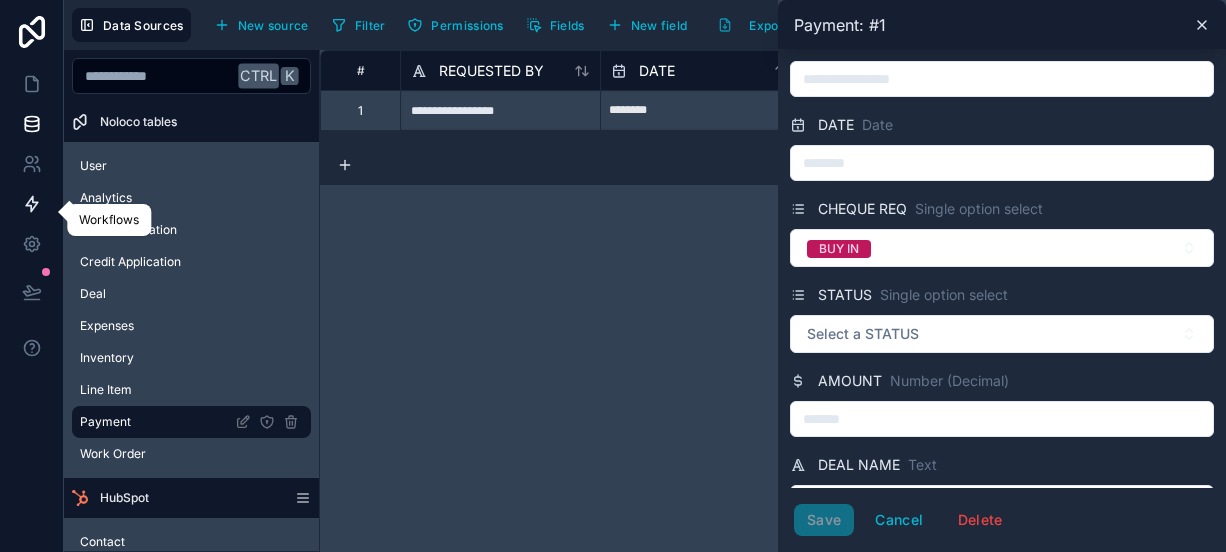 click 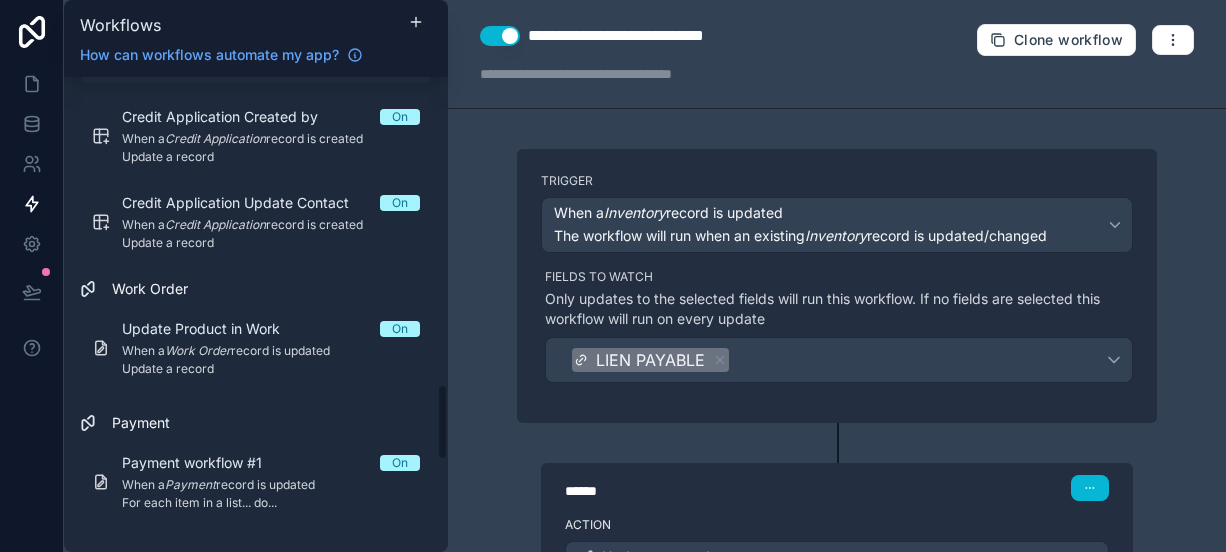 scroll, scrollTop: 2488, scrollLeft: 0, axis: vertical 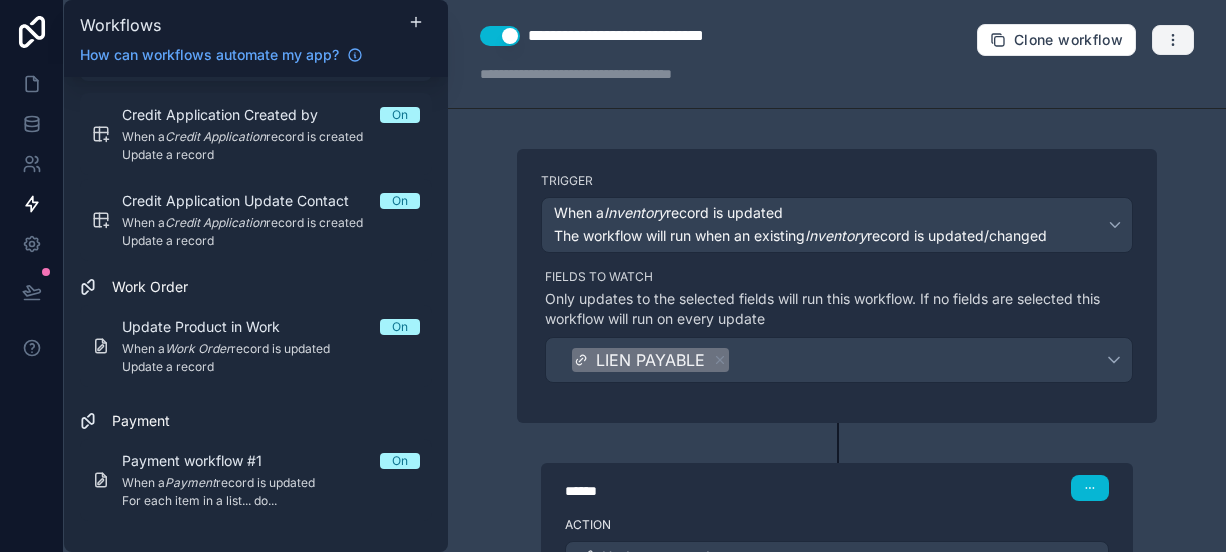 click at bounding box center (1173, 40) 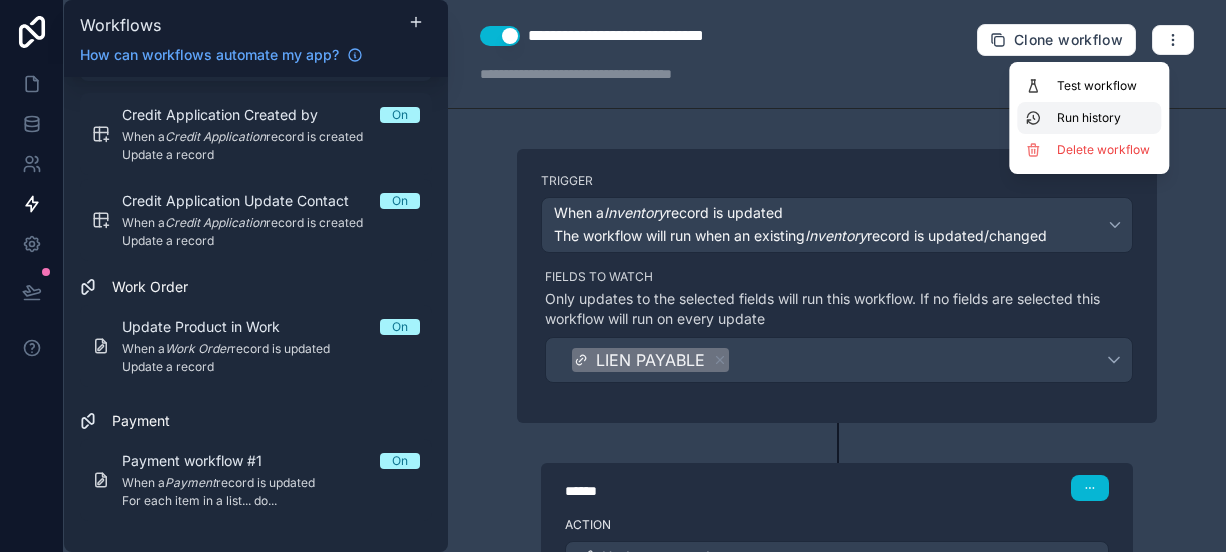 click on "Run history" at bounding box center [1105, 118] 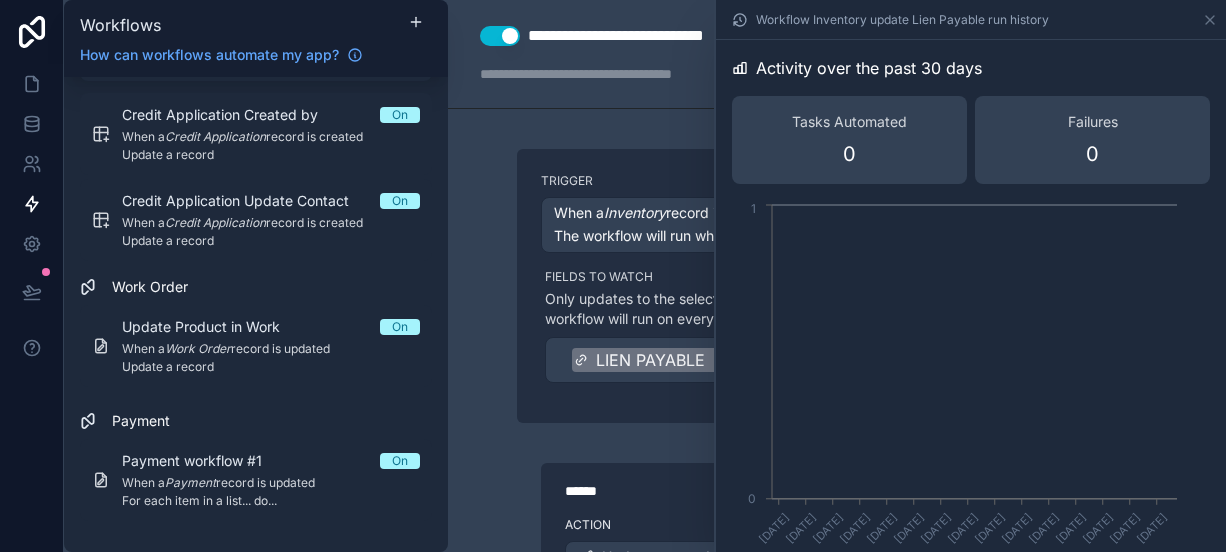 scroll, scrollTop: 168, scrollLeft: 0, axis: vertical 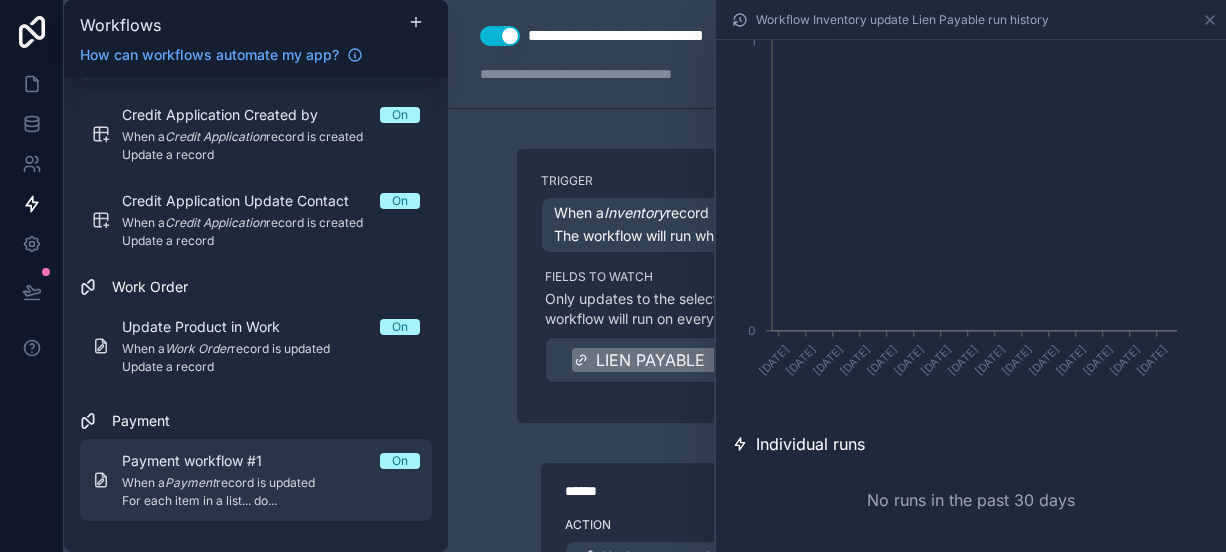 click on "For each item in a list... do..." at bounding box center (271, 501) 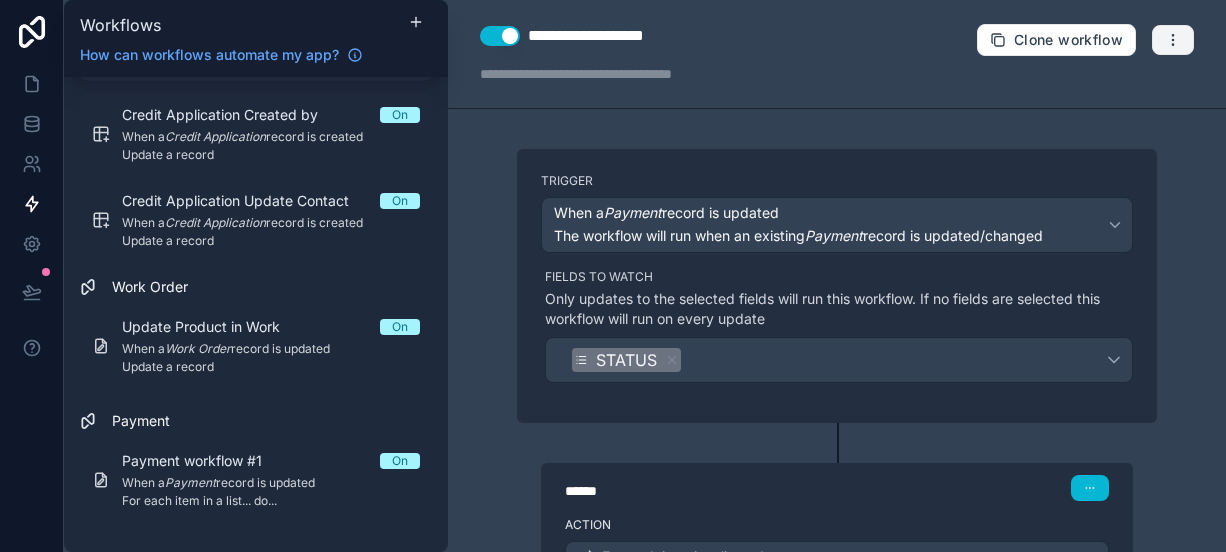 click 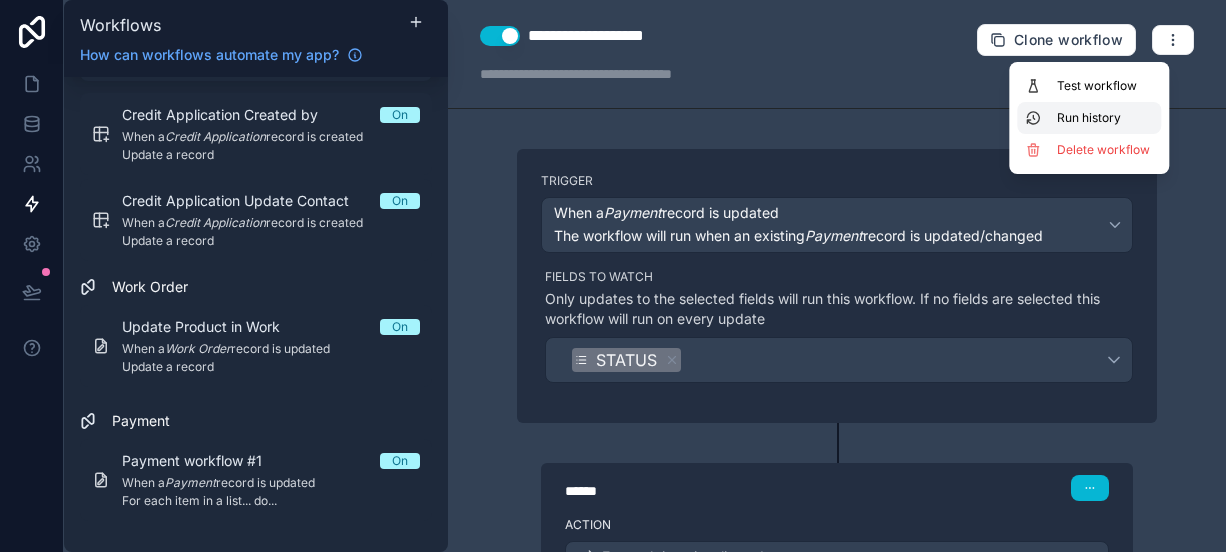 click on "Run history" at bounding box center [1089, 118] 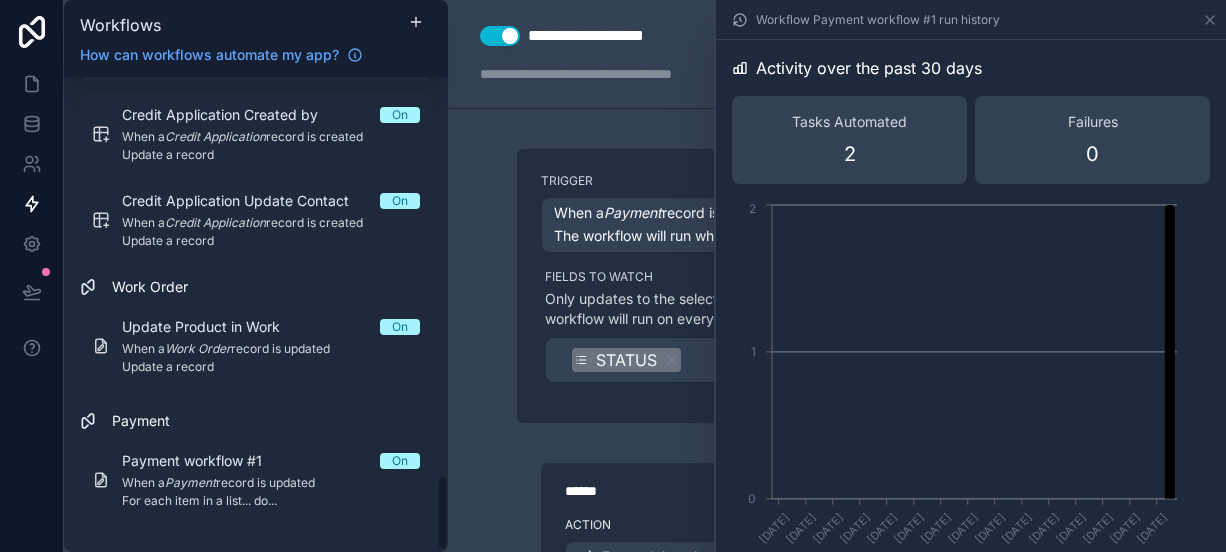scroll, scrollTop: 392, scrollLeft: 0, axis: vertical 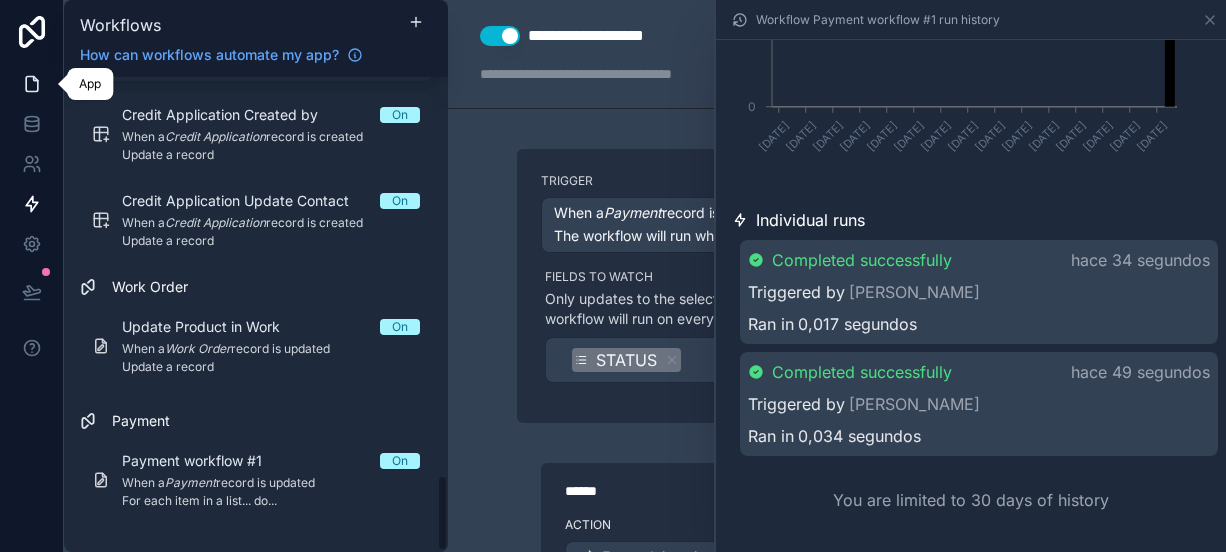 click at bounding box center [31, 84] 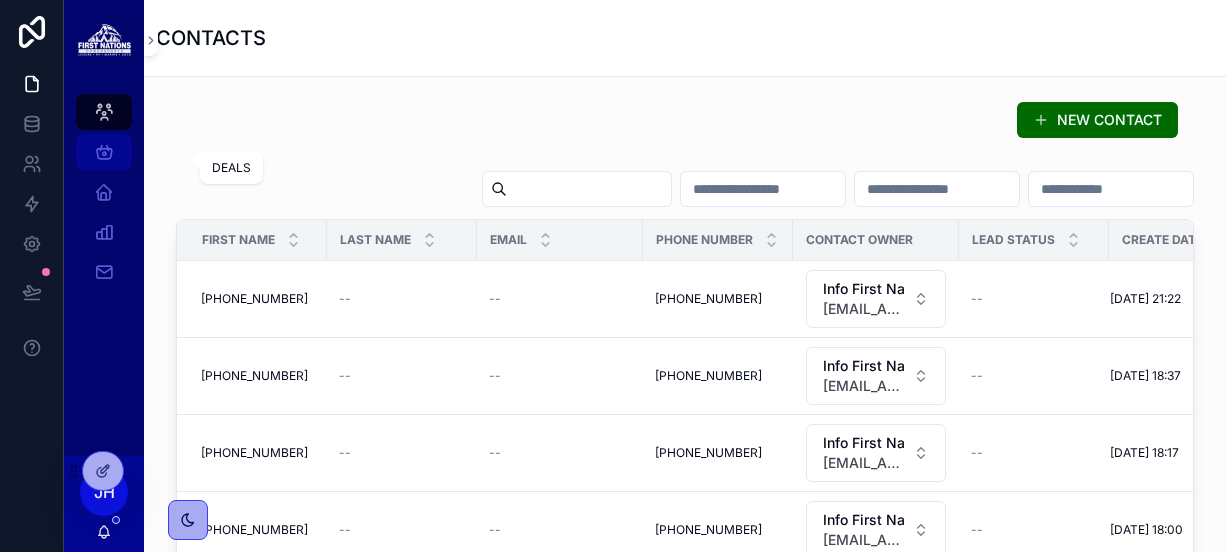 click on "DEALS" at bounding box center (104, 152) 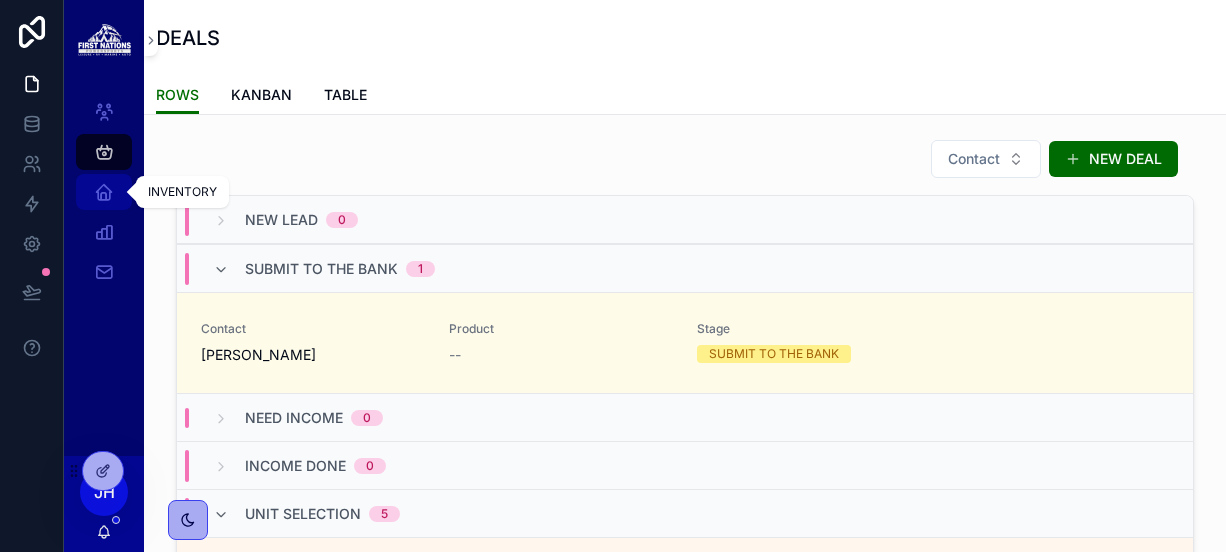 click on "INVENTORY" at bounding box center (104, 192) 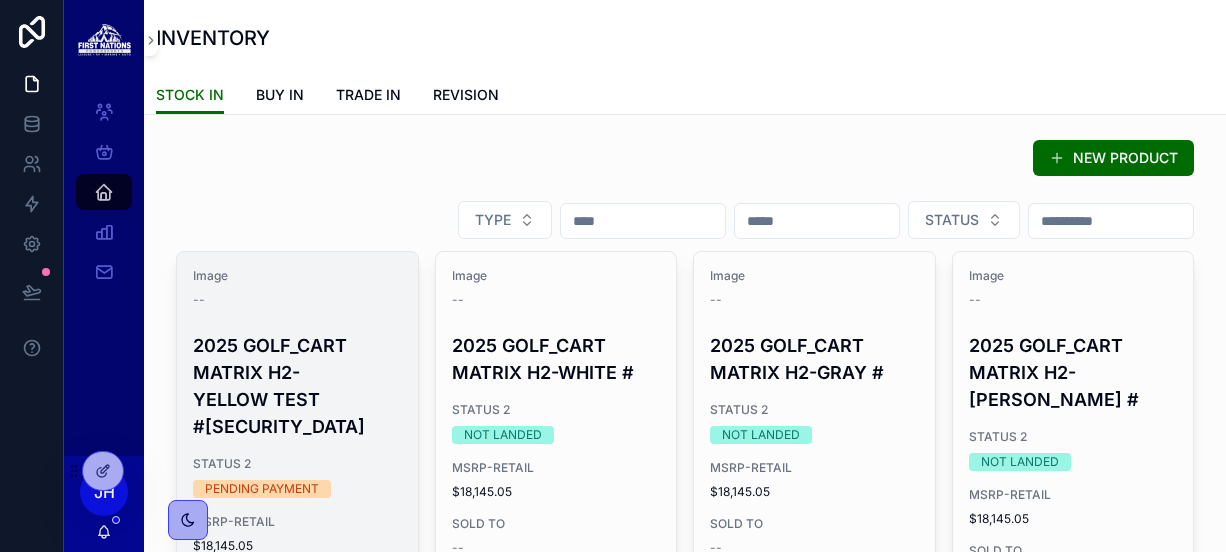 click on "Image -- 2025 GOLF_CART MATRIX H2-YELLOW TEST #[SECURITY_DATA] STATUS 2 PENDING PAYMENT MSRP-RETAIL $18,145.05 SOLD TO [PERSON_NAME] TYPE GOLF CART MAKE MATRIX MODEL H2-YELLOW TEST STATUS SIGNING STATUS TYPE --" at bounding box center [297, 592] 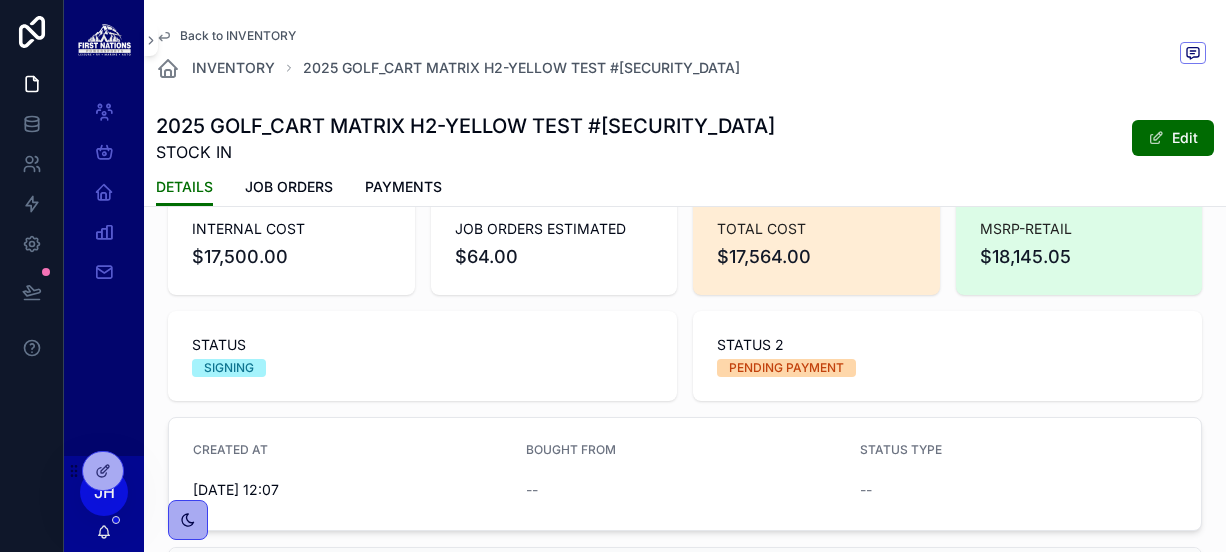 scroll, scrollTop: 50, scrollLeft: 0, axis: vertical 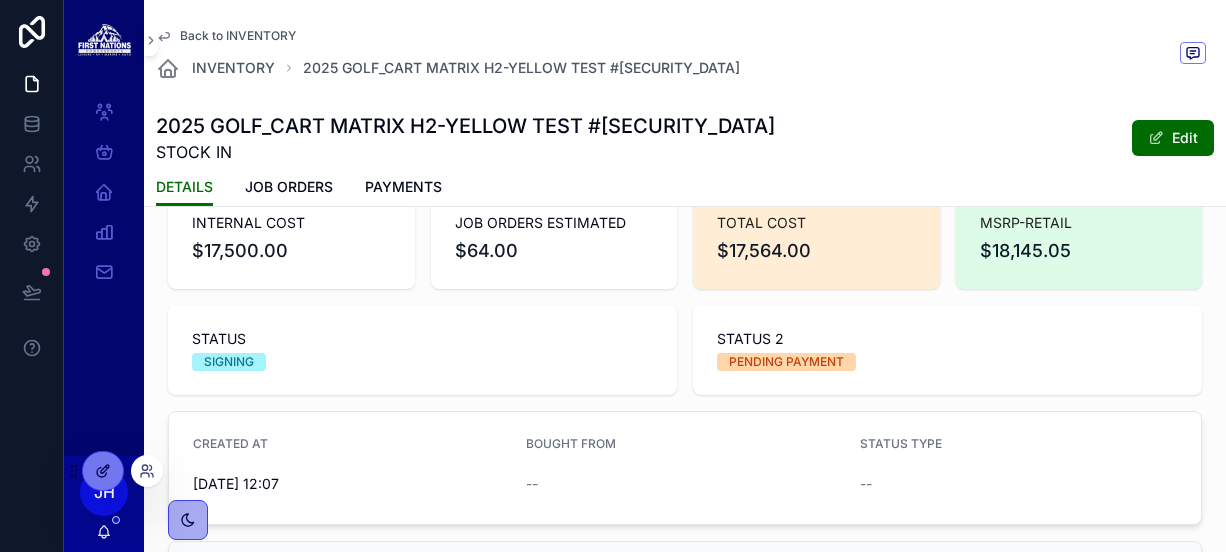 click at bounding box center [103, 471] 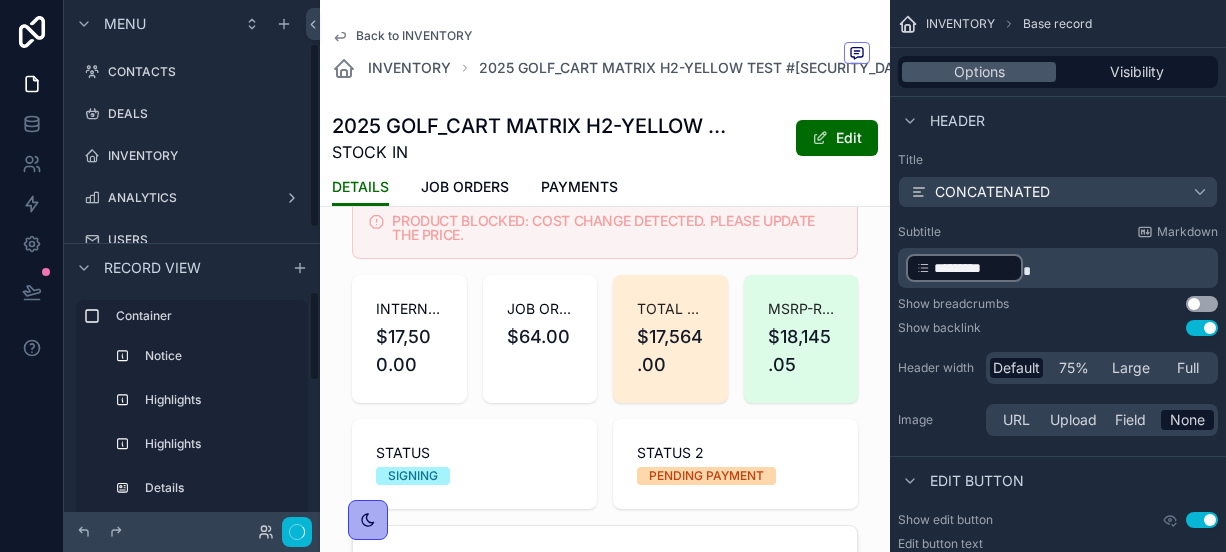 scroll, scrollTop: 124, scrollLeft: 0, axis: vertical 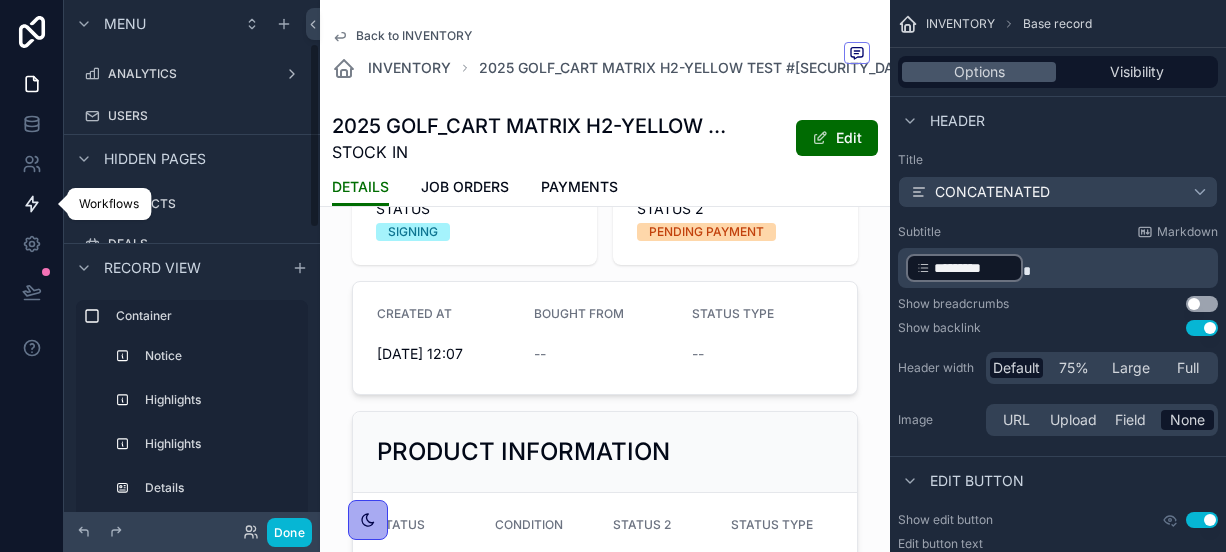 click at bounding box center [31, 204] 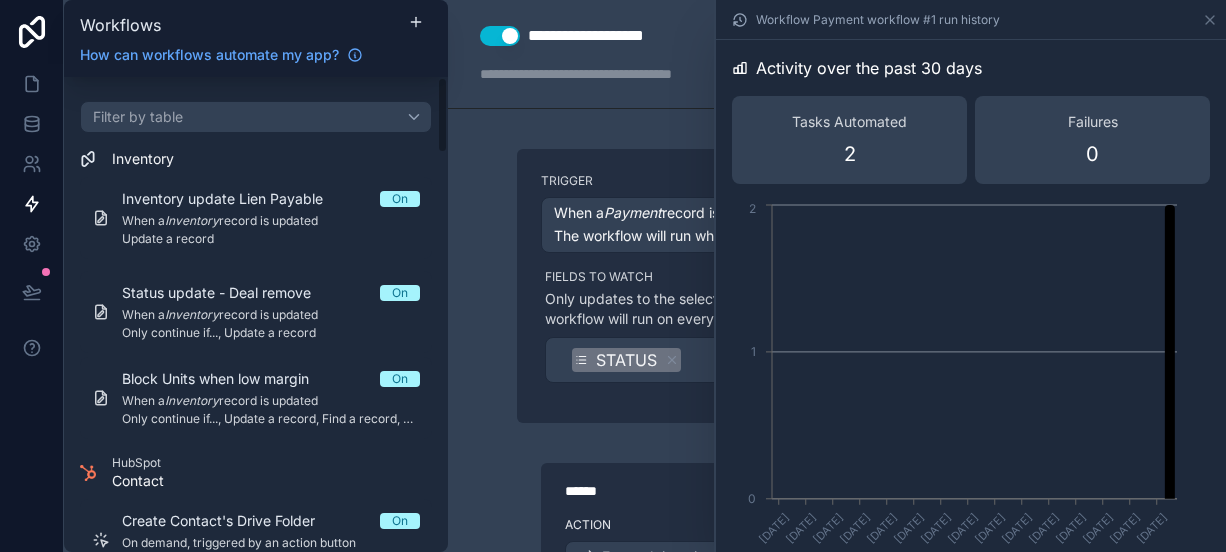 scroll, scrollTop: 174, scrollLeft: 0, axis: vertical 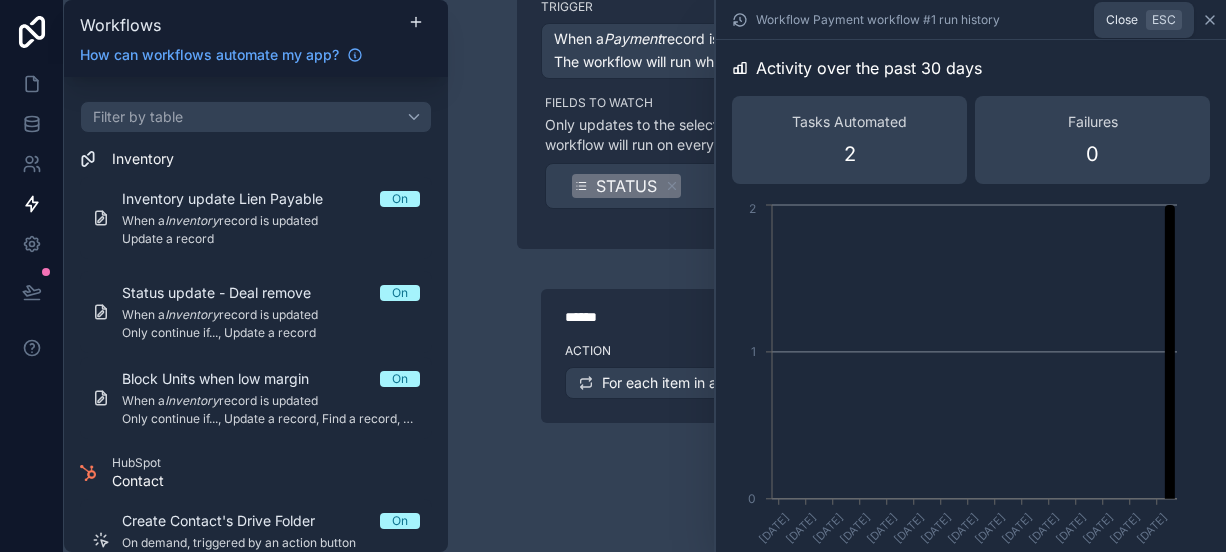 click 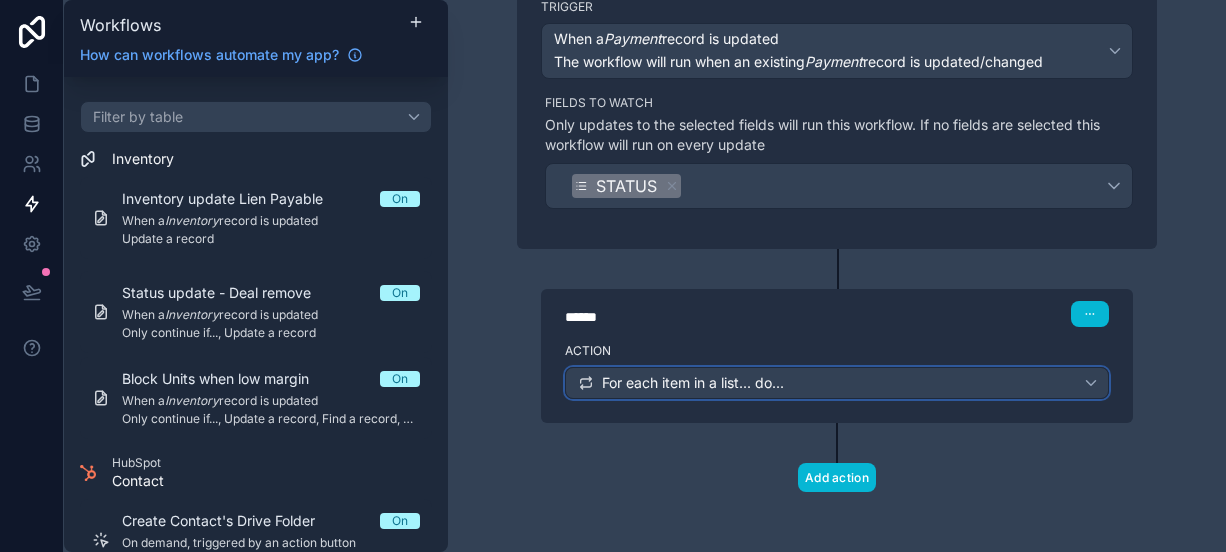 click on "For each item in a list... do..." at bounding box center [693, 383] 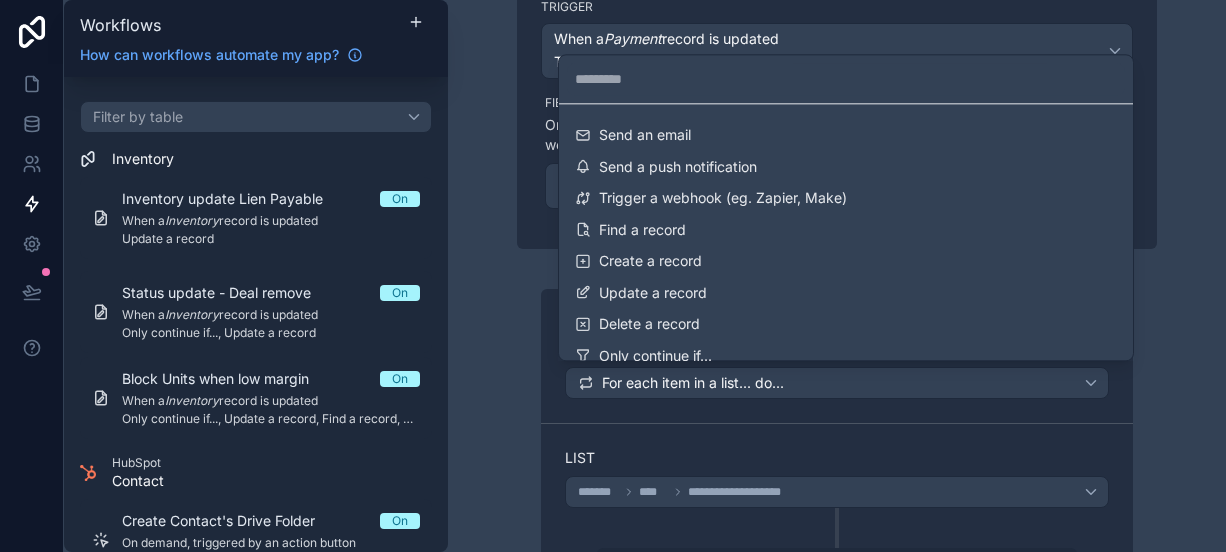 click at bounding box center [613, 276] 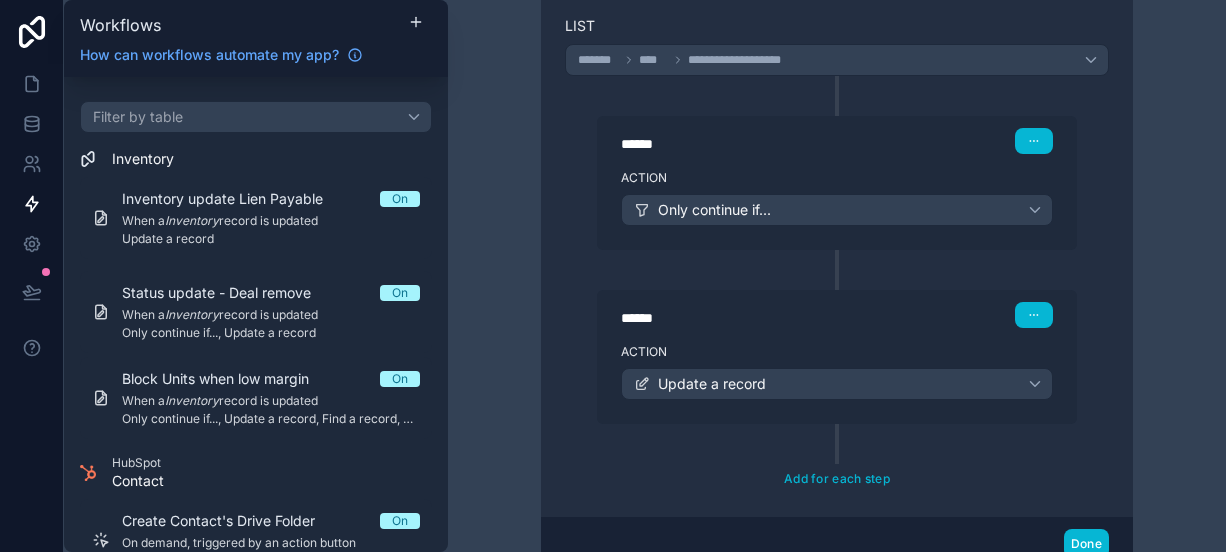 scroll, scrollTop: 750, scrollLeft: 0, axis: vertical 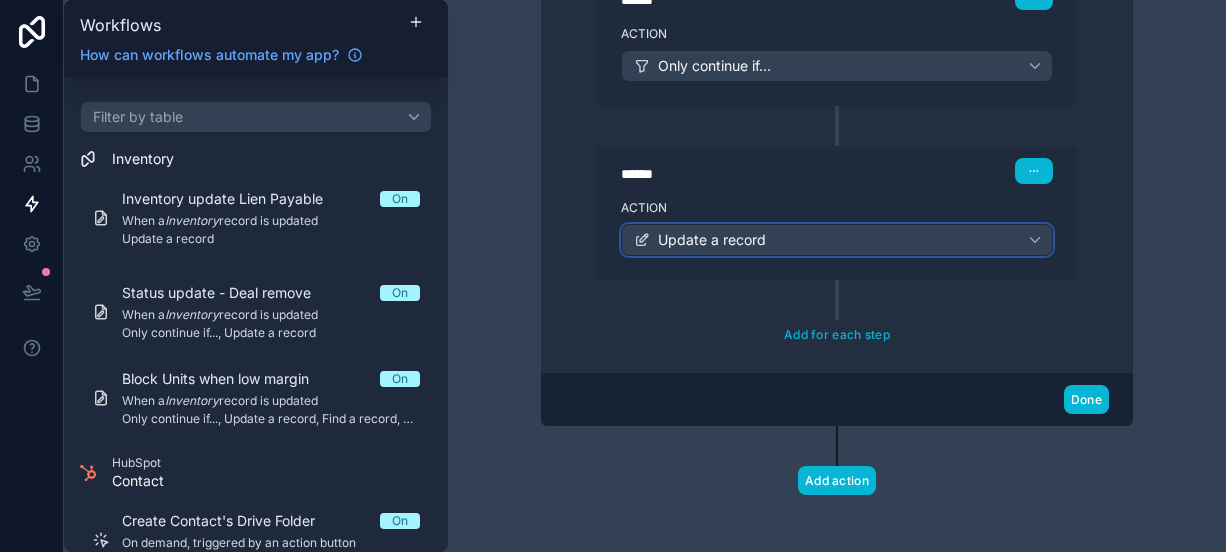 click on "Update a record" at bounding box center (837, 240) 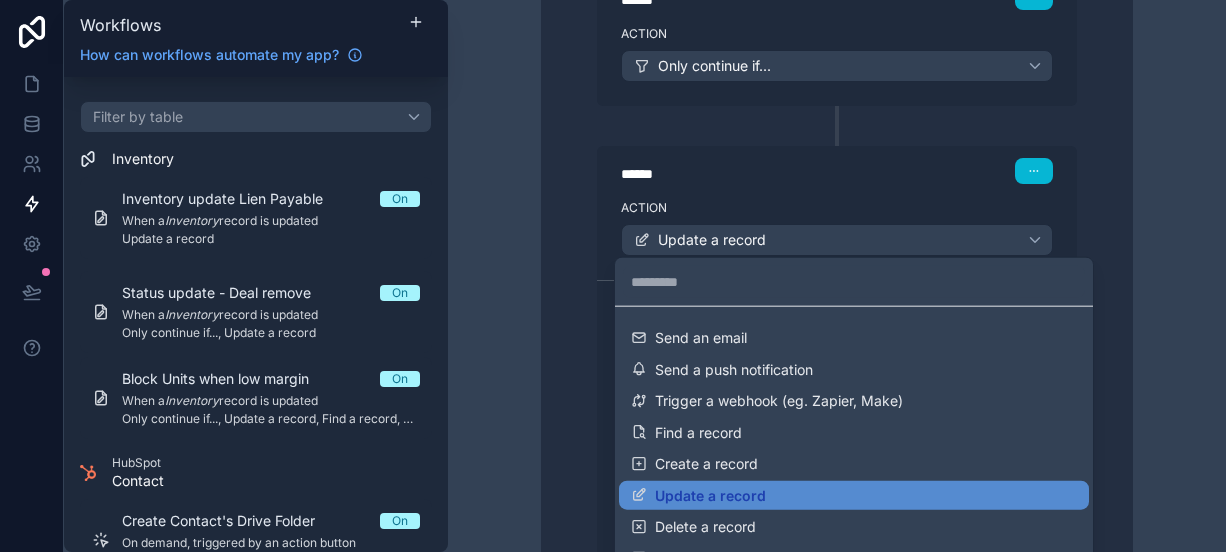 click at bounding box center [613, 276] 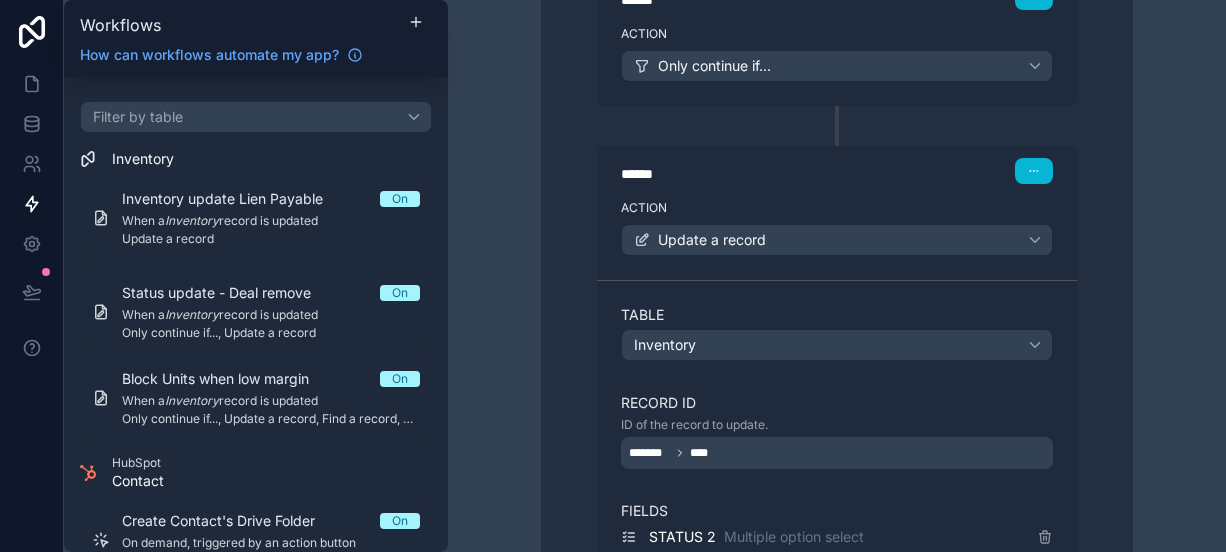 scroll, scrollTop: 1014, scrollLeft: 0, axis: vertical 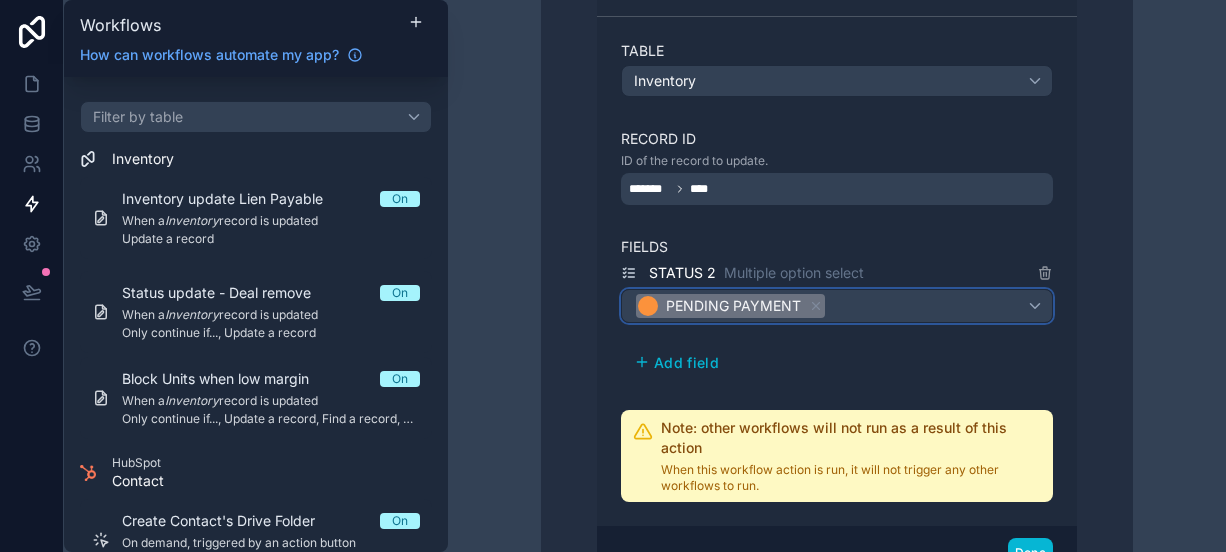 click on "PENDING PAYMENT" at bounding box center [837, 306] 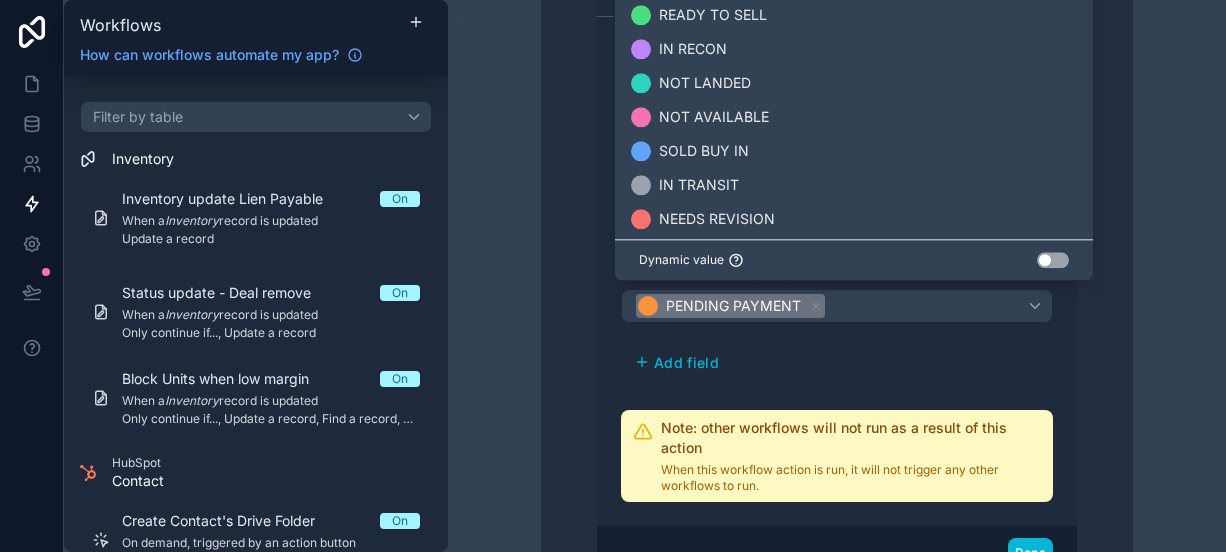 click on "Use setting" at bounding box center (1053, 260) 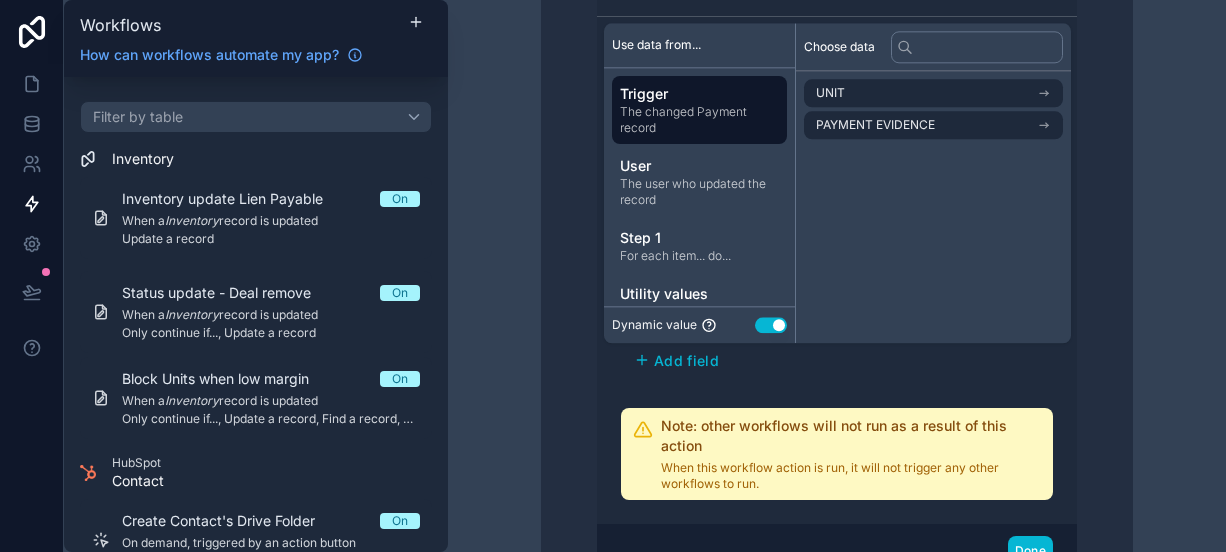 scroll, scrollTop: 892, scrollLeft: 0, axis: vertical 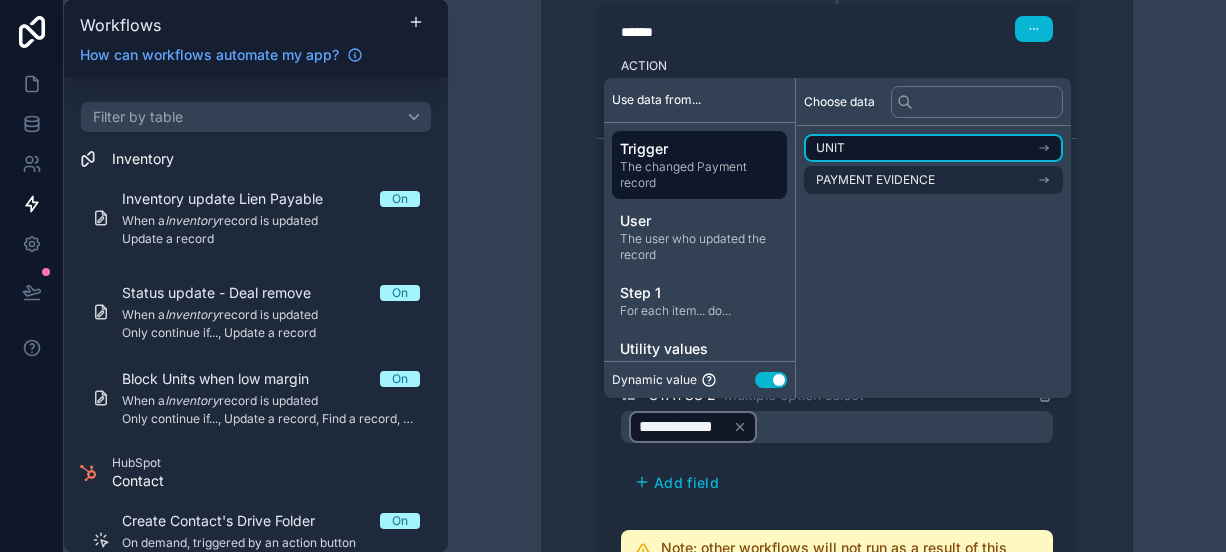 click on "UNIT" at bounding box center (933, 148) 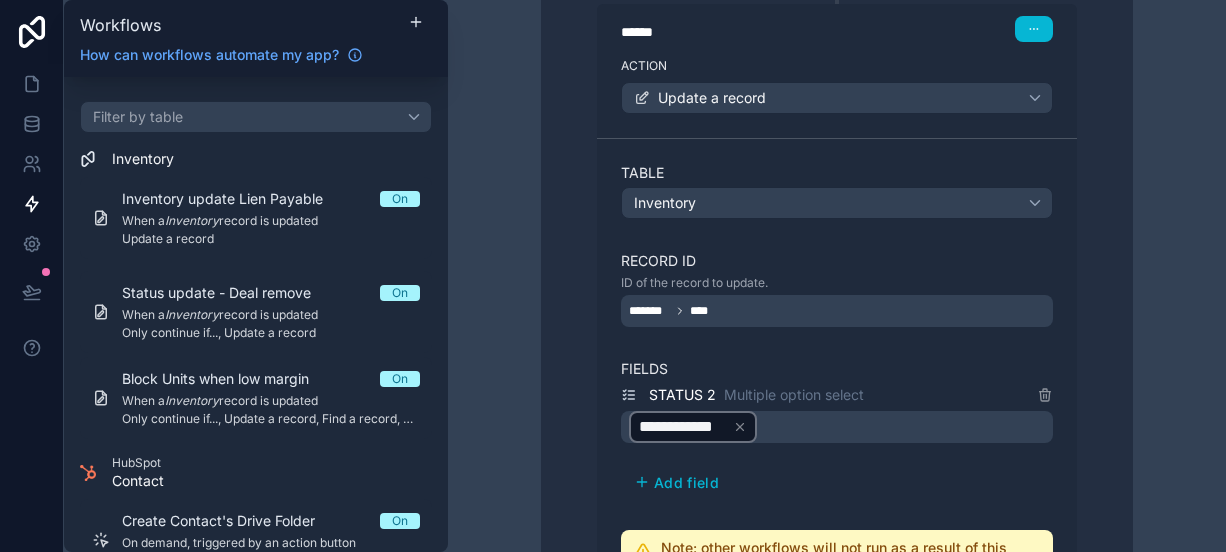 click on "**********" at bounding box center [837, 245] 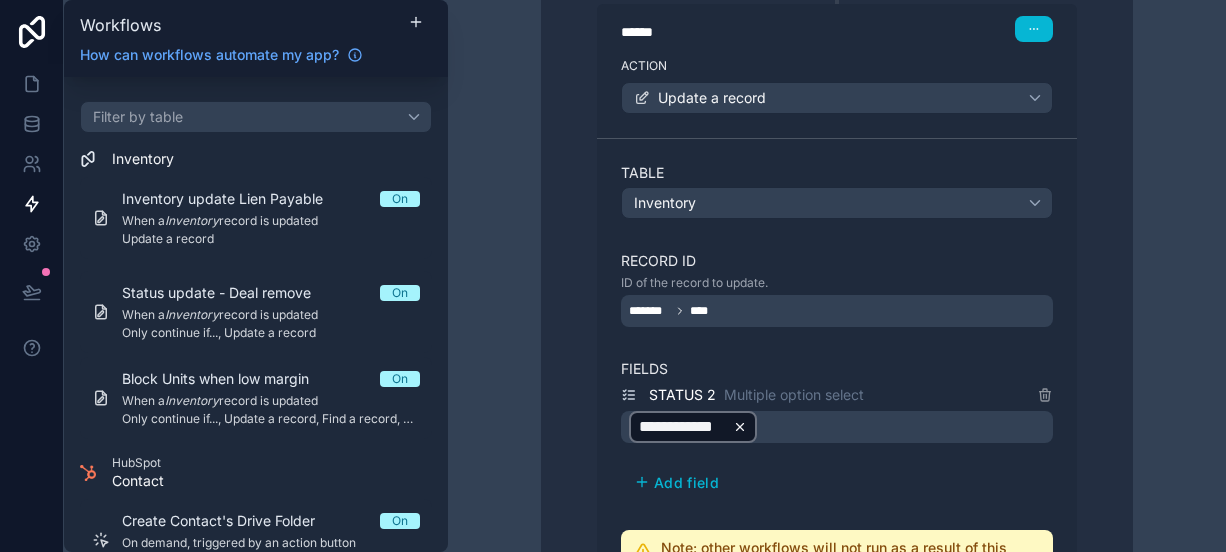 click 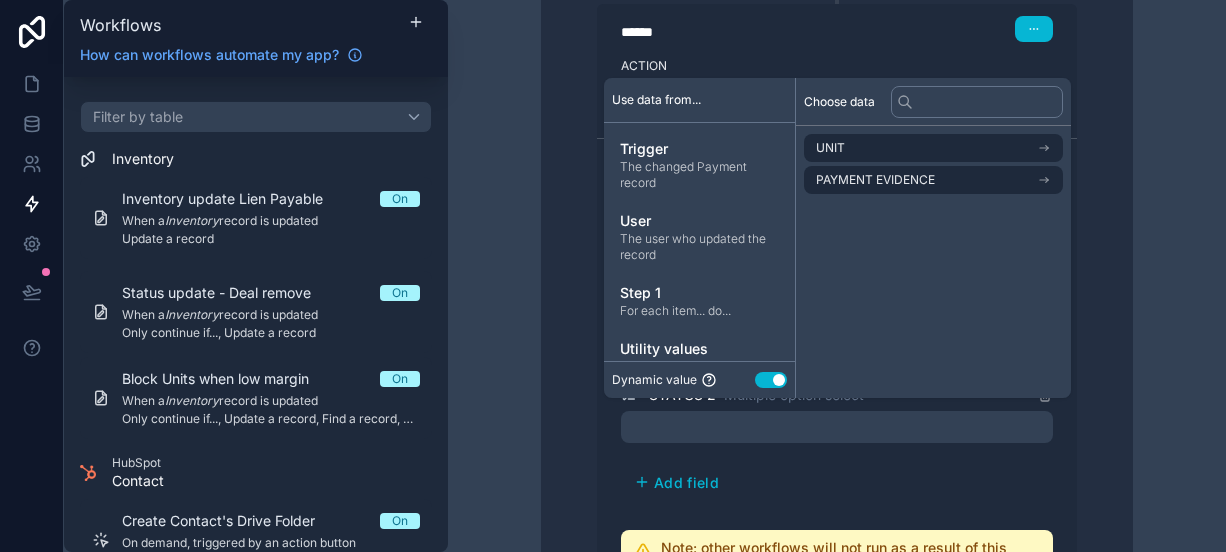 click at bounding box center (837, 427) 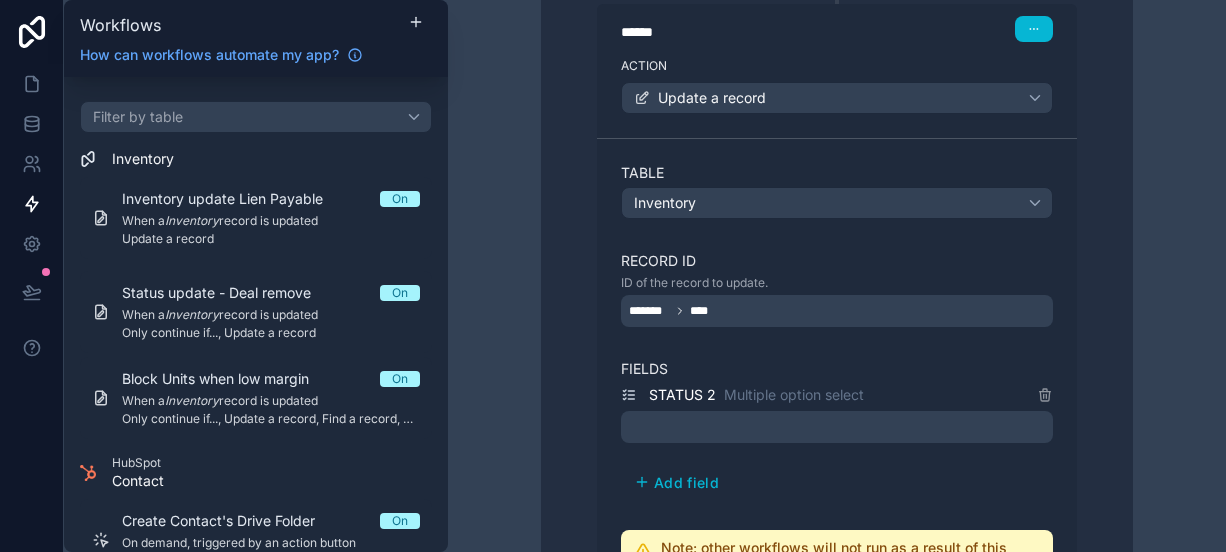 click at bounding box center (837, 427) 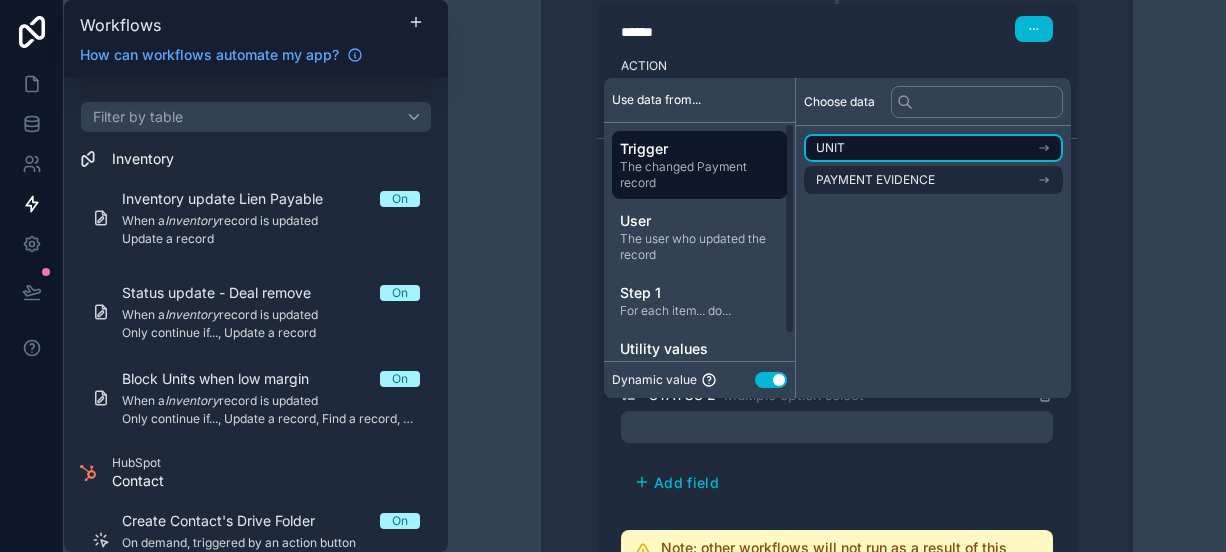click on "UNIT" at bounding box center (933, 148) 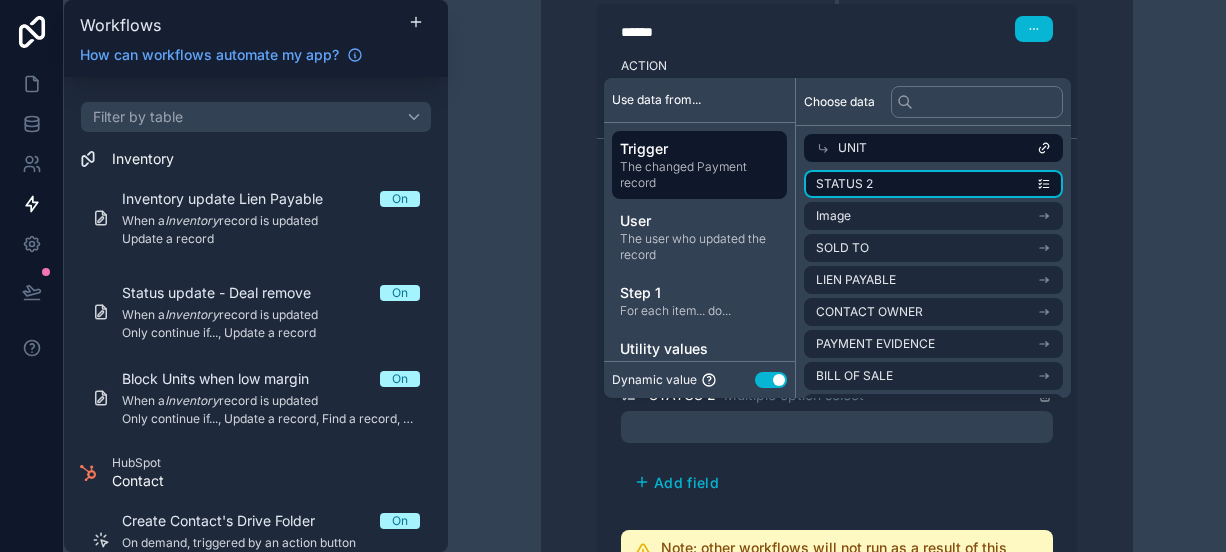 click on "STATUS 2" at bounding box center [933, 184] 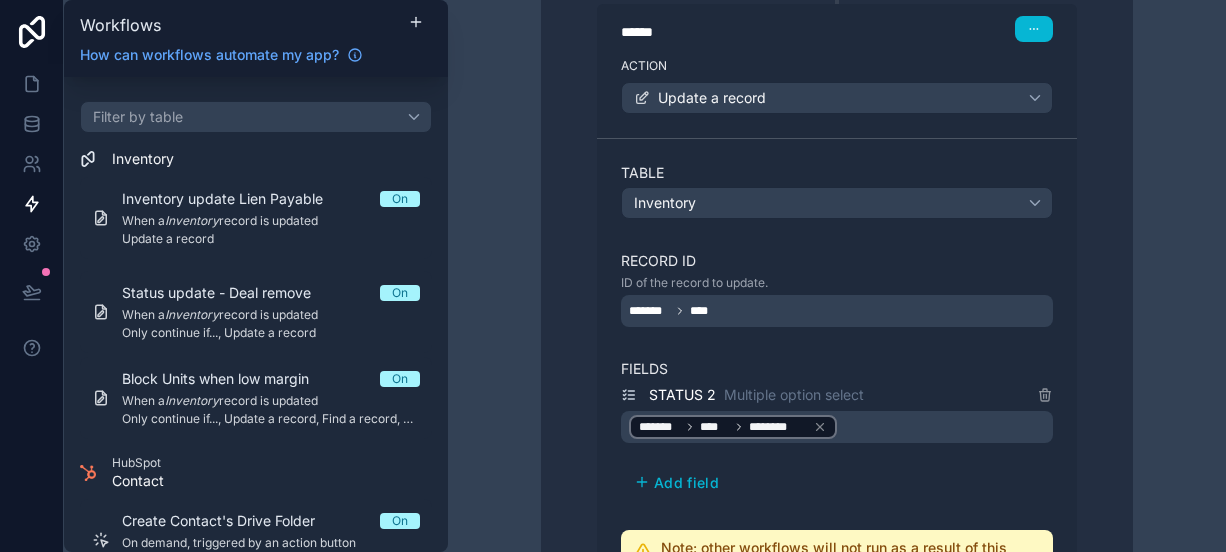 click on "******* **** ********" at bounding box center (837, 427) 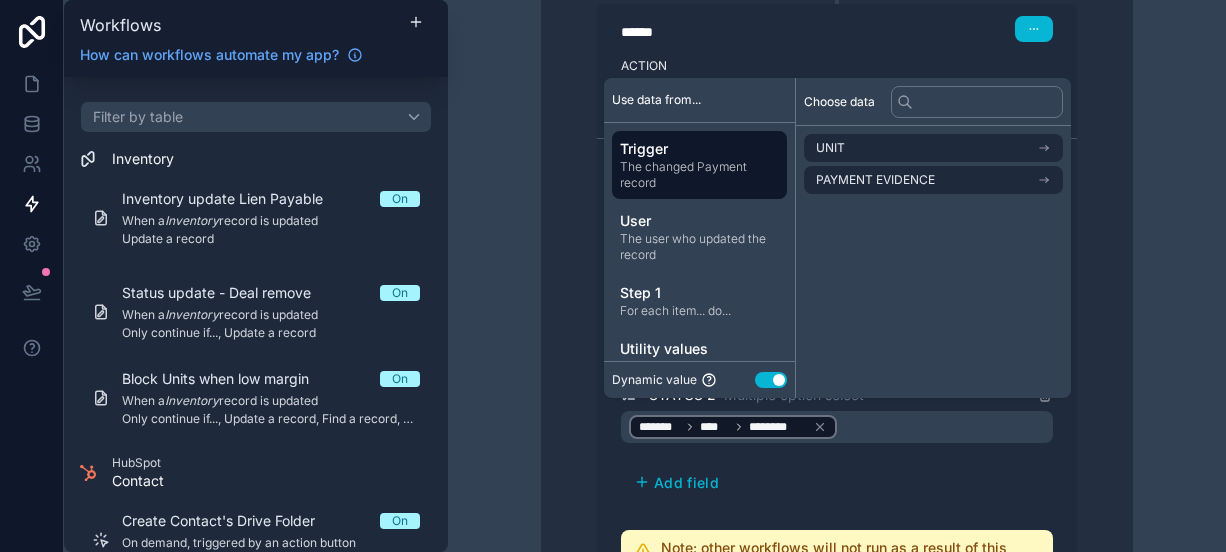 click on "Use setting" at bounding box center [771, 380] 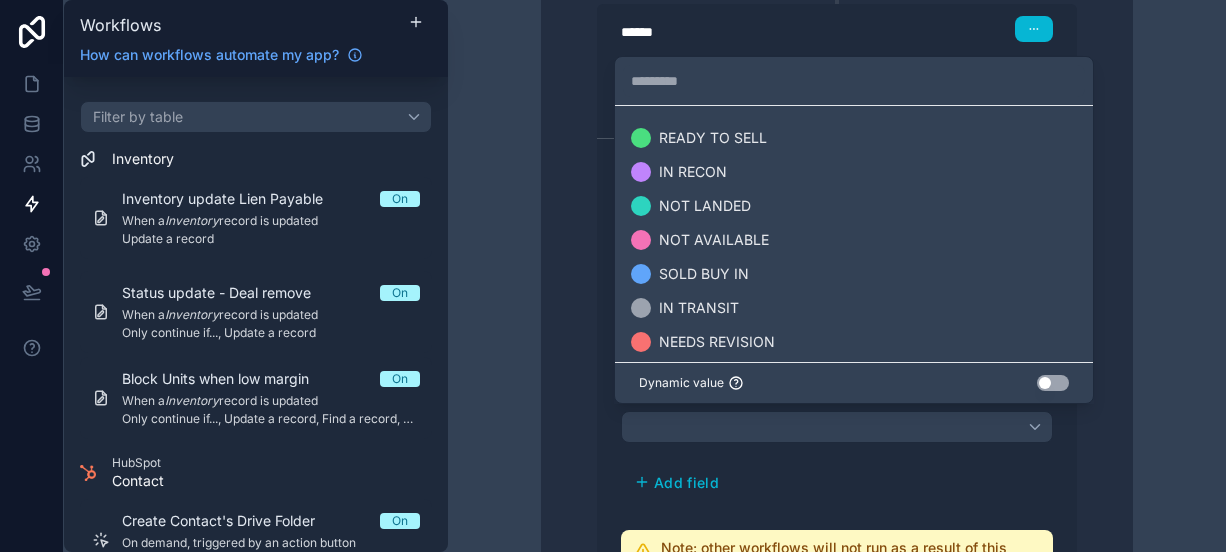 click at bounding box center (613, 276) 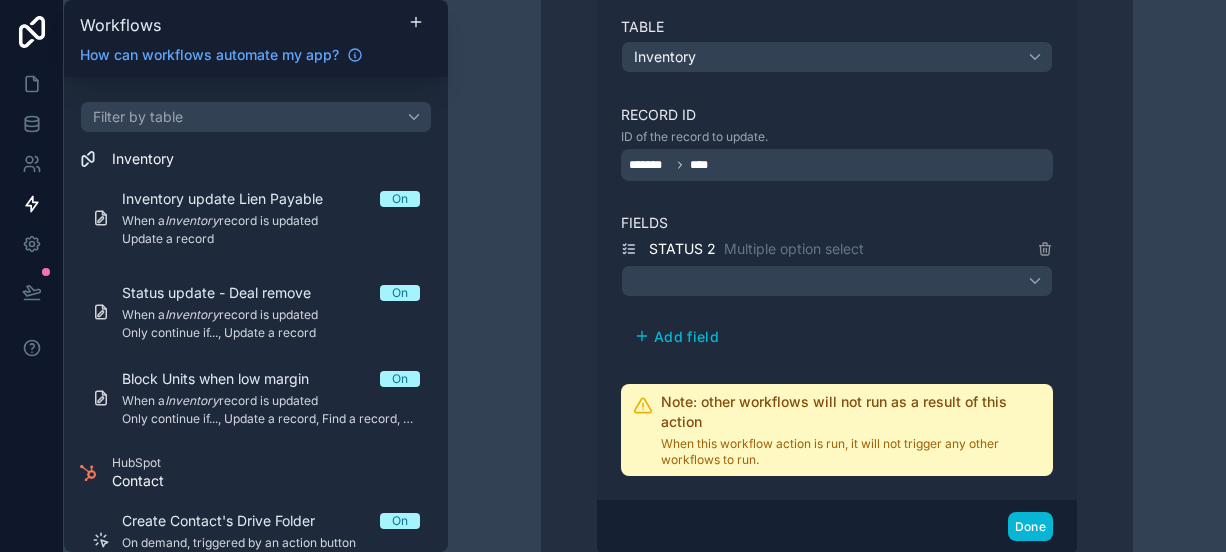 scroll, scrollTop: 1052, scrollLeft: 0, axis: vertical 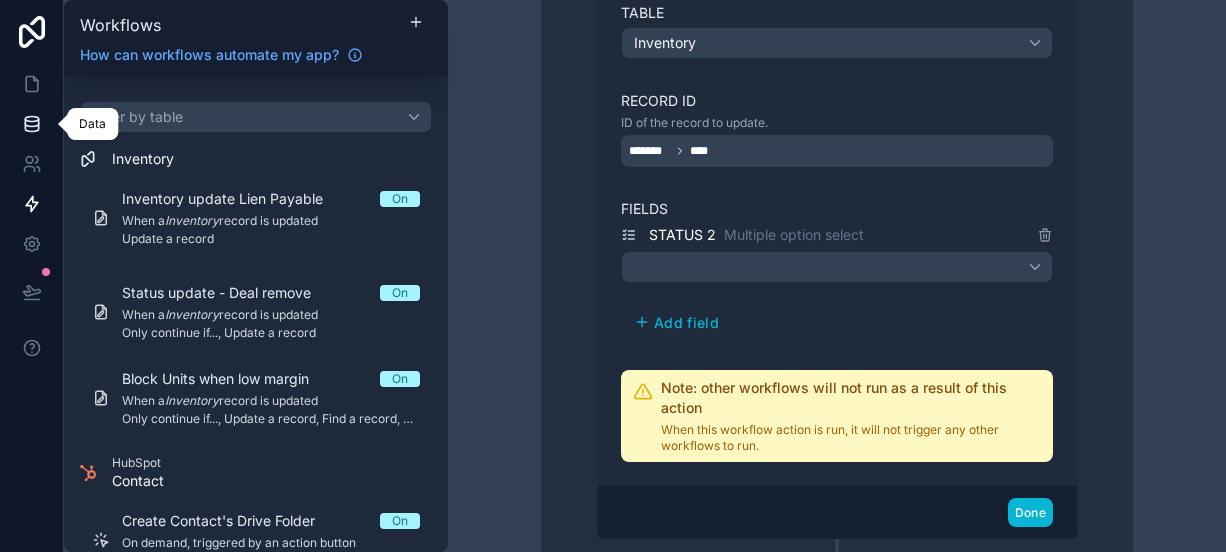click 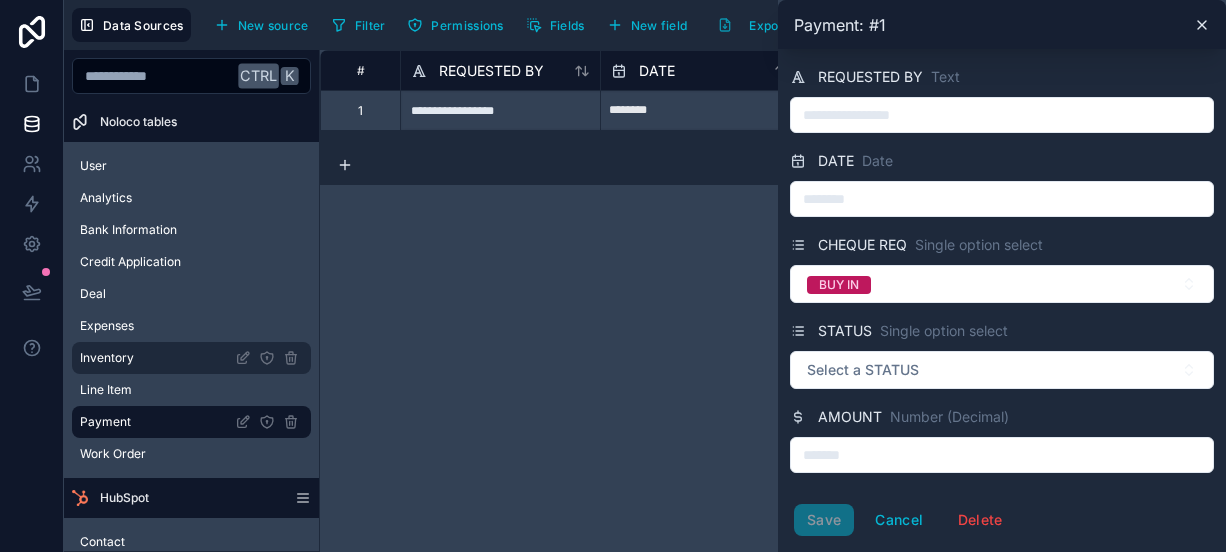 click on "Inventory" at bounding box center (191, 358) 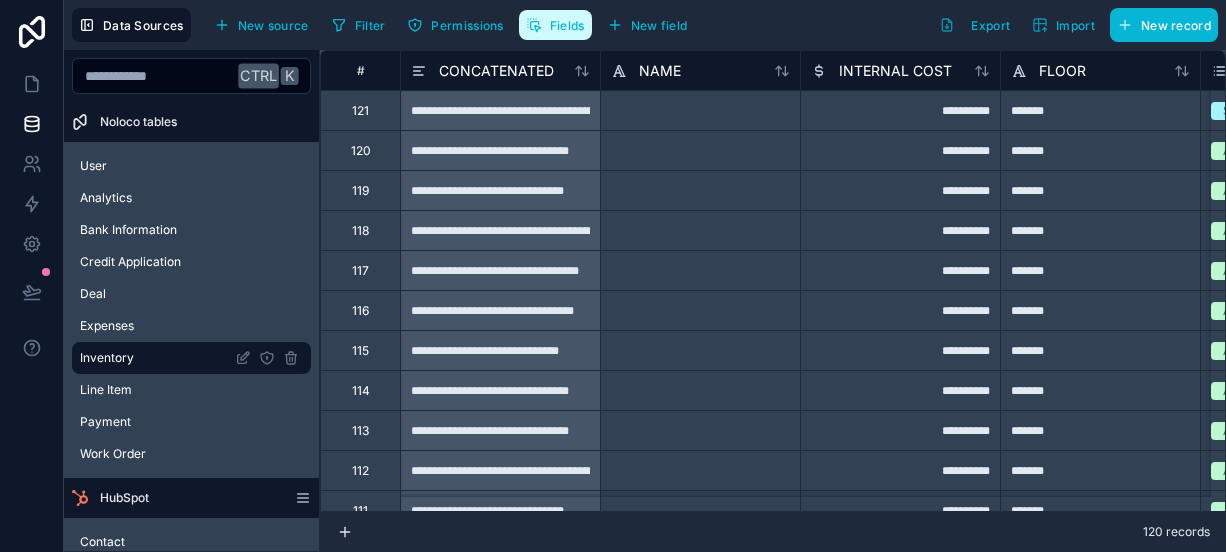 click on "Fields" at bounding box center [567, 25] 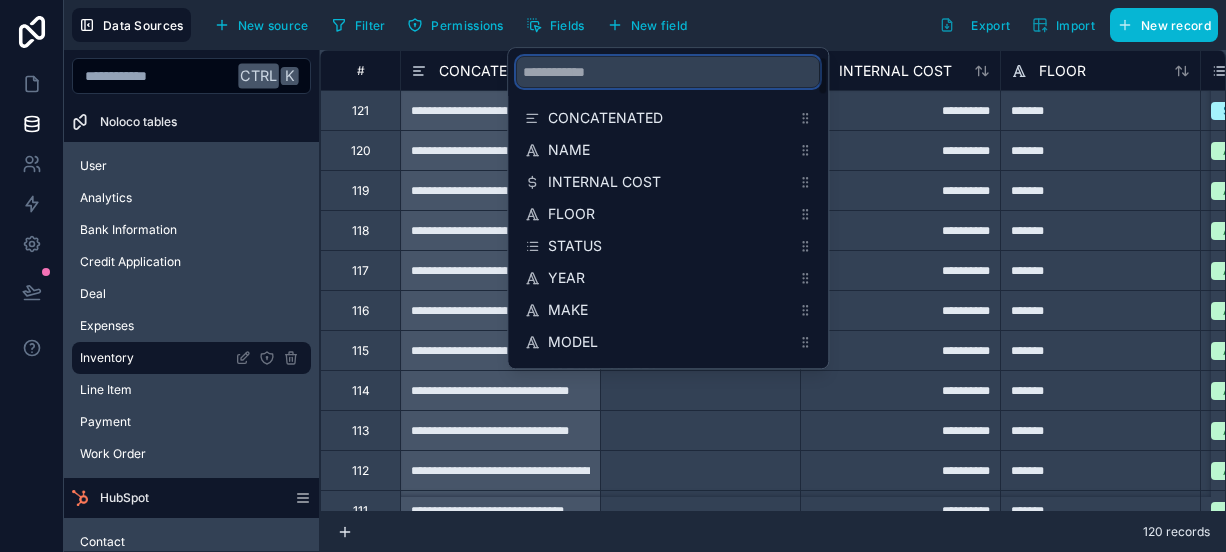 click at bounding box center [668, 72] 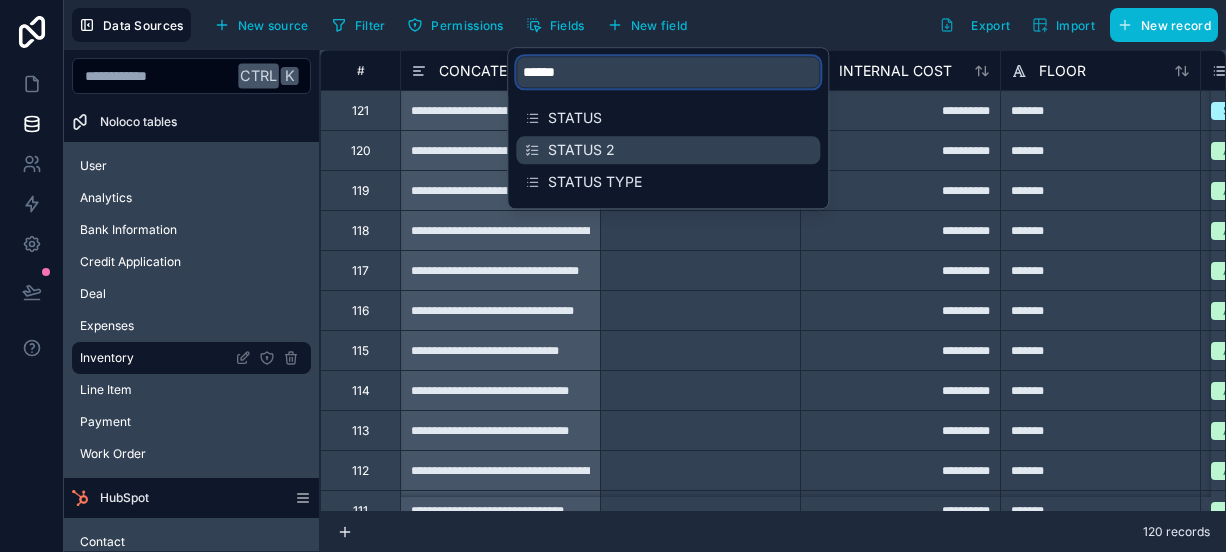 type on "******" 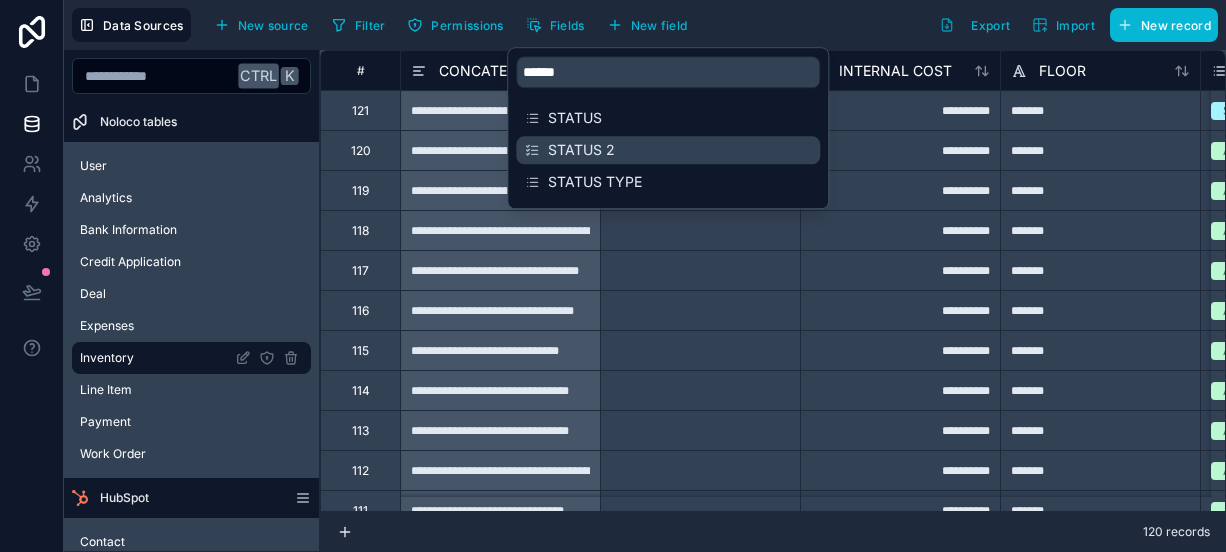 click on "STATUS 2" at bounding box center [669, 150] 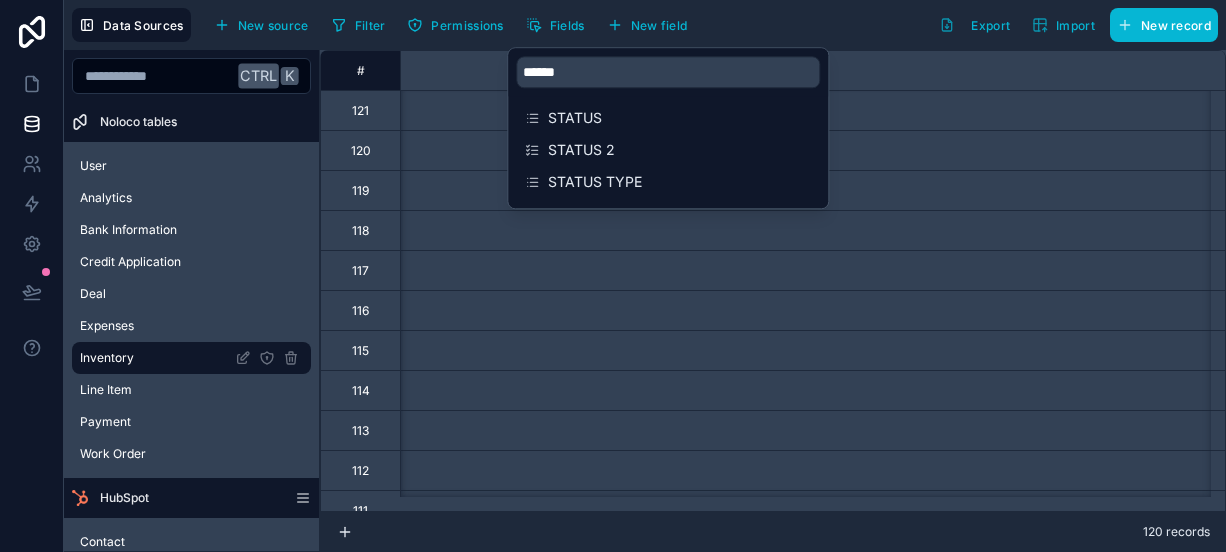 scroll, scrollTop: 0, scrollLeft: 2800, axis: horizontal 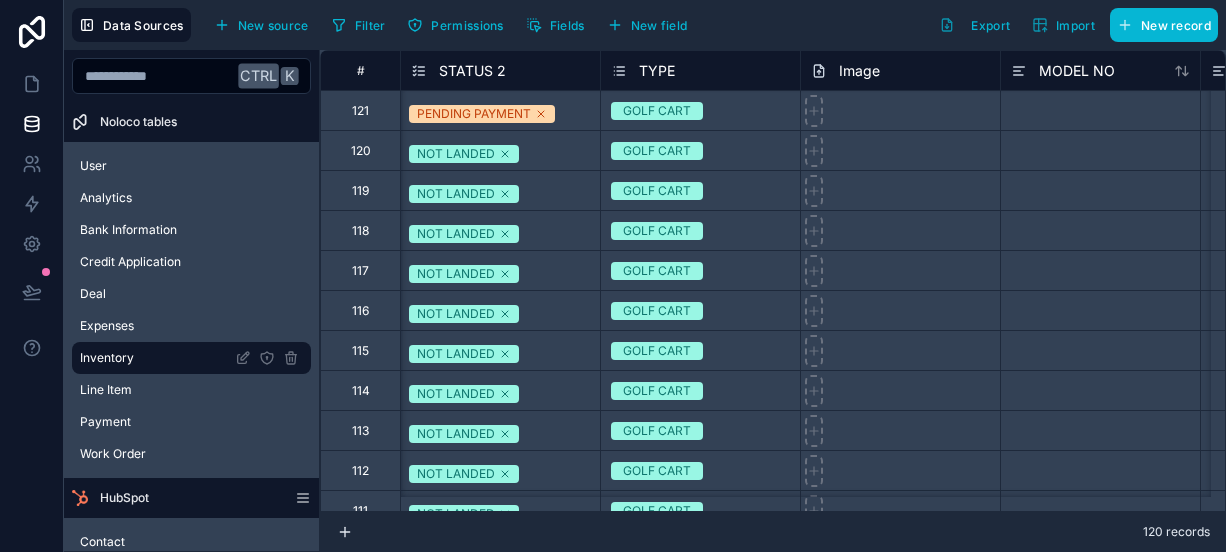 click on "Filter Permissions Fields New field Export Import New record" at bounding box center (771, 25) 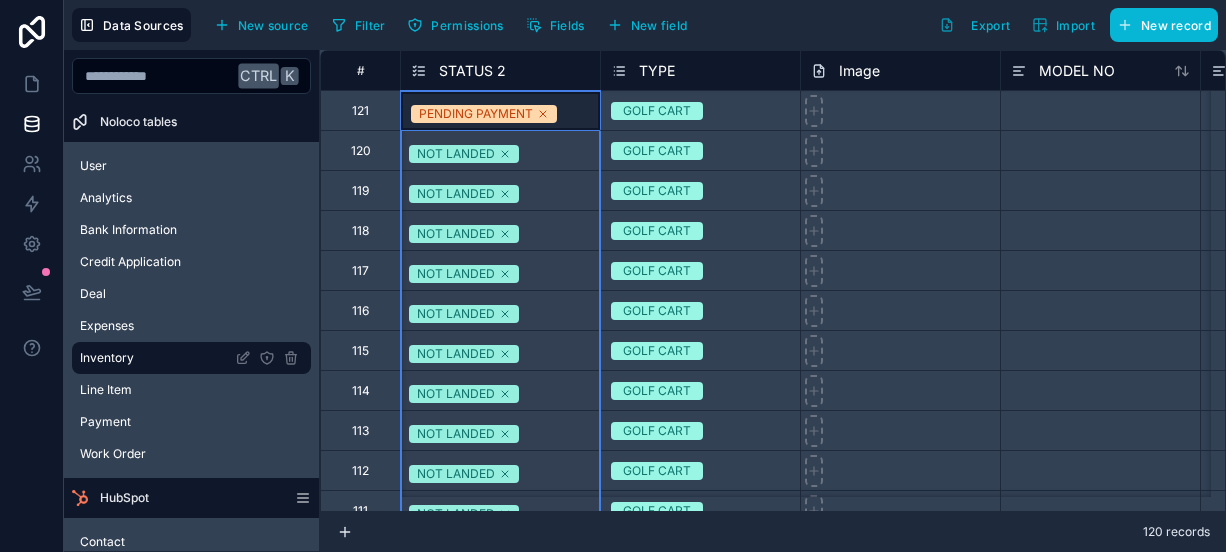 click on "STATUS 2" at bounding box center (472, 71) 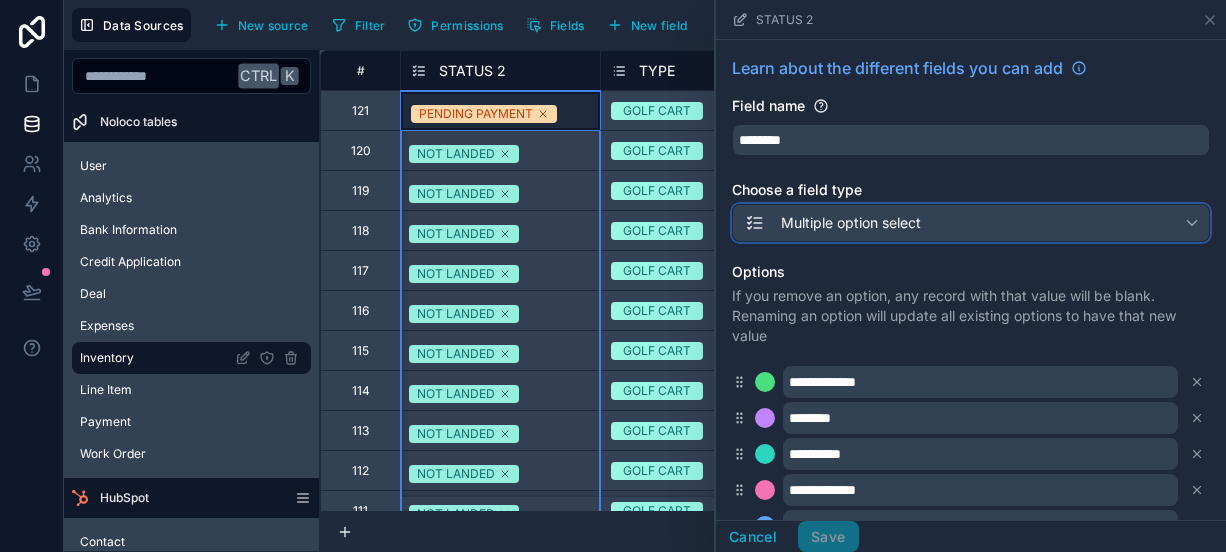 click on "Multiple option select" at bounding box center (833, 223) 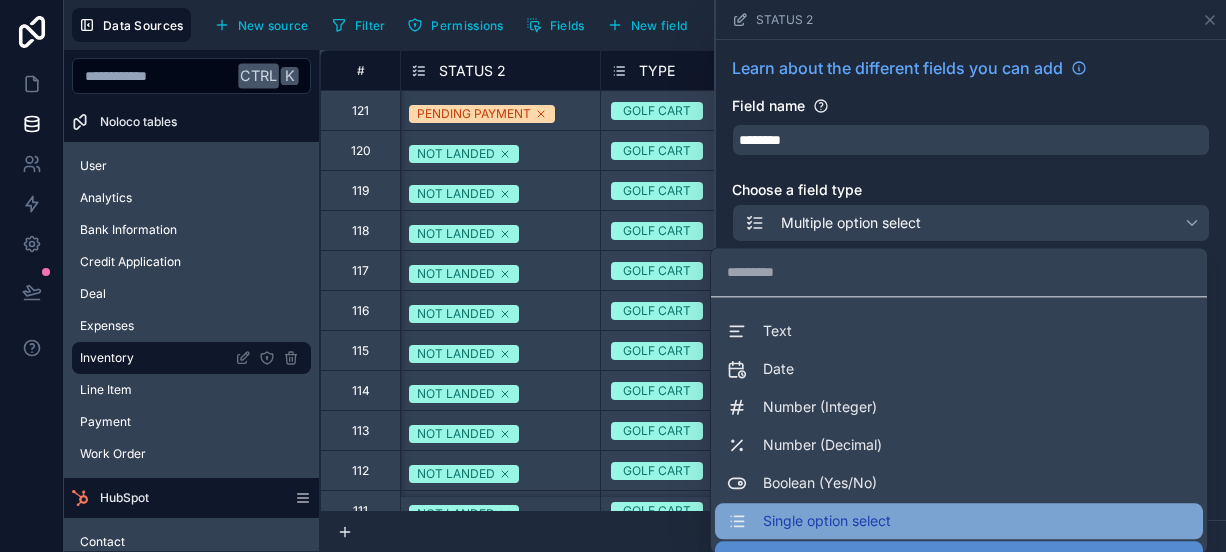click on "Single option select" at bounding box center (959, 521) 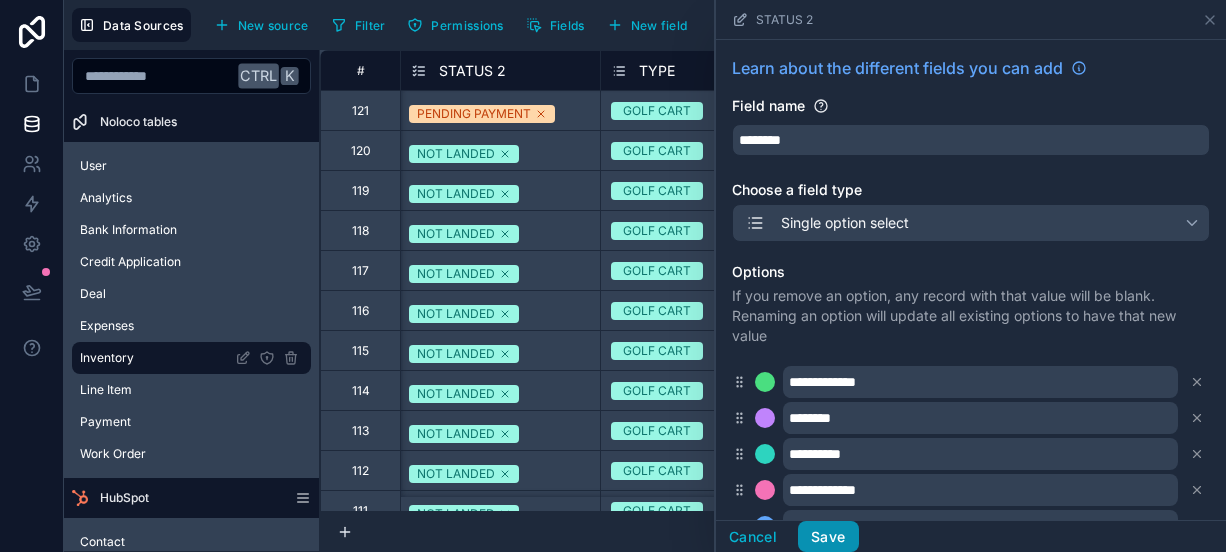 click on "Save" at bounding box center [828, 537] 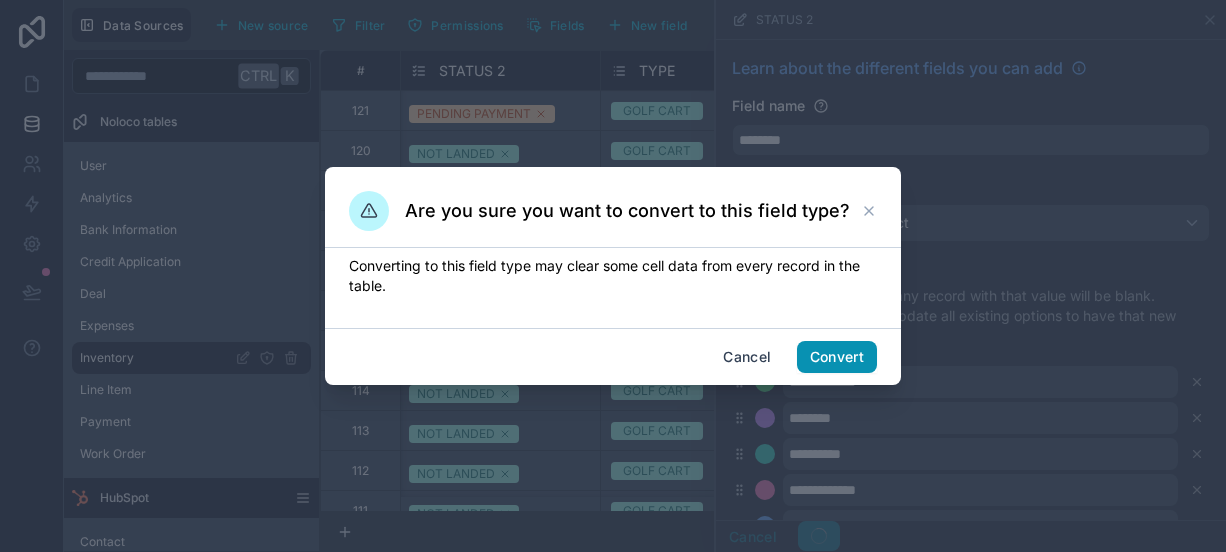 click on "Convert" at bounding box center (837, 357) 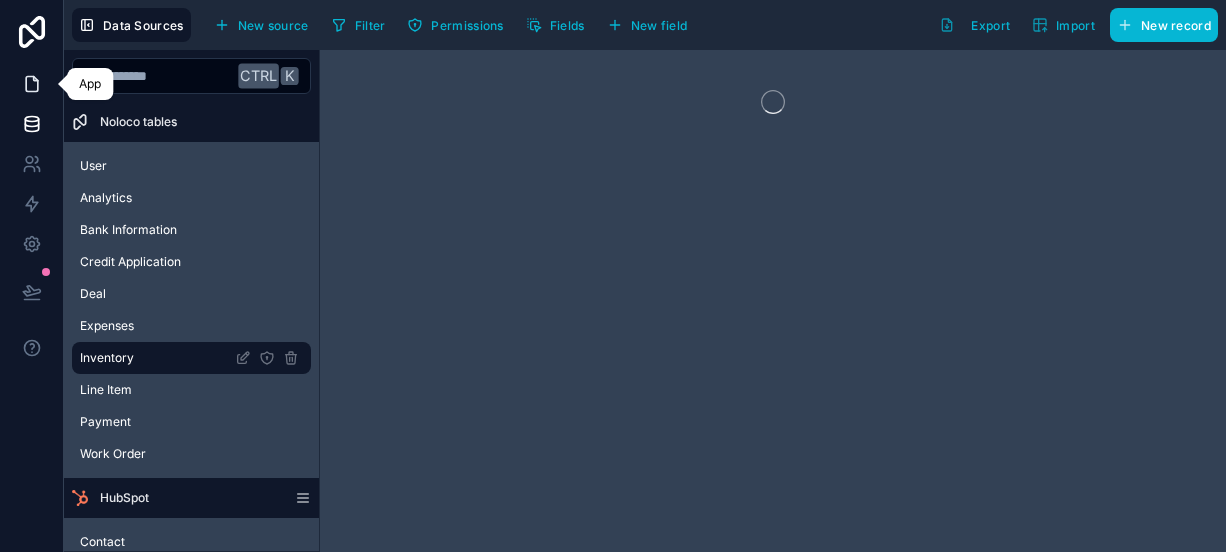 click at bounding box center [31, 84] 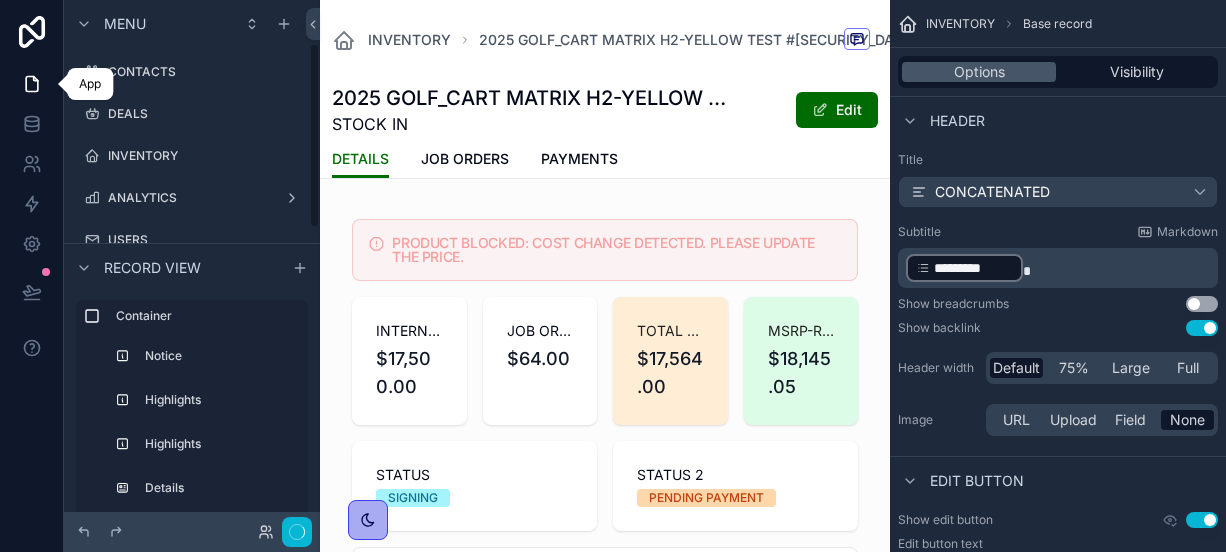 scroll, scrollTop: 124, scrollLeft: 0, axis: vertical 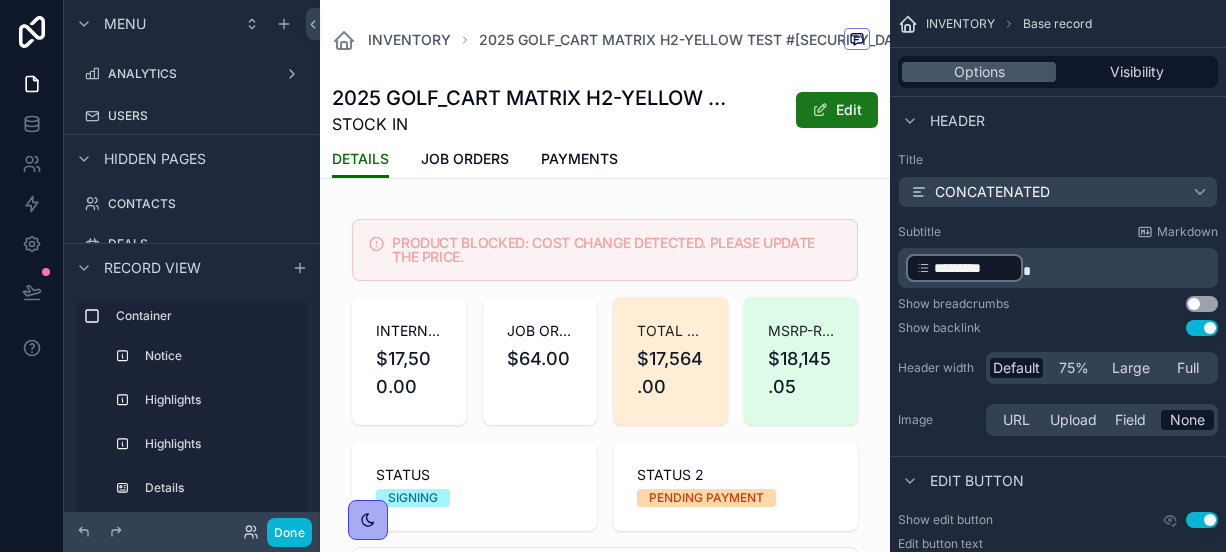 click on "Edit" at bounding box center [837, 110] 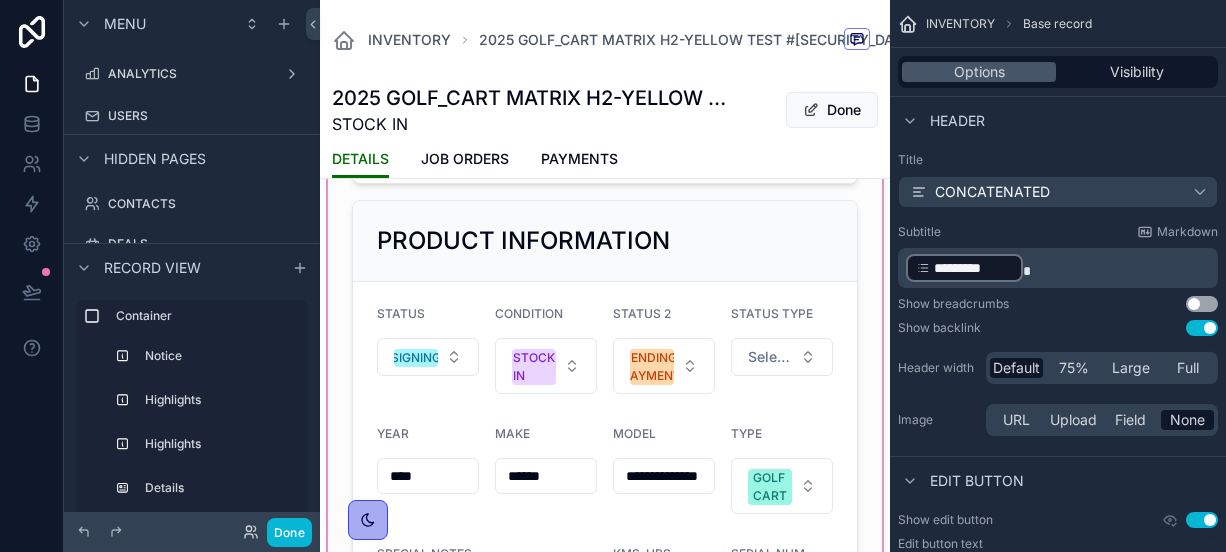 scroll, scrollTop: 527, scrollLeft: 0, axis: vertical 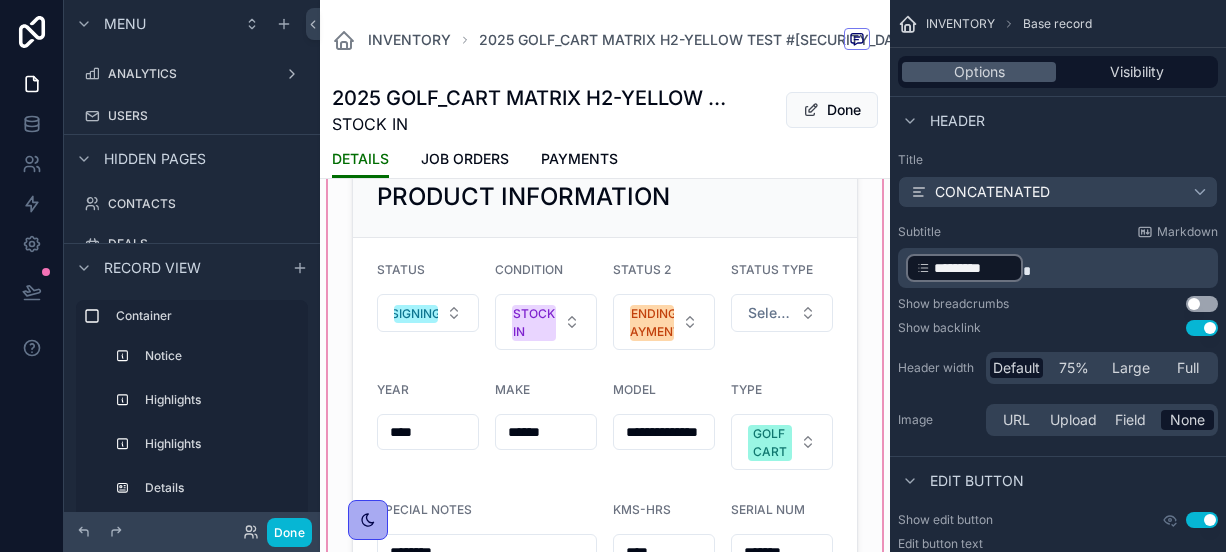 click at bounding box center (605, 808) 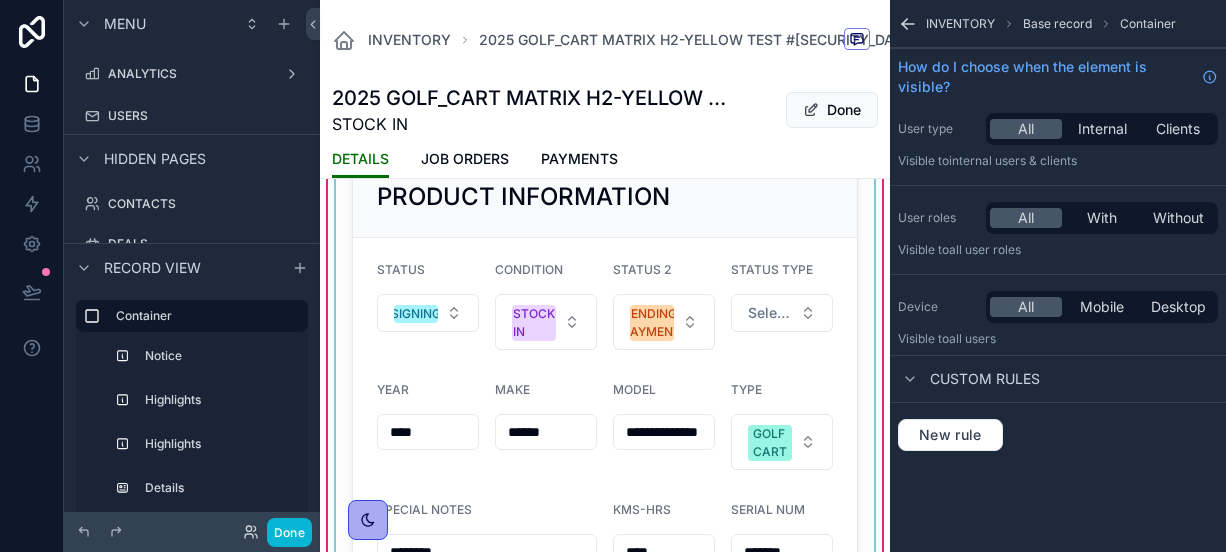 click at bounding box center [605, 433] 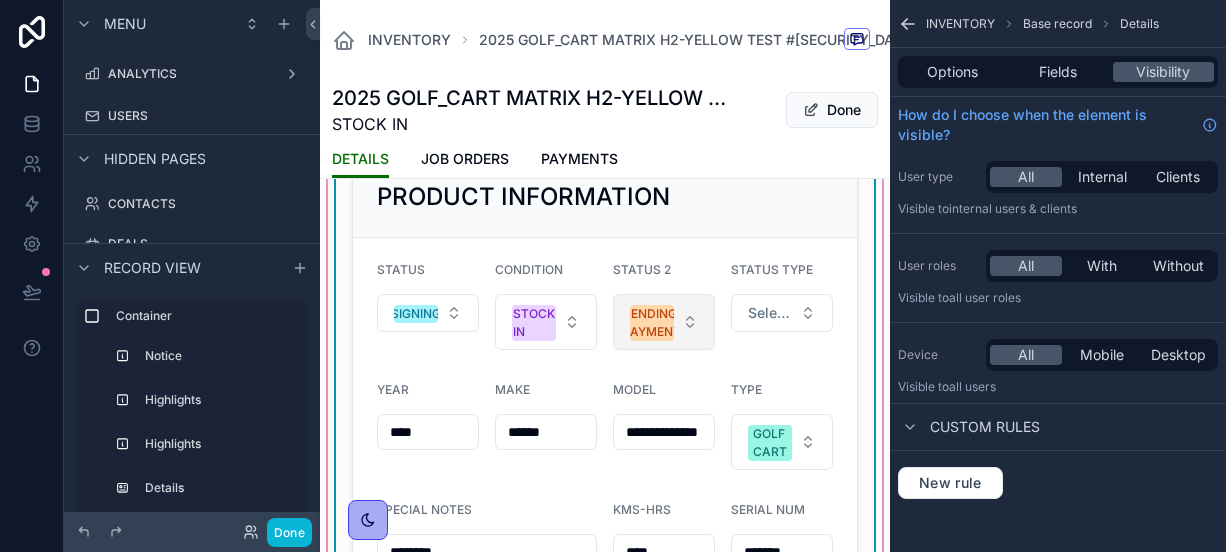 click on "PENDING PAYMENT" at bounding box center (664, 322) 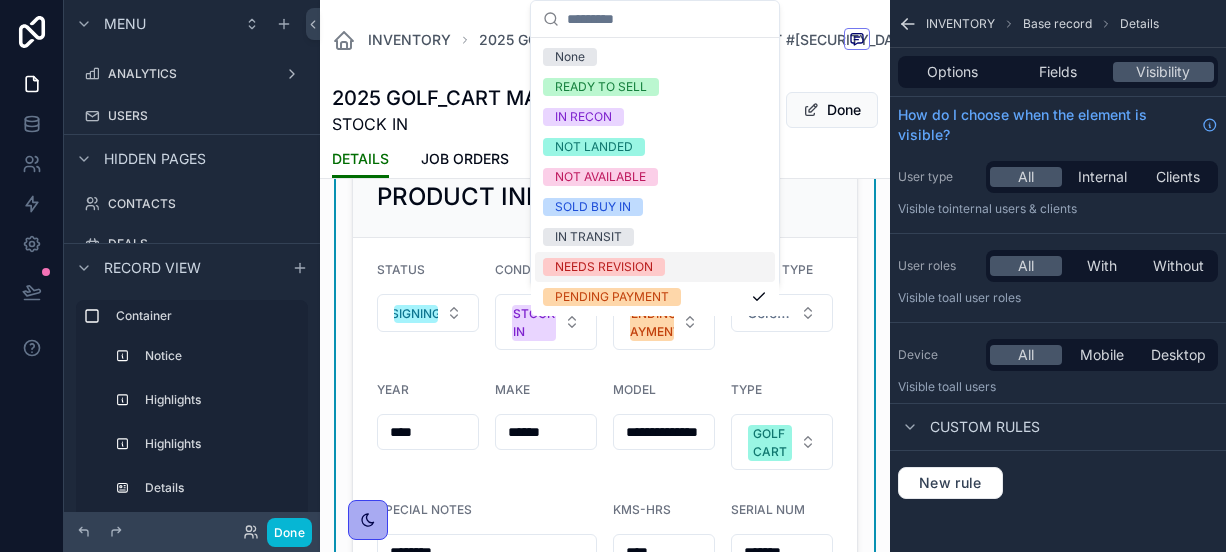 click on "NEEDS REVISION" at bounding box center (604, 267) 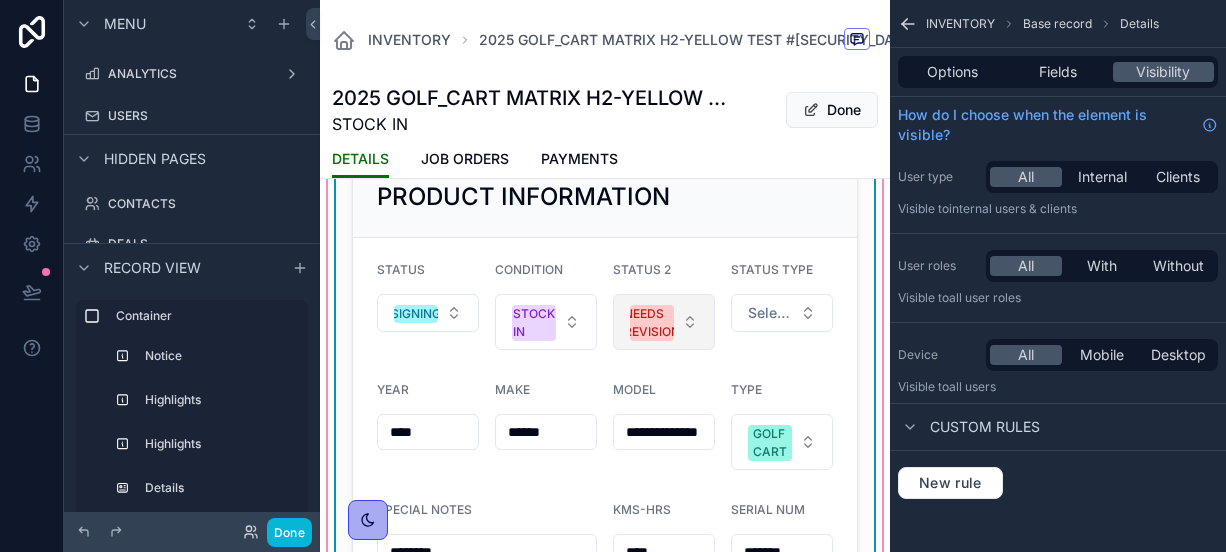 click on "NEEDS REVISION" at bounding box center (664, 322) 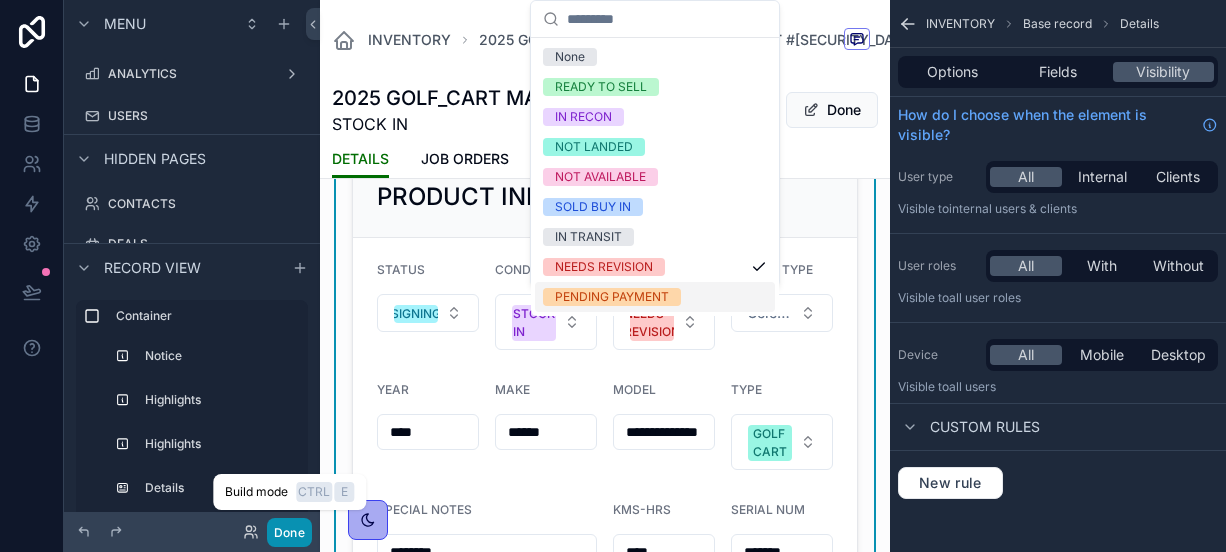 click on "Done" at bounding box center [289, 532] 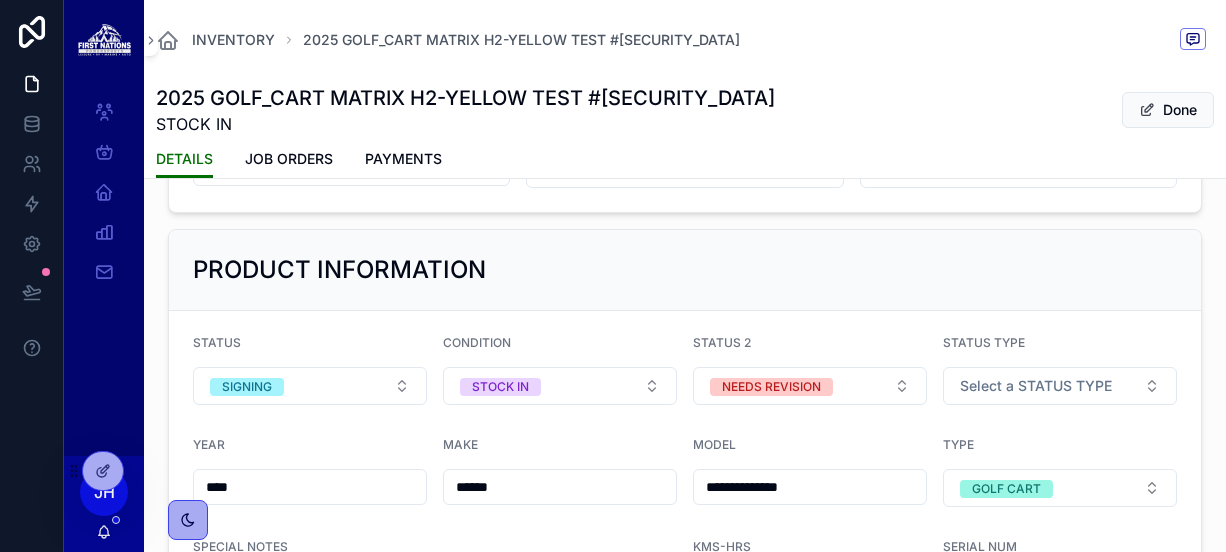 scroll, scrollTop: 202, scrollLeft: 0, axis: vertical 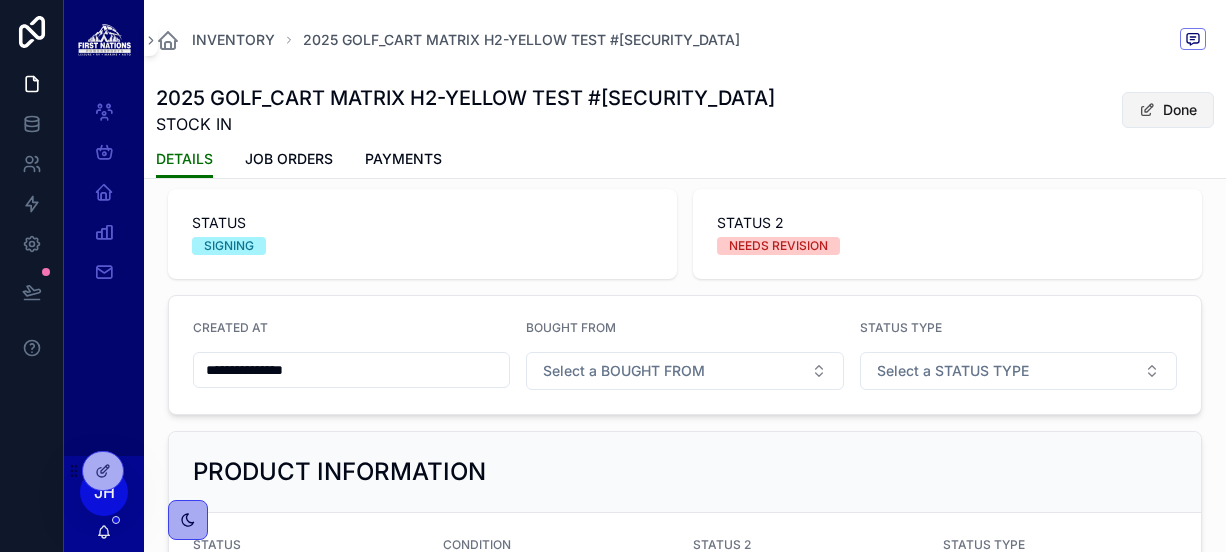 click on "Done" at bounding box center [1168, 110] 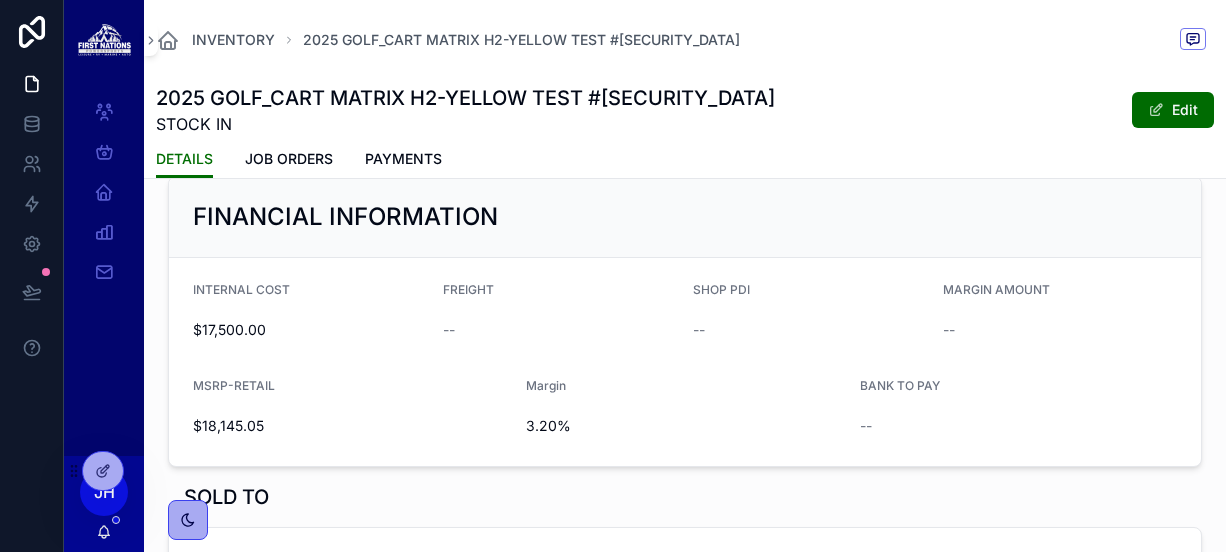 scroll, scrollTop: 1079, scrollLeft: 0, axis: vertical 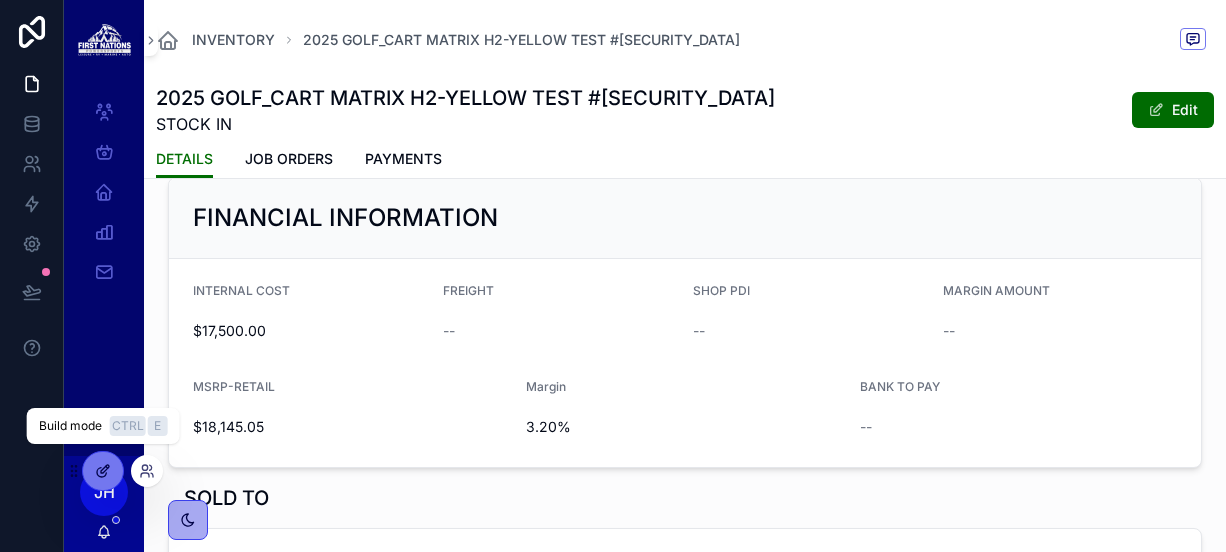 click at bounding box center [103, 471] 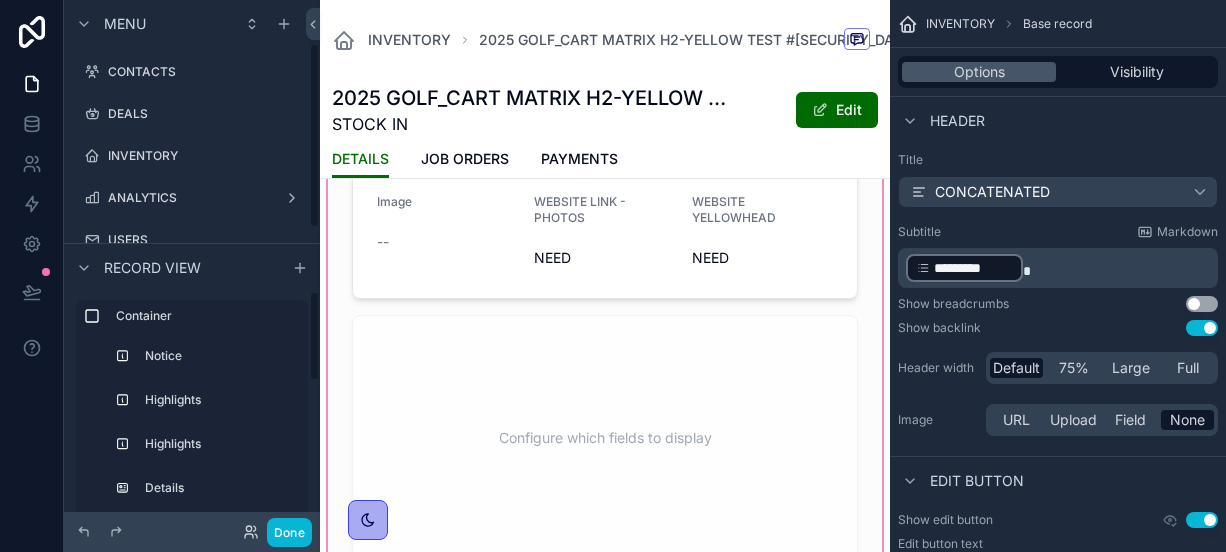 scroll, scrollTop: 124, scrollLeft: 0, axis: vertical 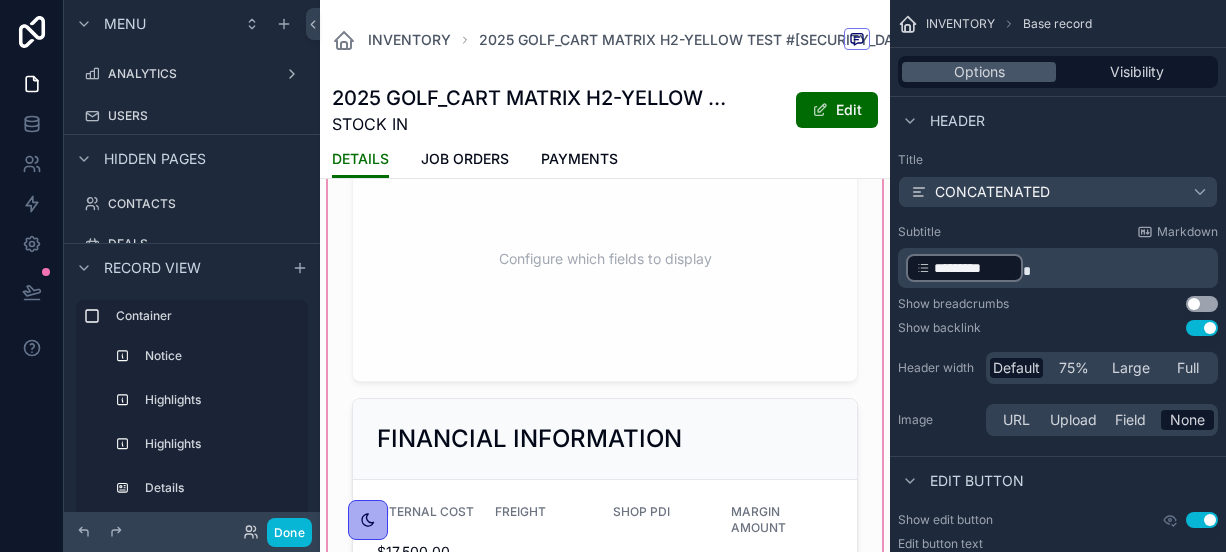 click at bounding box center (605, 53) 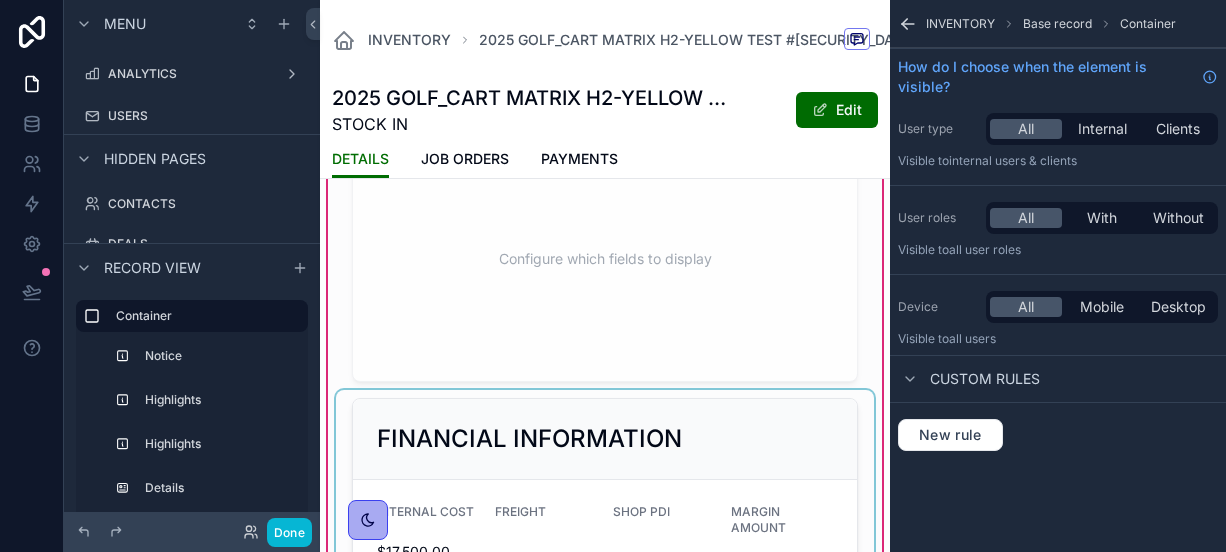 click at bounding box center [605, 551] 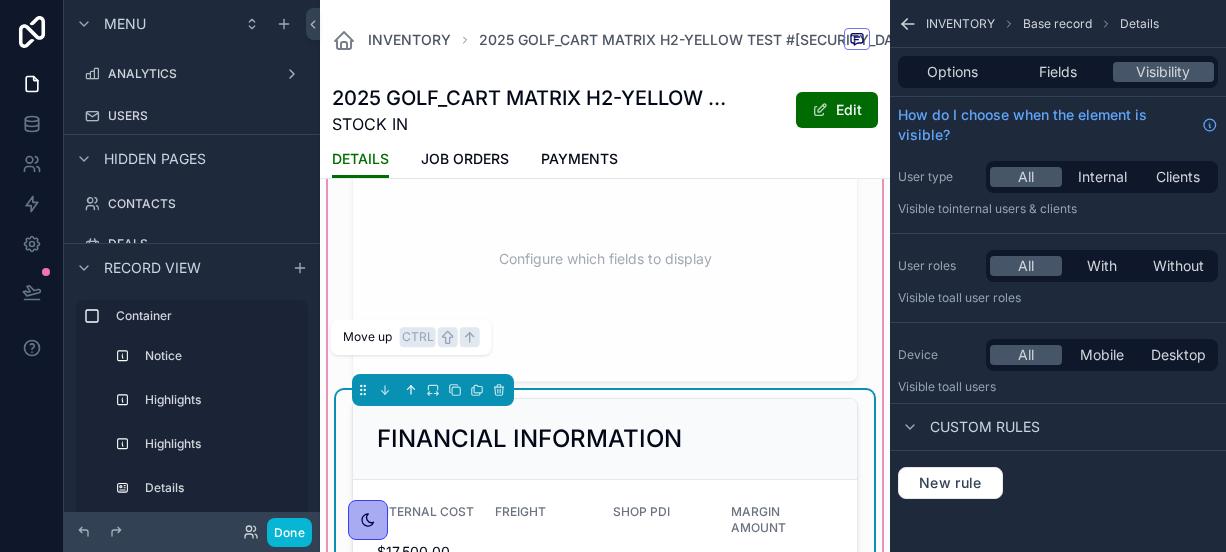 click 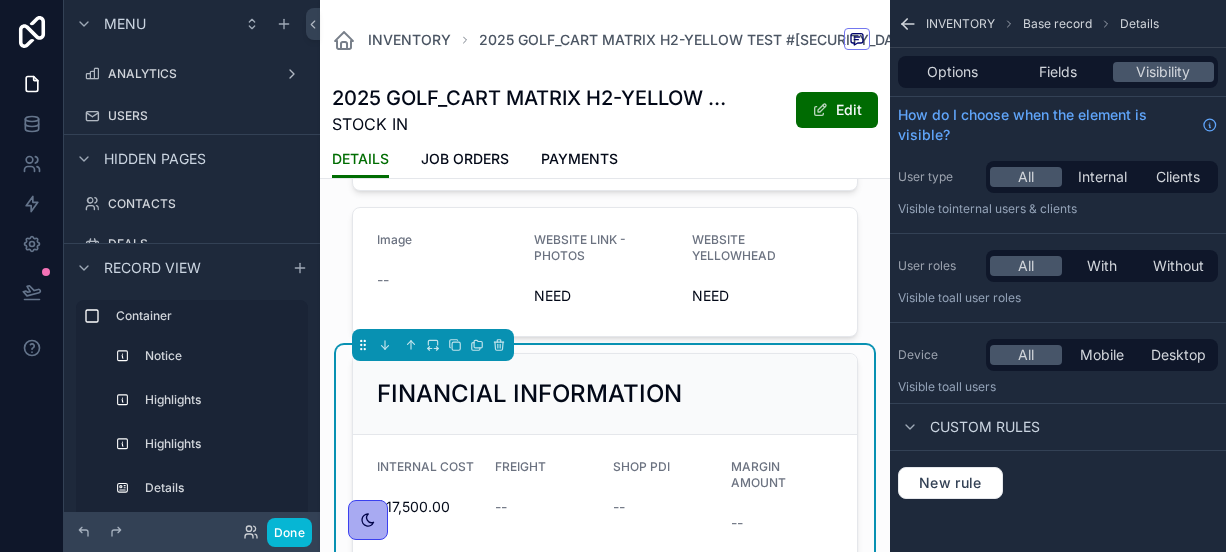 scroll, scrollTop: 1040, scrollLeft: 0, axis: vertical 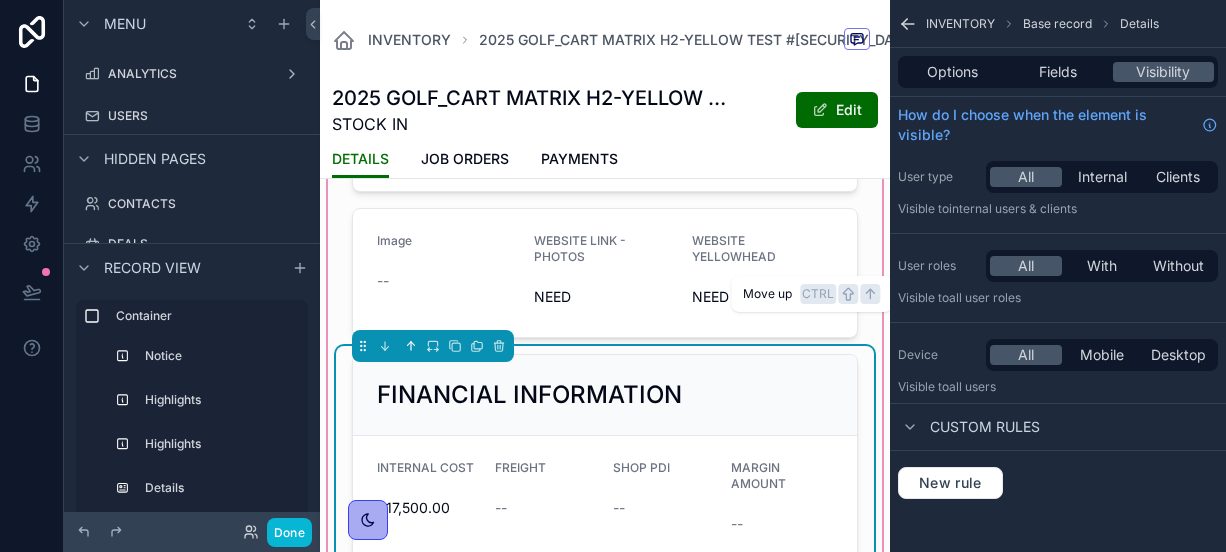 click 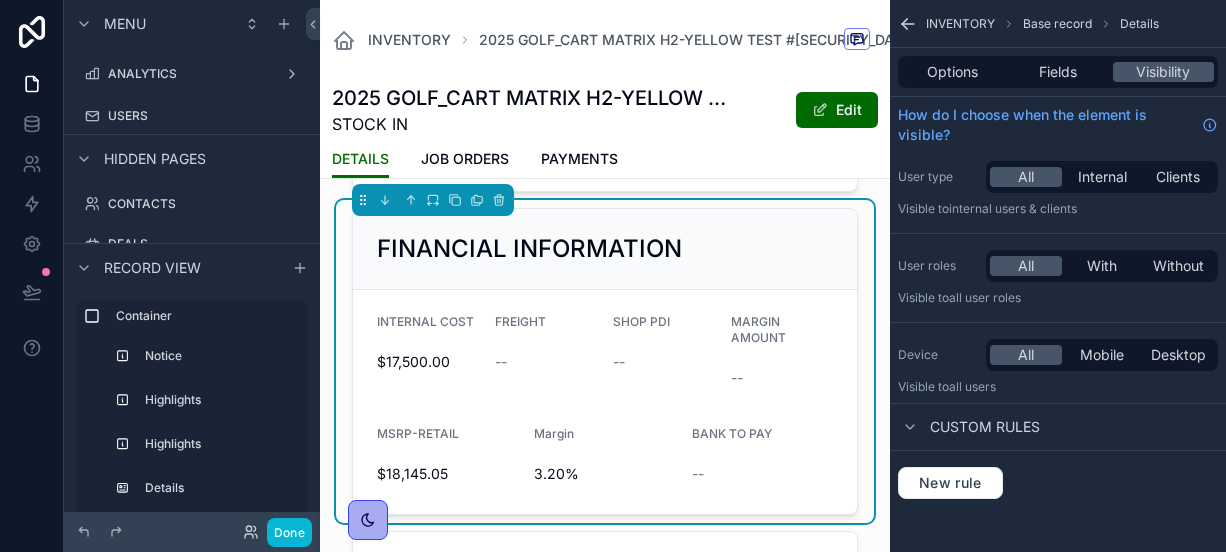 scroll, scrollTop: 1008, scrollLeft: 0, axis: vertical 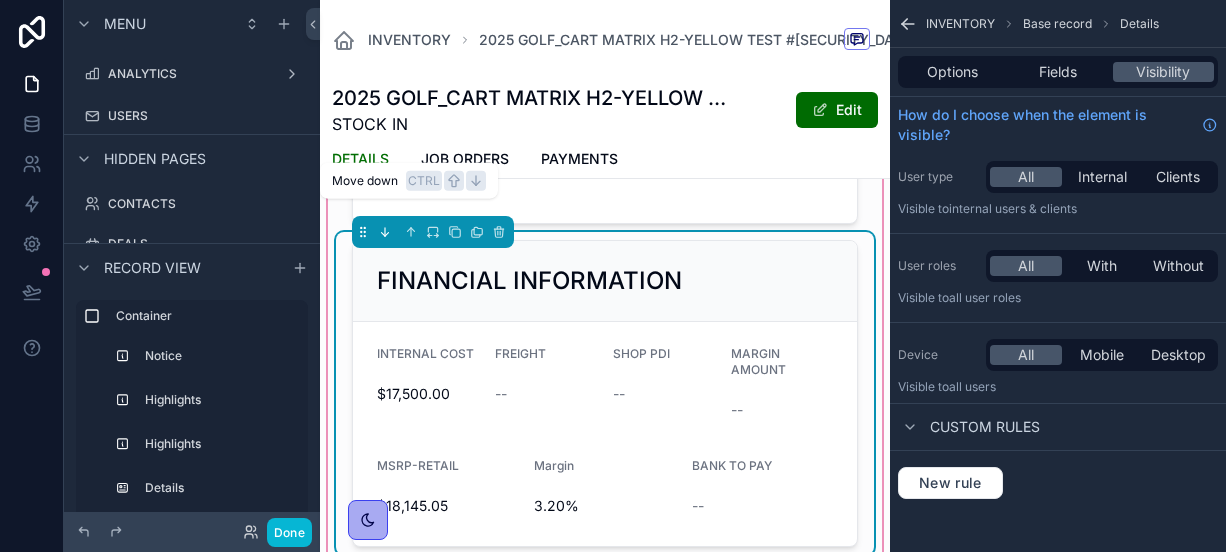 click 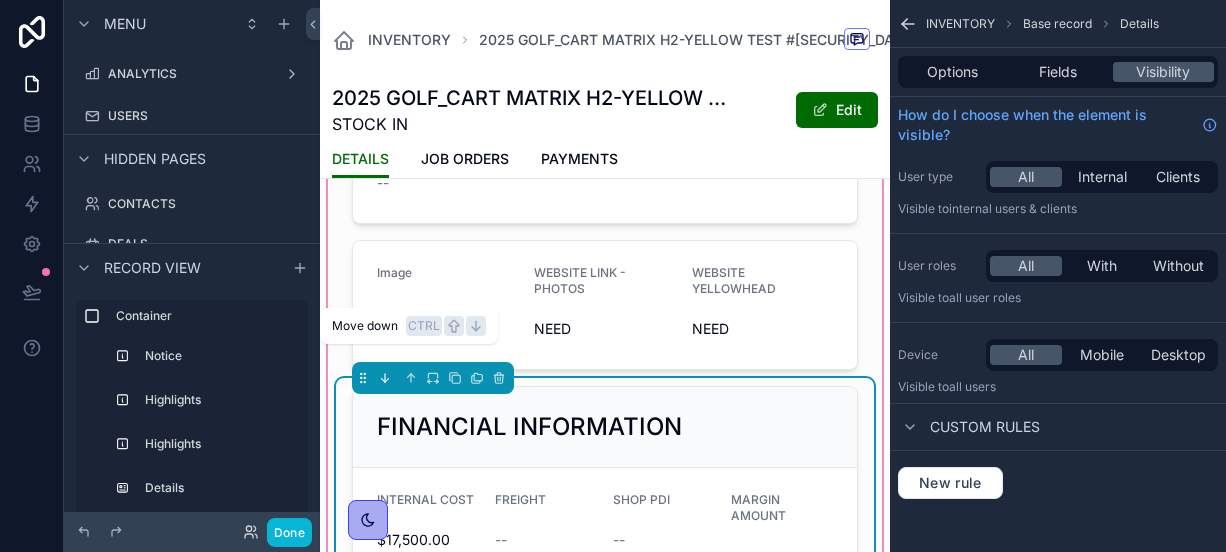 click at bounding box center (385, 378) 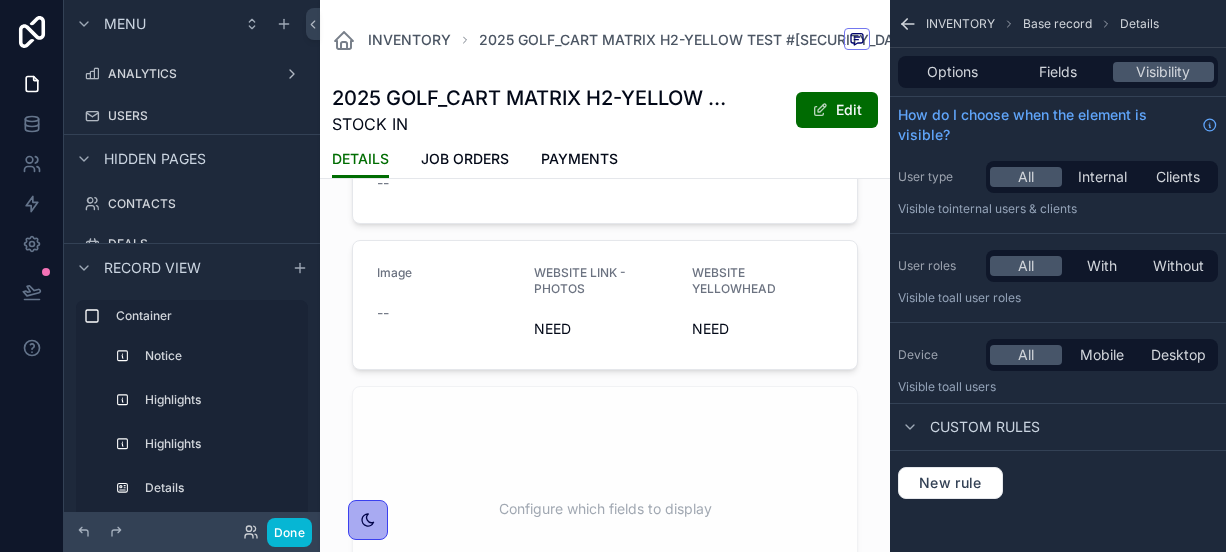 scroll, scrollTop: 1229, scrollLeft: 0, axis: vertical 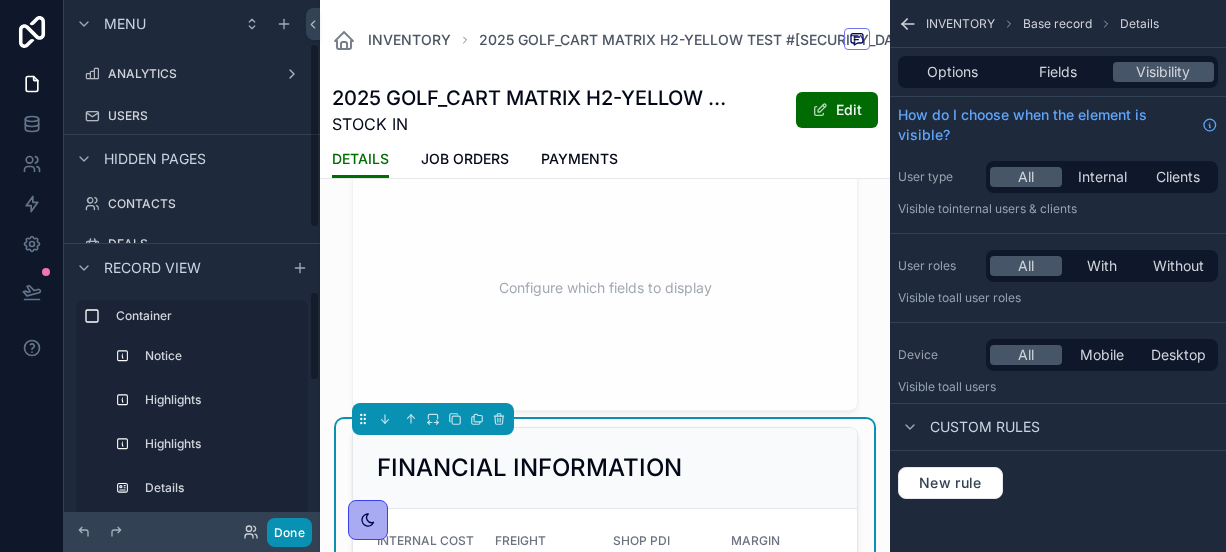 click on "Done" at bounding box center [289, 532] 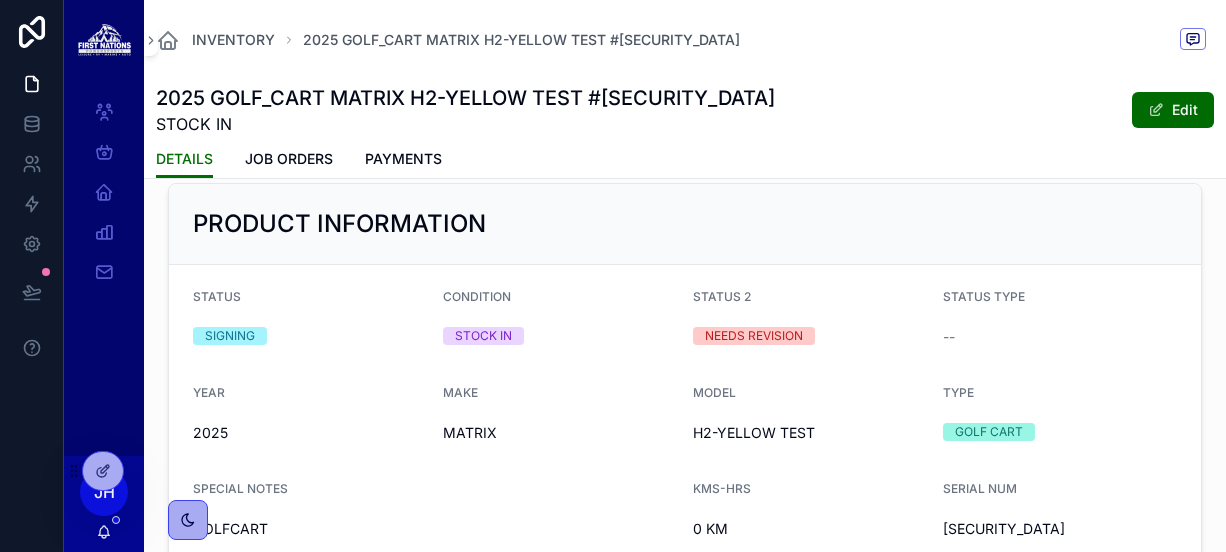 scroll, scrollTop: 0, scrollLeft: 0, axis: both 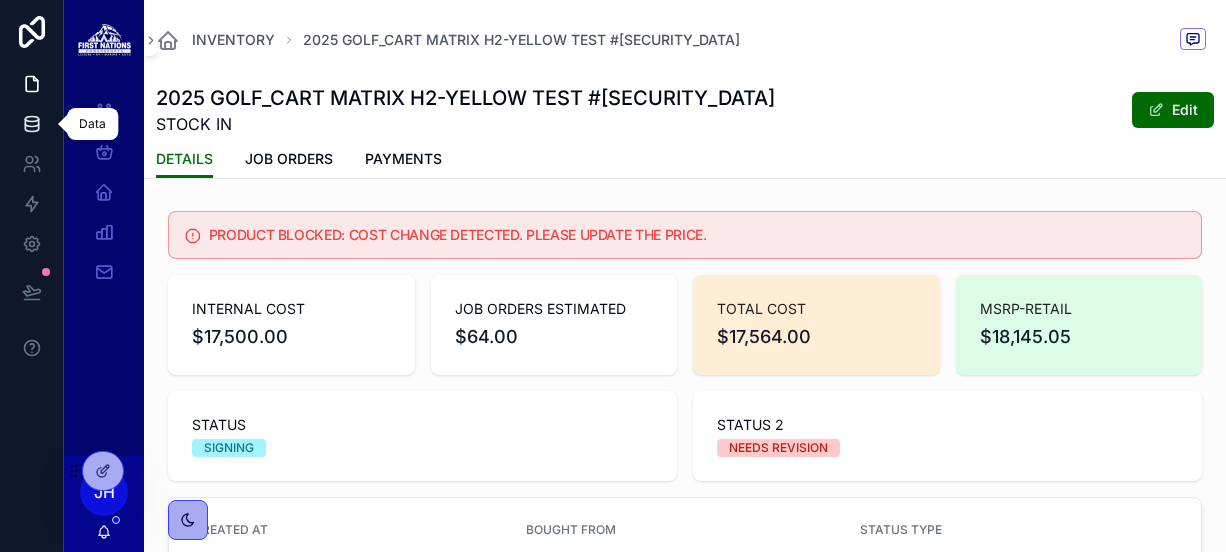 click at bounding box center [31, 124] 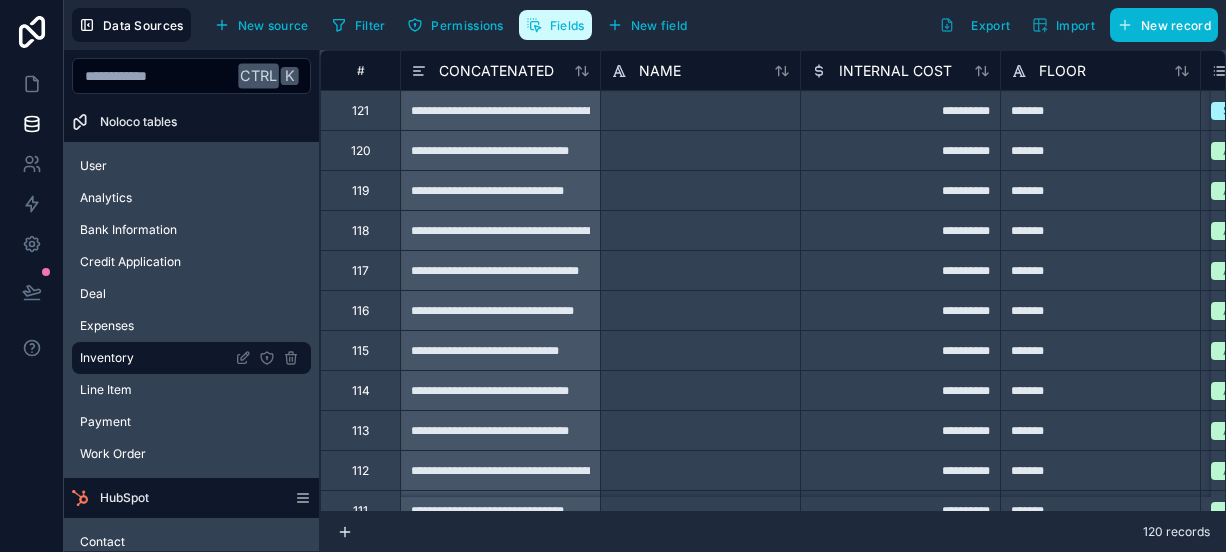 click on "Fields" at bounding box center [567, 25] 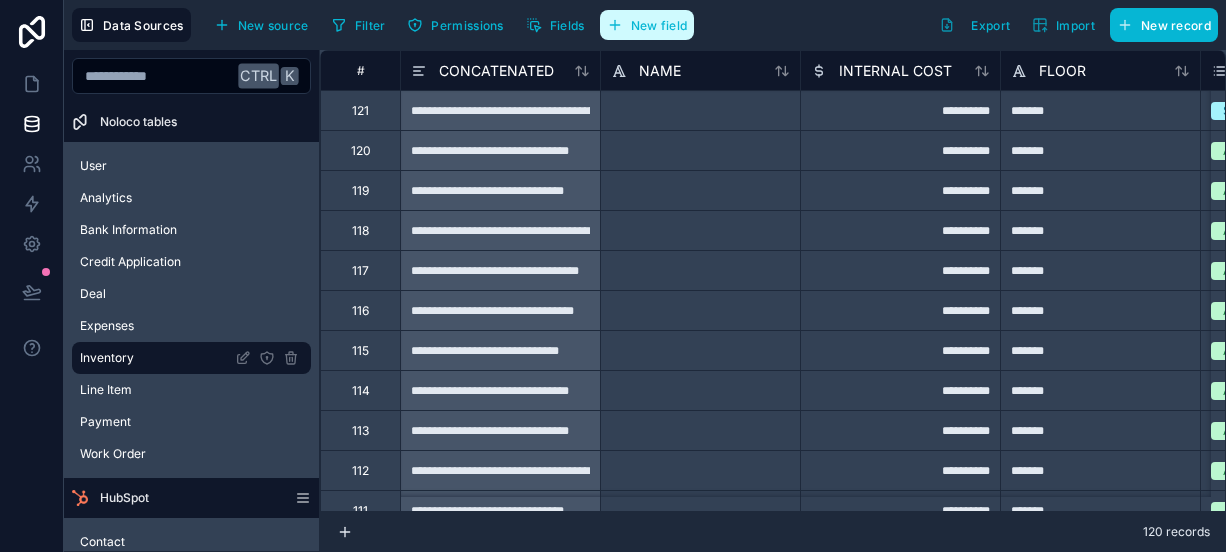click on "New field" at bounding box center [647, 25] 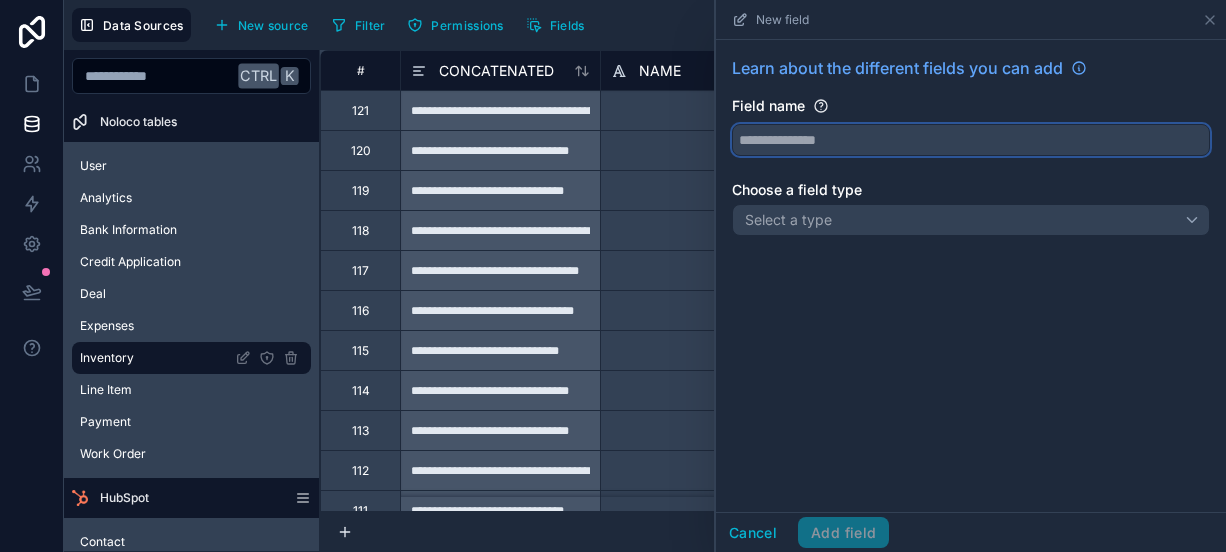 click at bounding box center (971, 140) 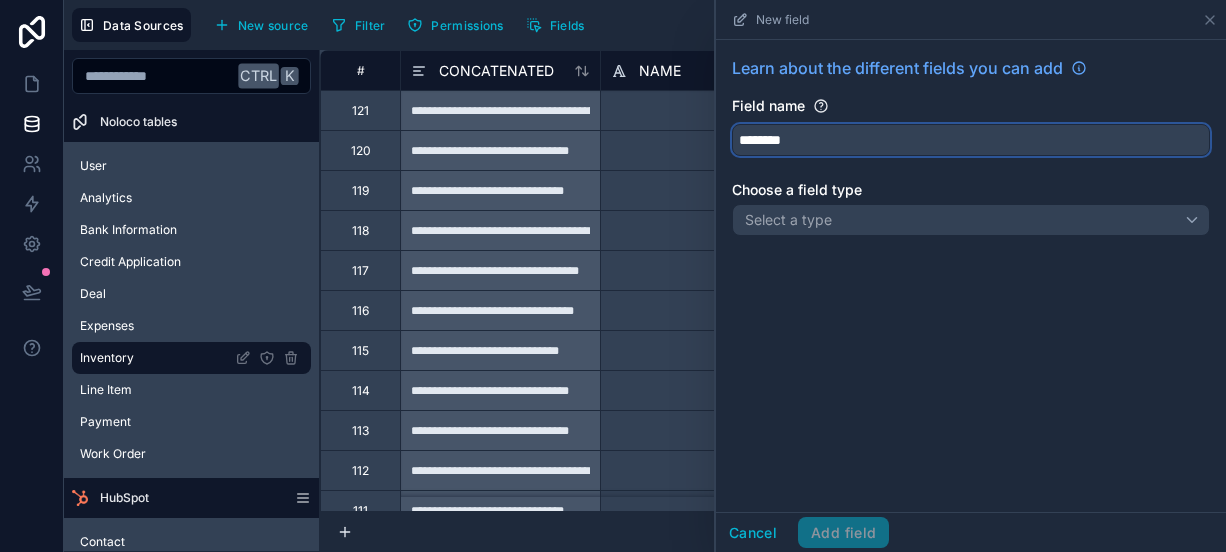 click on "*******" at bounding box center [971, 140] 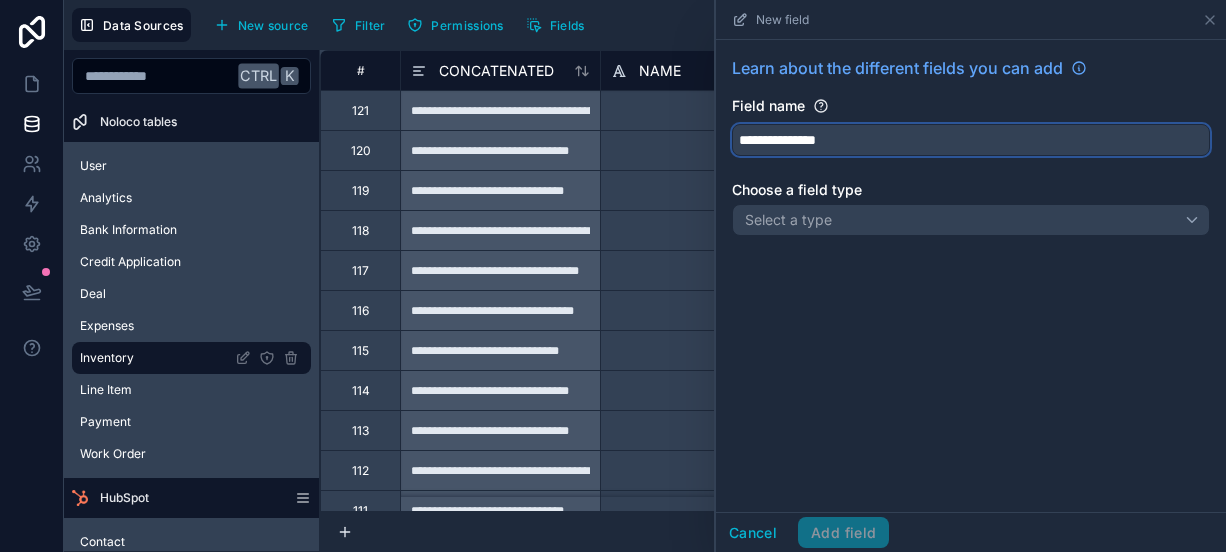 type on "**********" 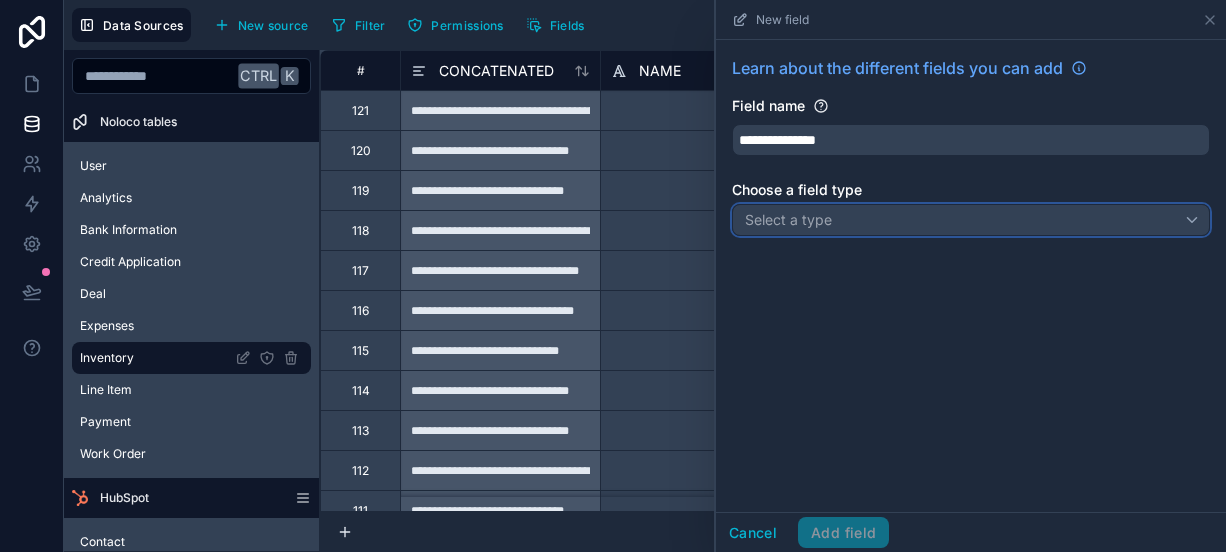 click on "Select a type" at bounding box center [788, 219] 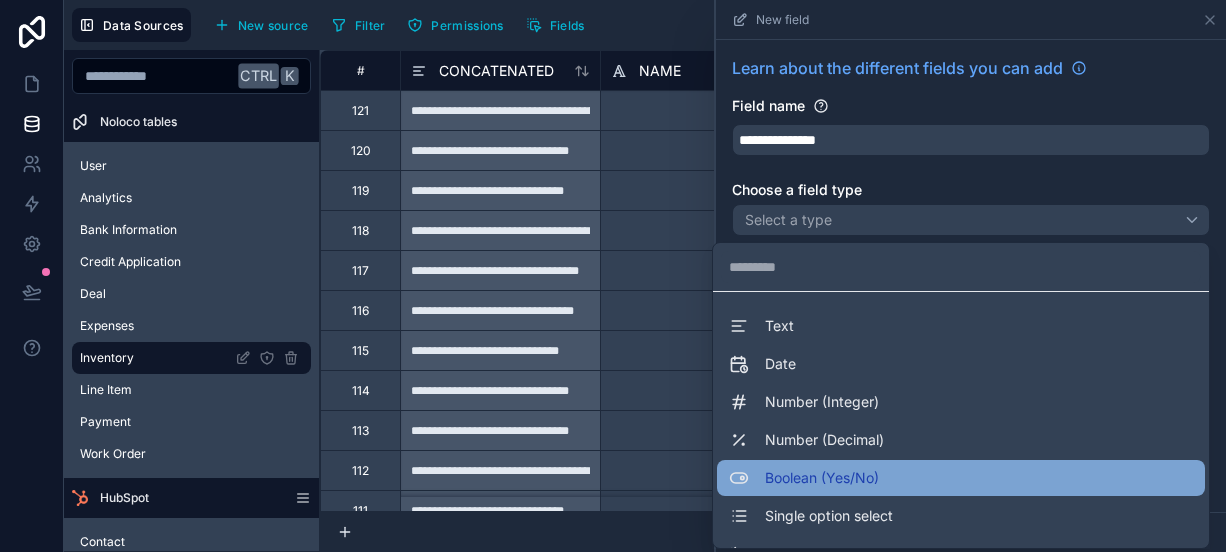 click on "Boolean (Yes/No)" at bounding box center (822, 478) 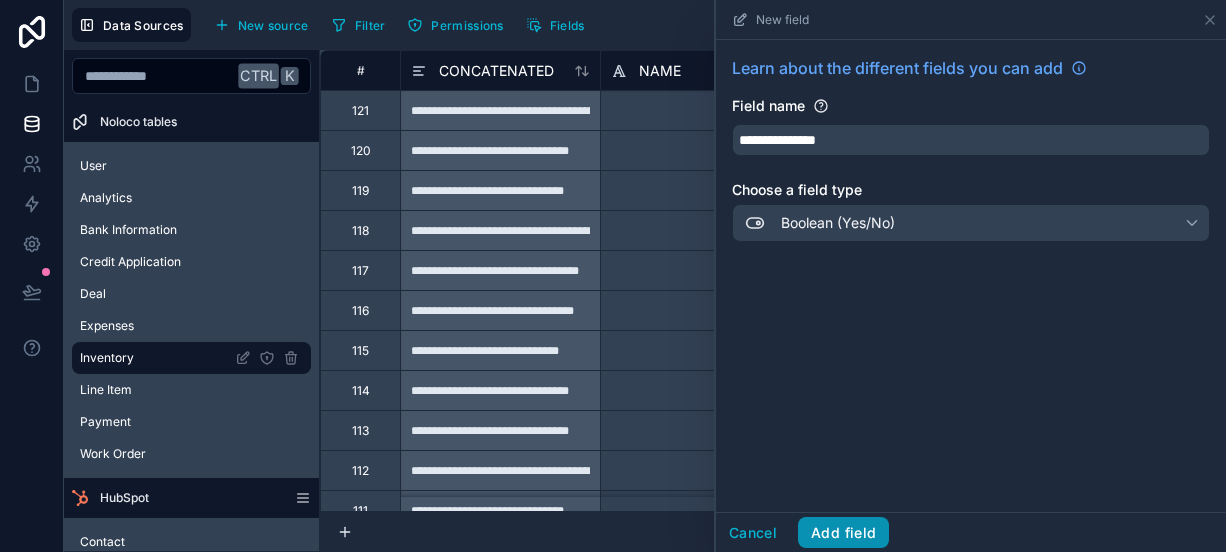 click on "Add field" at bounding box center [843, 533] 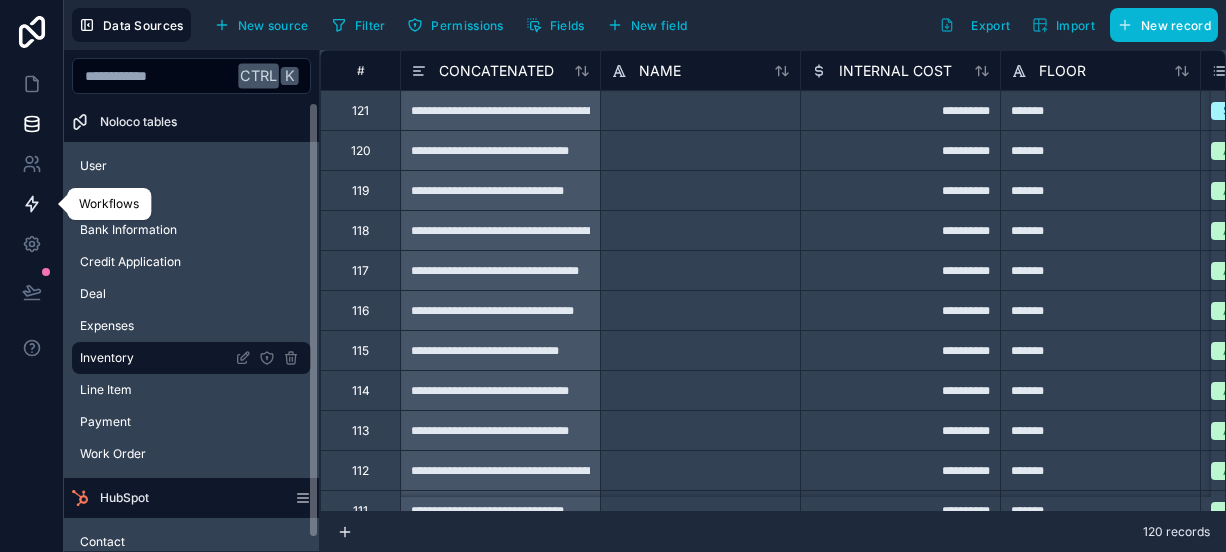 click at bounding box center (31, 204) 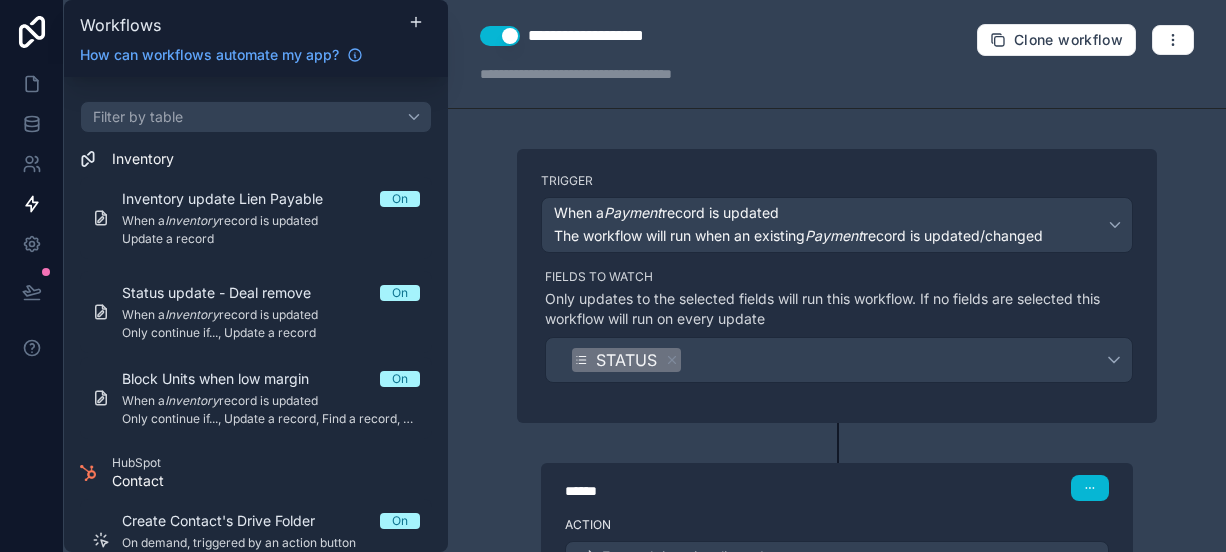 scroll, scrollTop: 174, scrollLeft: 0, axis: vertical 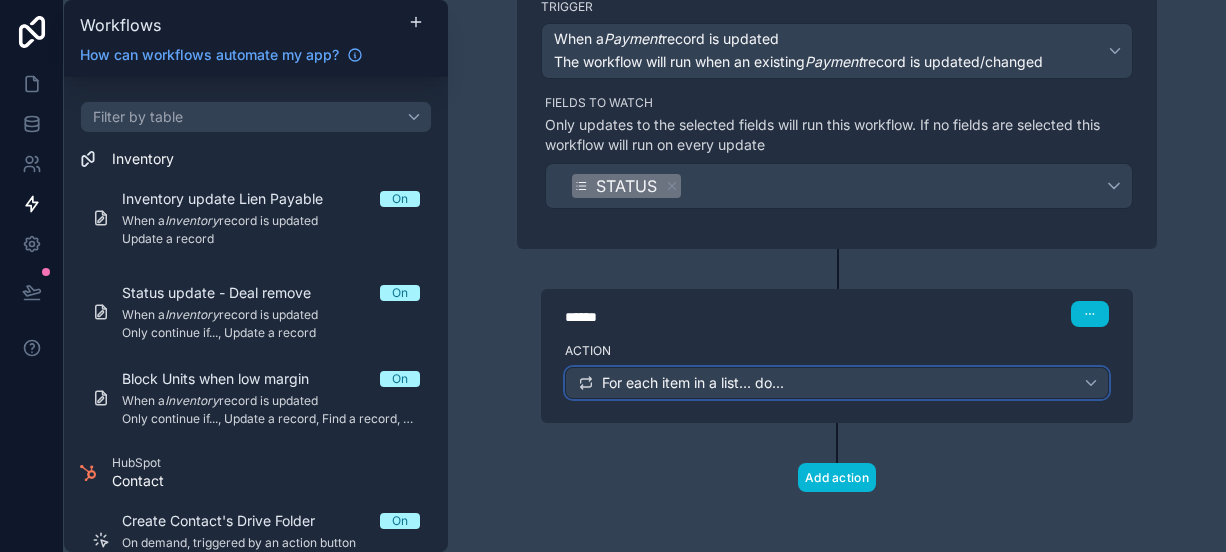 click on "For each item in a list... do..." at bounding box center [837, 383] 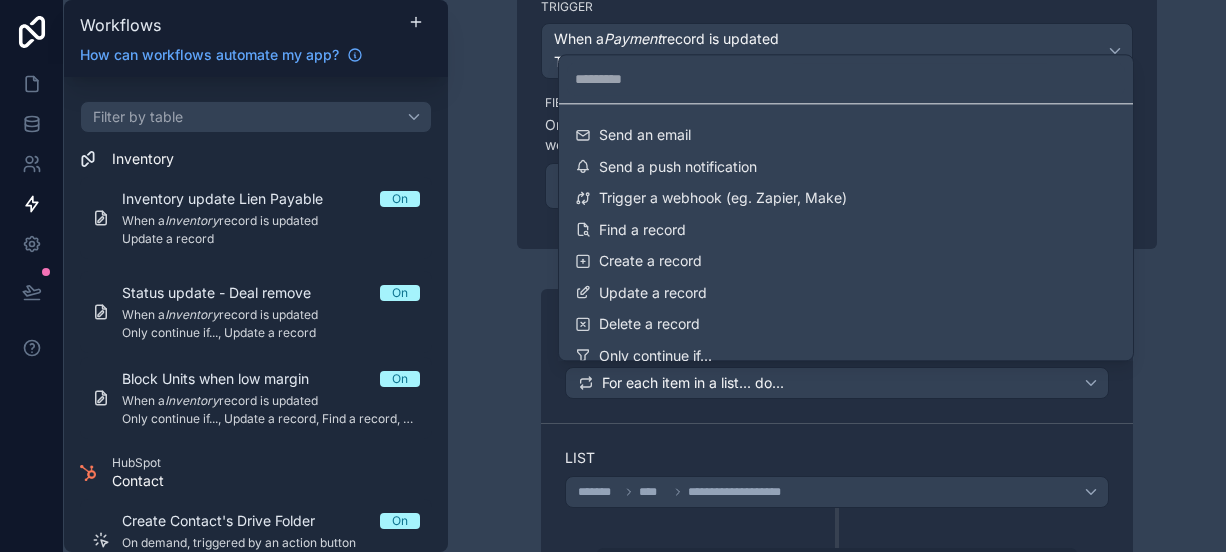 click at bounding box center (613, 276) 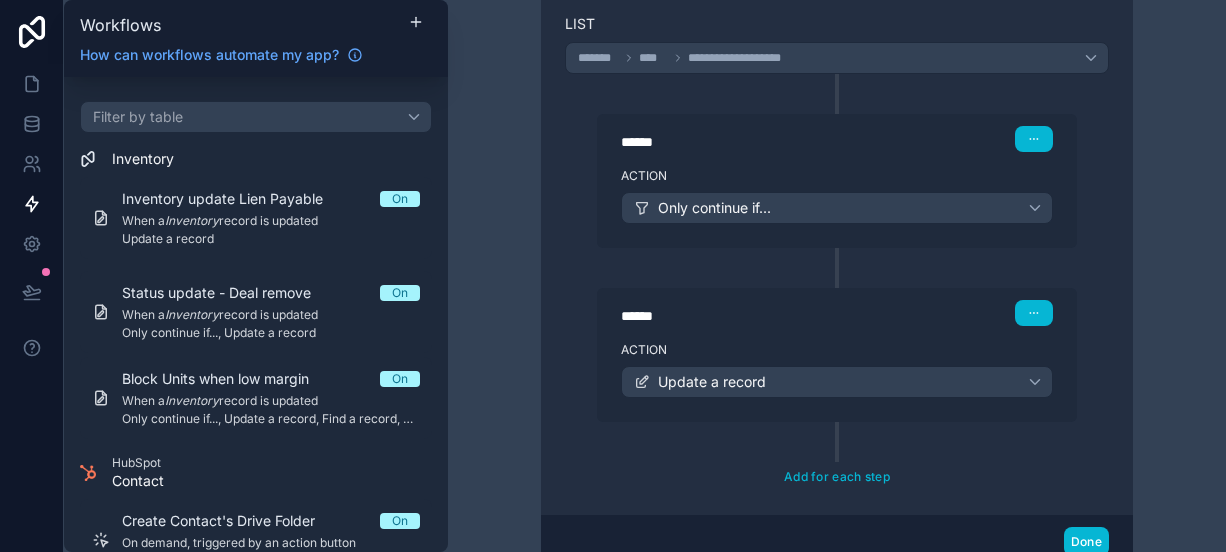 scroll, scrollTop: 620, scrollLeft: 0, axis: vertical 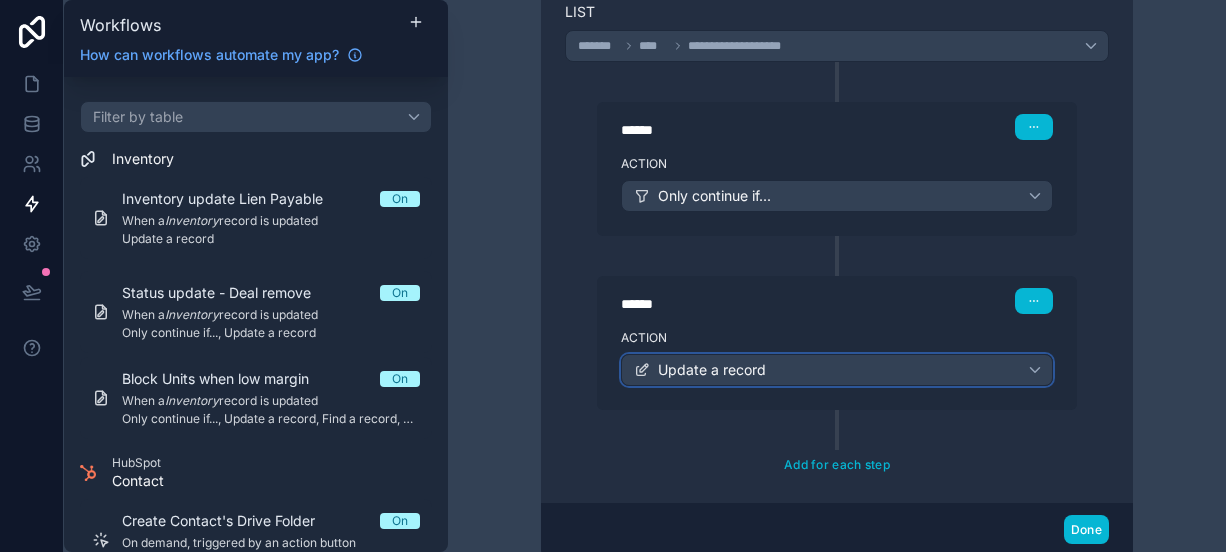 click on "Update a record" at bounding box center [712, 370] 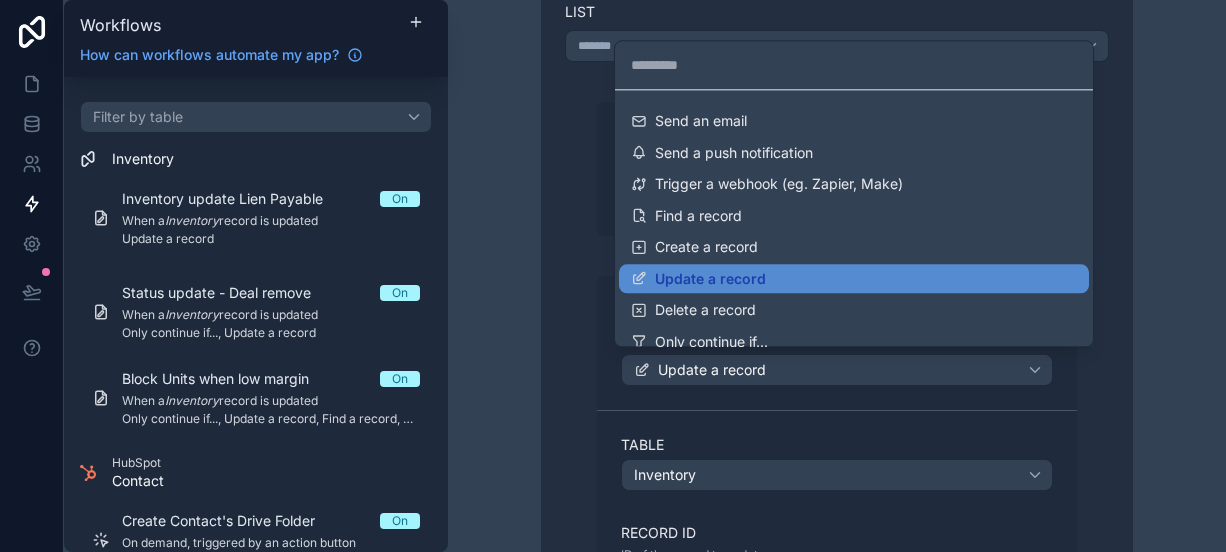 click at bounding box center [613, 276] 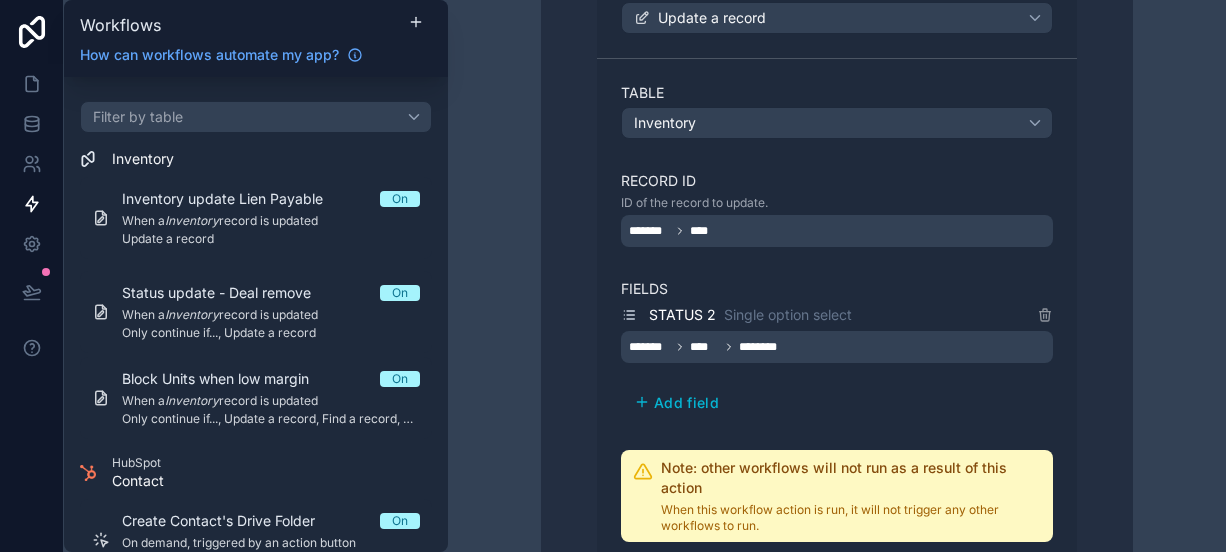 scroll, scrollTop: 970, scrollLeft: 0, axis: vertical 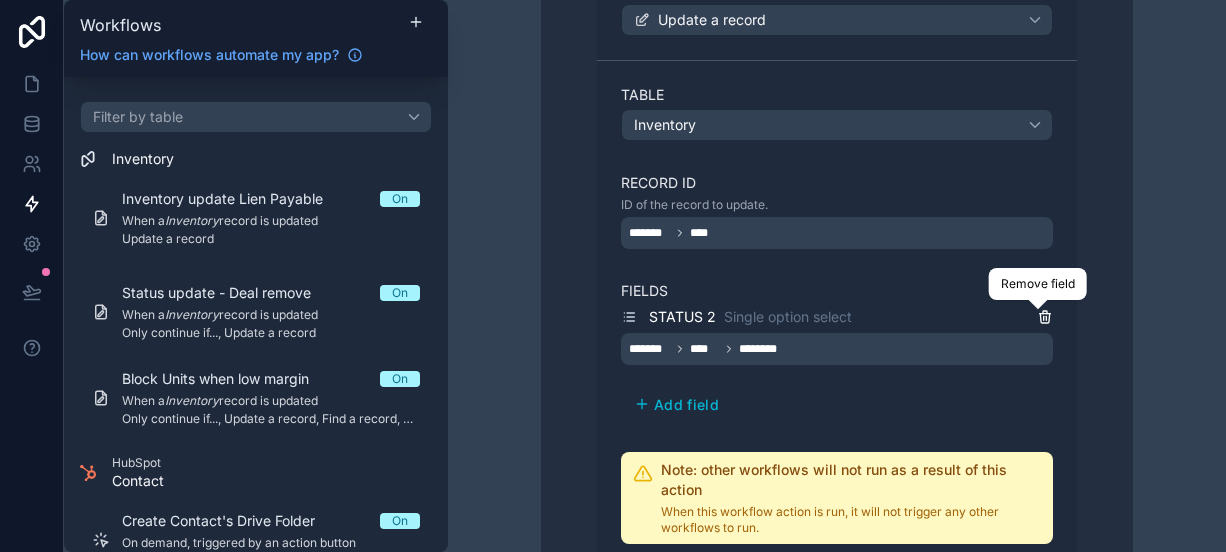click at bounding box center [1038, 298] 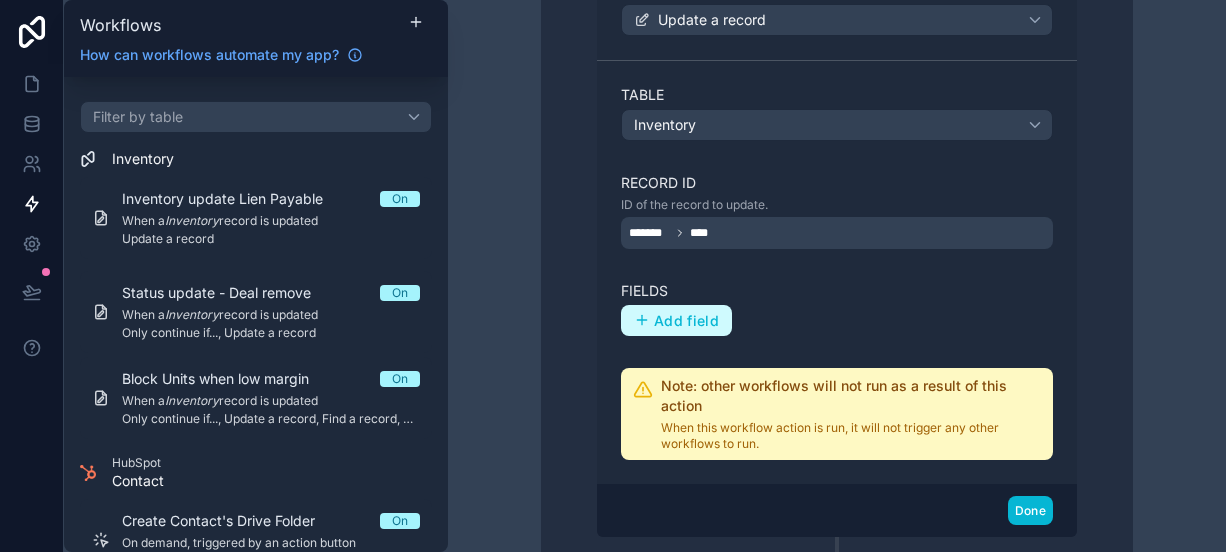 click on "Add field" at bounding box center [686, 321] 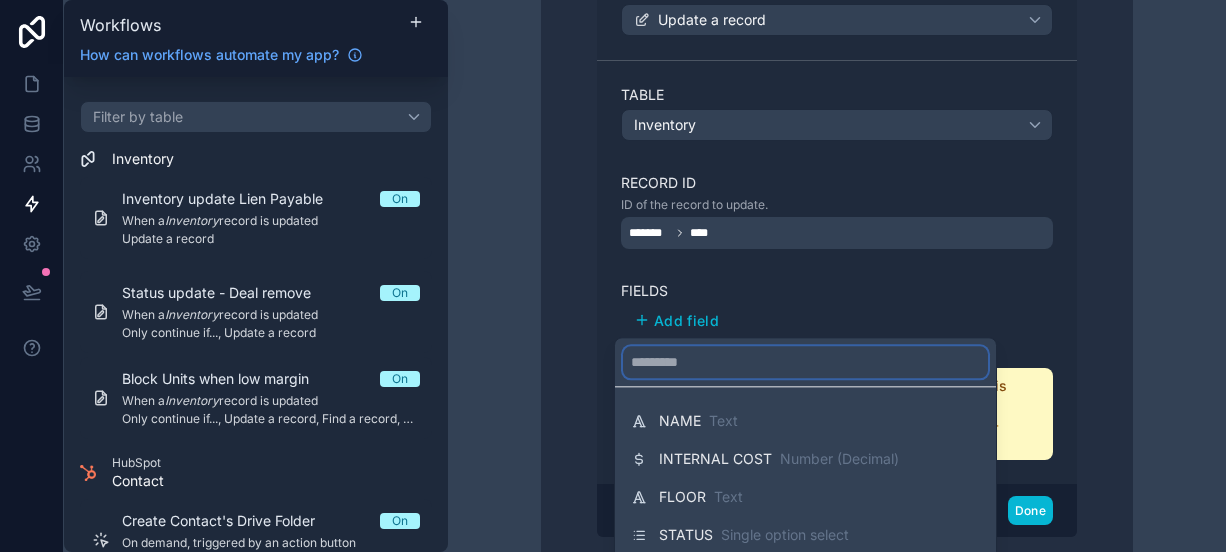 click at bounding box center (805, 362) 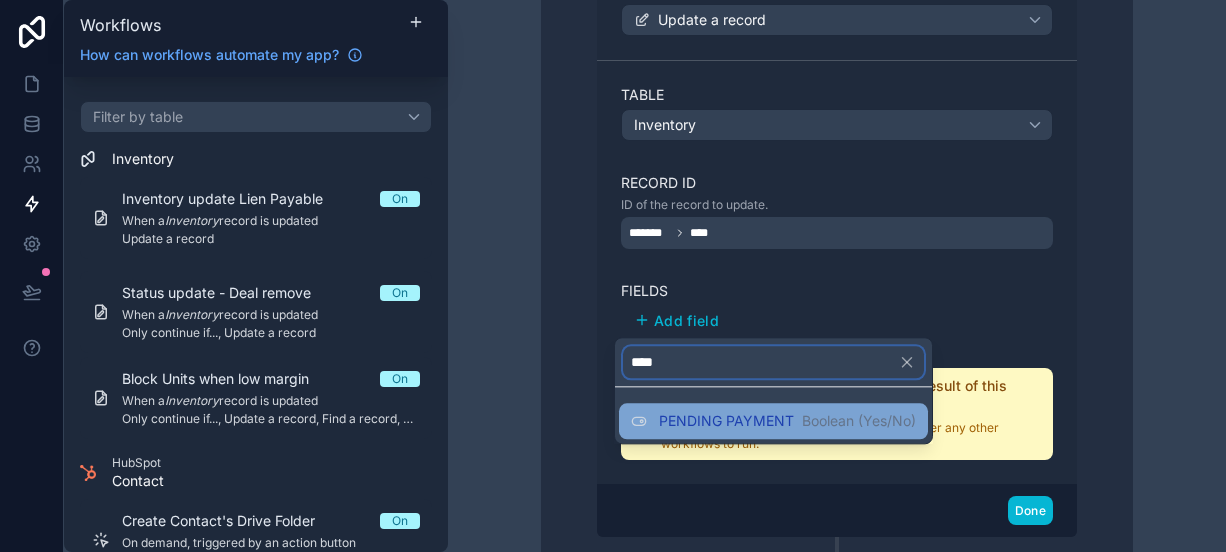type on "****" 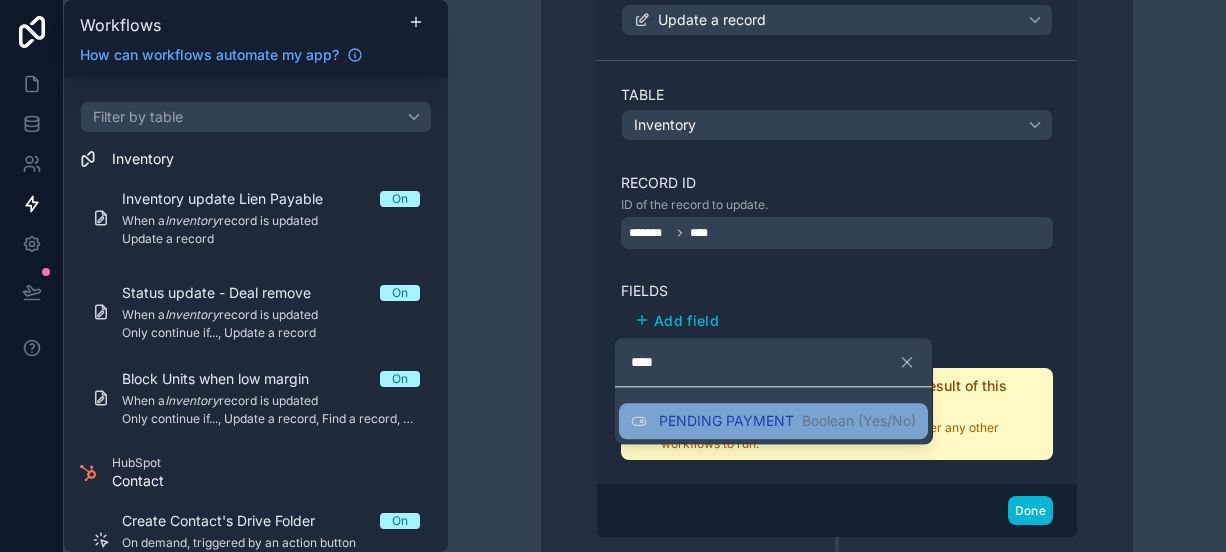 click on "PENDING PAYMENT Boolean (Yes/No)" at bounding box center [773, 421] 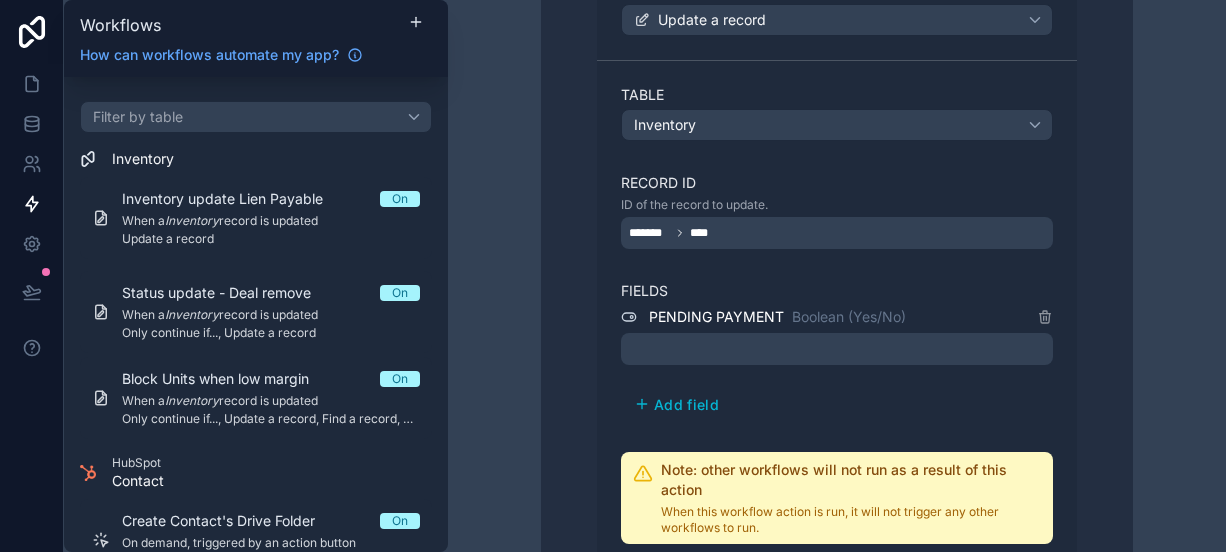 click at bounding box center [837, 349] 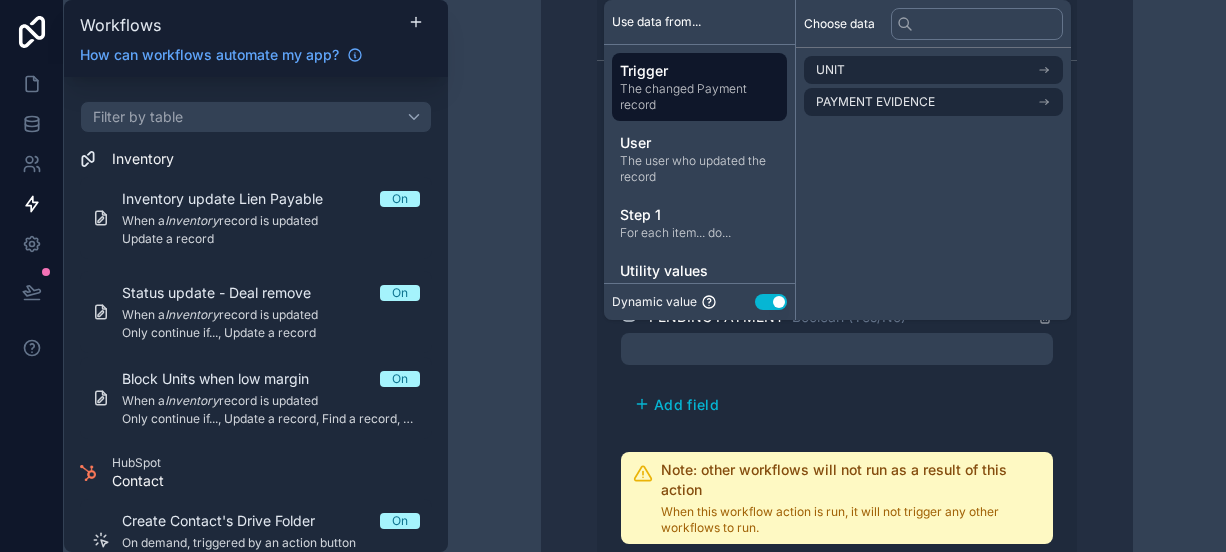 click on "Use setting" at bounding box center (771, 302) 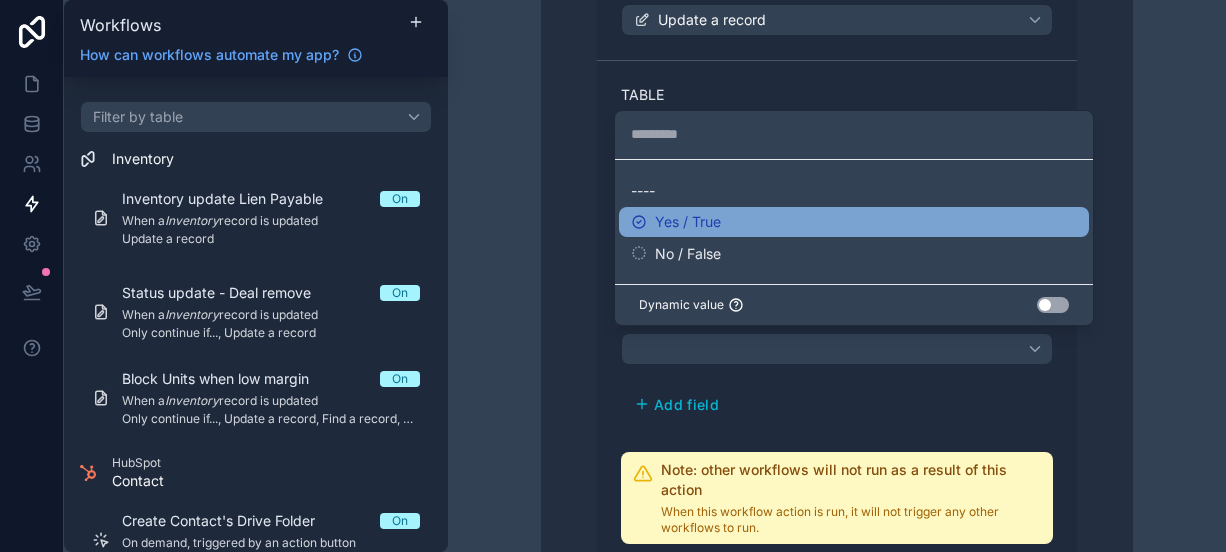 click on "Yes / True" at bounding box center (854, 222) 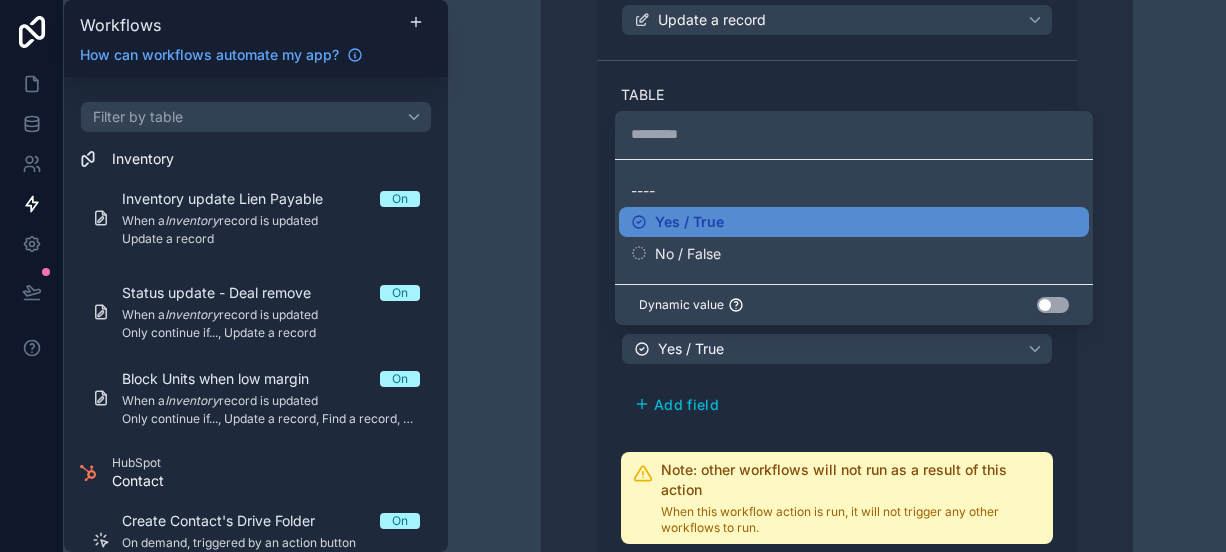 click on "****** Step 2 Action Only continue if... ****** Step 3 Action Update a record Table Inventory Record ID ID of the record to update. ******* **** Fields PENDING PAYMENT Boolean (Yes/No) Yes / True Add field Note: other workflows will not run as a result of this action When this workflow action is run, it will not trigger any other workflows to run. Done" at bounding box center (837, 167) 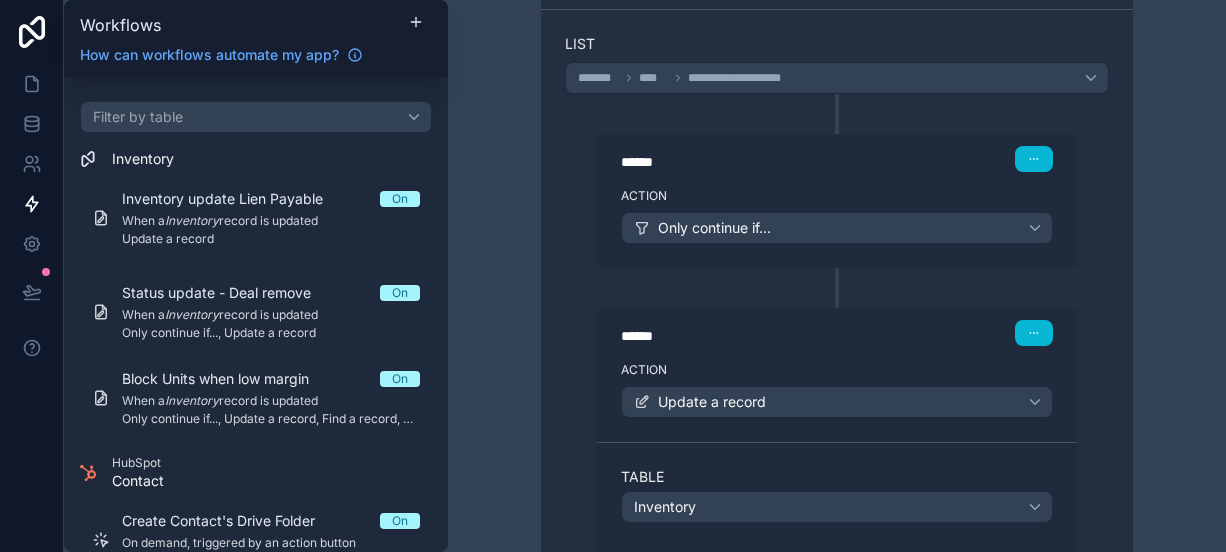 scroll, scrollTop: 576, scrollLeft: 0, axis: vertical 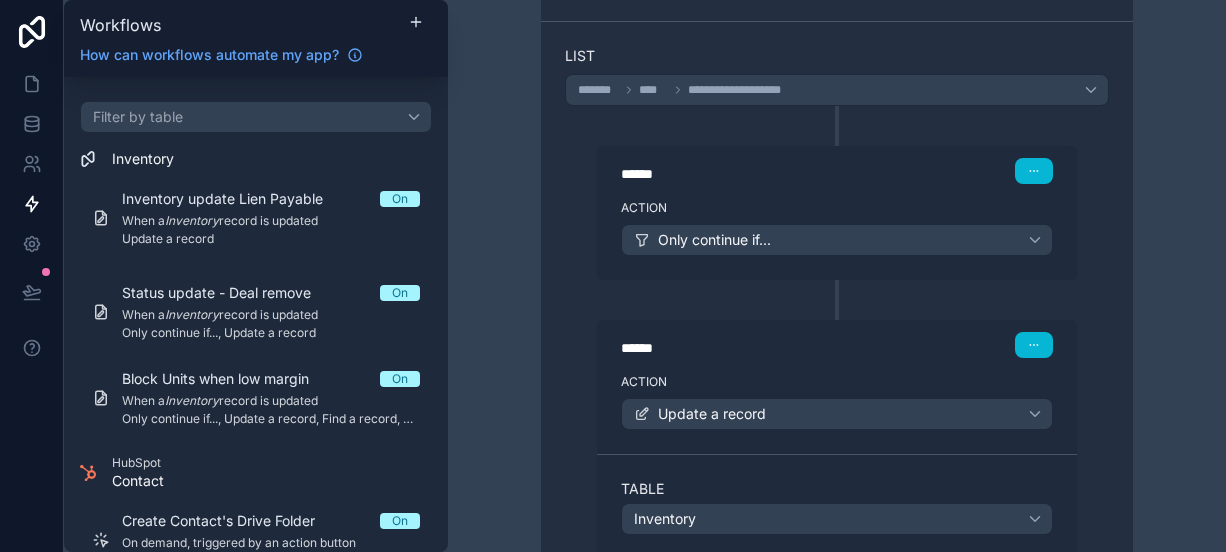 click at bounding box center (837, 126) 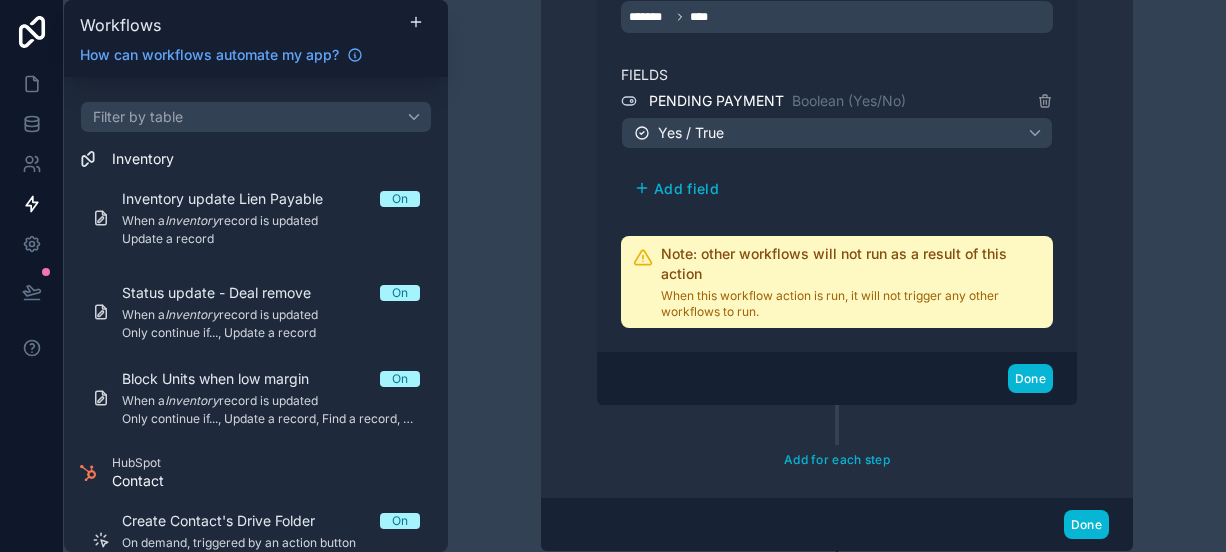 scroll, scrollTop: 1310, scrollLeft: 0, axis: vertical 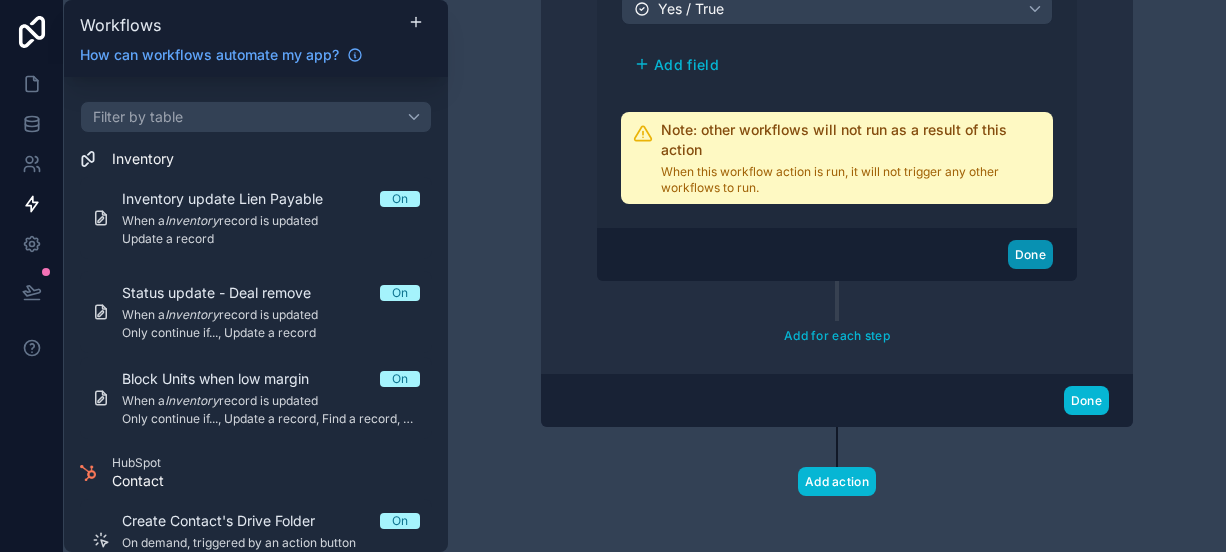 click on "Done" at bounding box center [1030, 254] 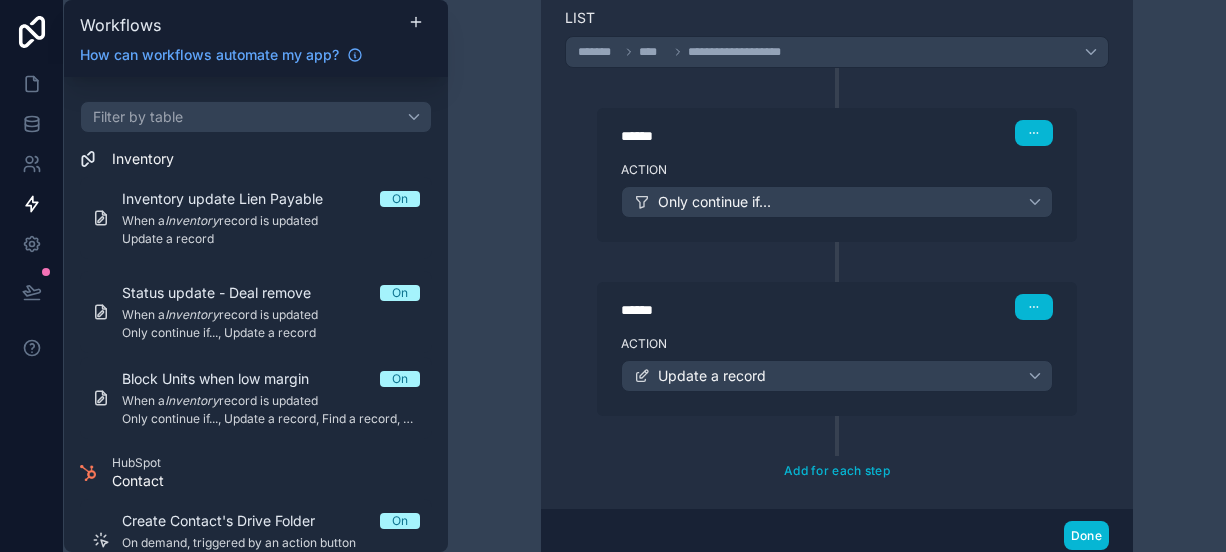 scroll, scrollTop: 612, scrollLeft: 0, axis: vertical 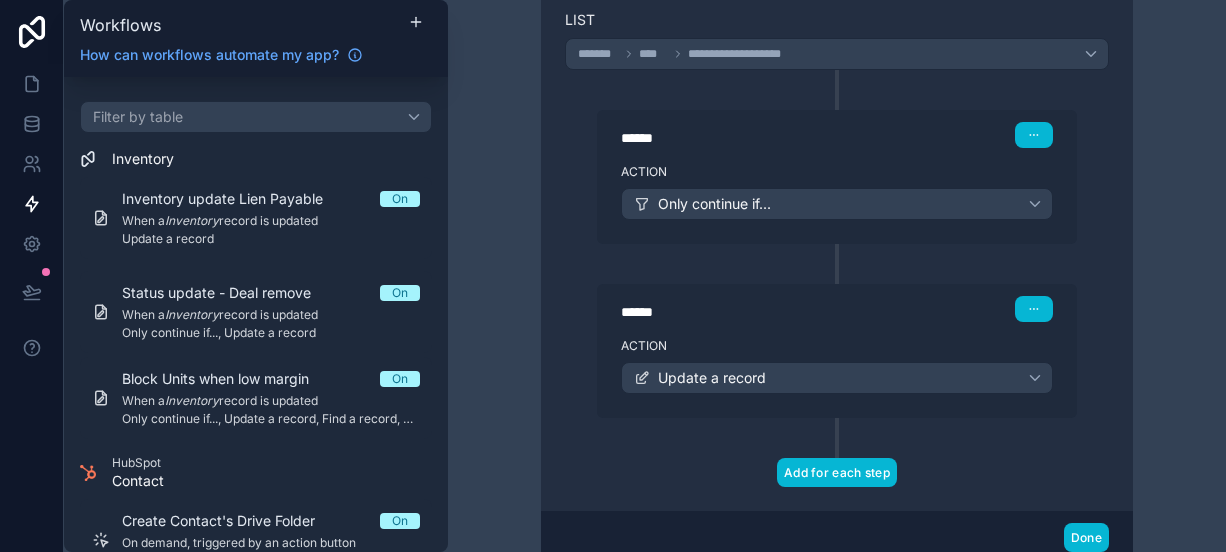 click on "Add for each step" at bounding box center [837, 472] 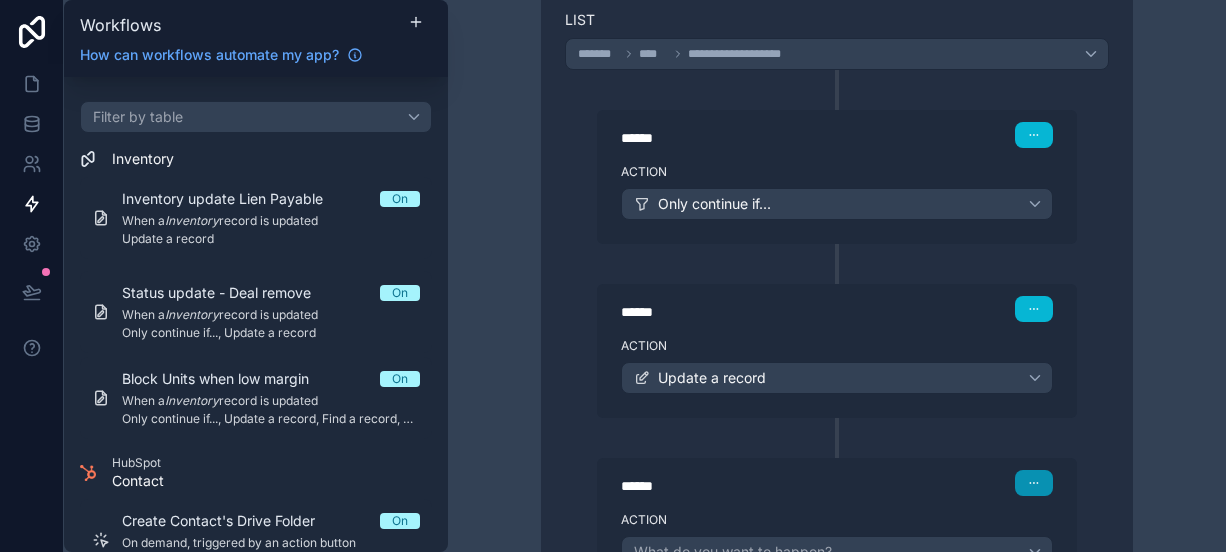 drag, startPoint x: 1035, startPoint y: 477, endPoint x: 1035, endPoint y: 429, distance: 48 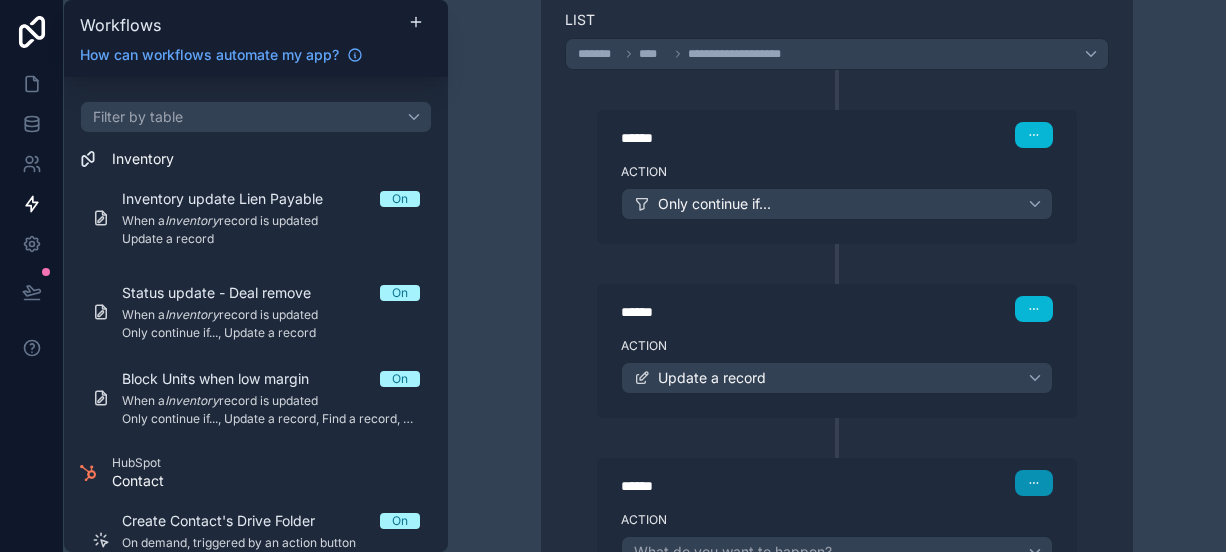 click 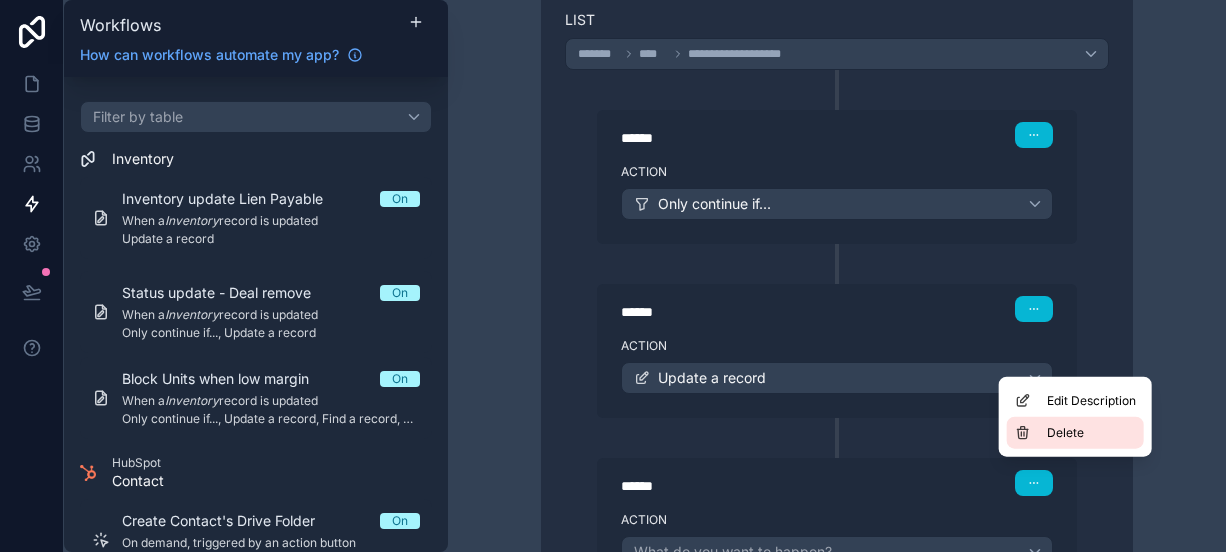 click on "Delete" at bounding box center [1075, 433] 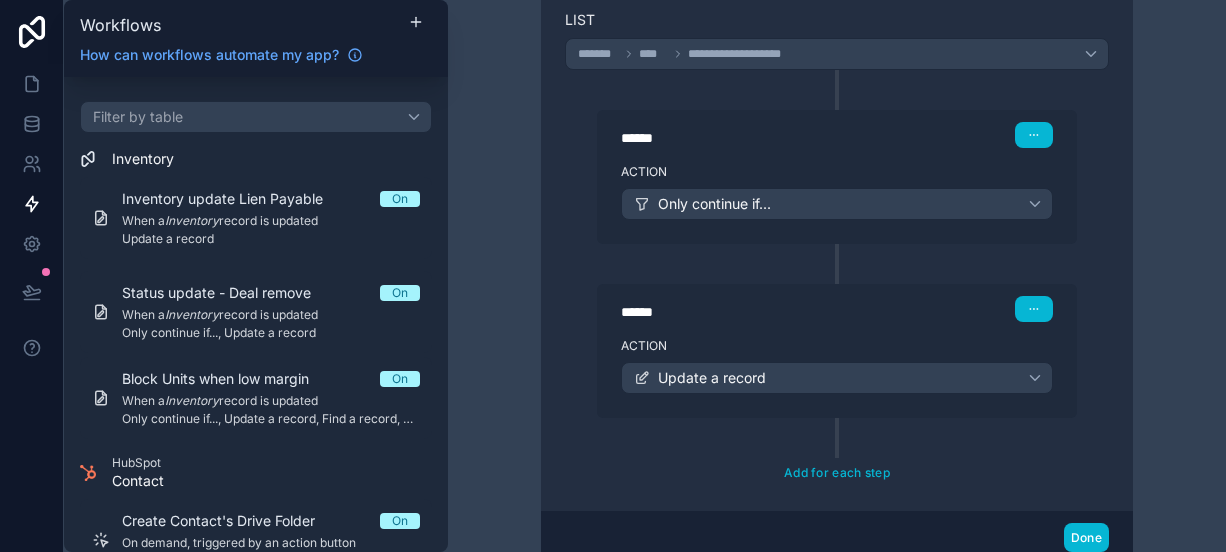 click on "****** Step 2 Action Only continue if... ****** Step 3 Action Update a record" at bounding box center [837, 244] 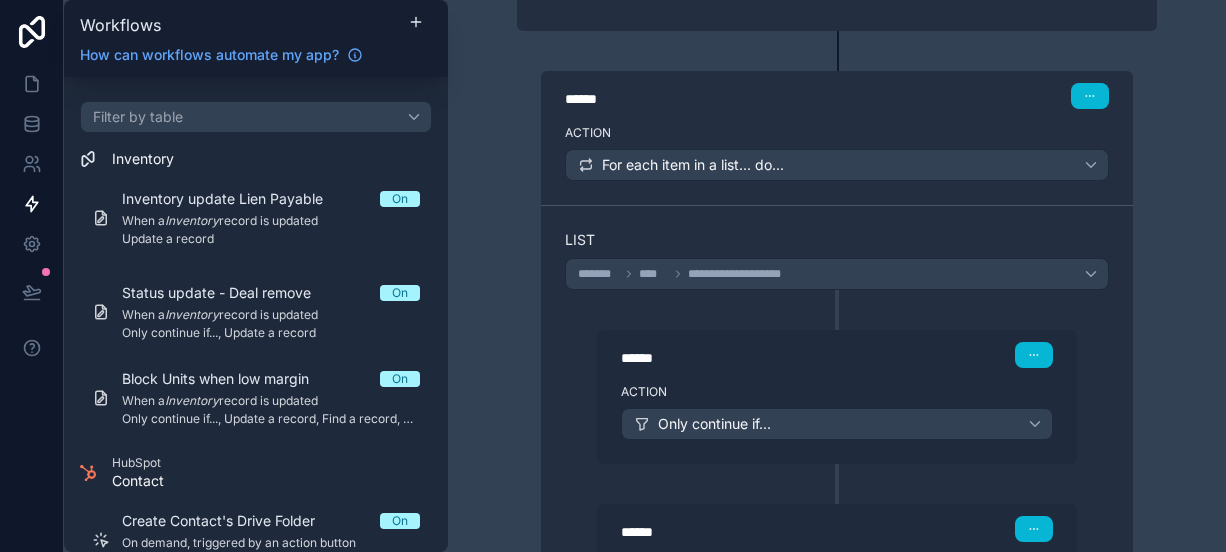 scroll, scrollTop: 390, scrollLeft: 0, axis: vertical 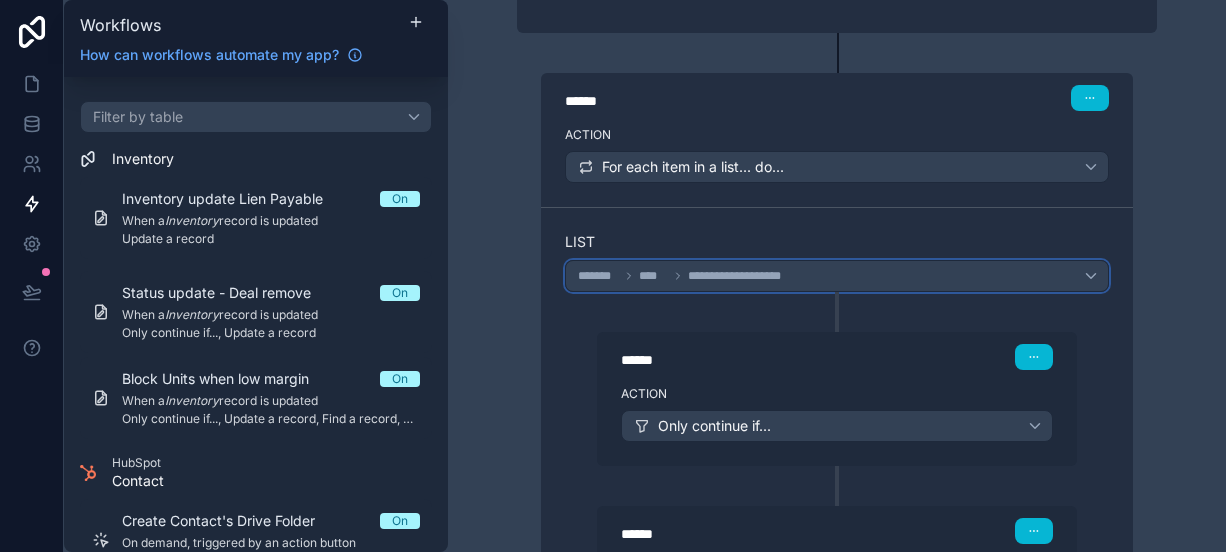 click on "**********" at bounding box center [837, 276] 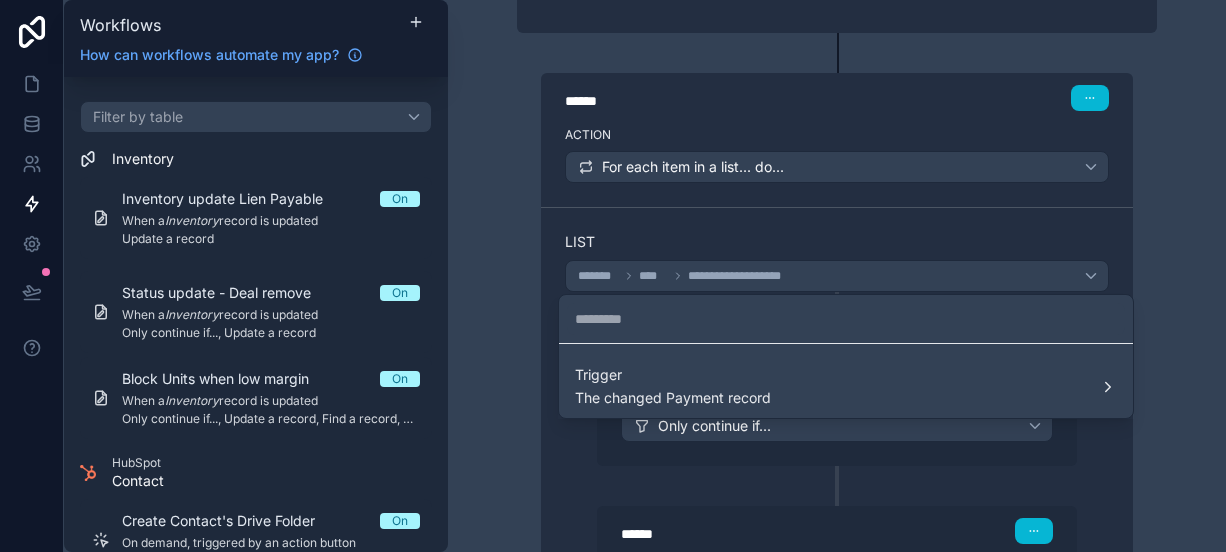 click at bounding box center [613, 276] 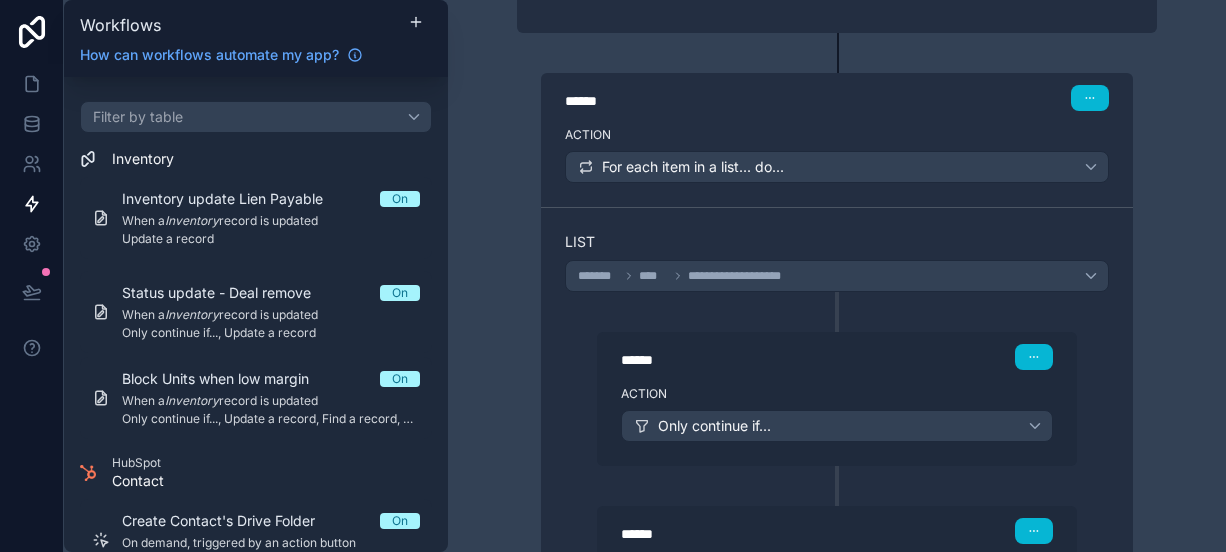 click at bounding box center [837, 312] 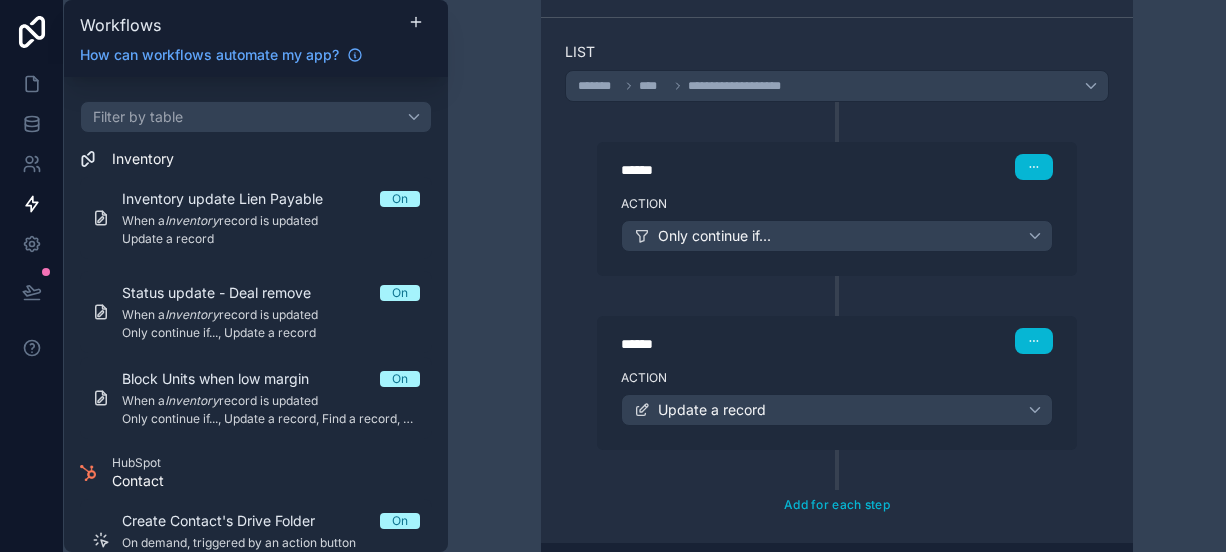 scroll, scrollTop: 580, scrollLeft: 0, axis: vertical 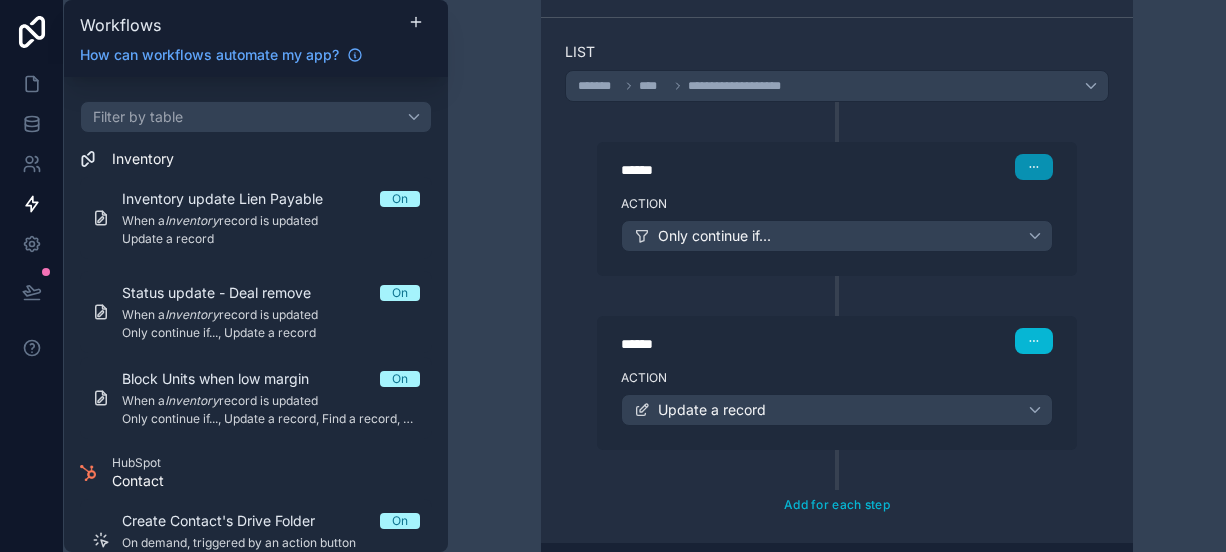 click at bounding box center [1034, 167] 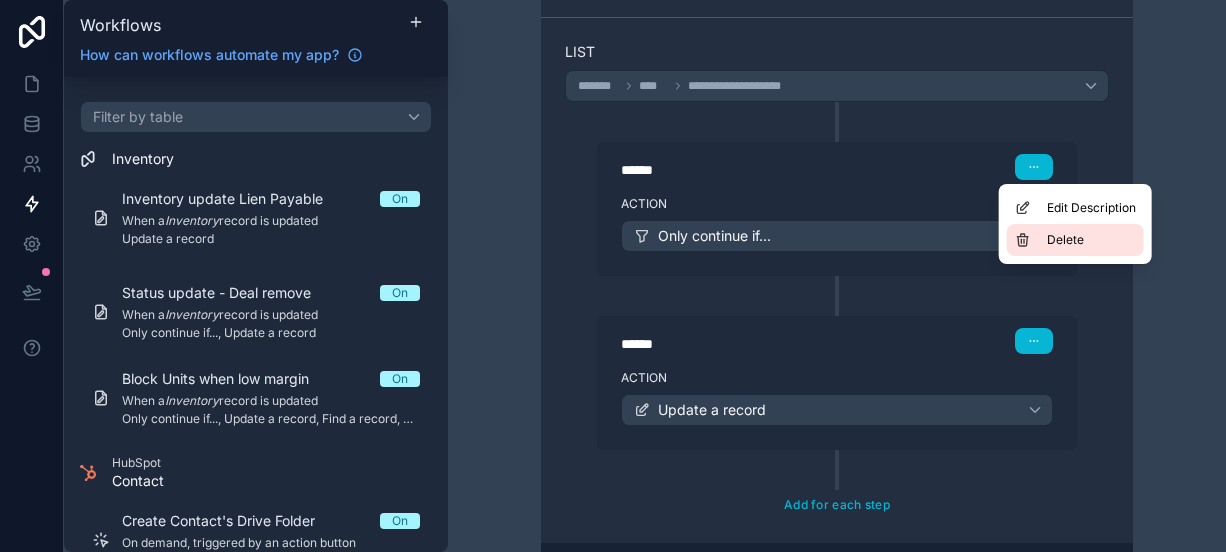 click on "Delete" at bounding box center (1065, 240) 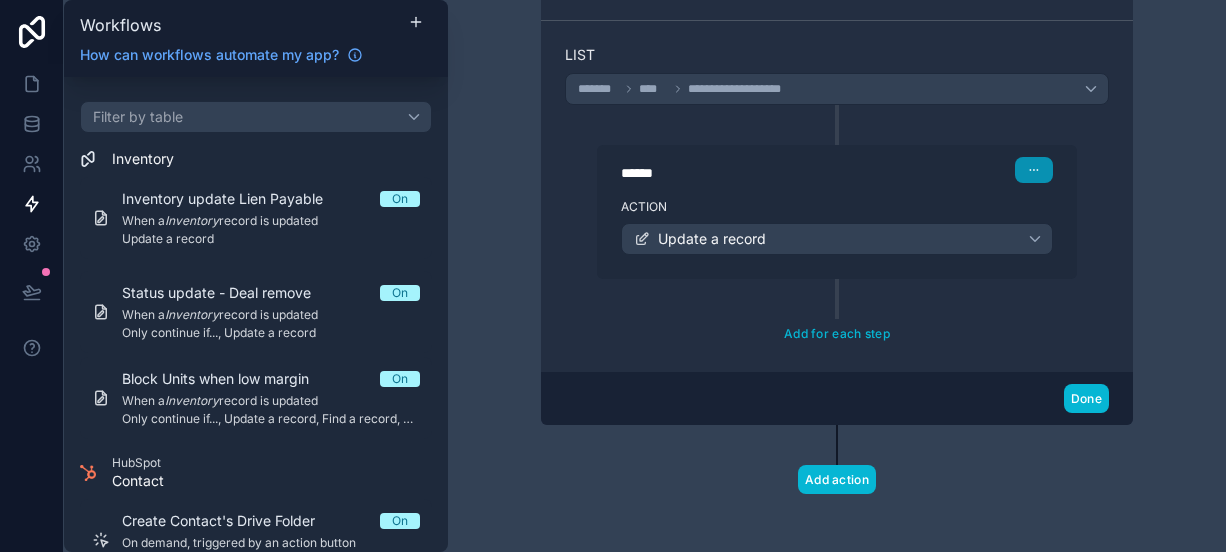 click 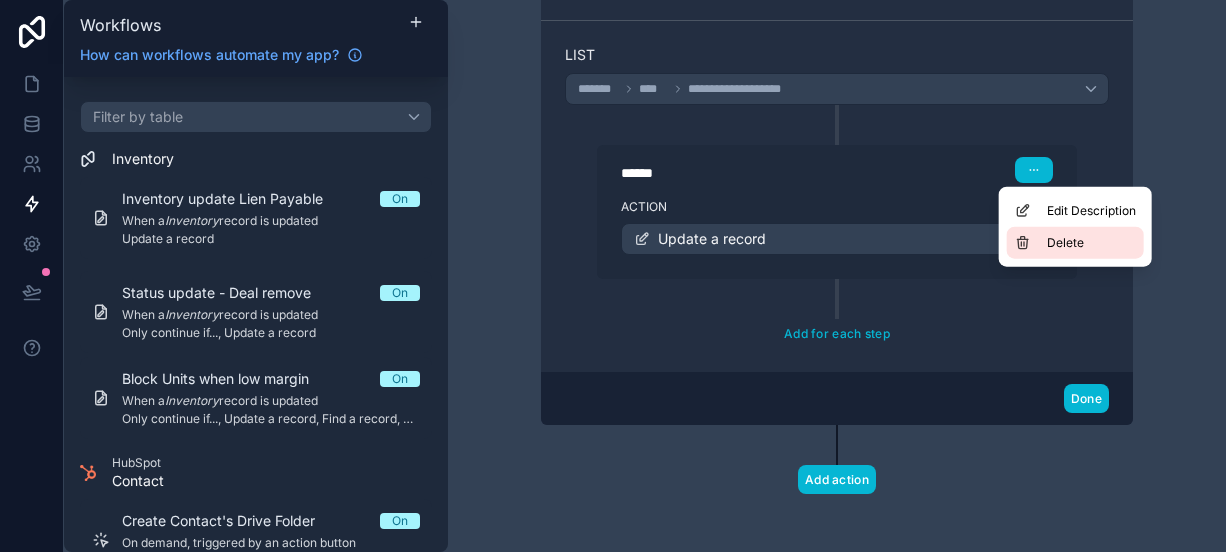 click on "Delete" at bounding box center (1065, 243) 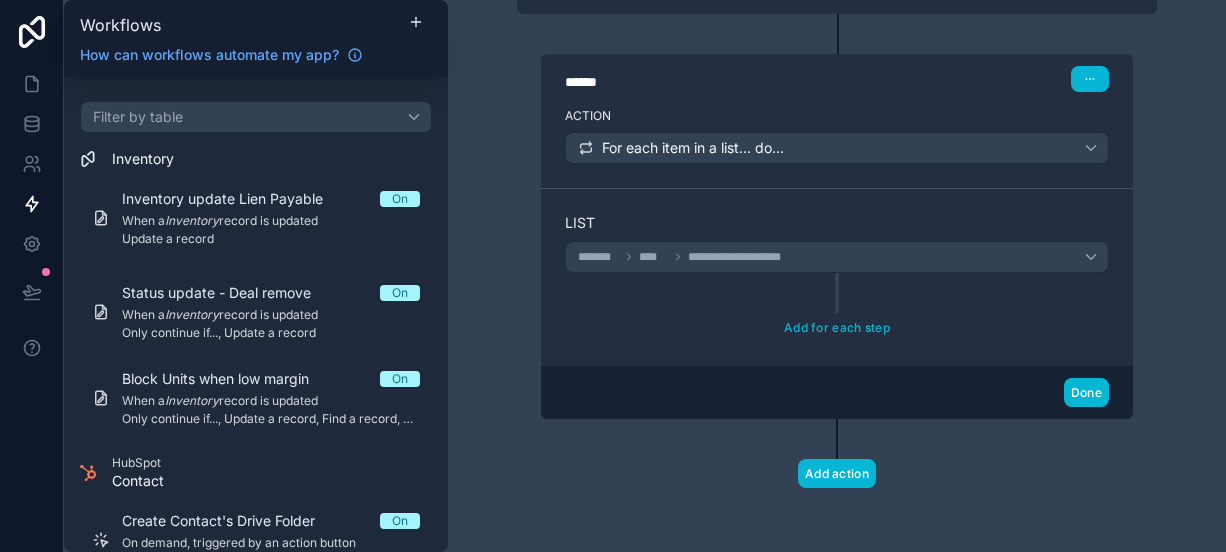 scroll, scrollTop: 404, scrollLeft: 0, axis: vertical 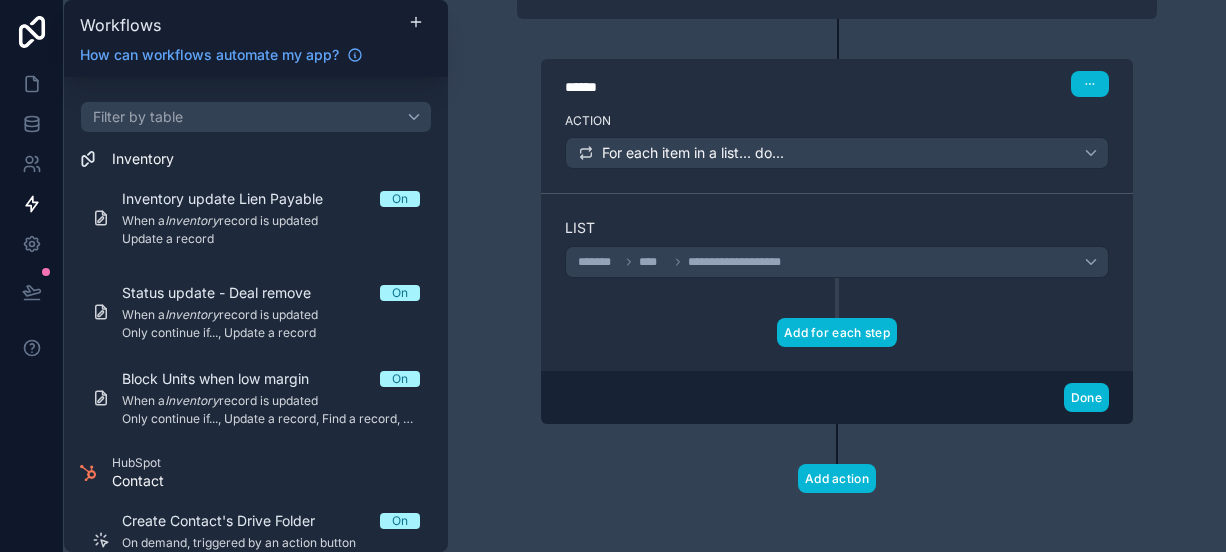 click on "Add for each step" at bounding box center (837, 332) 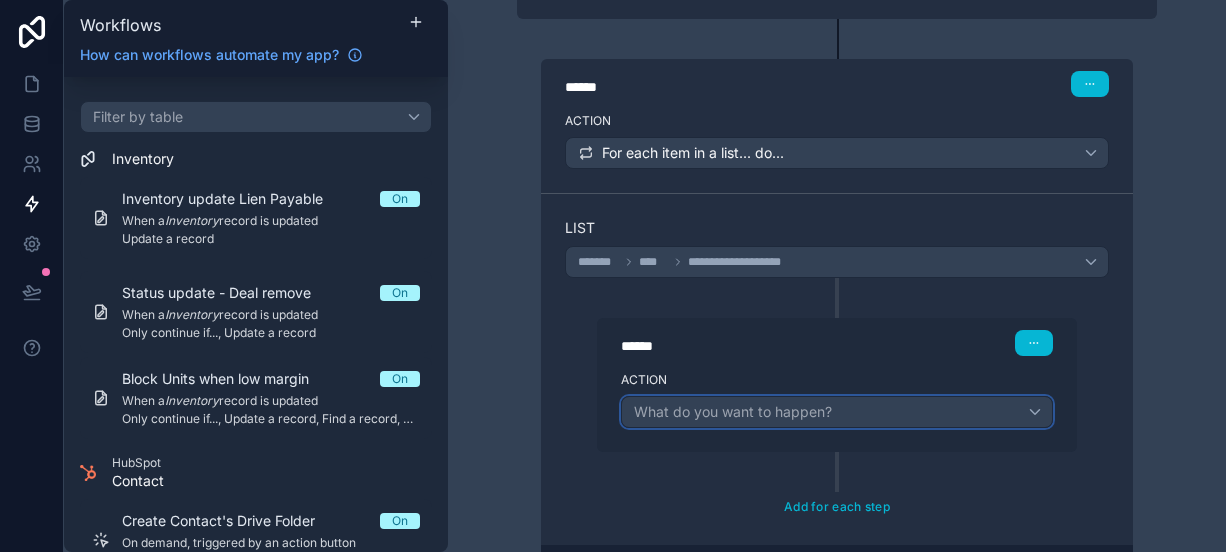 click on "What do you want to happen?" at bounding box center [733, 411] 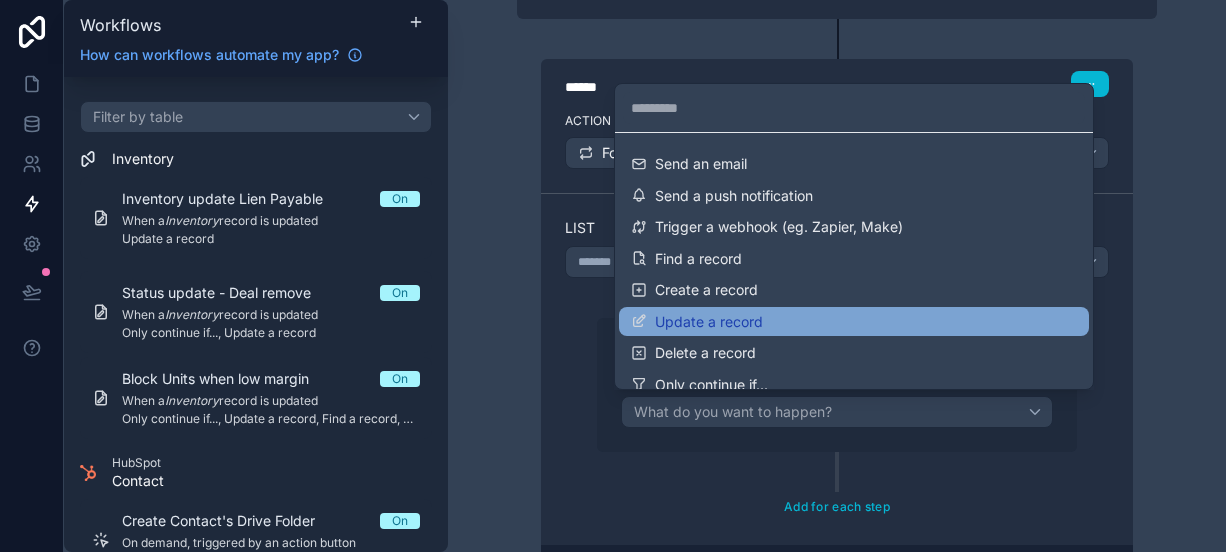 click on "Update a record" at bounding box center (709, 322) 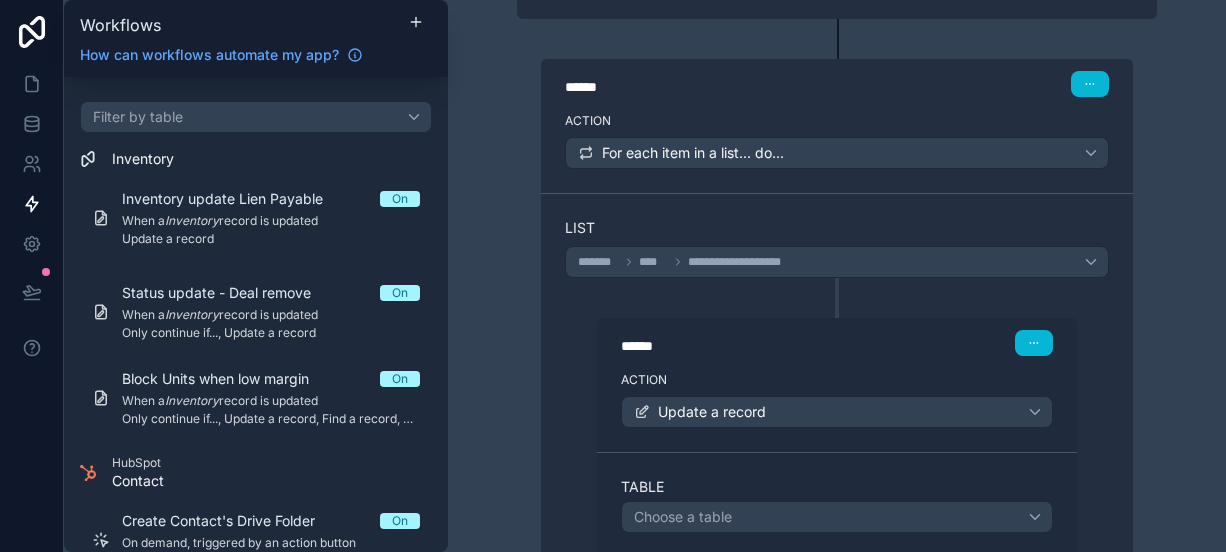 scroll, scrollTop: 502, scrollLeft: 0, axis: vertical 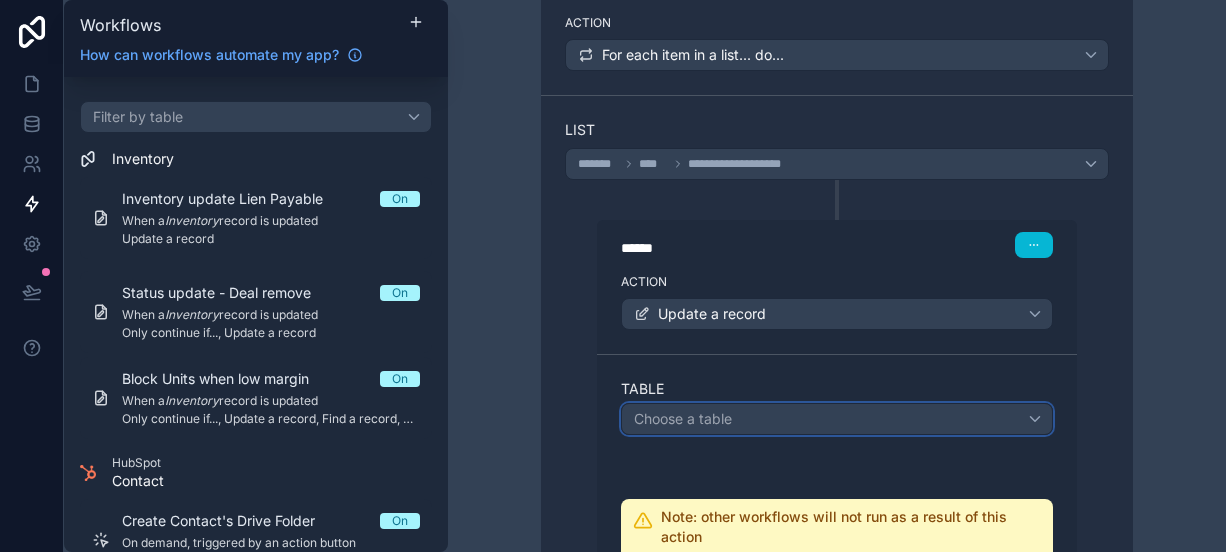 click on "Choose a table" at bounding box center (683, 418) 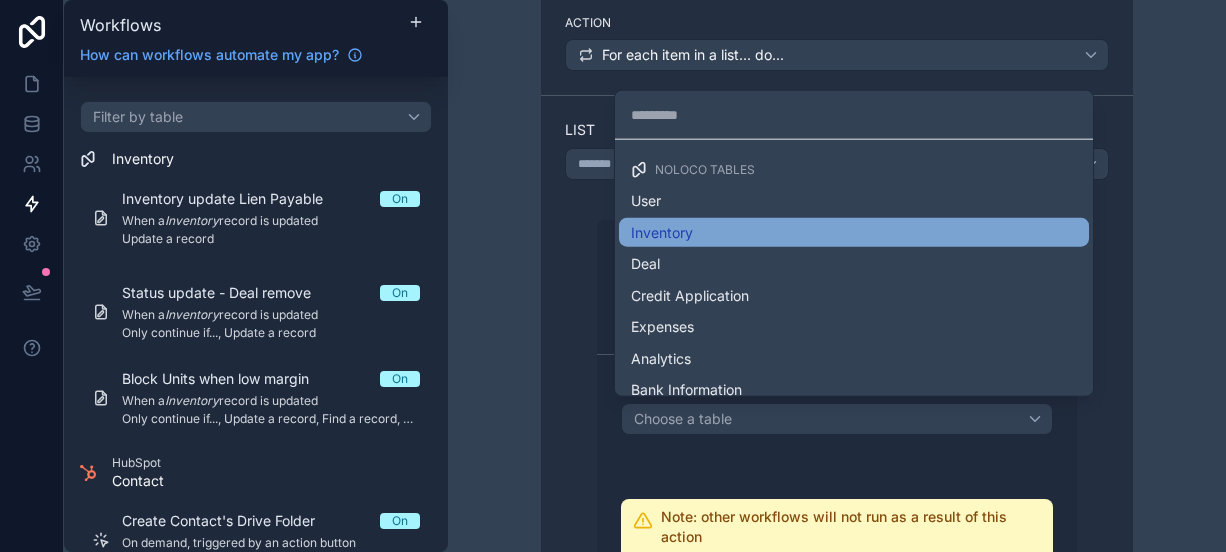 click on "Inventory" at bounding box center (854, 232) 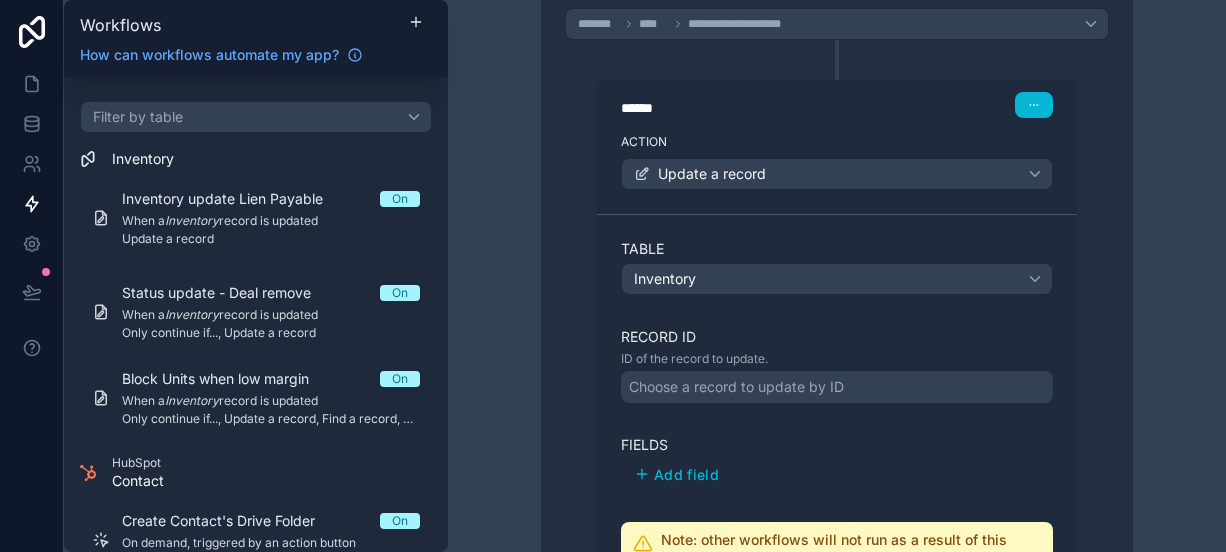 scroll, scrollTop: 646, scrollLeft: 0, axis: vertical 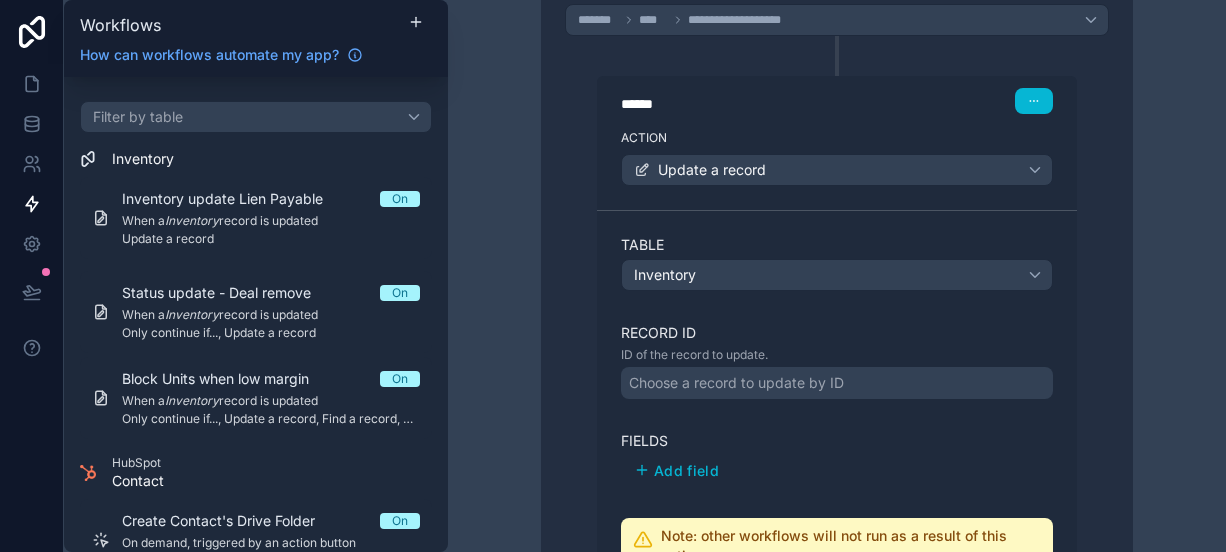click on "Choose a record to update by ID" at bounding box center [736, 383] 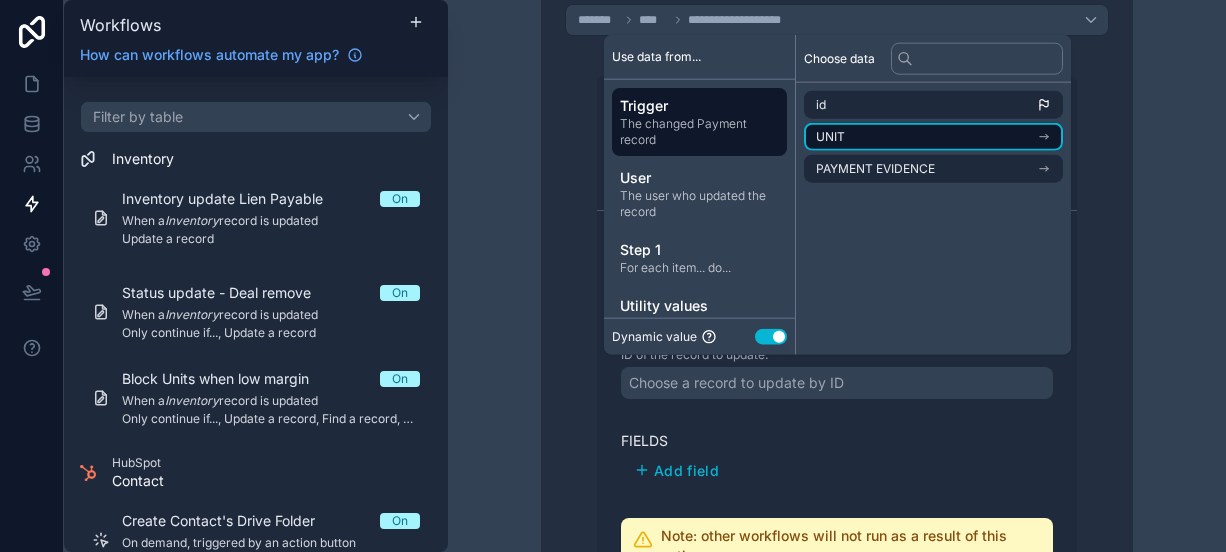 click on "UNIT" at bounding box center [933, 137] 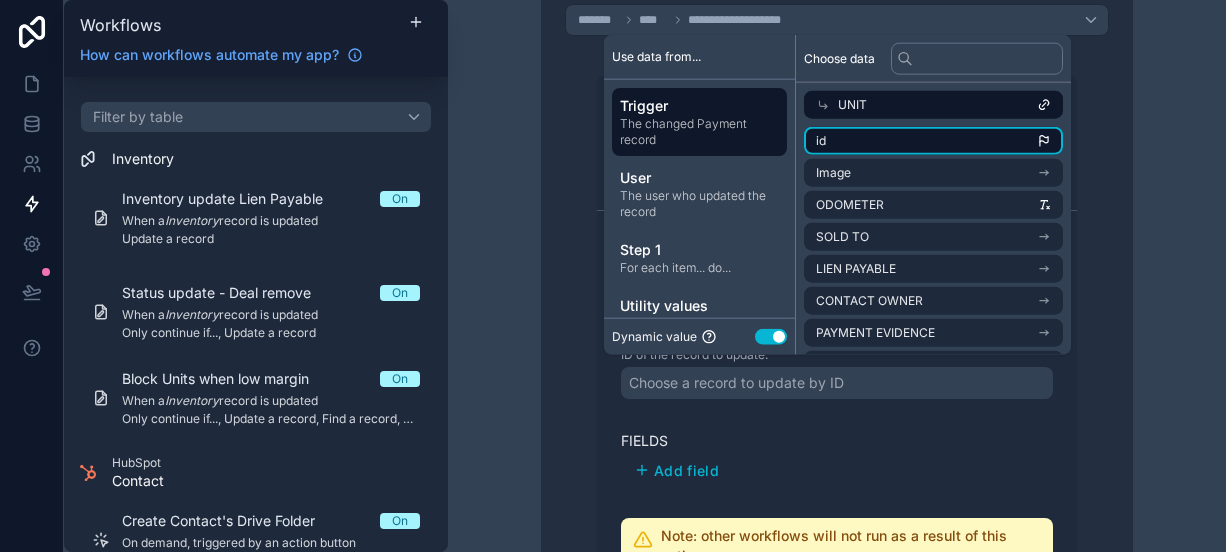 click on "id" at bounding box center (933, 141) 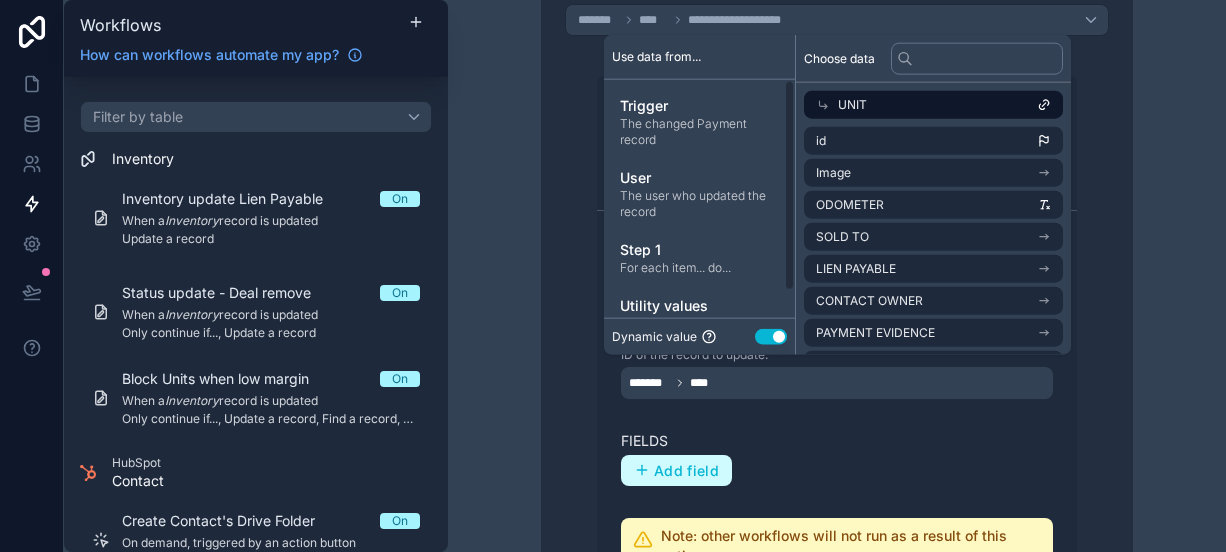 click on "Add field" at bounding box center (676, 471) 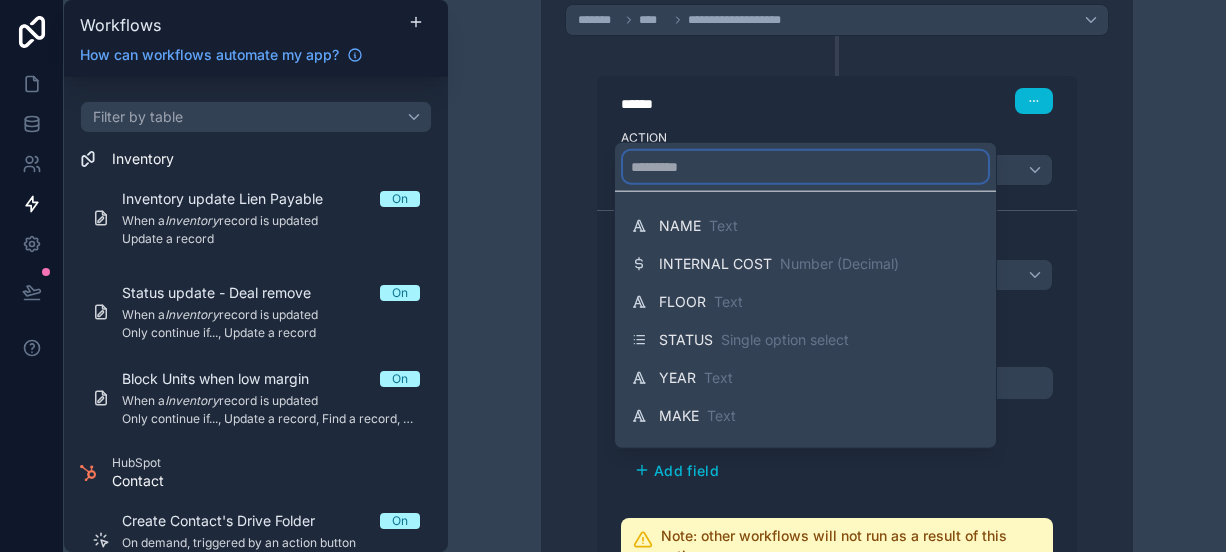 click at bounding box center [805, 167] 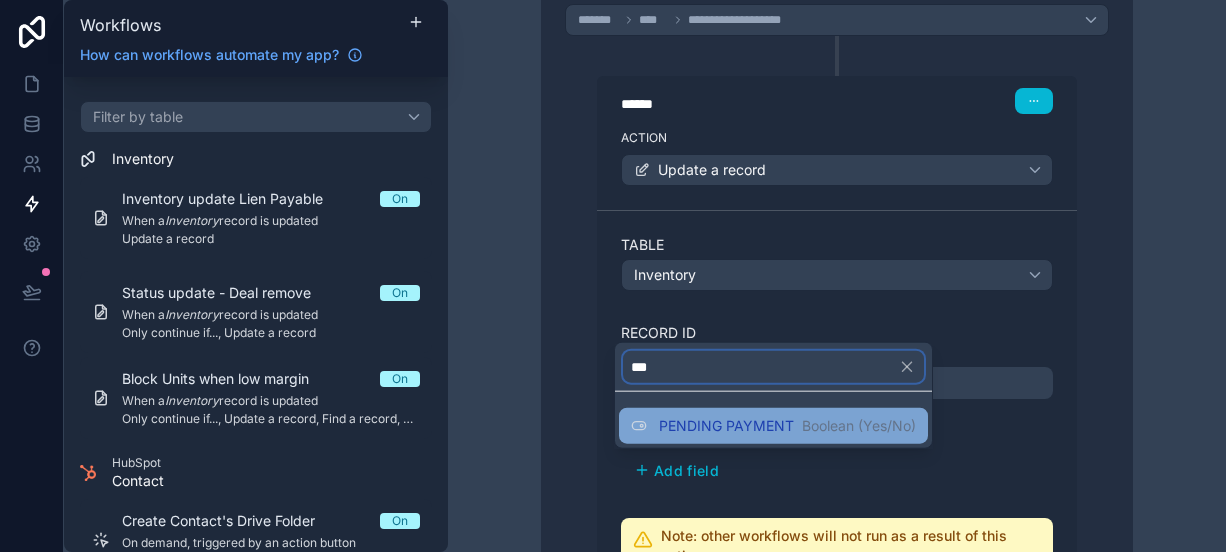 type on "***" 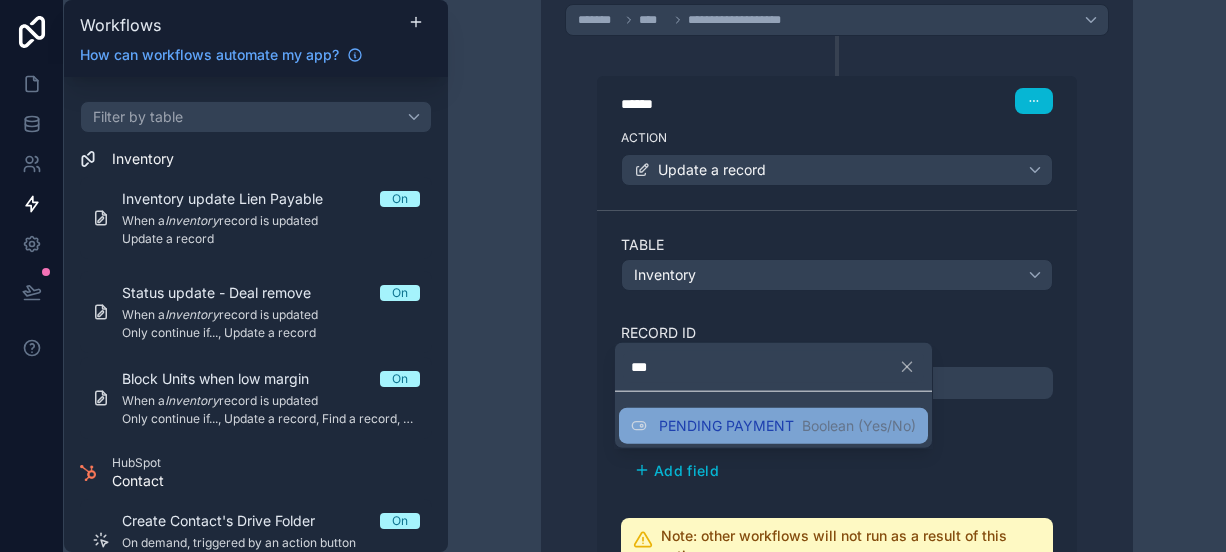 click on "PENDING PAYMENT" at bounding box center (726, 426) 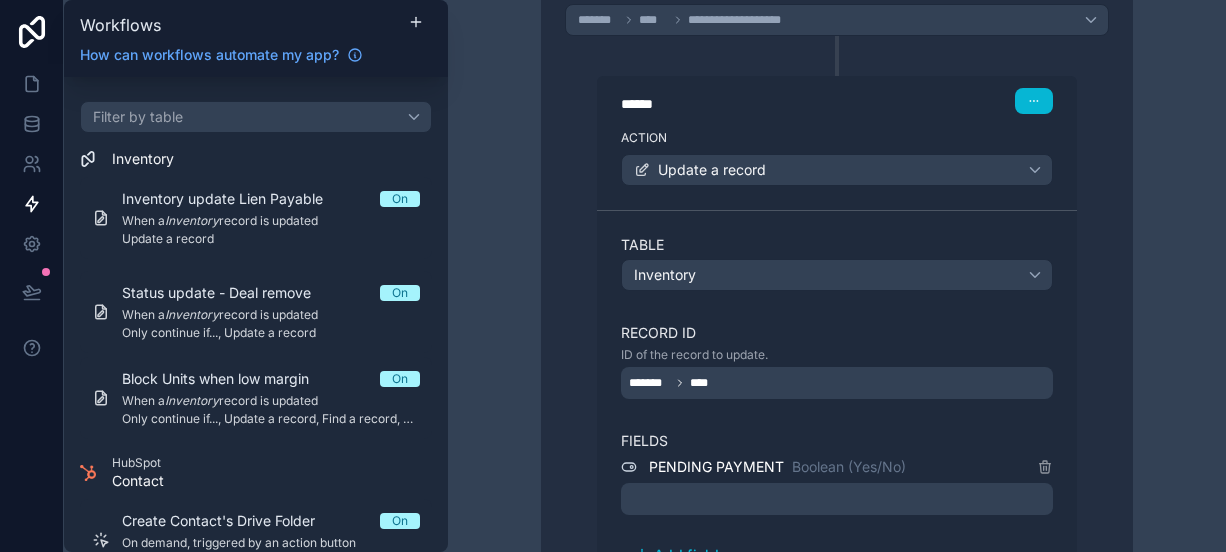 click at bounding box center [837, 499] 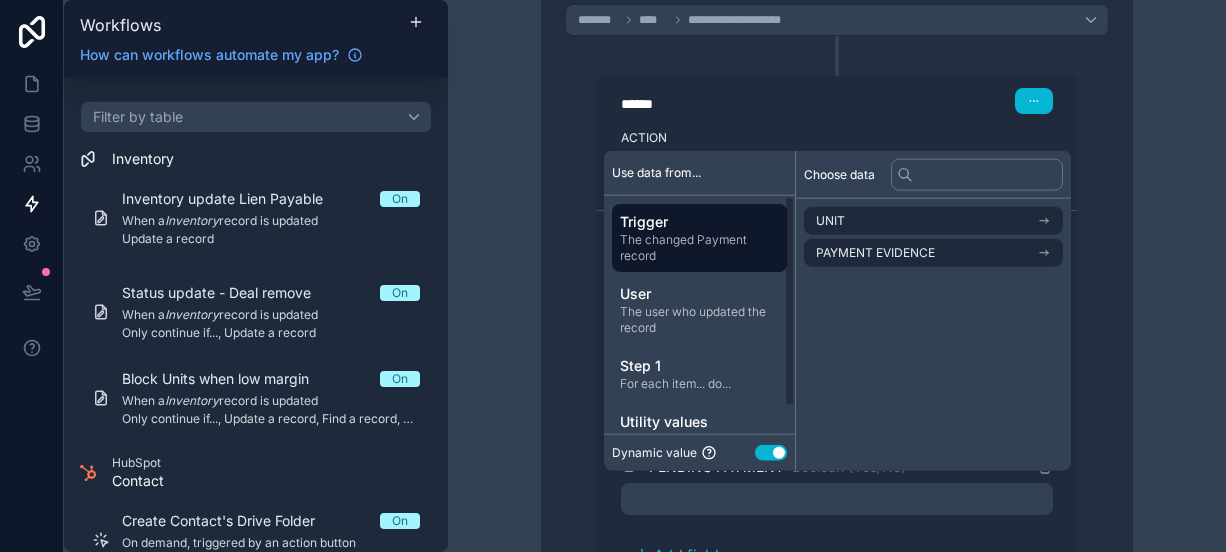 click on "Use setting" at bounding box center [771, 452] 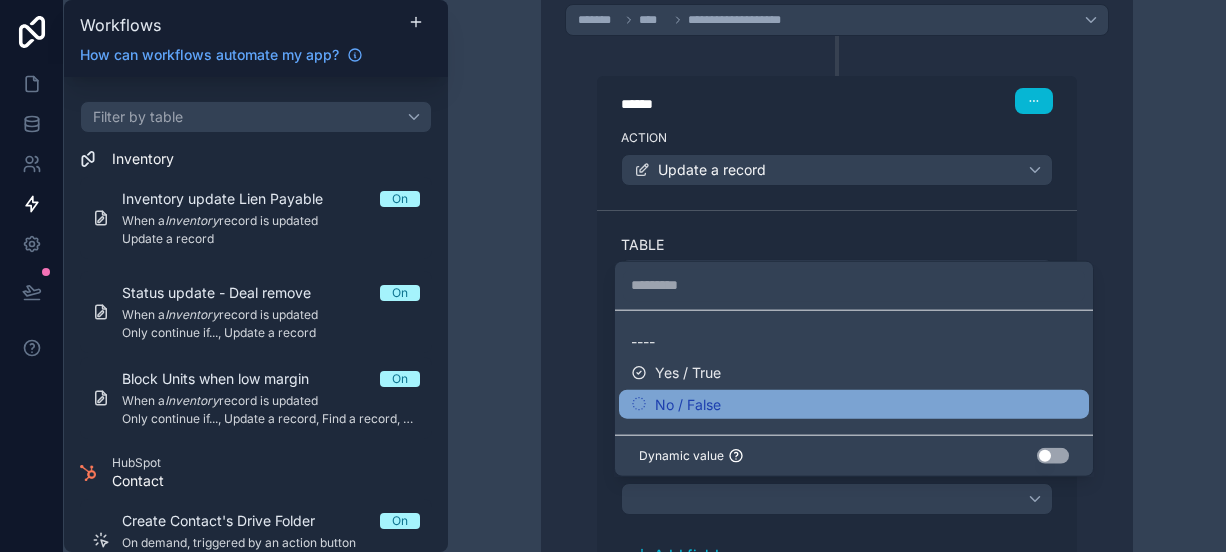 click on "No / False" at bounding box center (854, 404) 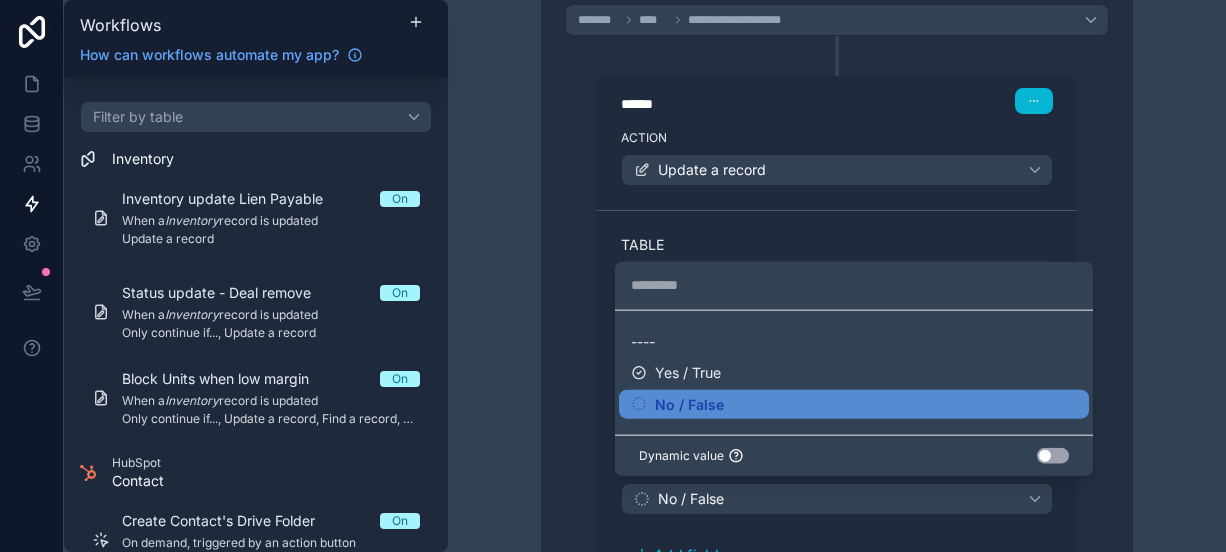 click on "****** Step 2 Action Update a record Table Inventory Record ID ID of the record to update. ******* **** Fields PENDING PAYMENT Boolean (Yes/No) No / False Add field Note: other workflows will not run as a result of this action When this workflow action is run, it will not trigger any other workflows to run. Done" at bounding box center [837, 404] 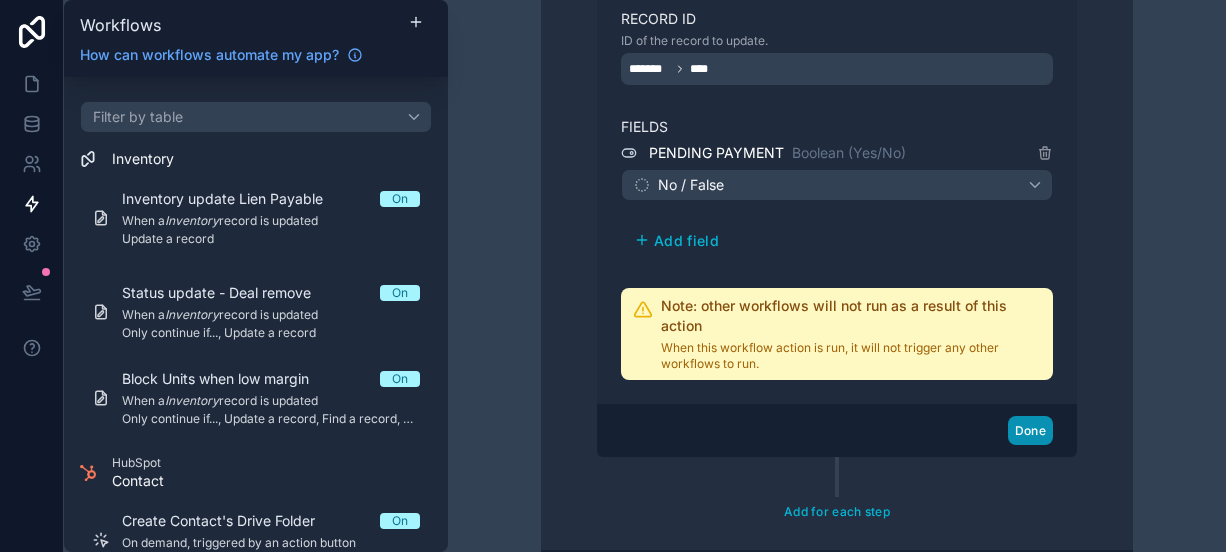 click on "Done" at bounding box center (1030, 430) 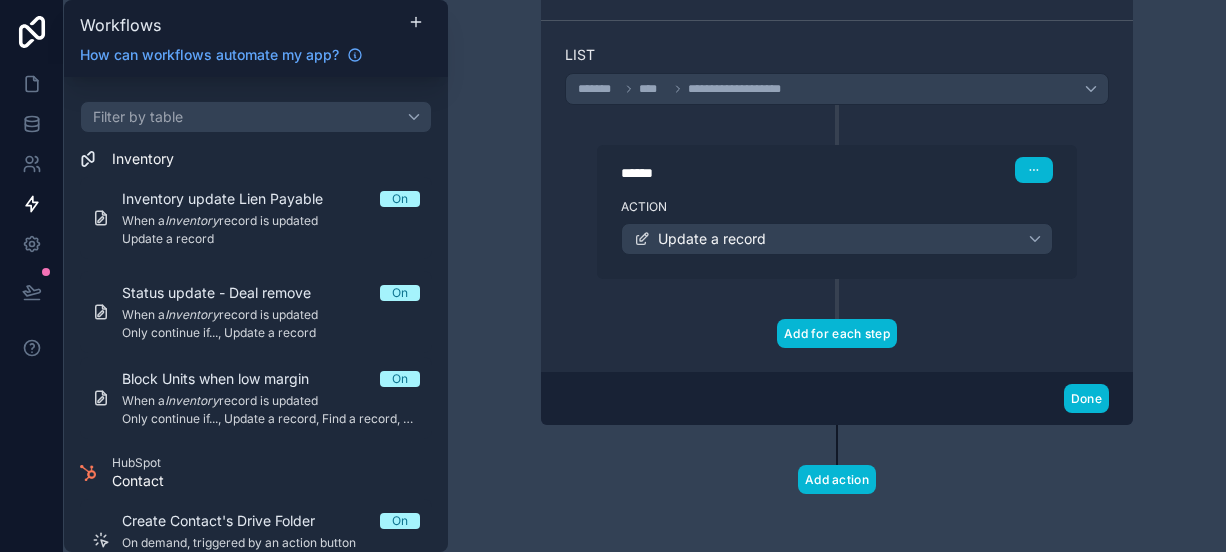 click on "Add for each step" at bounding box center (837, 333) 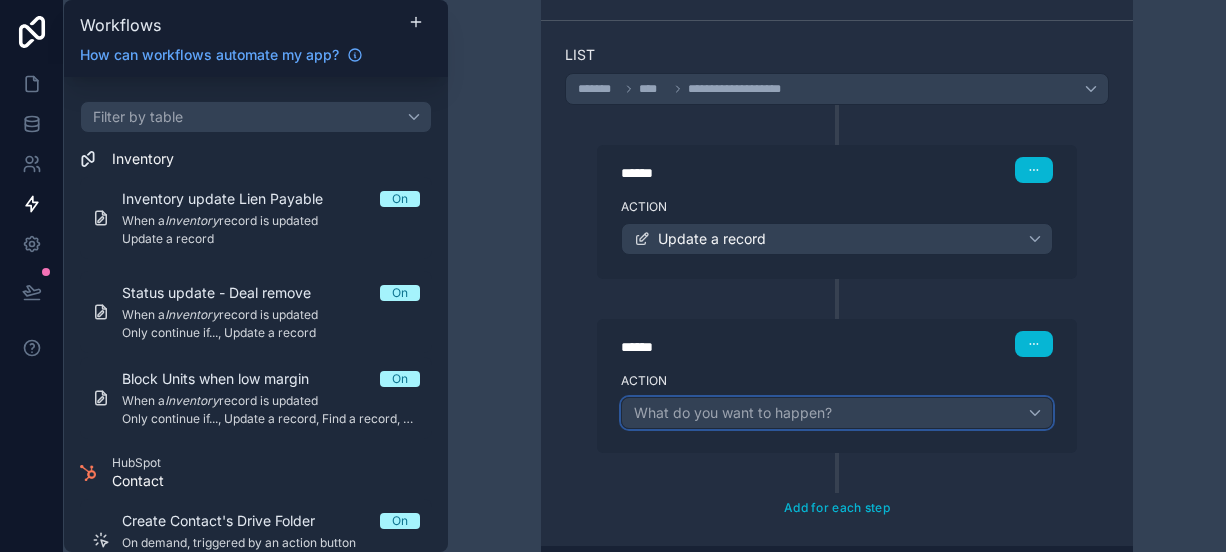 click on "What do you want to happen?" at bounding box center [733, 412] 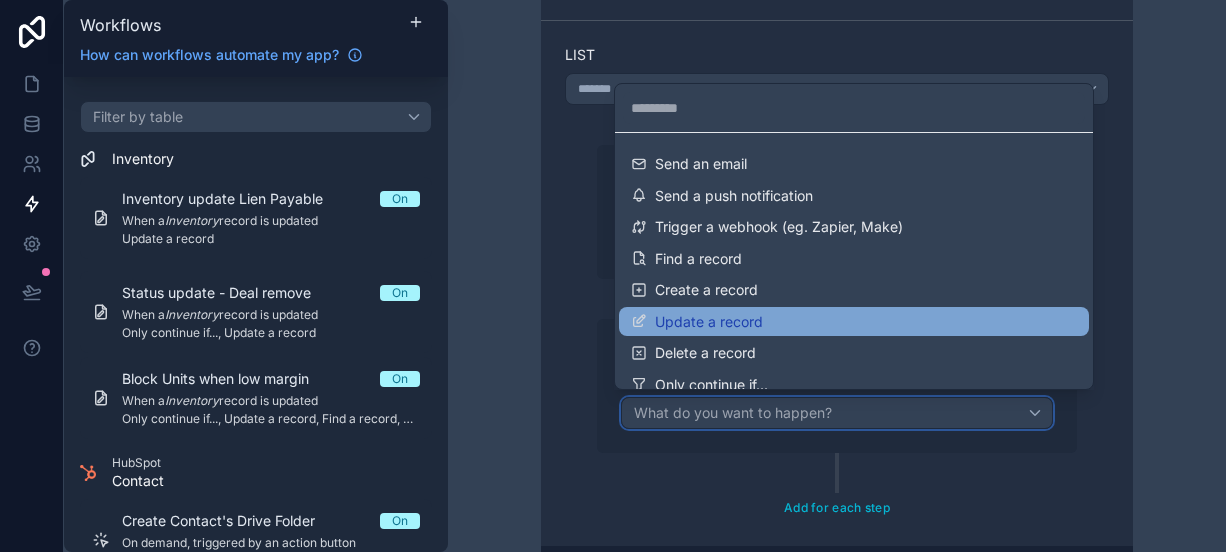 scroll, scrollTop: 29, scrollLeft: 0, axis: vertical 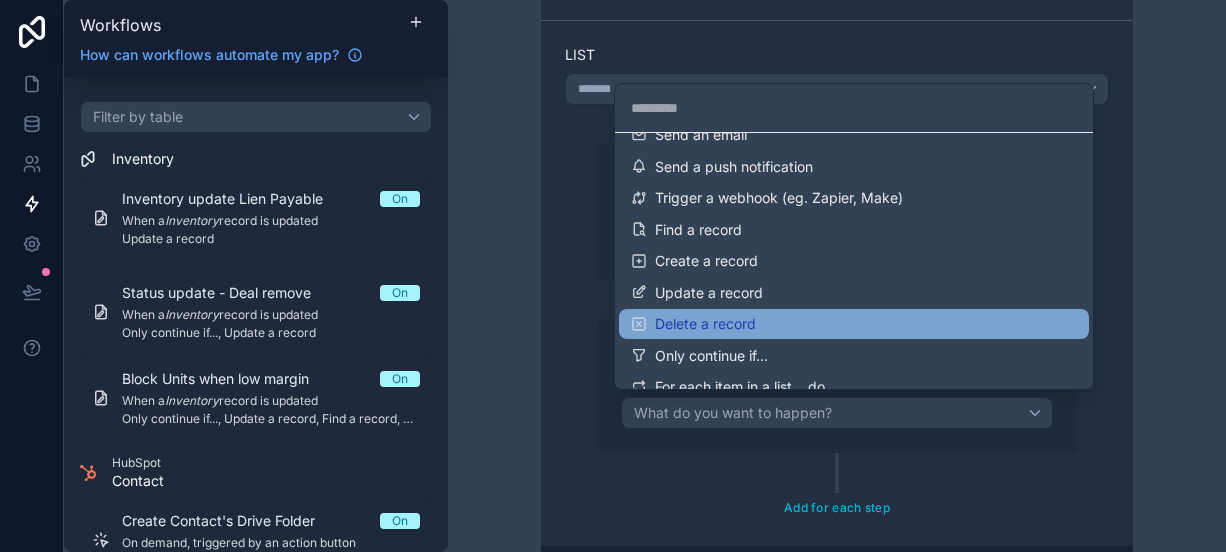click on "Delete a record" at bounding box center [854, 324] 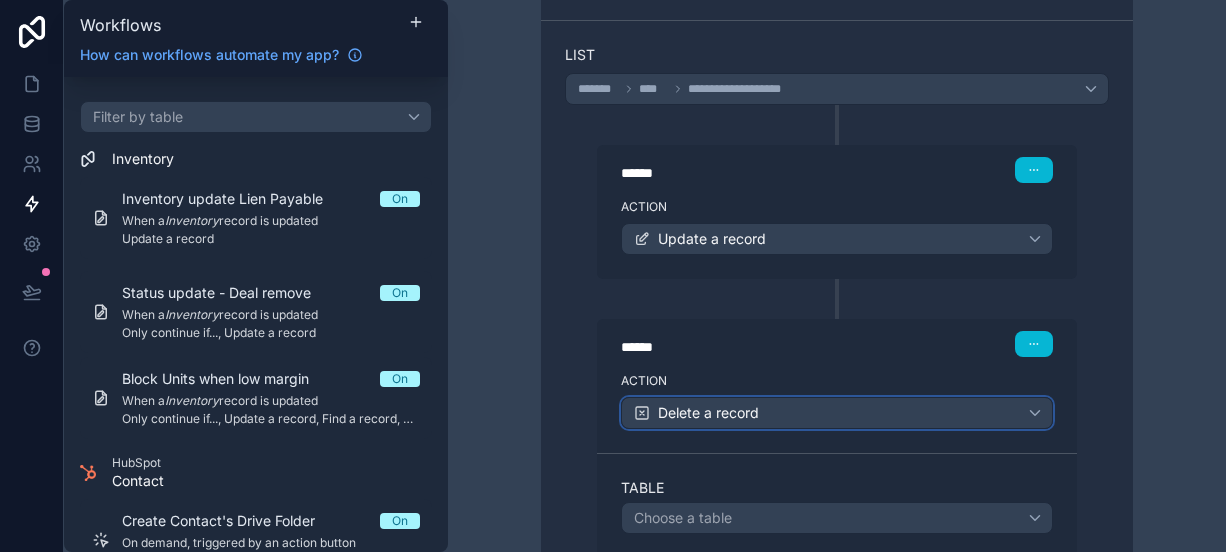 click on "Delete a record" at bounding box center [708, 413] 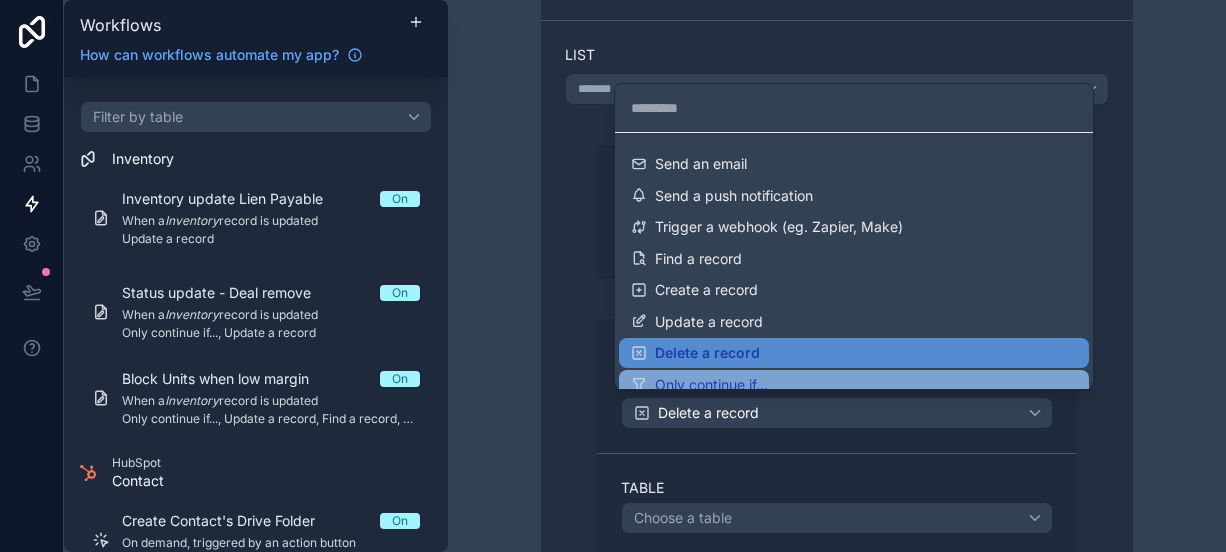 click on "Only continue if..." at bounding box center [711, 385] 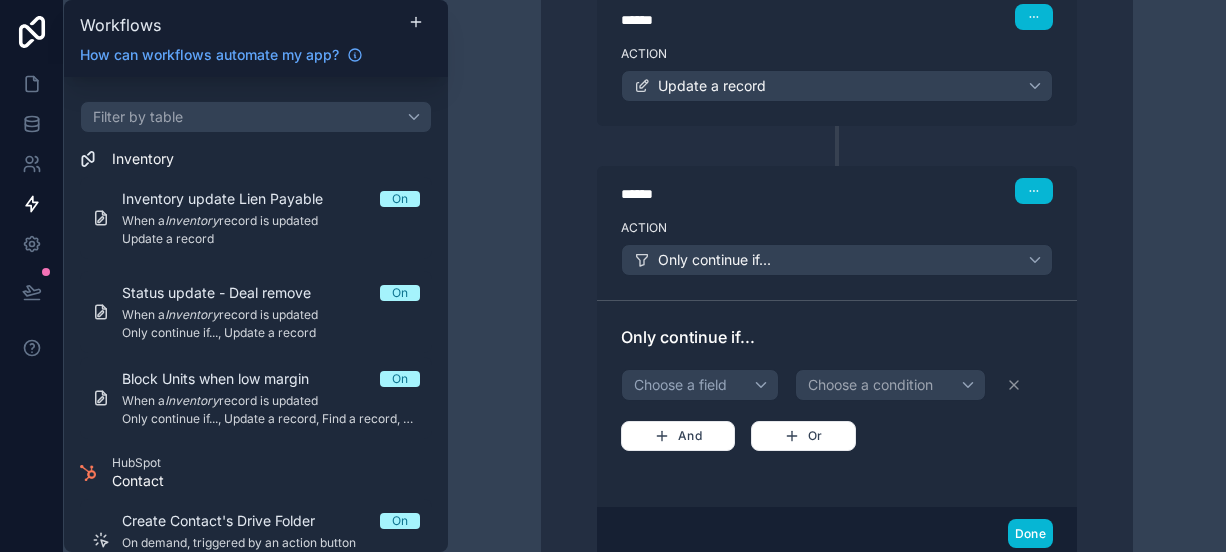 scroll, scrollTop: 731, scrollLeft: 0, axis: vertical 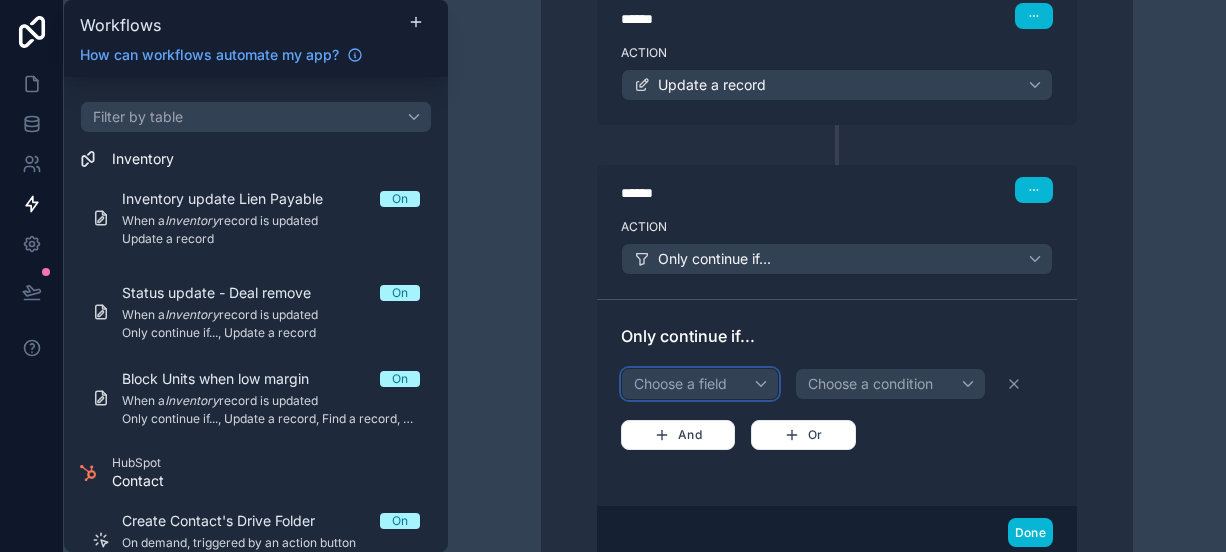 click on "Choose a field" at bounding box center (700, 384) 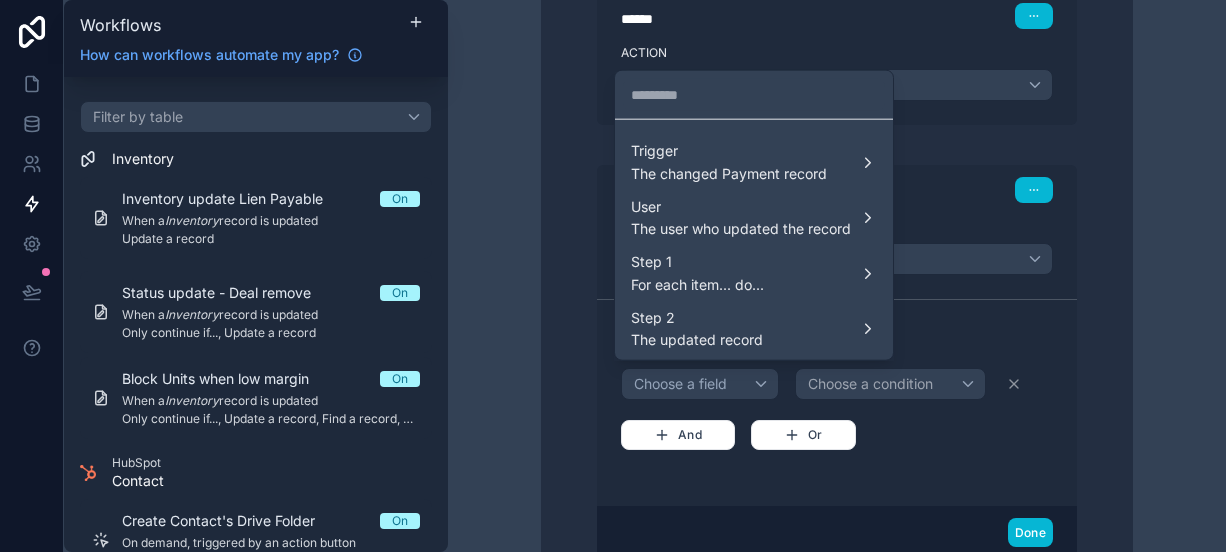 click at bounding box center [613, 276] 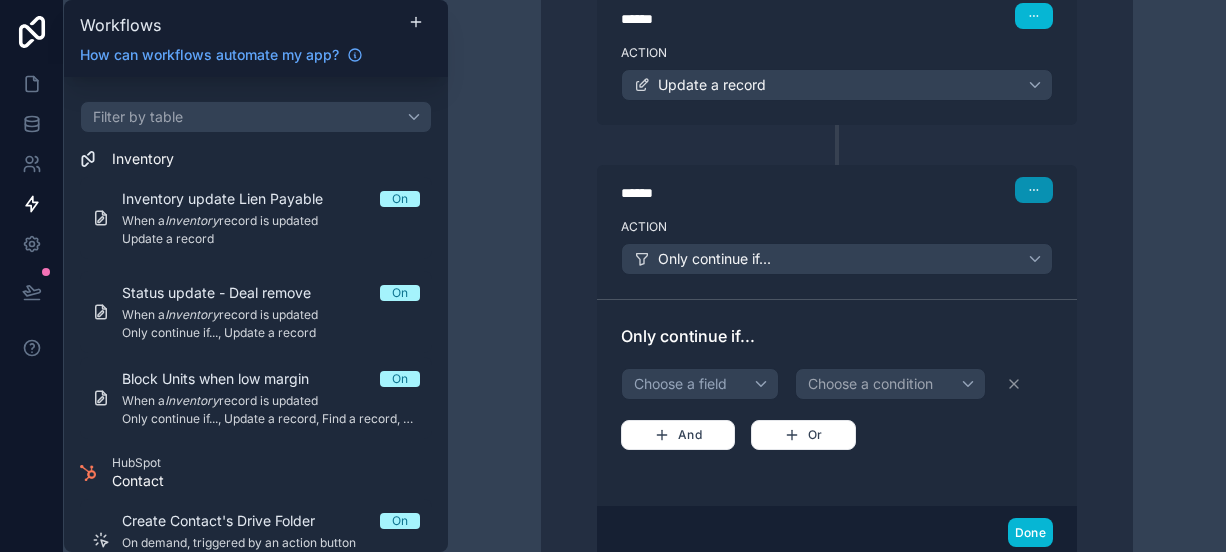 click at bounding box center (1034, 190) 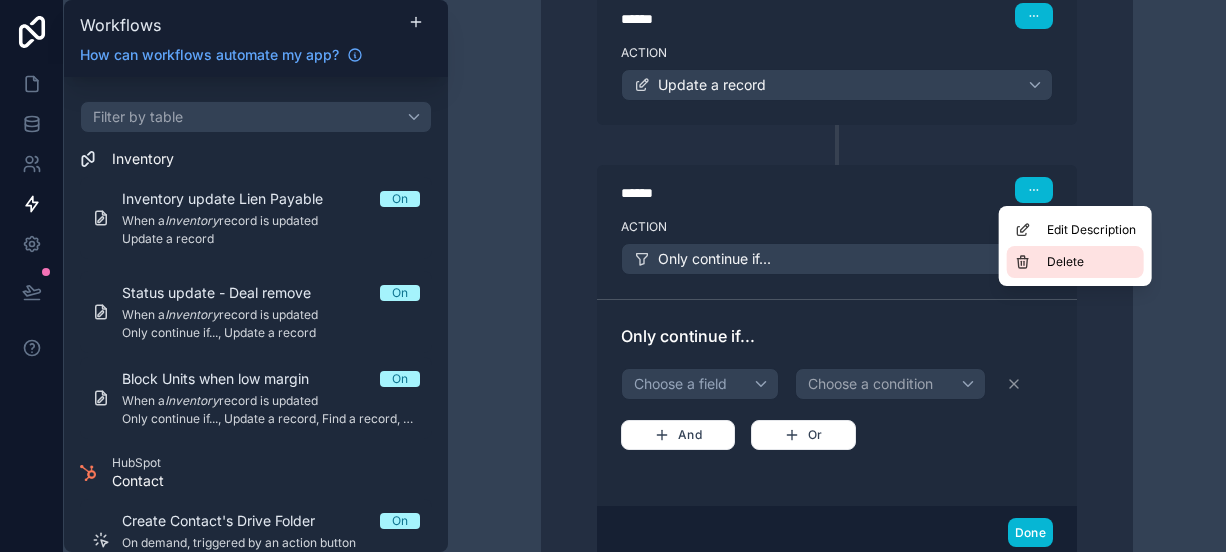 click on "Delete" at bounding box center (1075, 262) 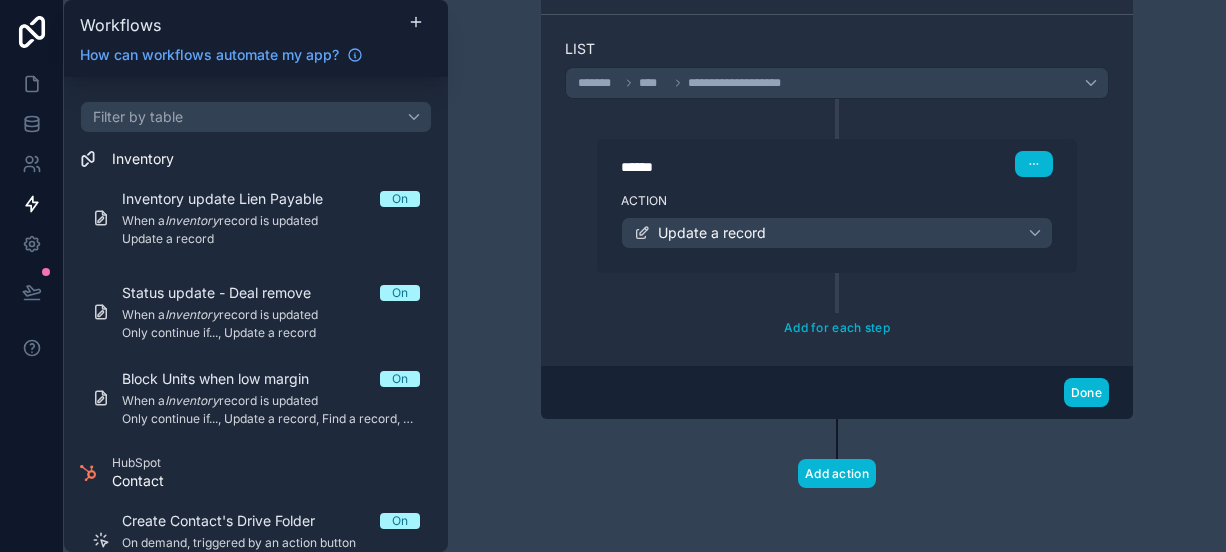 scroll, scrollTop: 577, scrollLeft: 0, axis: vertical 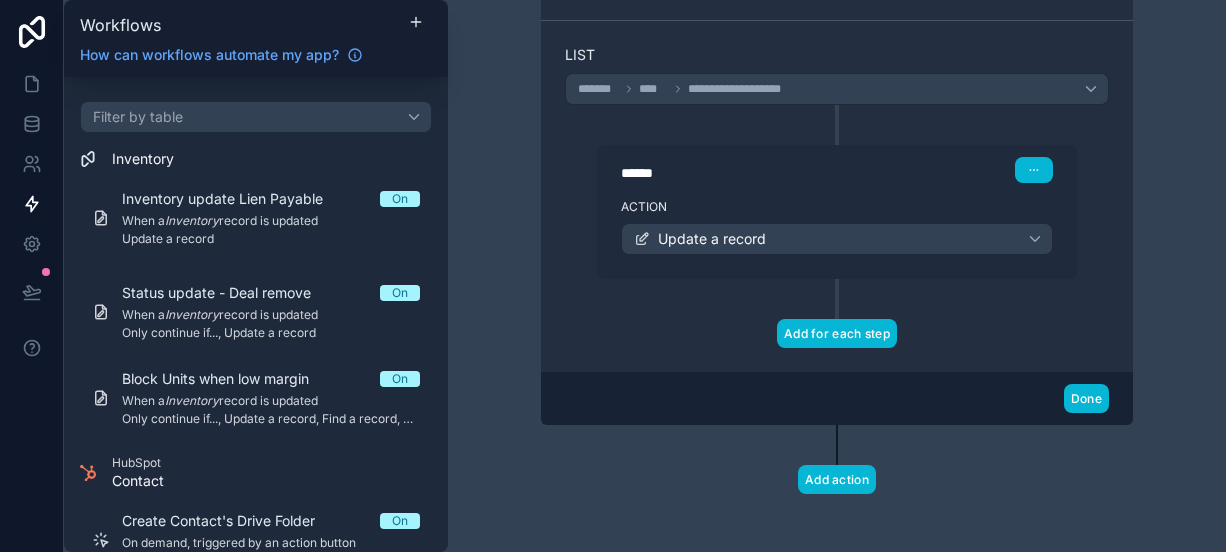click on "Add for each step" at bounding box center [837, 333] 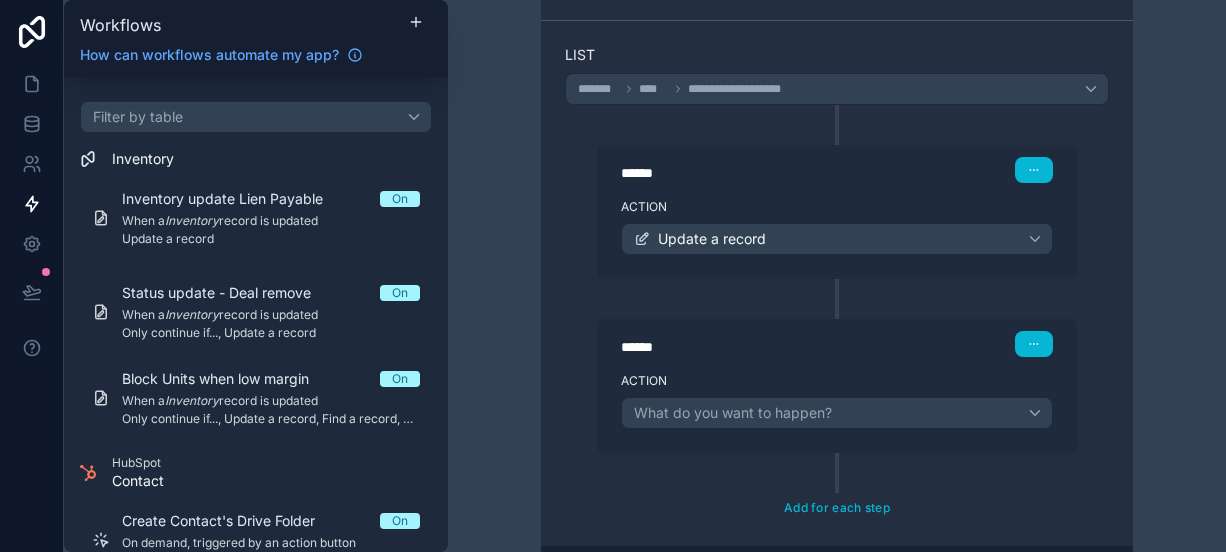 click on "****** Step 2 Action Update a record ****** Step 3 Action What do you want to happen?" at bounding box center [837, 279] 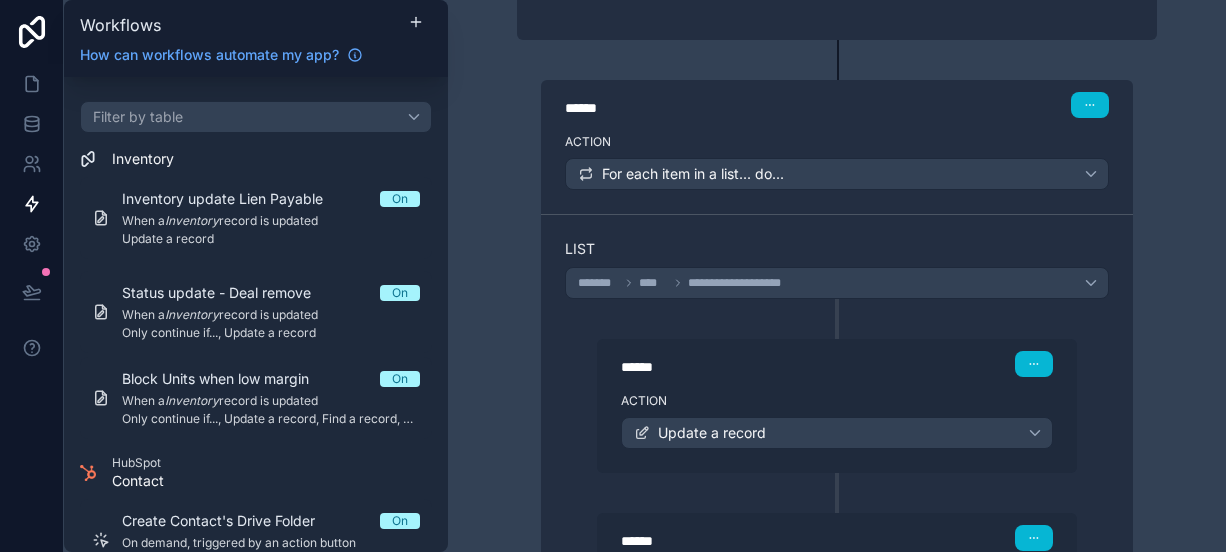 scroll, scrollTop: 423, scrollLeft: 0, axis: vertical 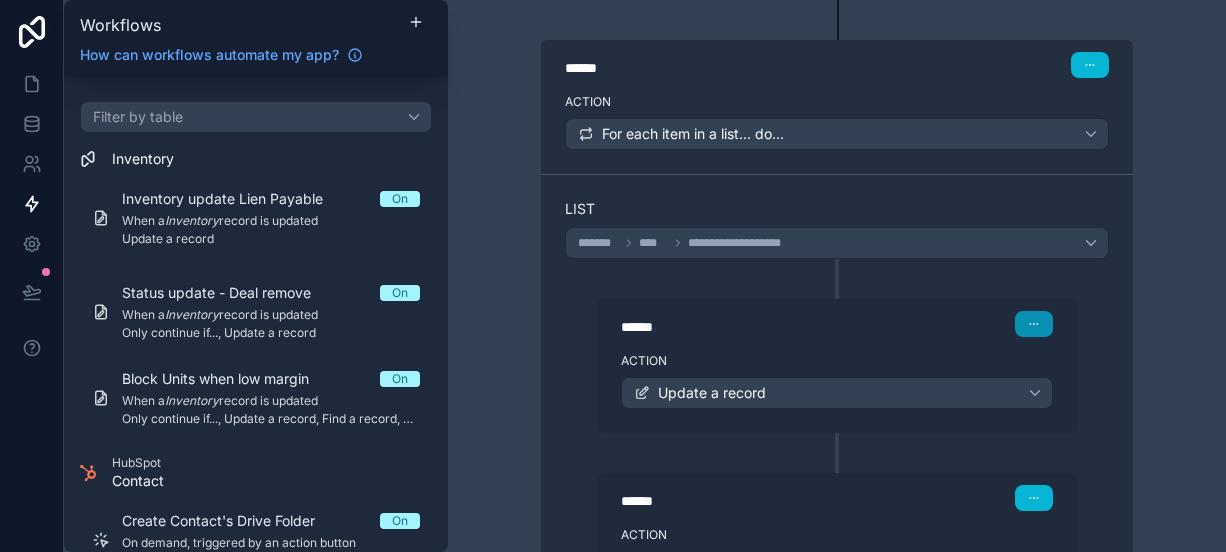 click 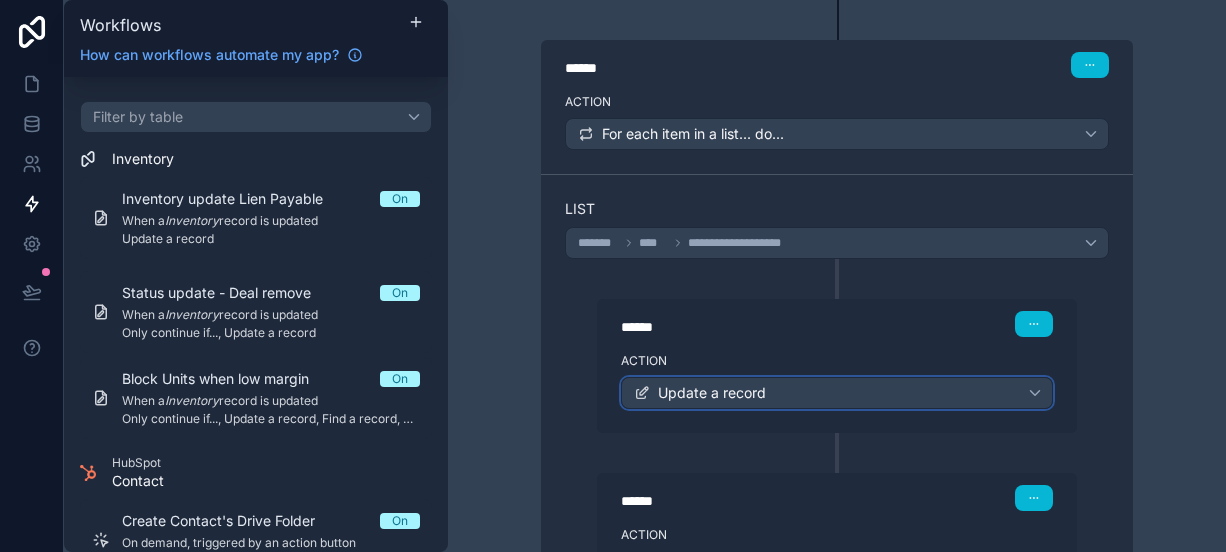 click on "Update a record" at bounding box center [837, 393] 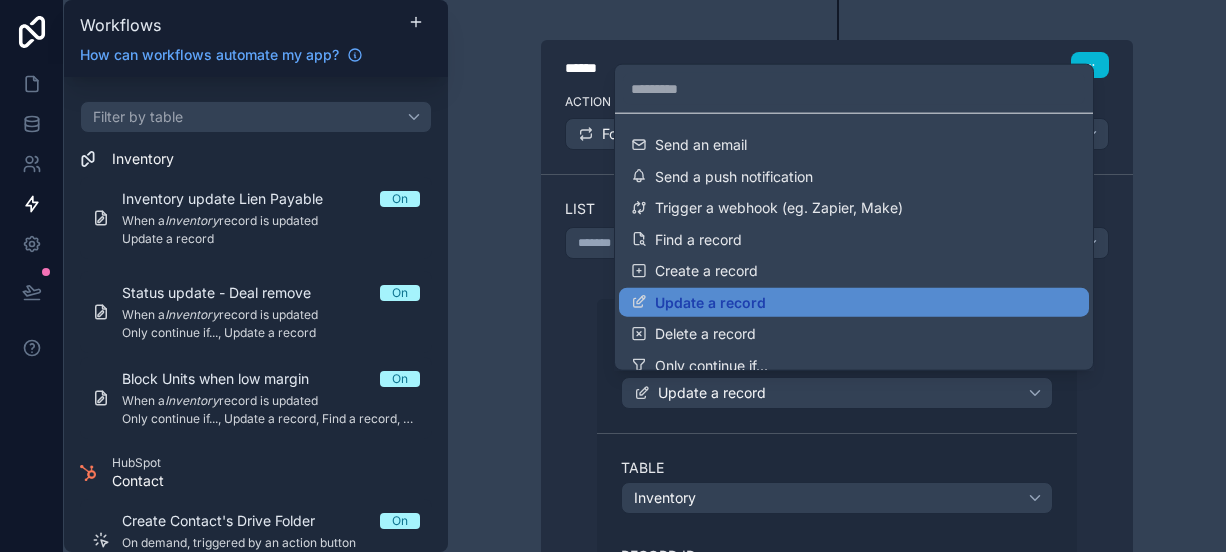 click at bounding box center [613, 276] 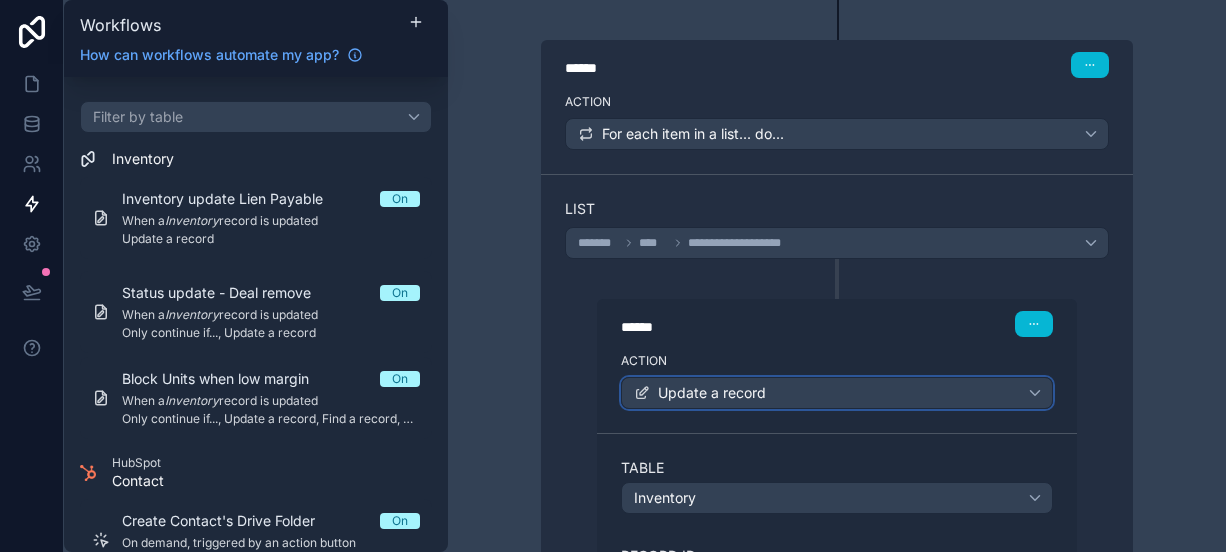 click on "Update a record" at bounding box center [837, 393] 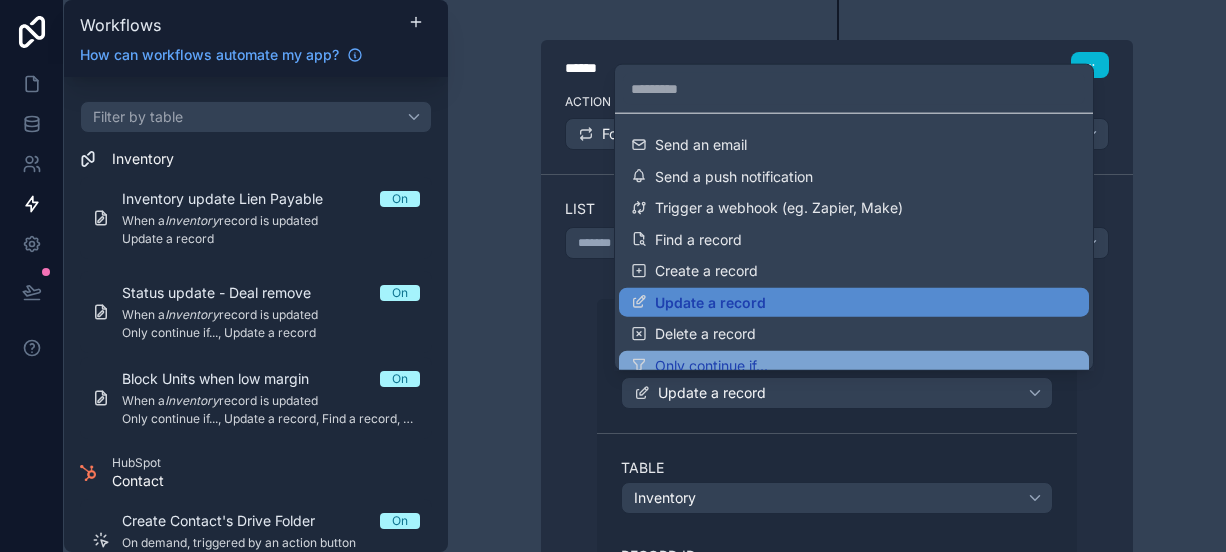 click on "Only continue if..." at bounding box center [854, 365] 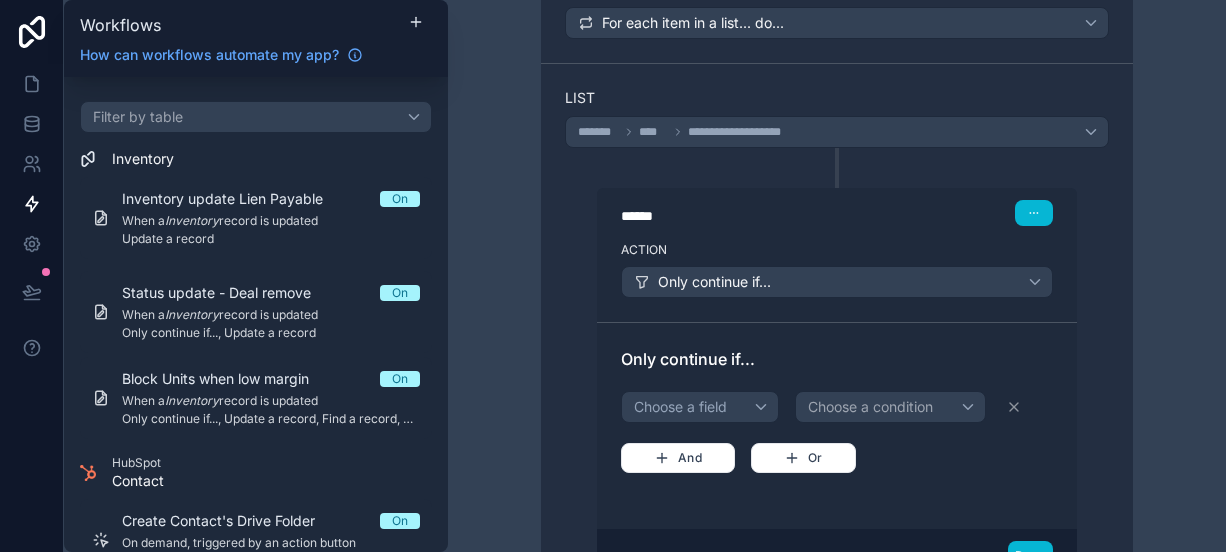 scroll, scrollTop: 535, scrollLeft: 0, axis: vertical 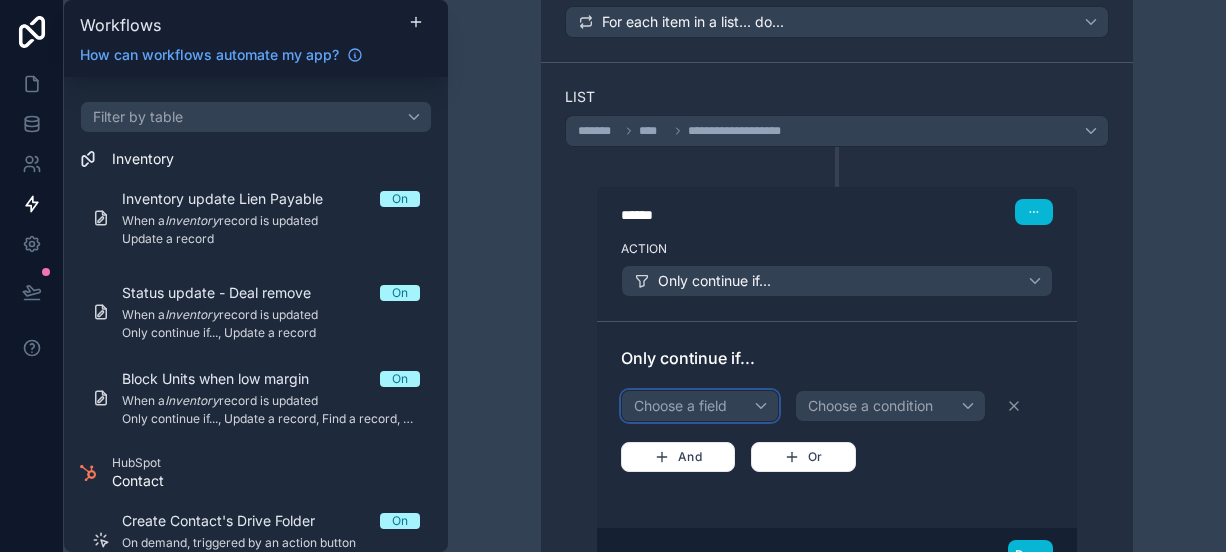 click on "Choose a field" at bounding box center [700, 406] 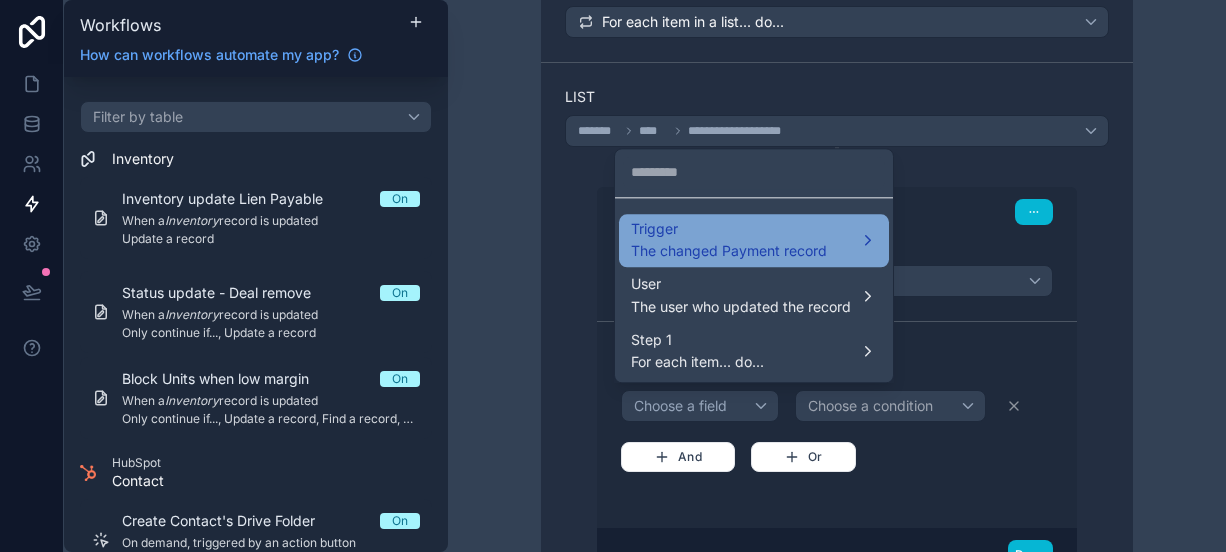 click on "The changed Payment record" at bounding box center (729, 251) 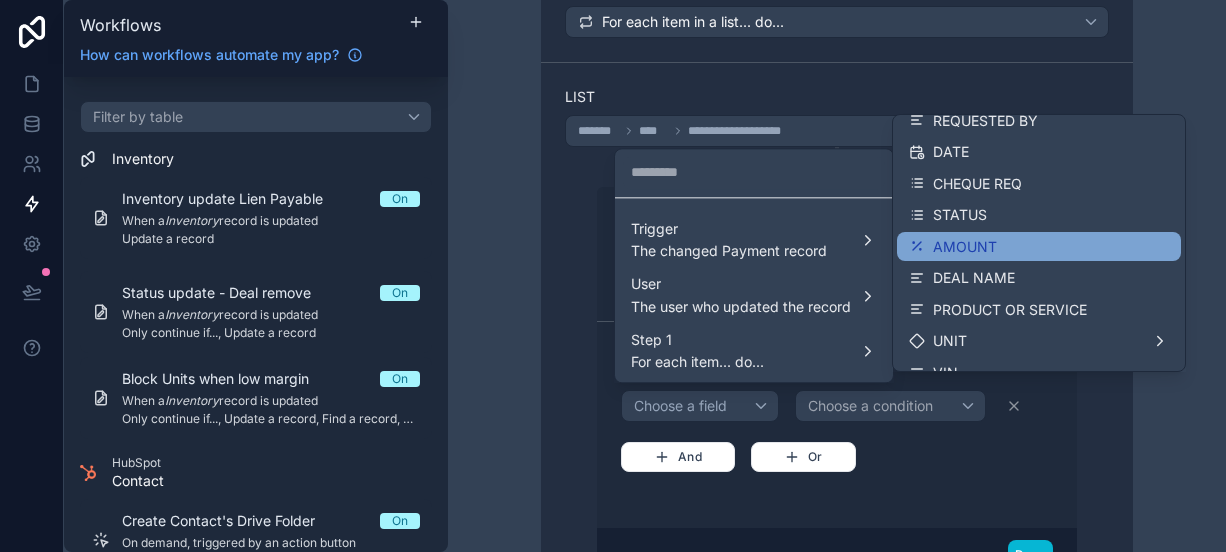 scroll, scrollTop: 39, scrollLeft: 0, axis: vertical 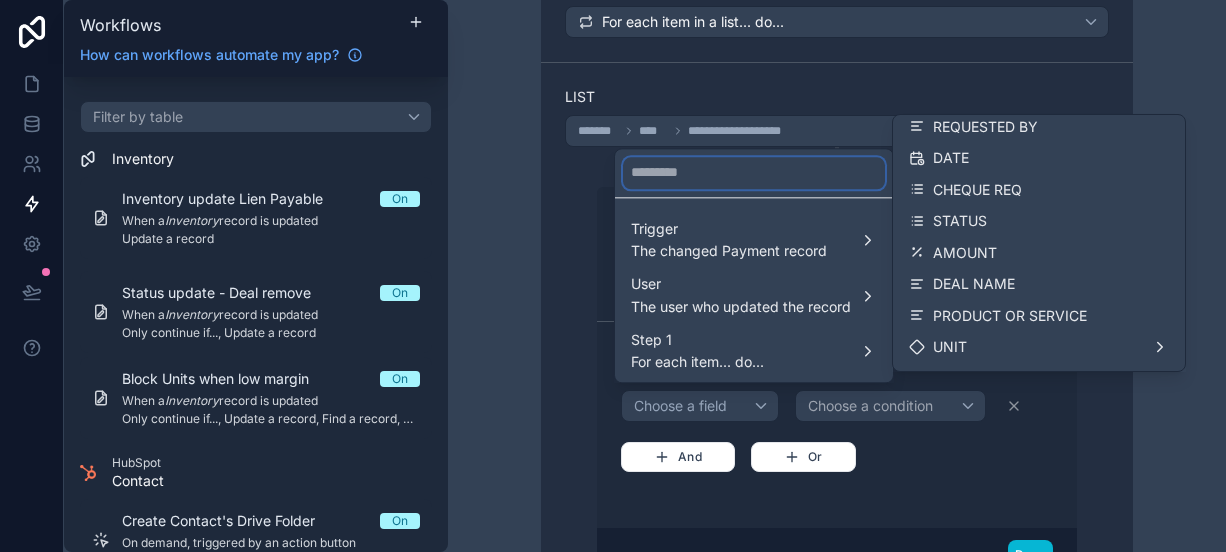 click at bounding box center [754, 173] 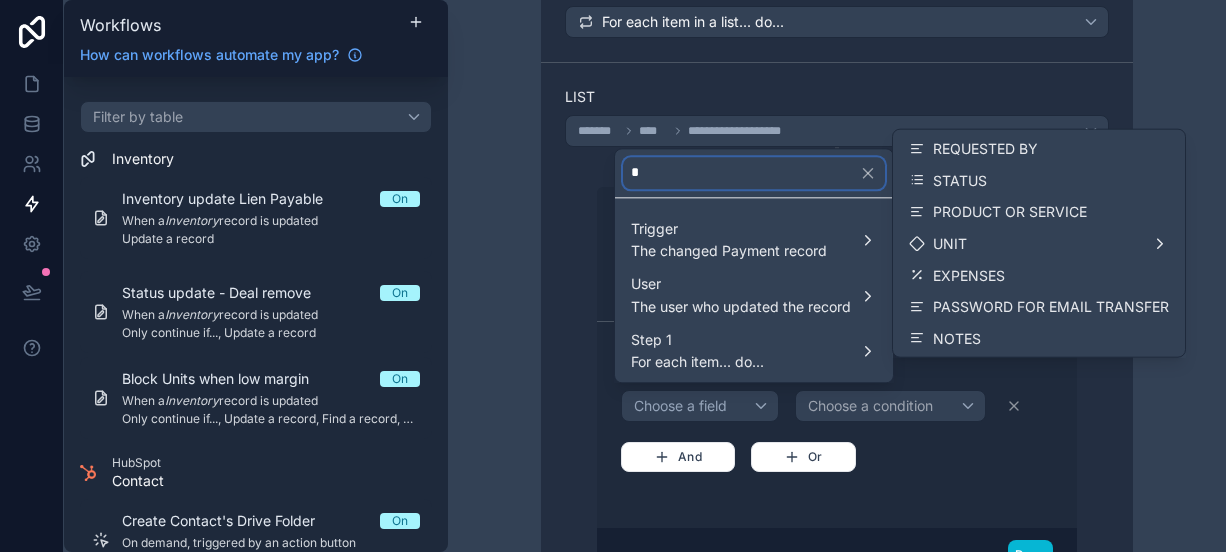 scroll, scrollTop: 0, scrollLeft: 0, axis: both 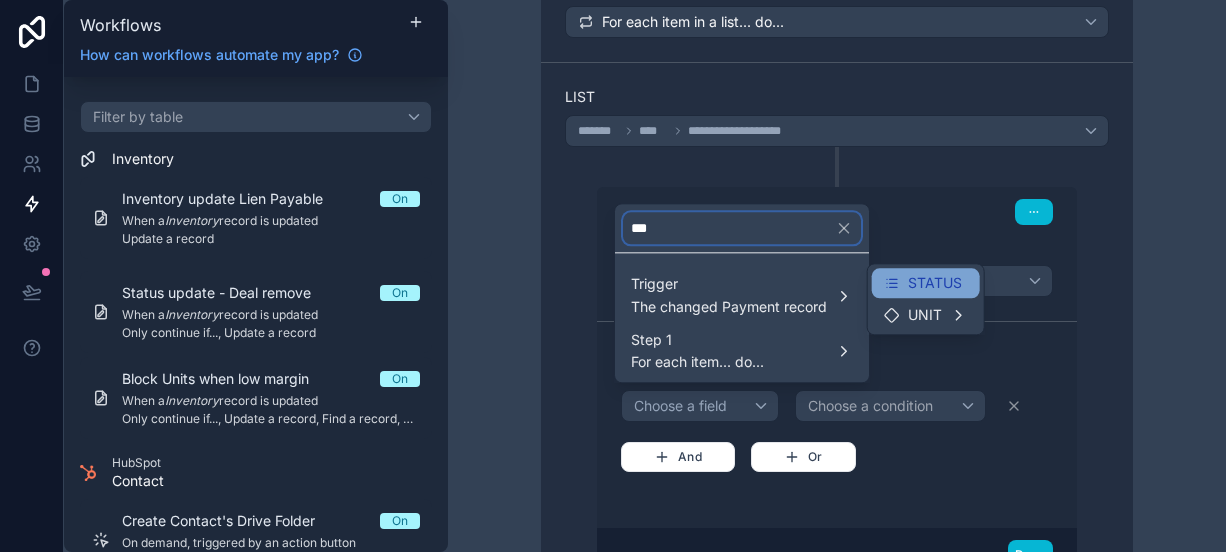 type on "***" 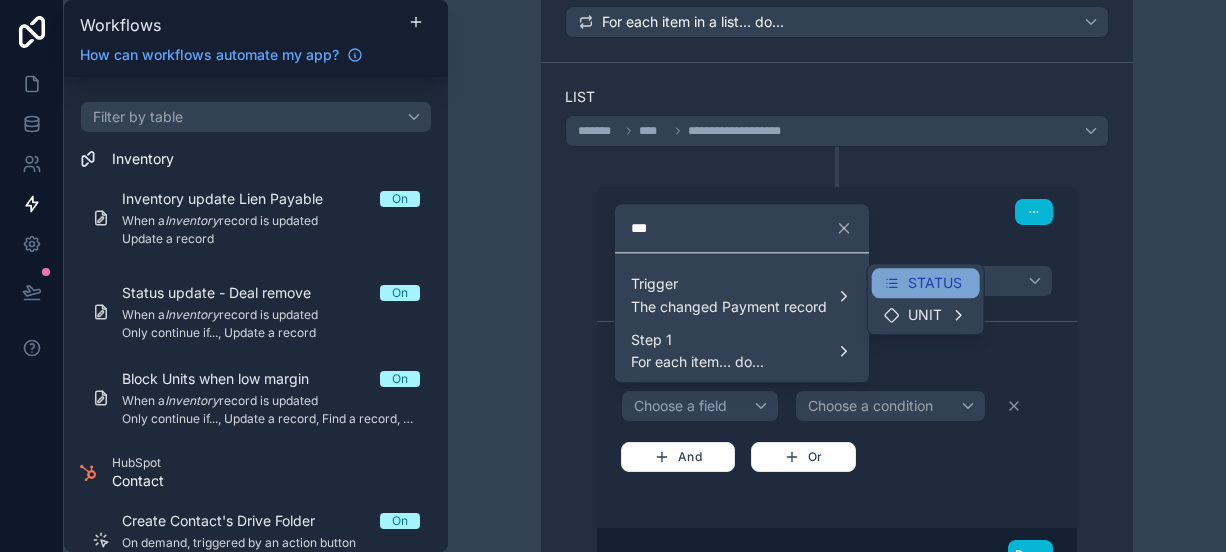 click on "STATUS" at bounding box center [935, 283] 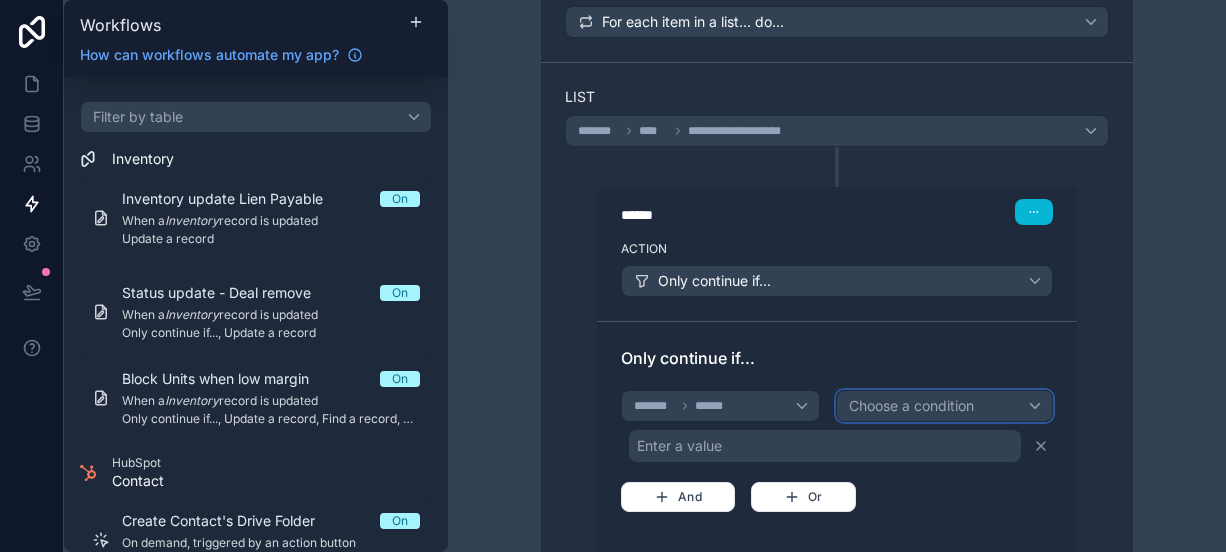 click on "Choose a condition" at bounding box center (911, 406) 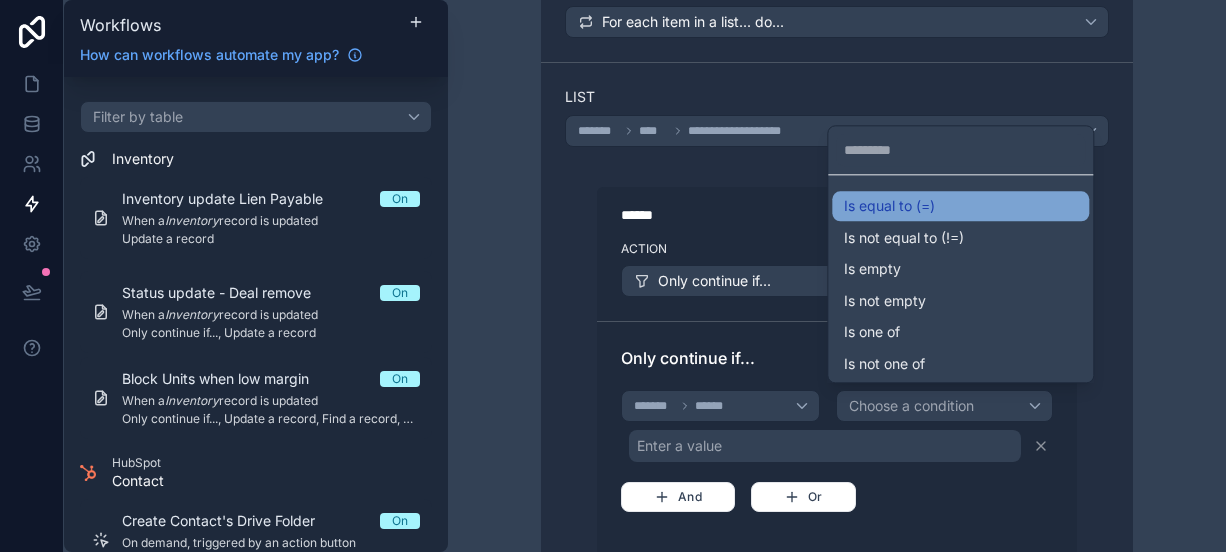 click on "Is equal to (=)" at bounding box center (889, 206) 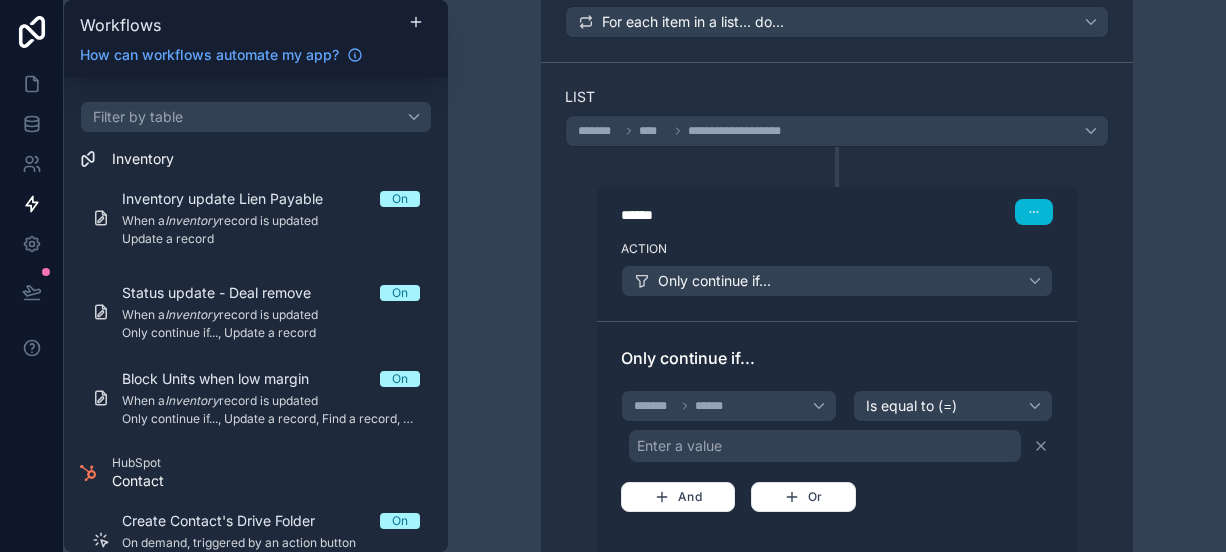 click on "Enter a value" at bounding box center [825, 446] 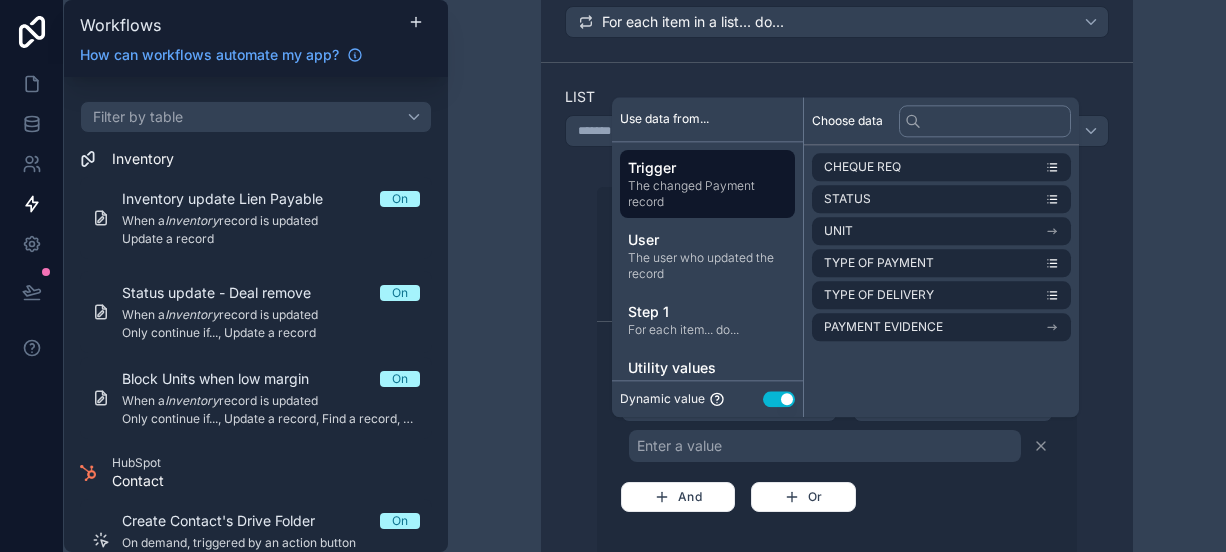 click on "Dynamic value Use setting" at bounding box center [707, 399] 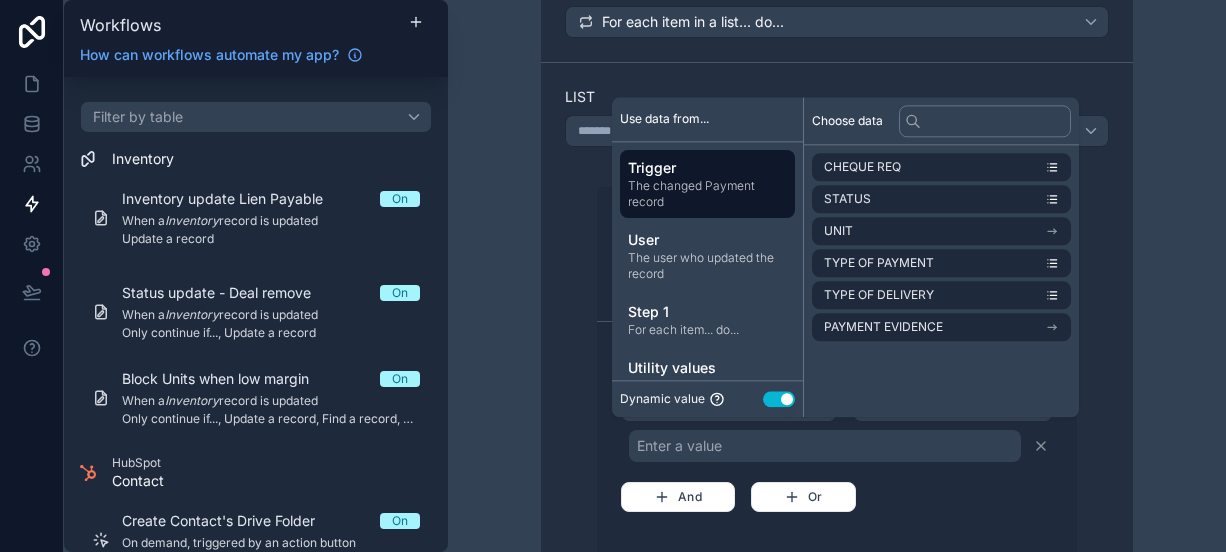 click on "Use setting" at bounding box center (779, 399) 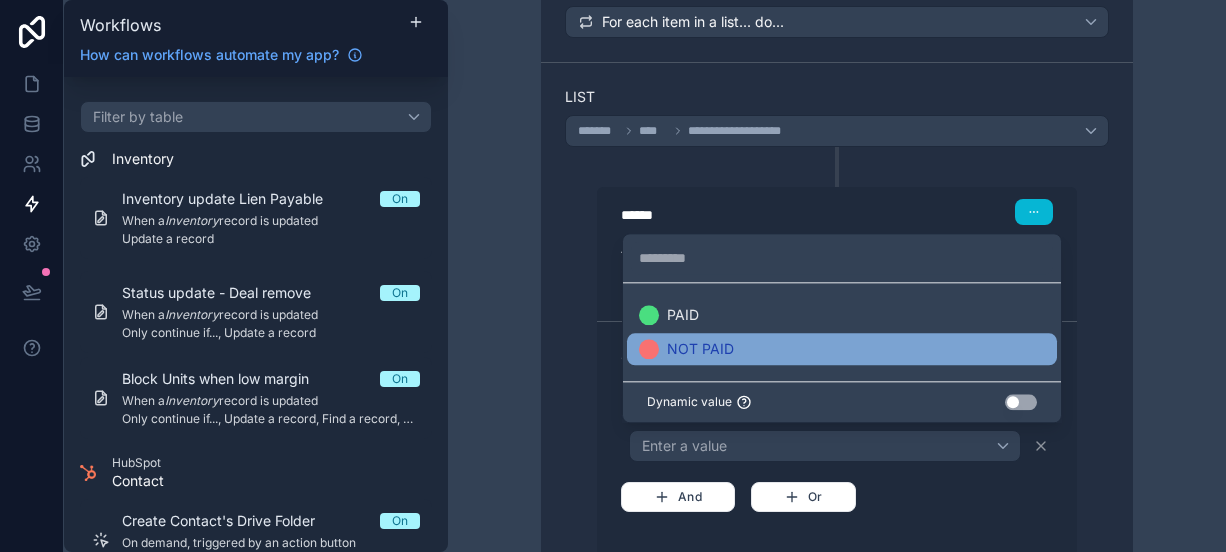 click on "NOT PAID" at bounding box center [842, 349] 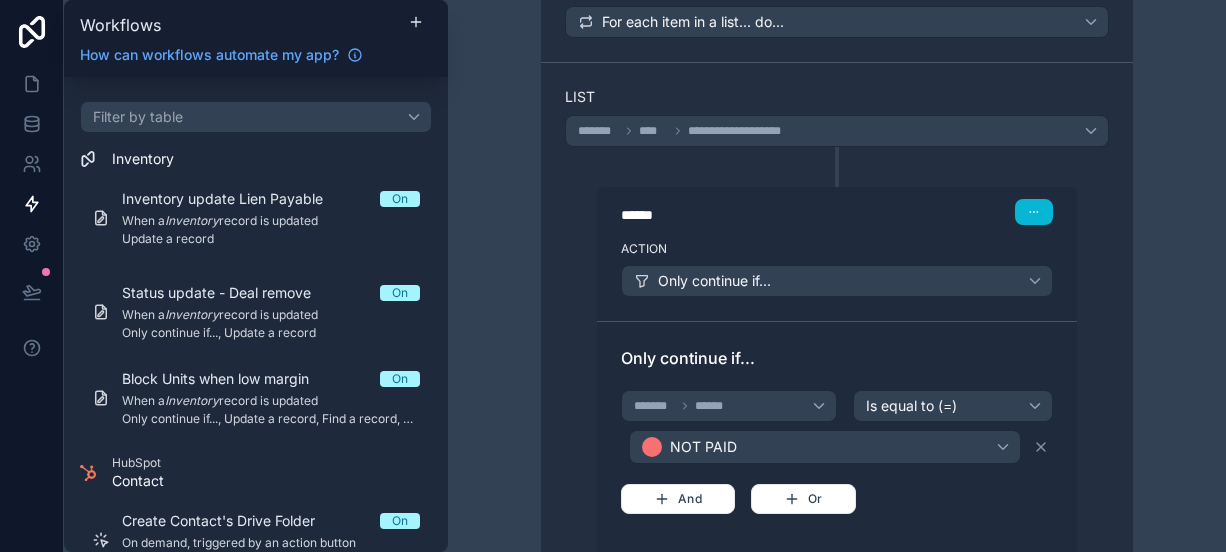 click on "Only continue if... ******* ****** Is equal to (=) NOT PAID And Or" at bounding box center [837, 445] 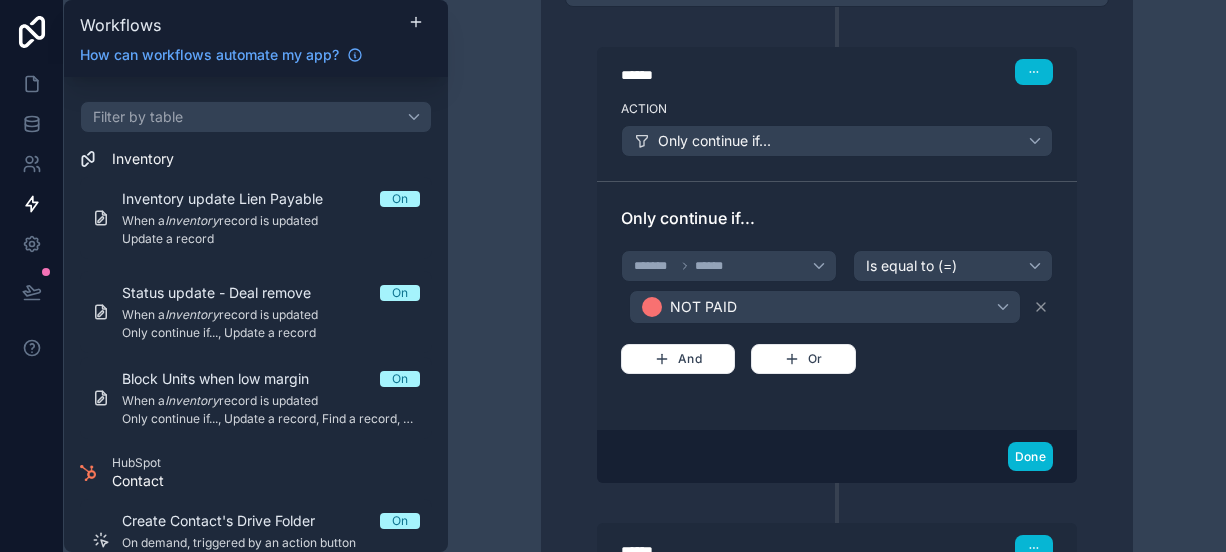 scroll, scrollTop: 686, scrollLeft: 0, axis: vertical 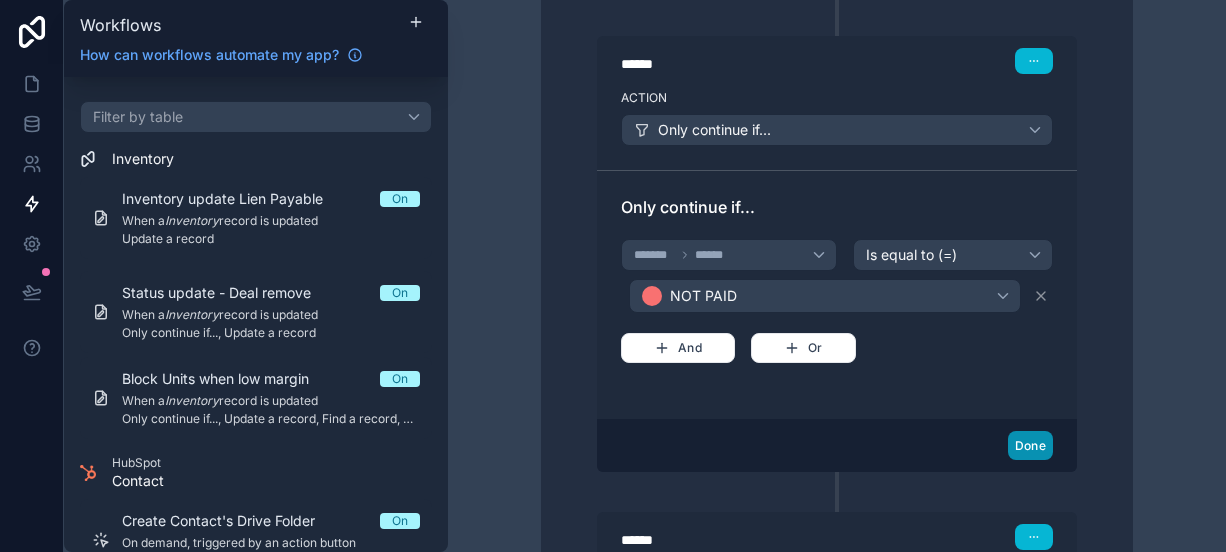 click on "Done" at bounding box center [1030, 445] 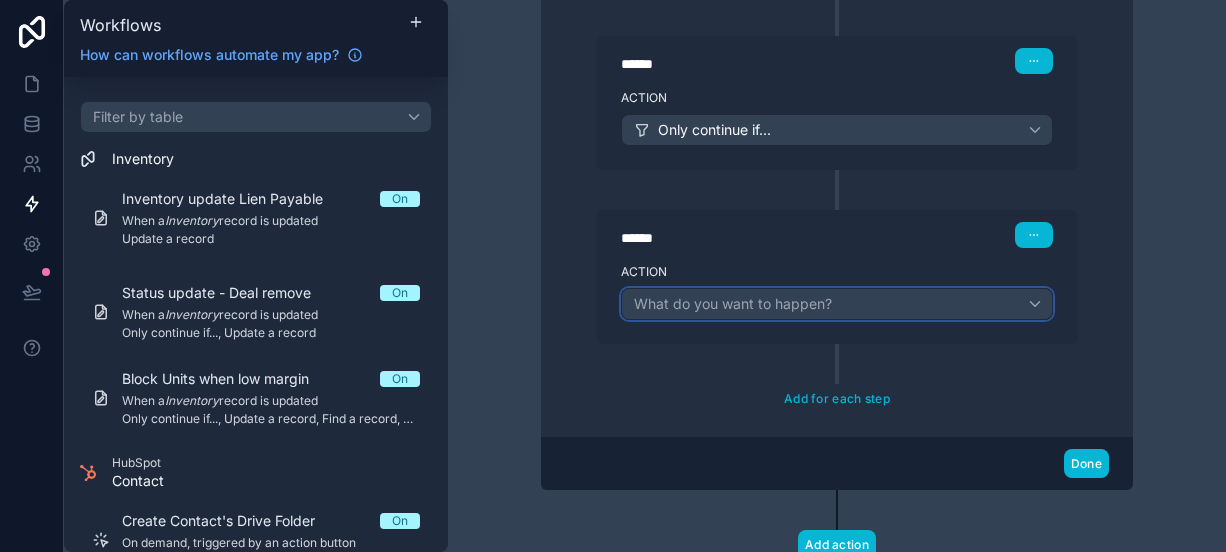 click on "What do you want to happen?" at bounding box center (733, 303) 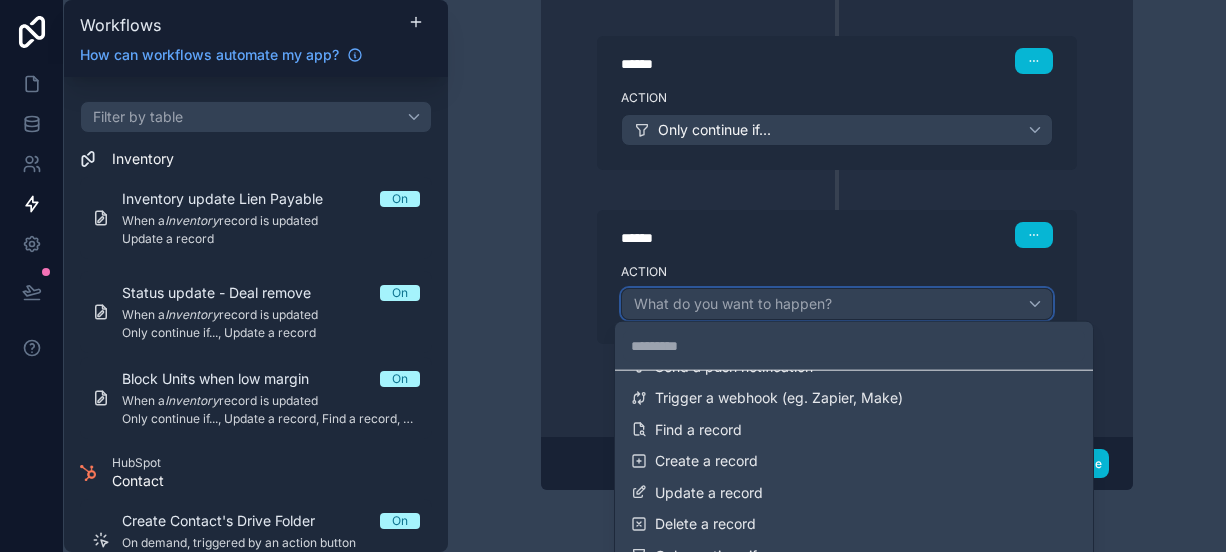 scroll, scrollTop: 68, scrollLeft: 0, axis: vertical 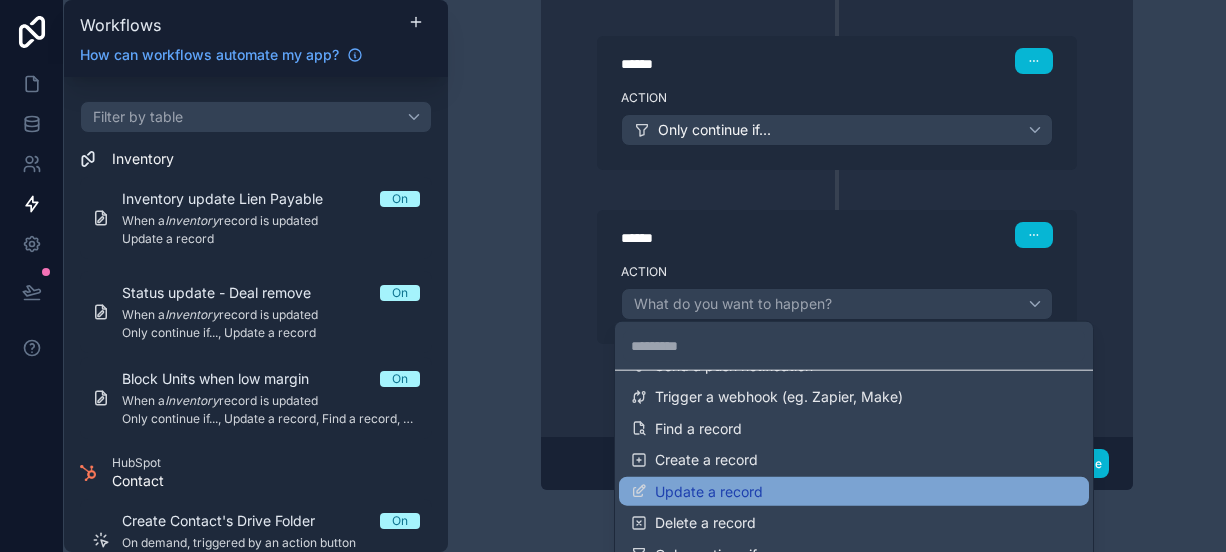 click on "Update a record" at bounding box center [709, 491] 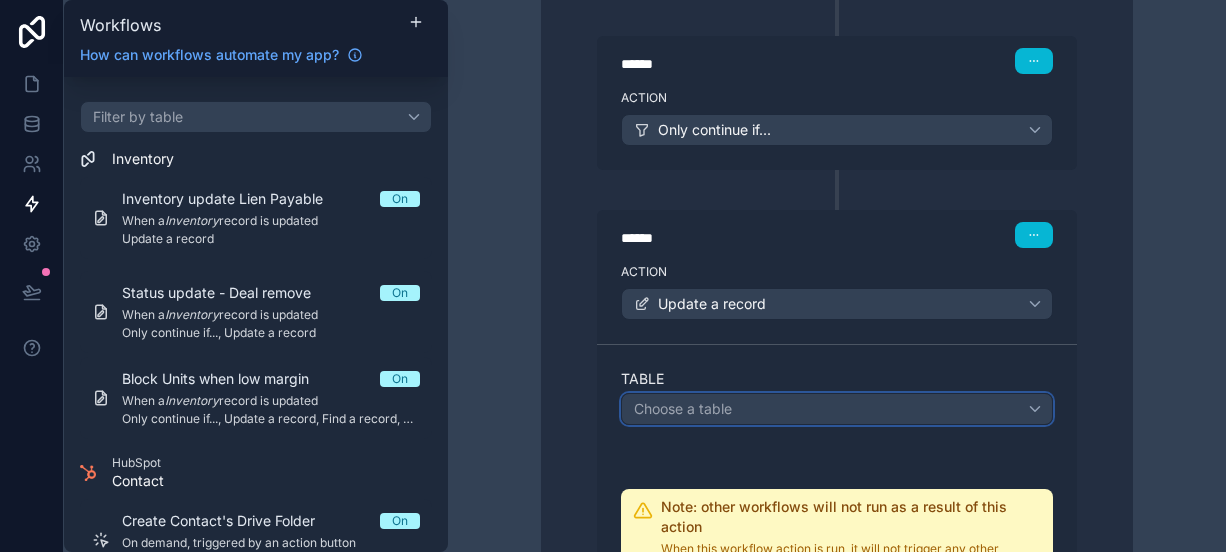 click on "Choose a table" at bounding box center [683, 408] 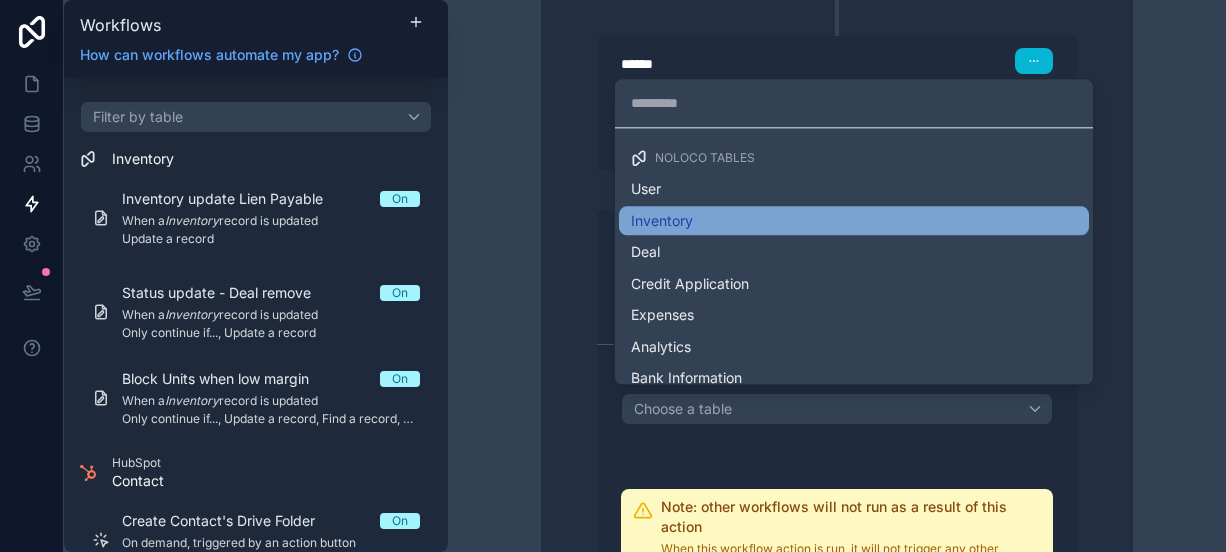 click on "Inventory" at bounding box center [854, 221] 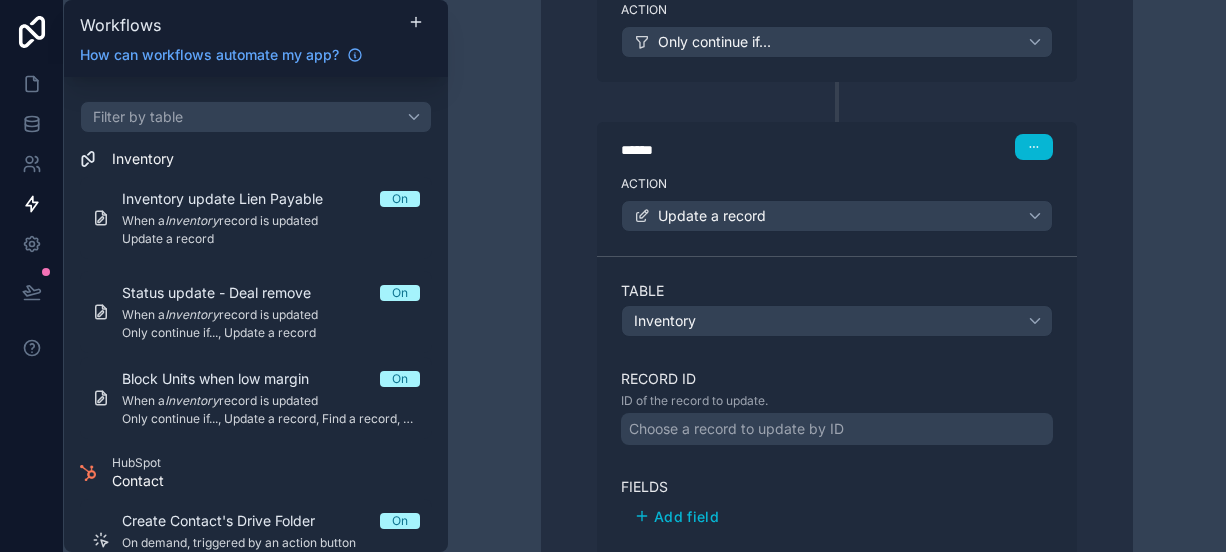 scroll, scrollTop: 776, scrollLeft: 0, axis: vertical 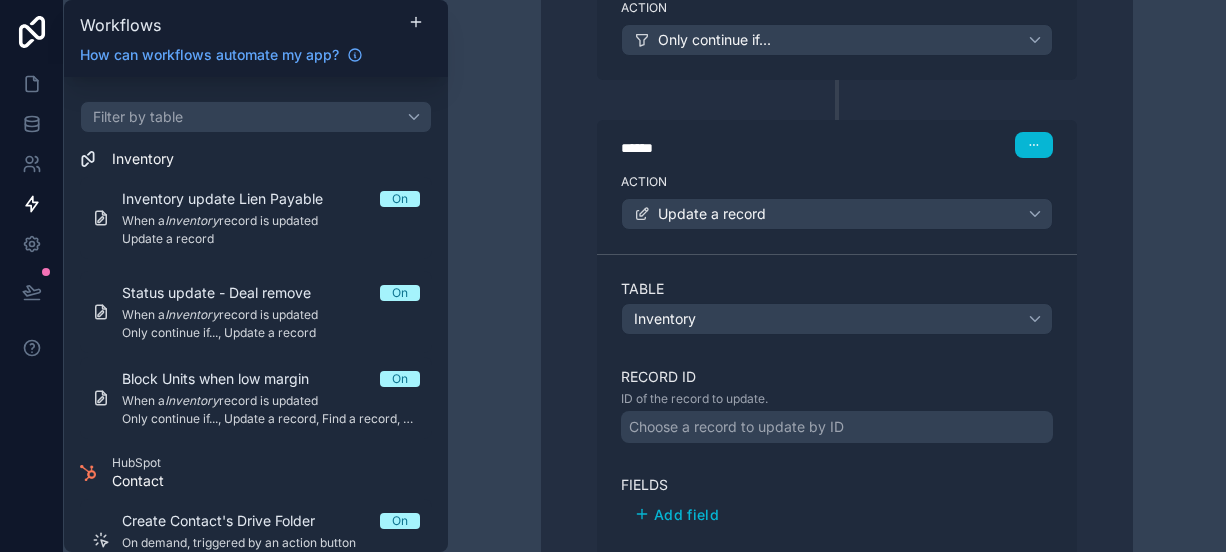 click on "Choose a record to update by ID" at bounding box center (736, 427) 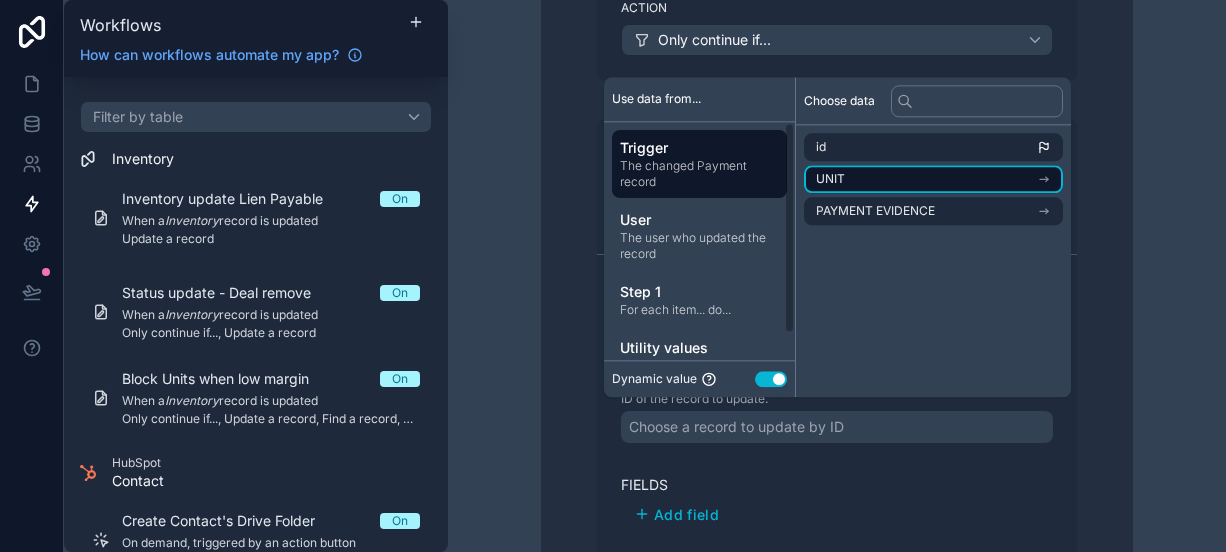 click on "UNIT" at bounding box center [933, 179] 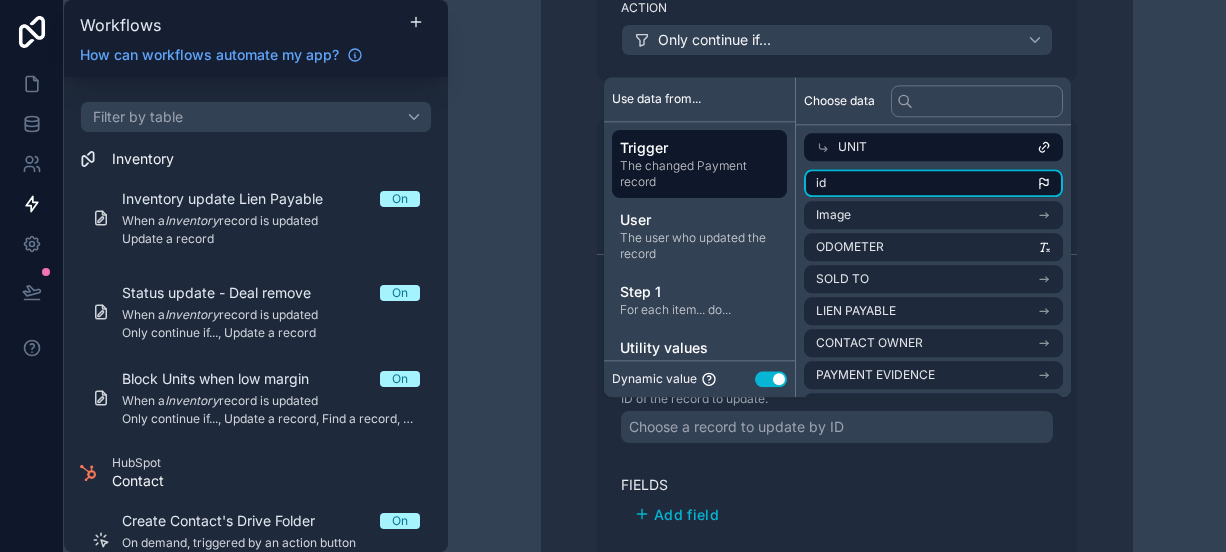 click on "id" at bounding box center (933, 183) 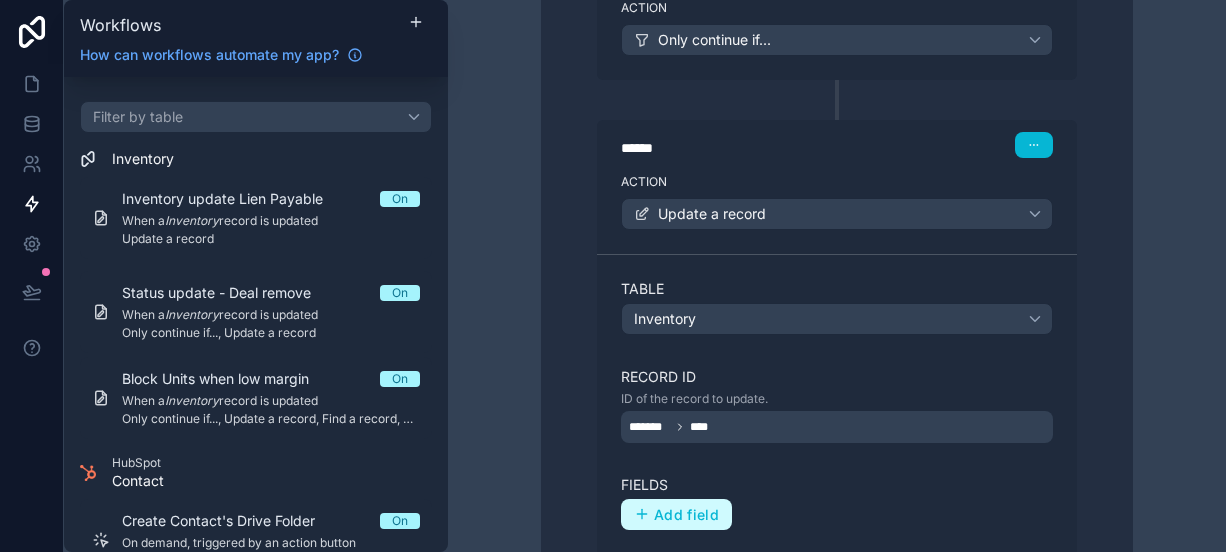 click 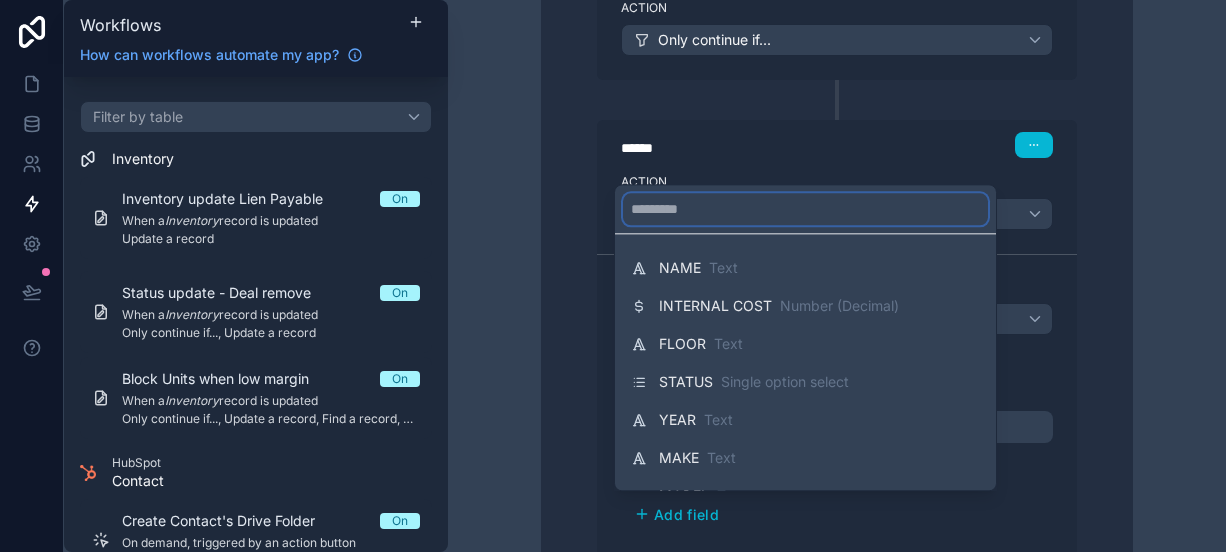click at bounding box center [805, 209] 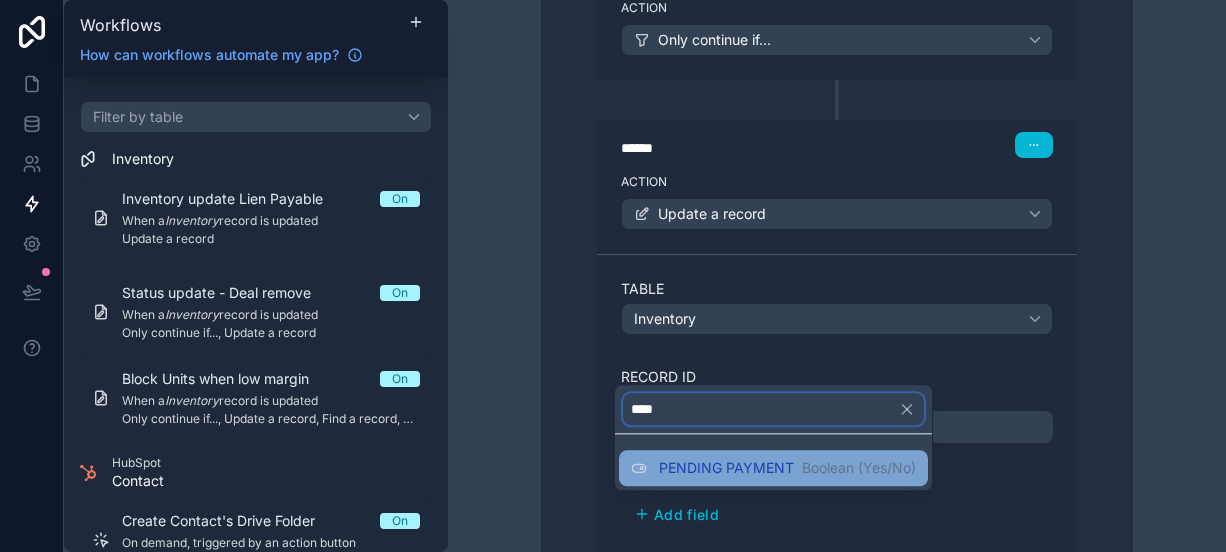 type on "****" 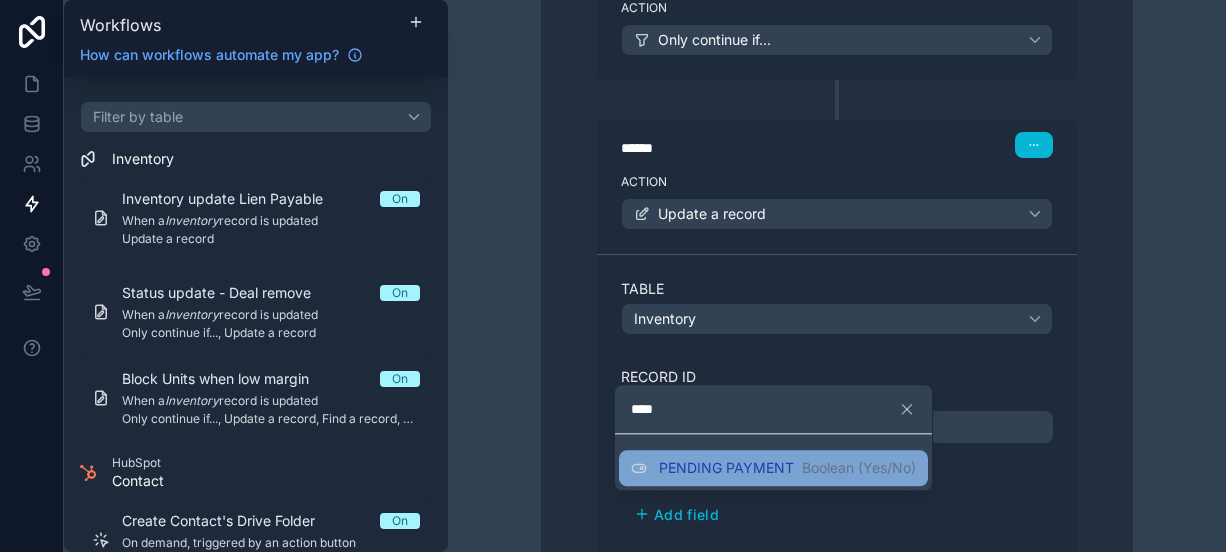 click on "PENDING PAYMENT" at bounding box center (726, 468) 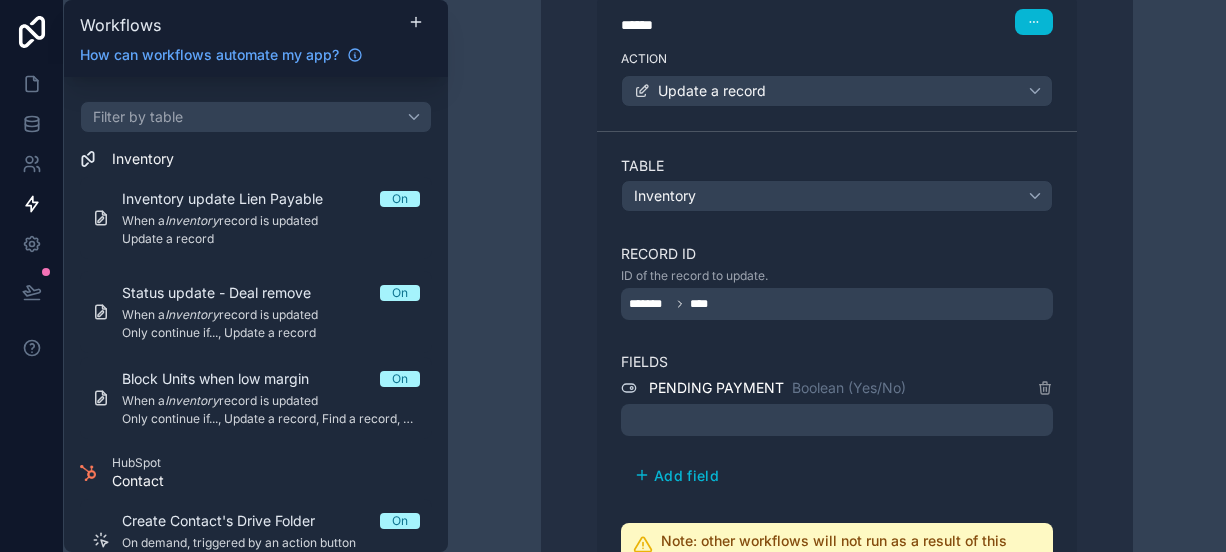 scroll, scrollTop: 900, scrollLeft: 0, axis: vertical 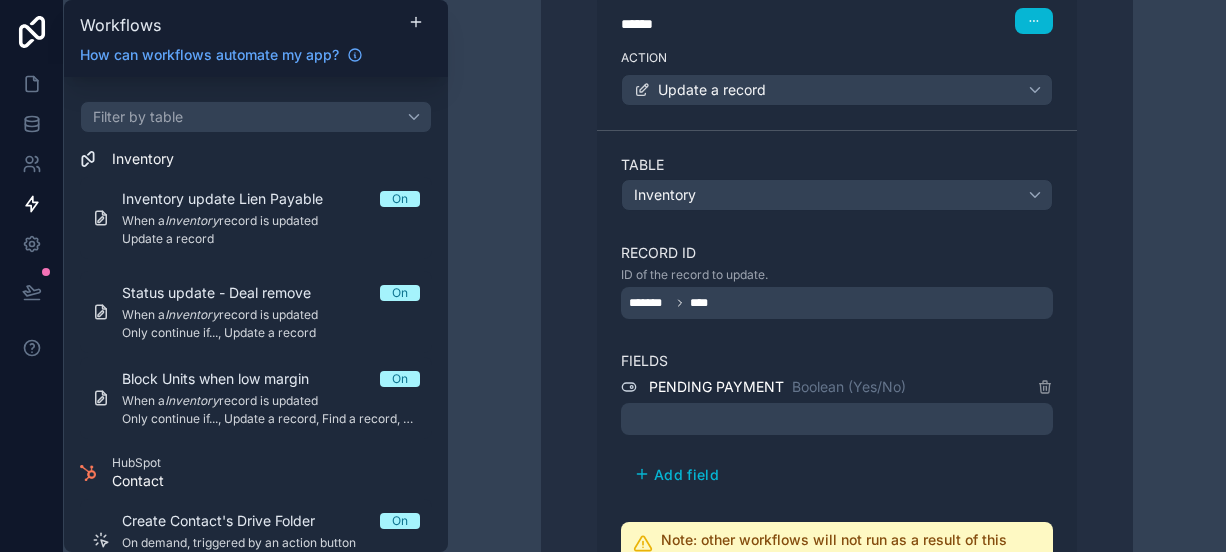 click at bounding box center [837, 419] 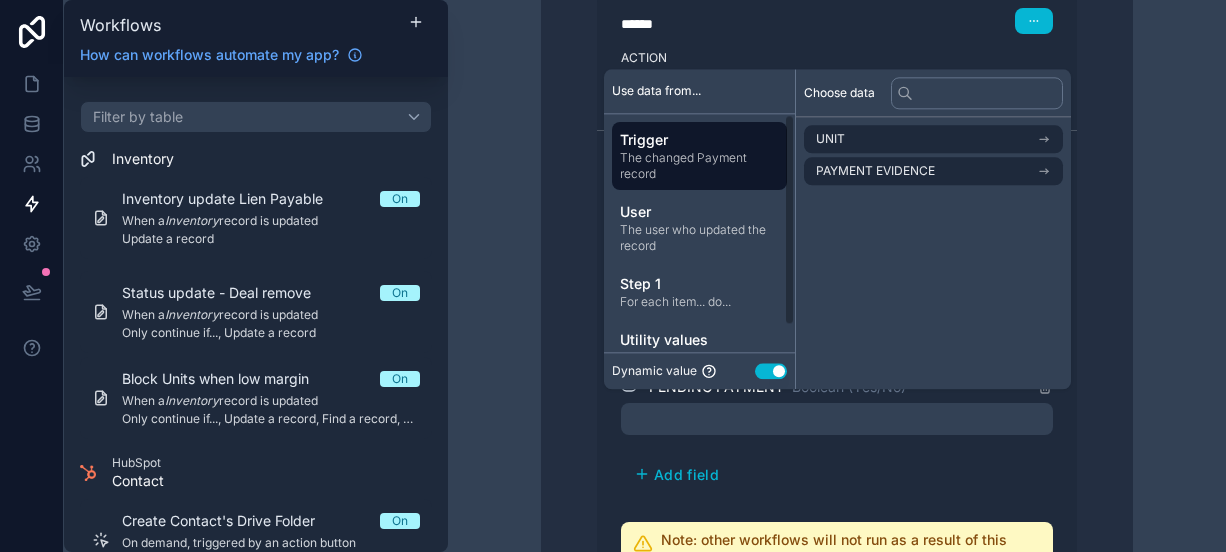 click on "Use setting" at bounding box center (771, 371) 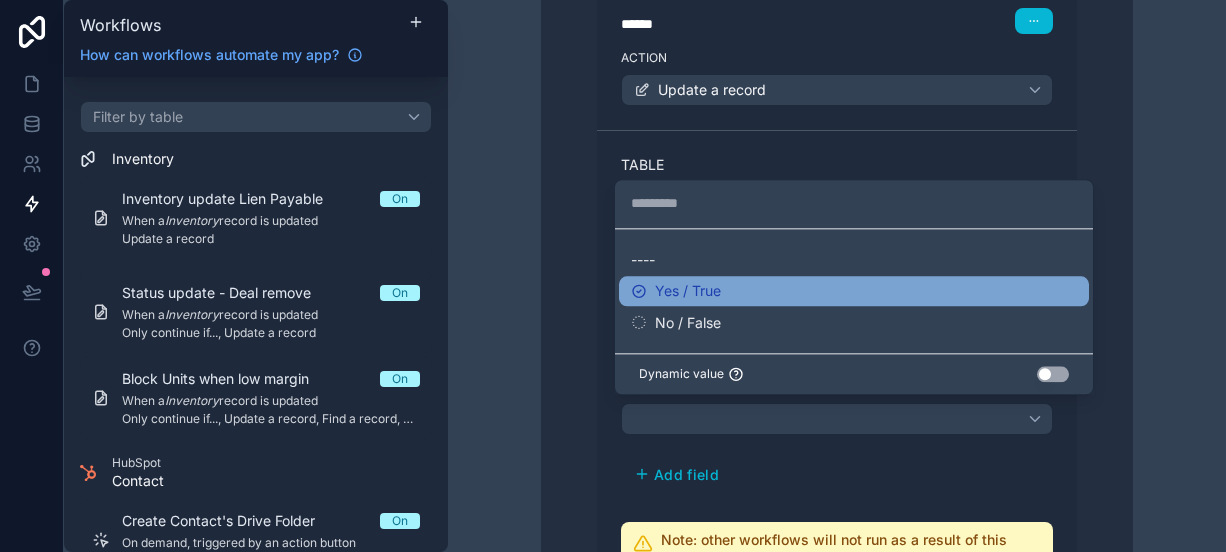 click on "Yes / True" at bounding box center (854, 291) 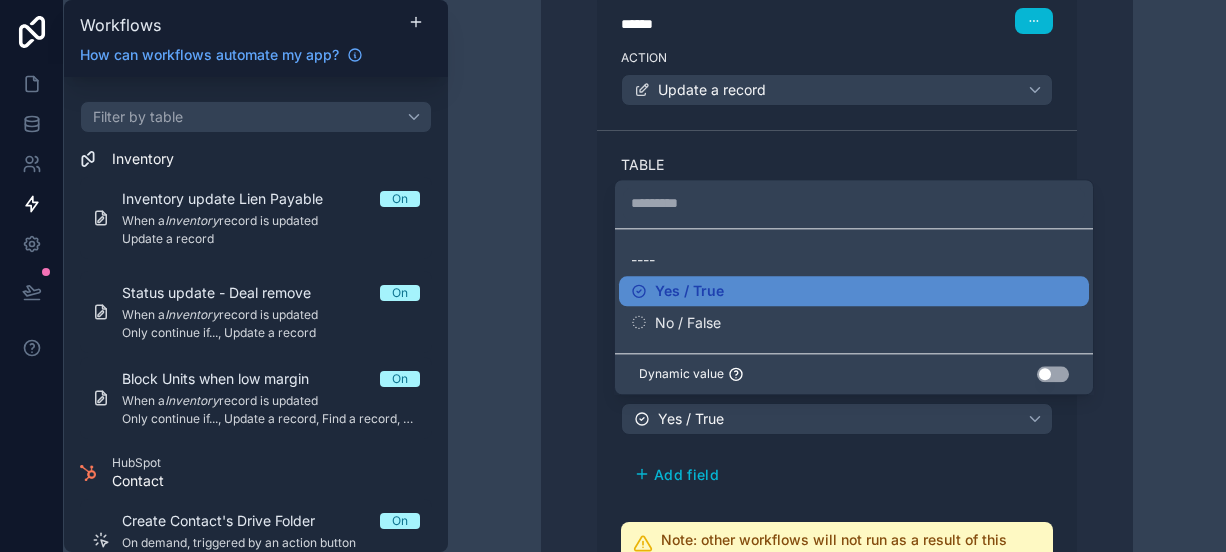 click on "**********" at bounding box center [837, 241] 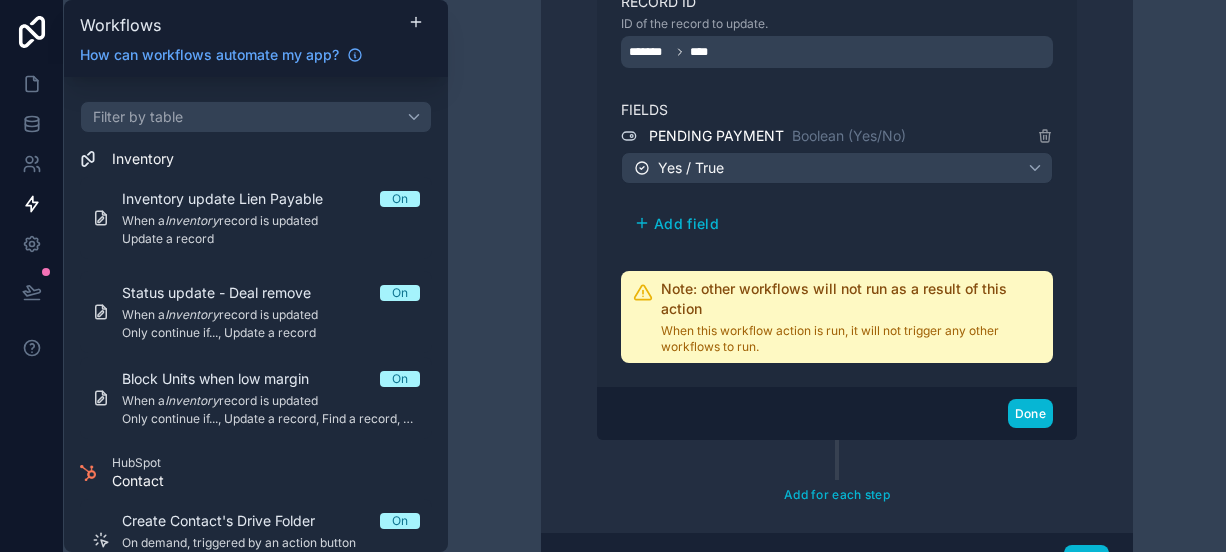 scroll, scrollTop: 1152, scrollLeft: 0, axis: vertical 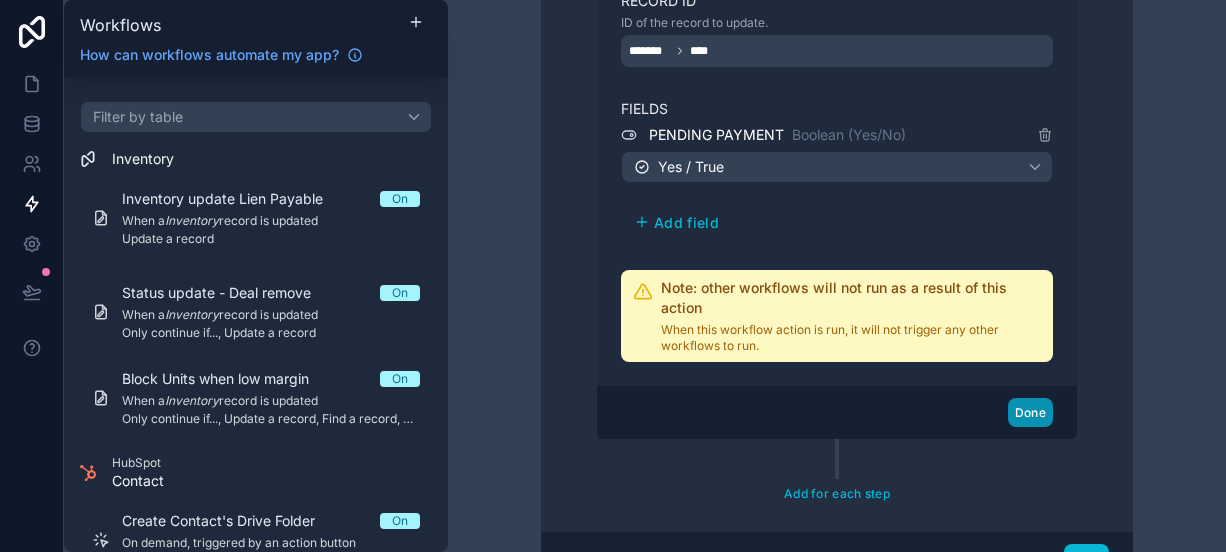 click on "Done" at bounding box center [1030, 412] 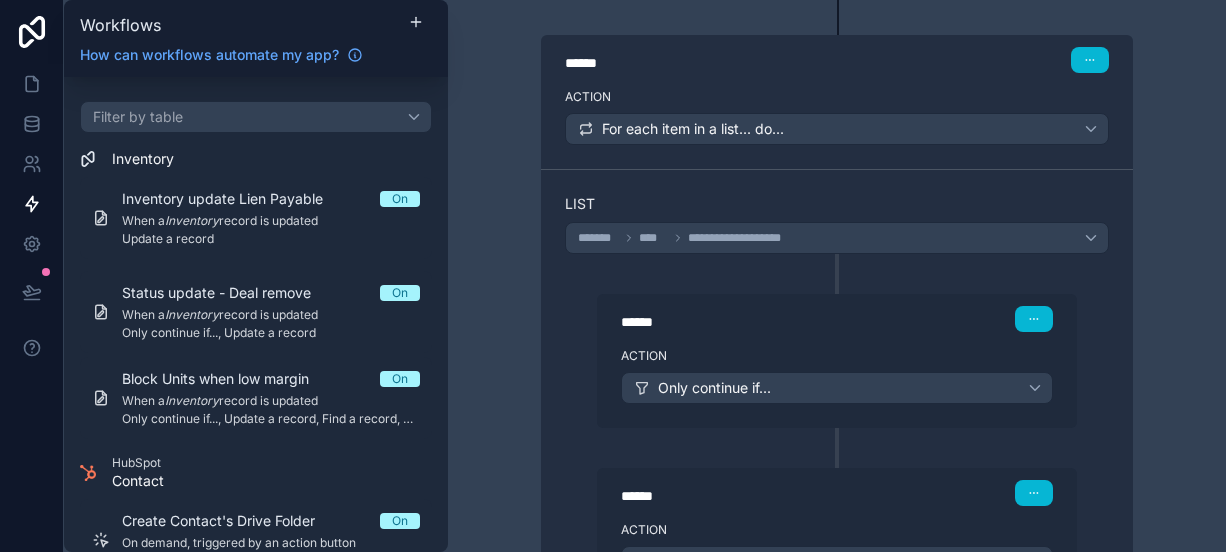 scroll, scrollTop: 335, scrollLeft: 0, axis: vertical 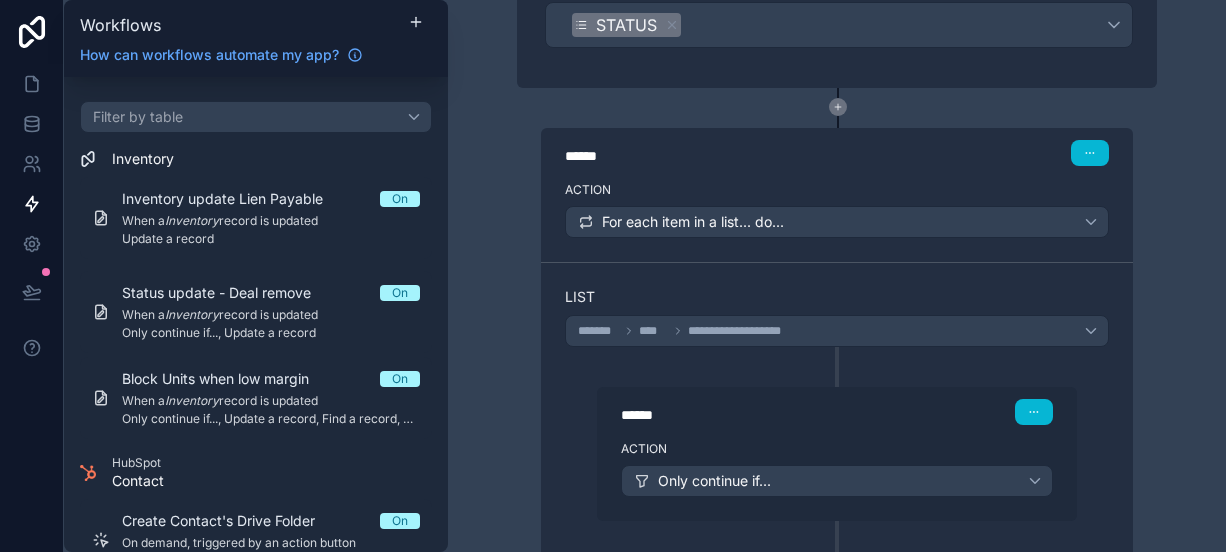 click 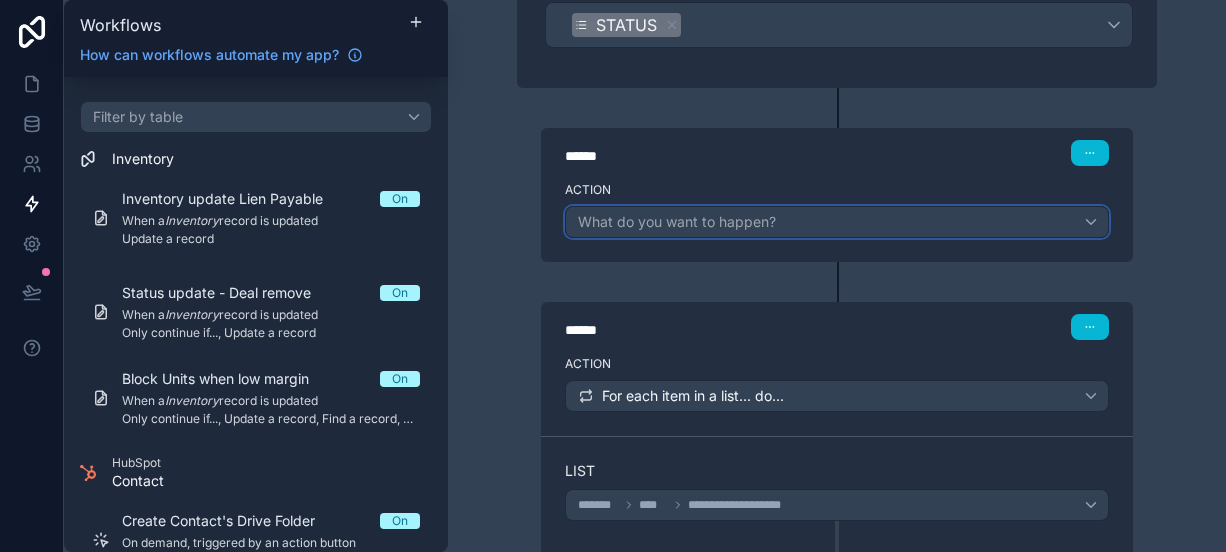 click on "What do you want to happen?" at bounding box center (837, 222) 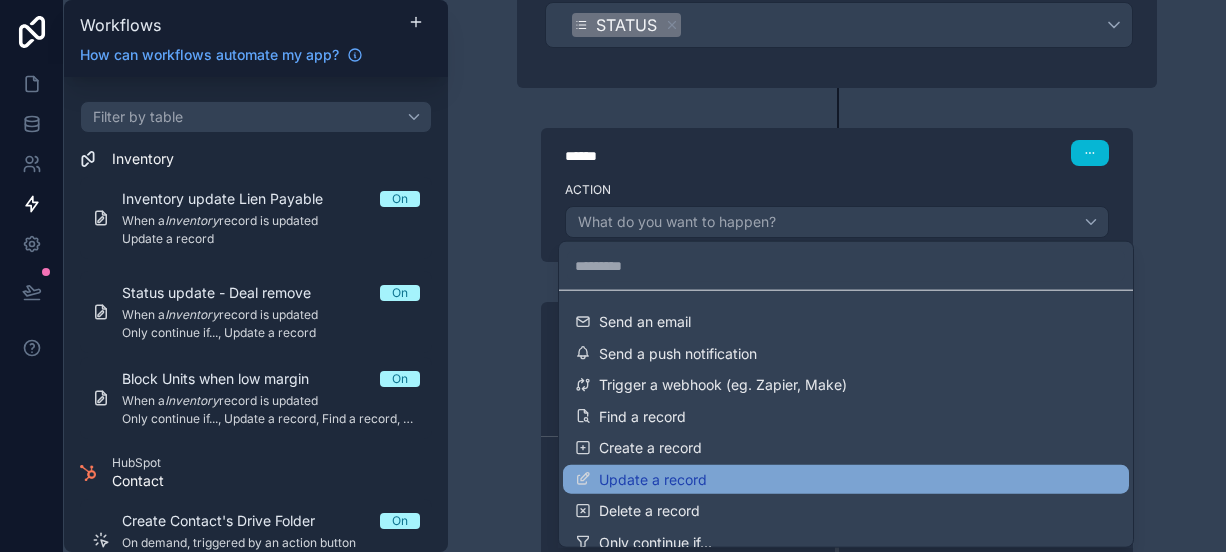 click on "Update a record" at bounding box center (653, 479) 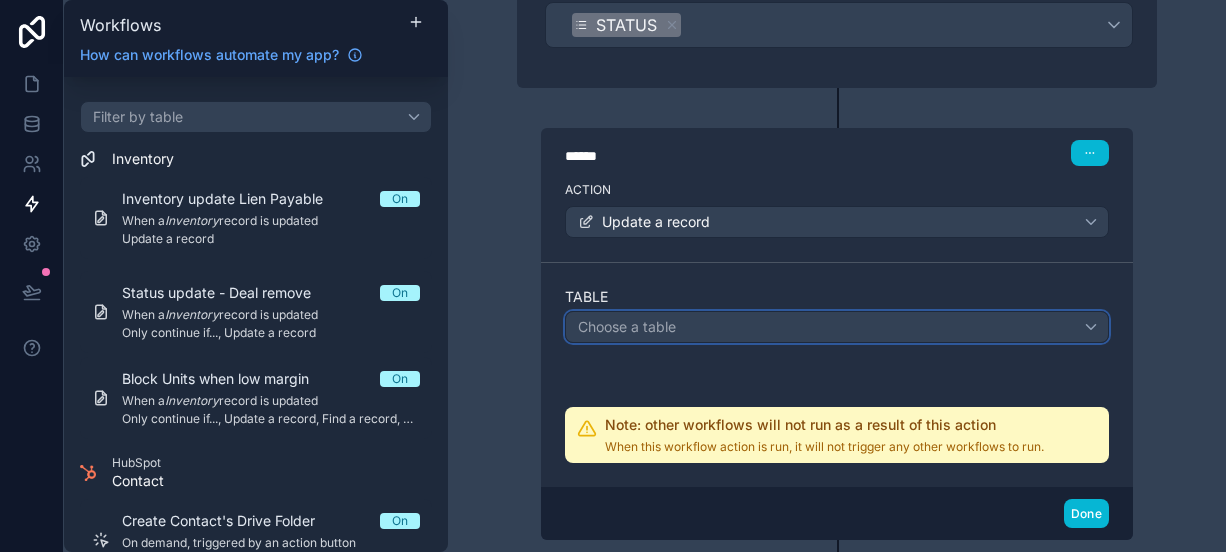 click on "Choose a table" at bounding box center [627, 326] 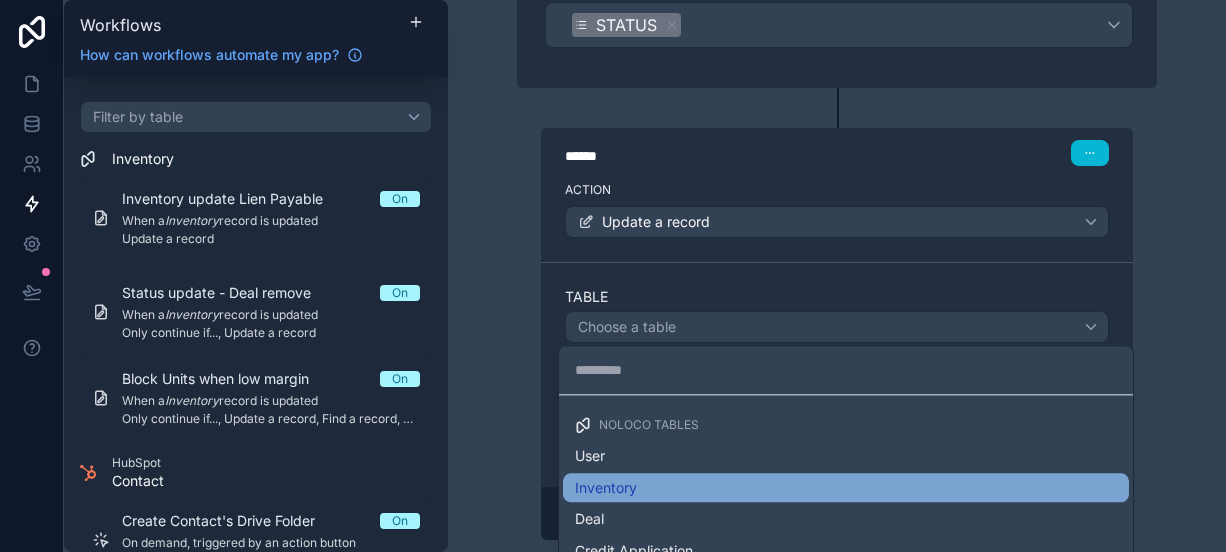 click on "Inventory" at bounding box center (606, 488) 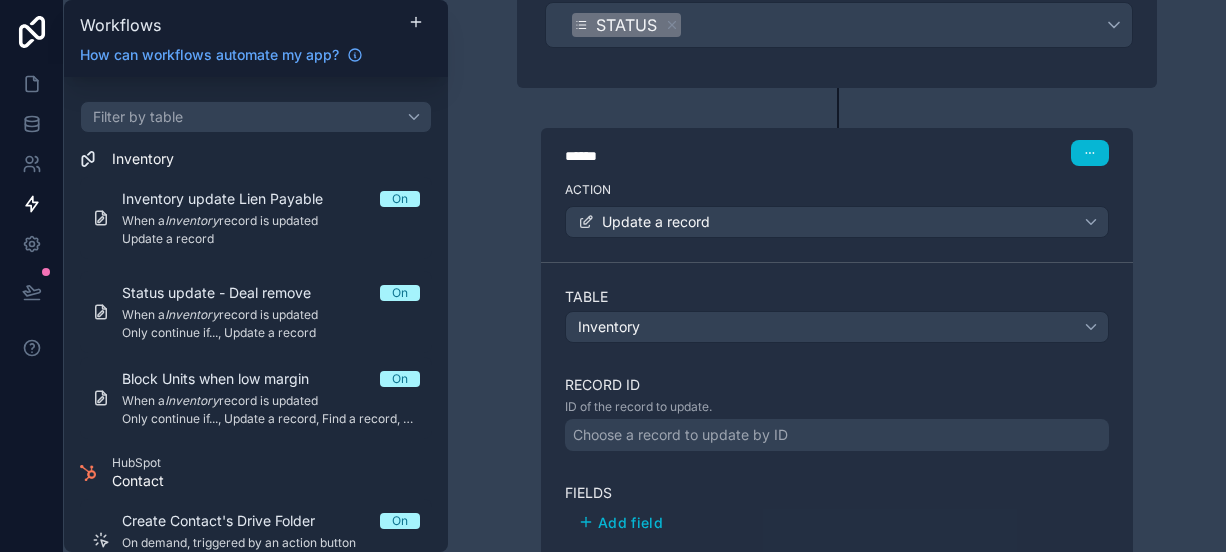 click on "Choose a record to update by ID" at bounding box center [680, 435] 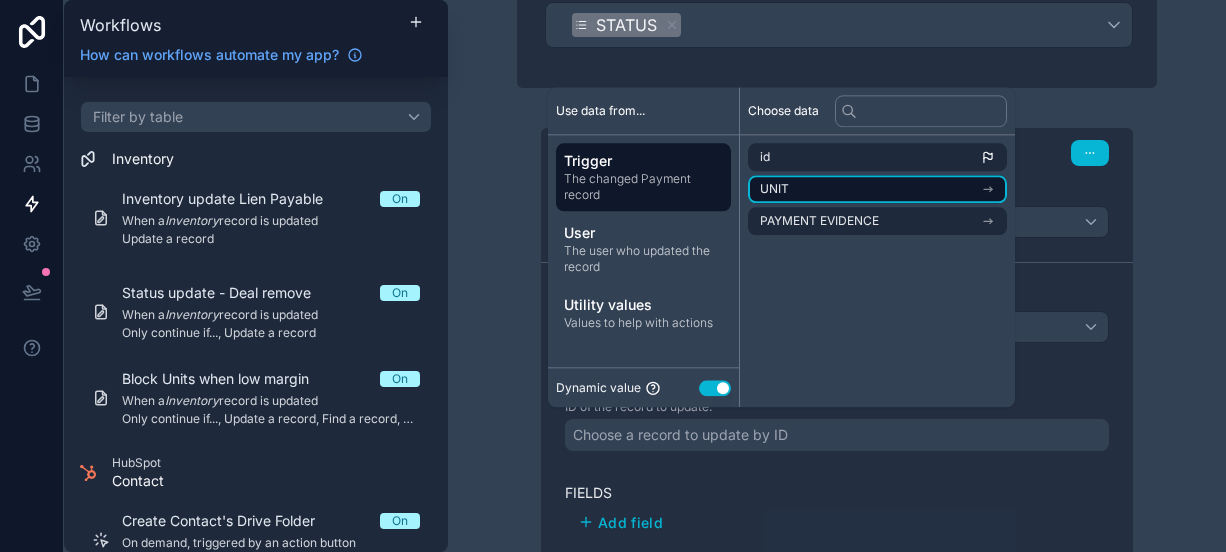 click on "UNIT" at bounding box center [877, 189] 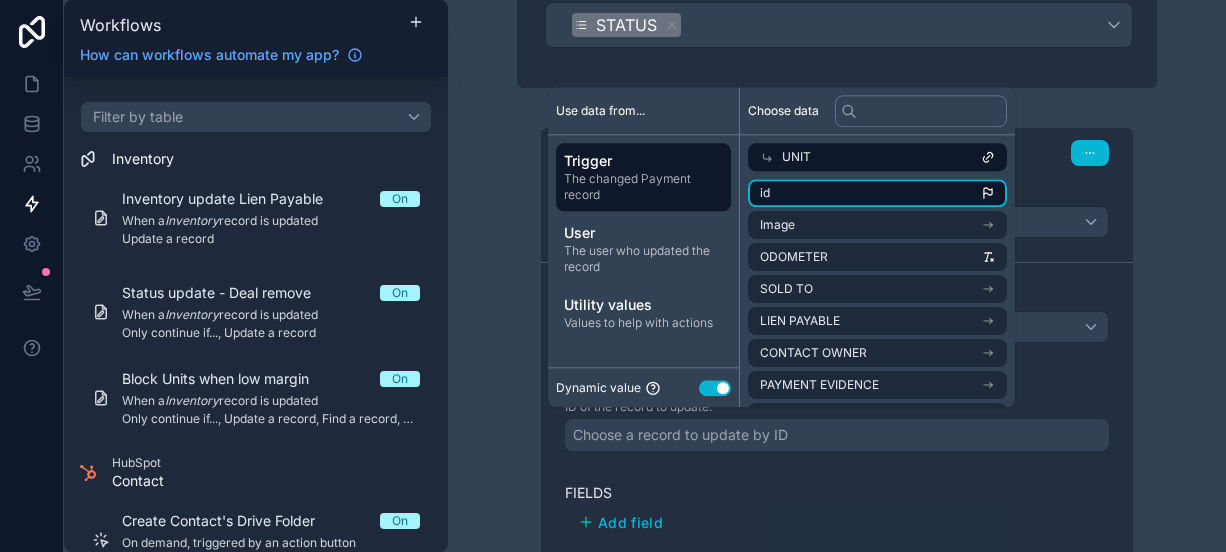 click on "id" at bounding box center [877, 193] 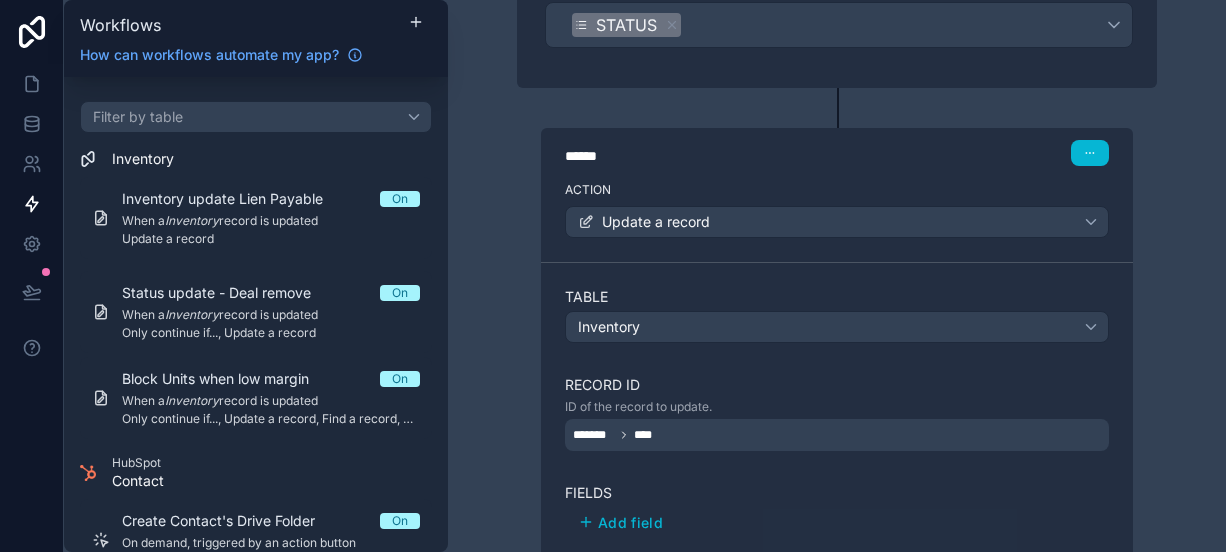 click on "Table Inventory Record ID ID of the record to update. ******* **** Fields Add field Note: other workflows will not run as a result of this action When this workflow action is run, it will not trigger any other workflows to run." at bounding box center (837, 457) 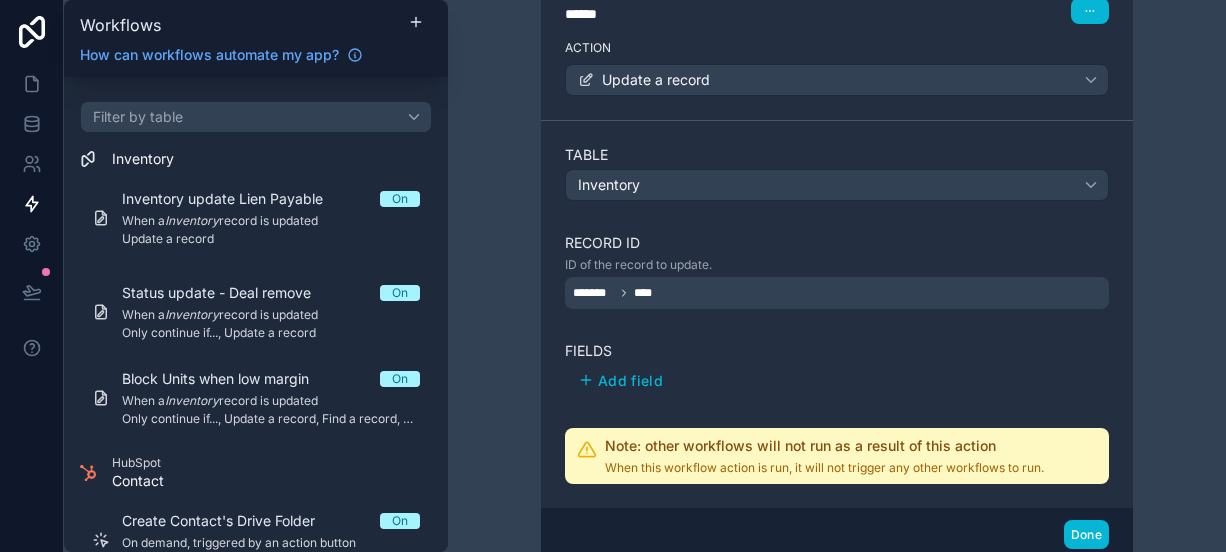scroll, scrollTop: 481, scrollLeft: 0, axis: vertical 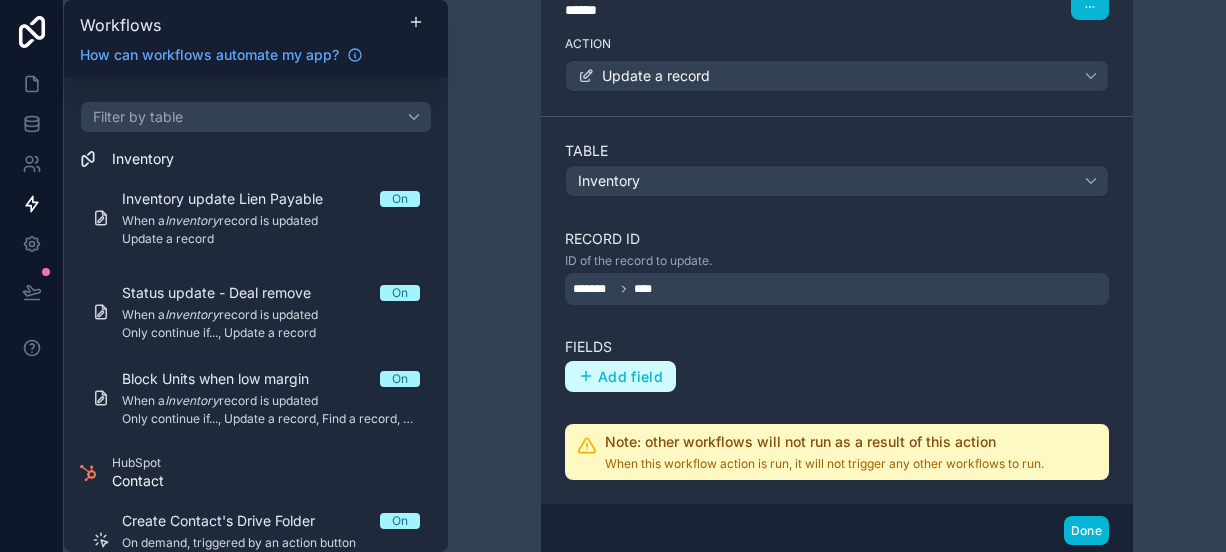 click on "Add field" at bounding box center (630, 377) 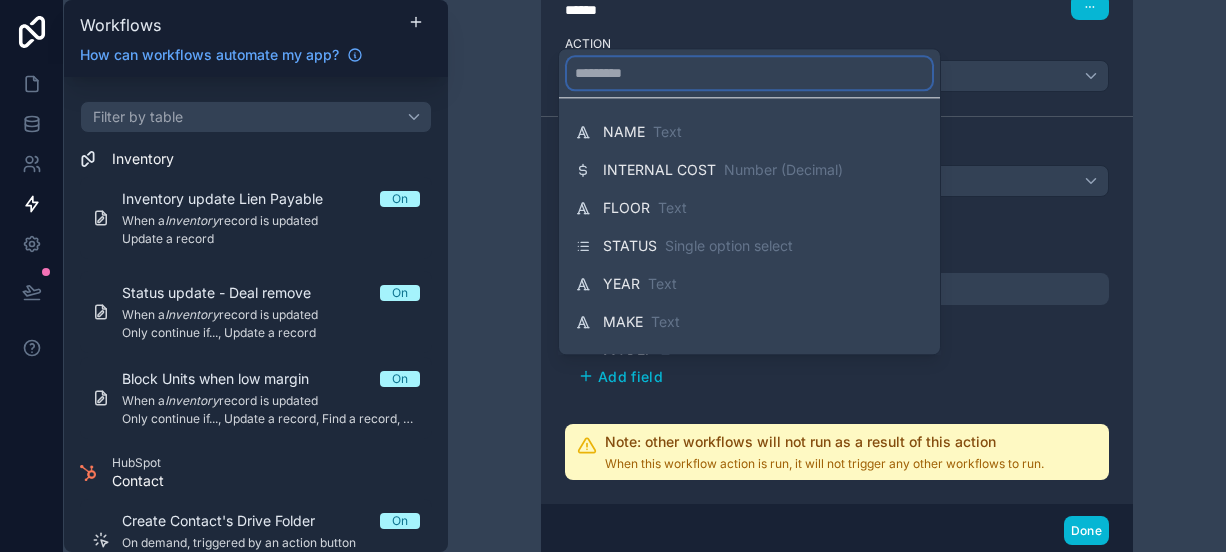 click at bounding box center (749, 73) 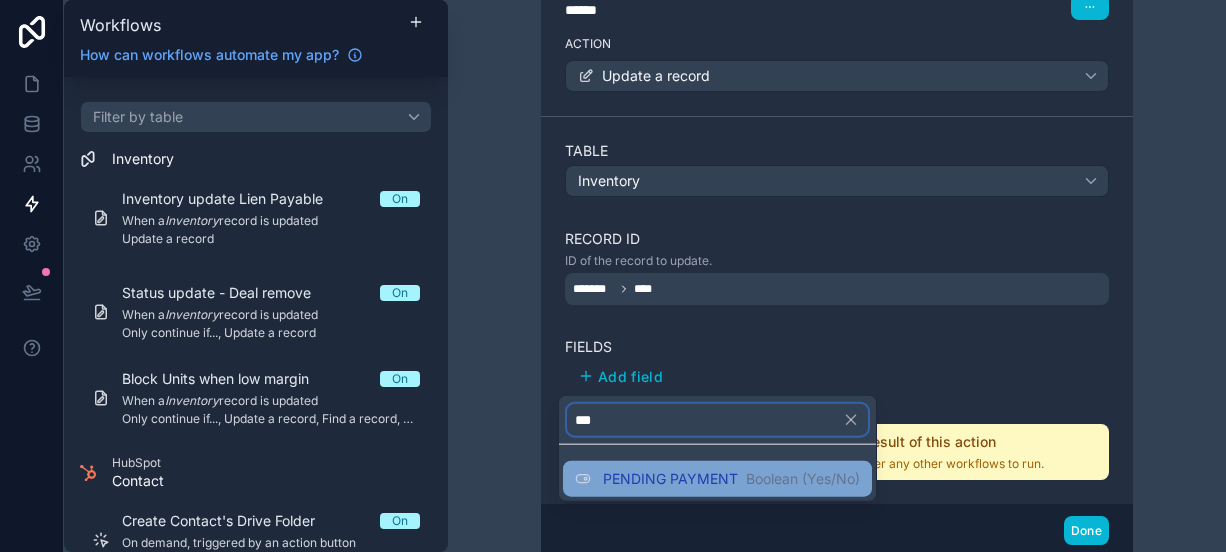 type on "***" 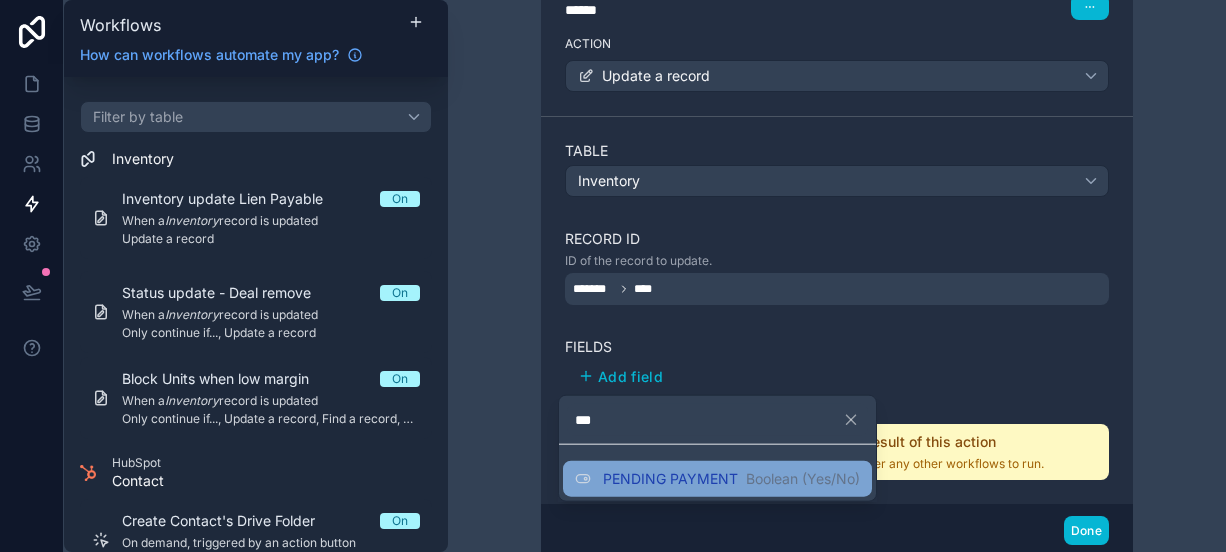 click on "PENDING PAYMENT" at bounding box center (670, 479) 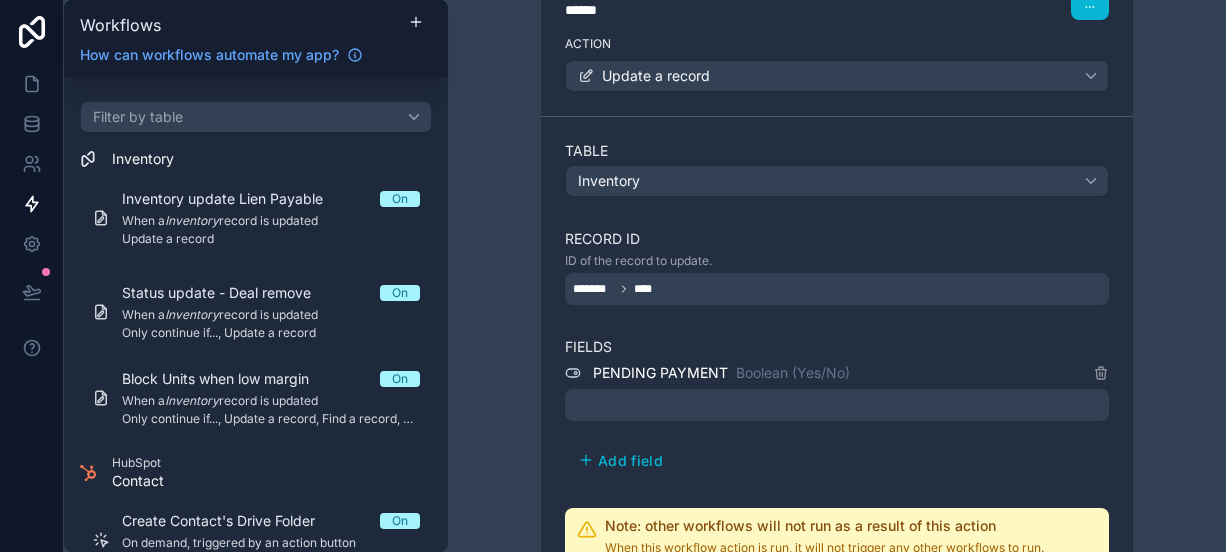 click at bounding box center (837, 405) 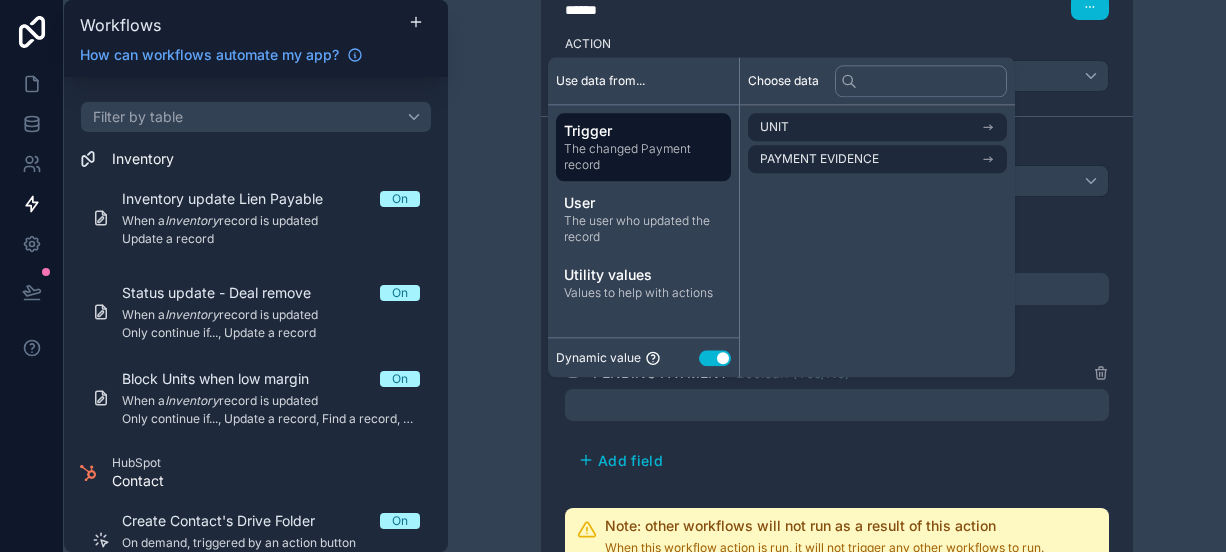 click on "Use setting" at bounding box center (715, 358) 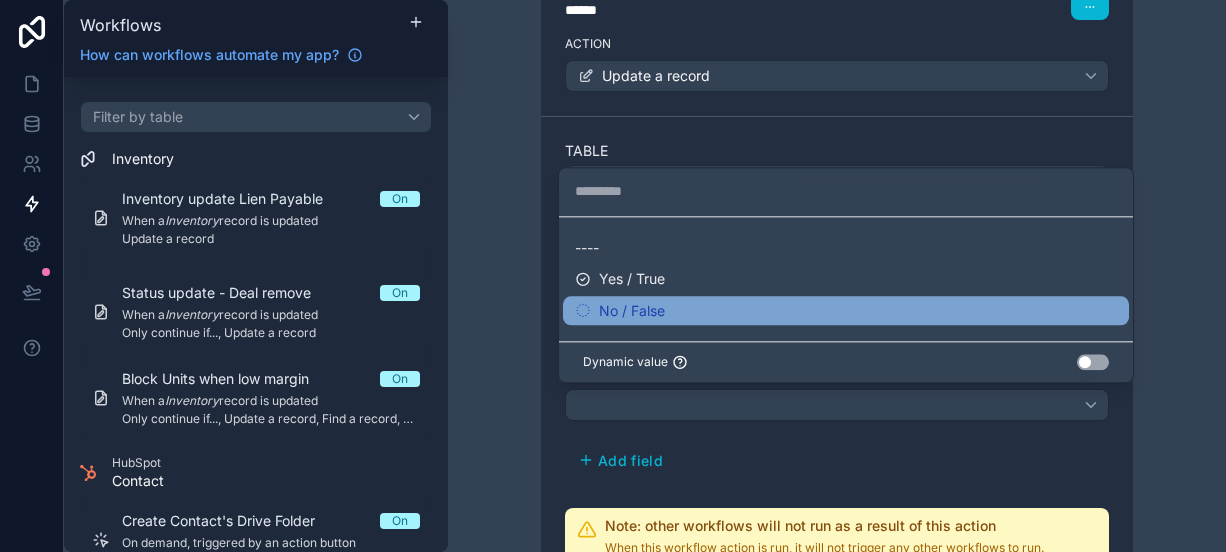 click on "No / False" at bounding box center (846, 311) 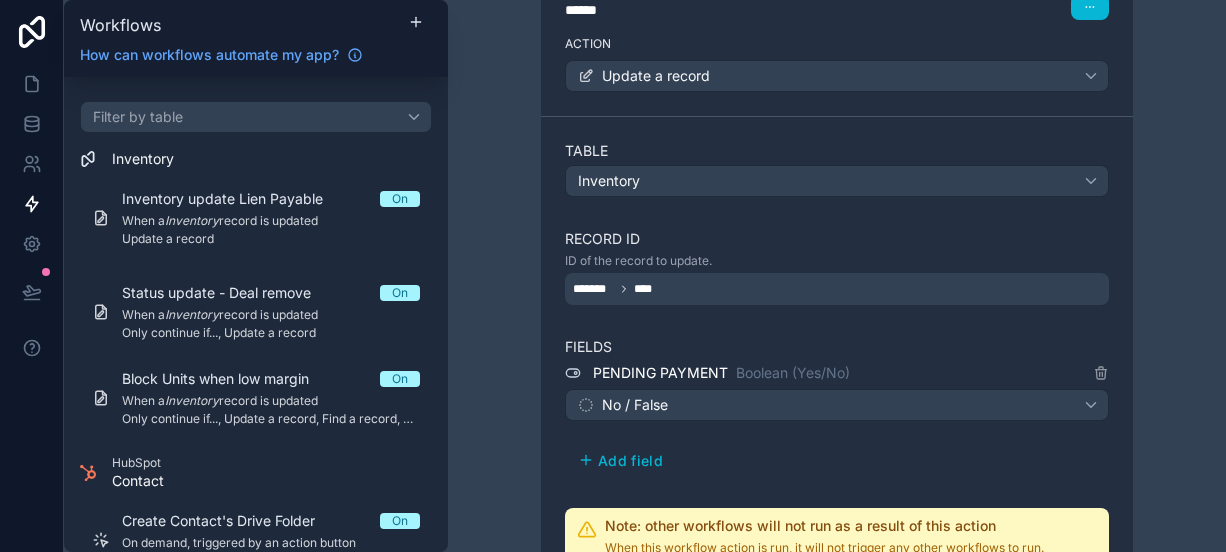 click on "Table Inventory Record ID ID of the record to update. ******* **** Fields PENDING PAYMENT Boolean (Yes/No) No / False Add field Note: other workflows will not run as a result of this action When this workflow action is run, it will not trigger any other workflows to run." at bounding box center (837, 352) 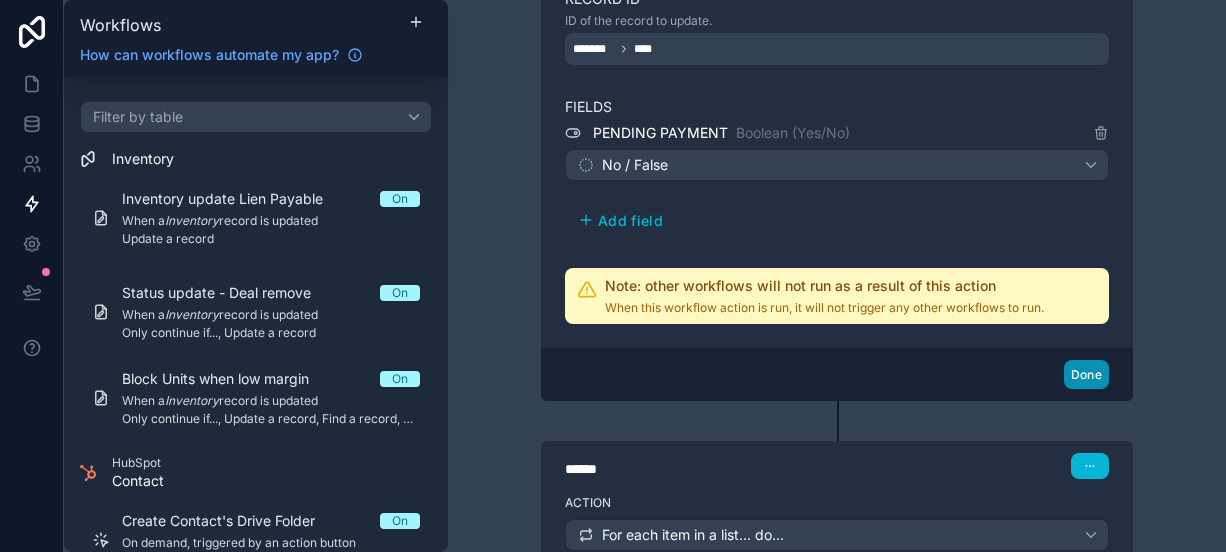 click on "Done" at bounding box center (1086, 374) 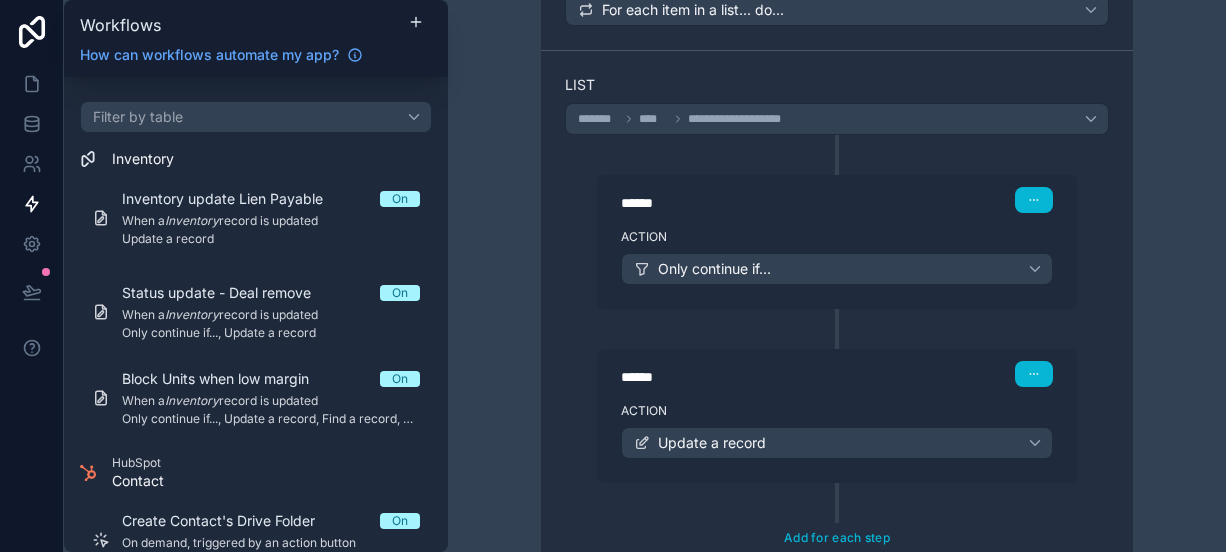 scroll, scrollTop: 924, scrollLeft: 0, axis: vertical 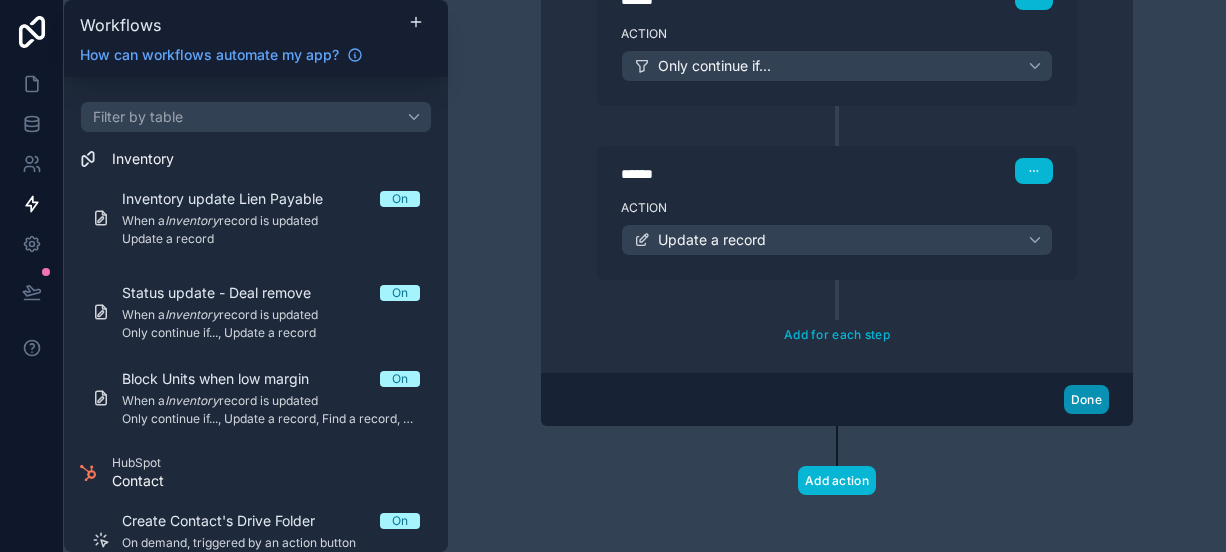 click on "Done" at bounding box center [1086, 399] 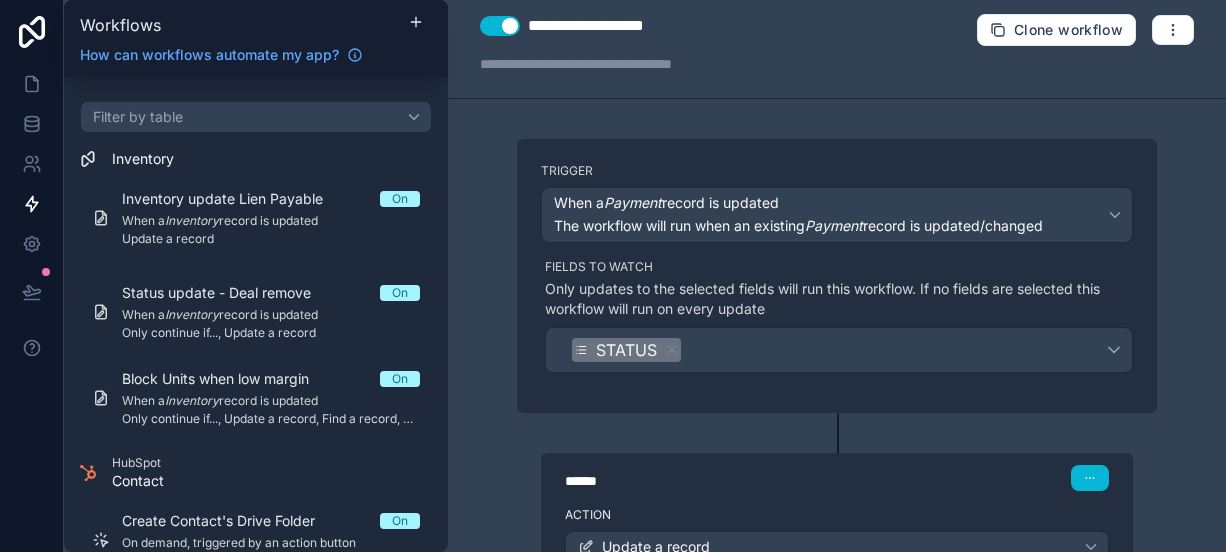 scroll, scrollTop: 0, scrollLeft: 0, axis: both 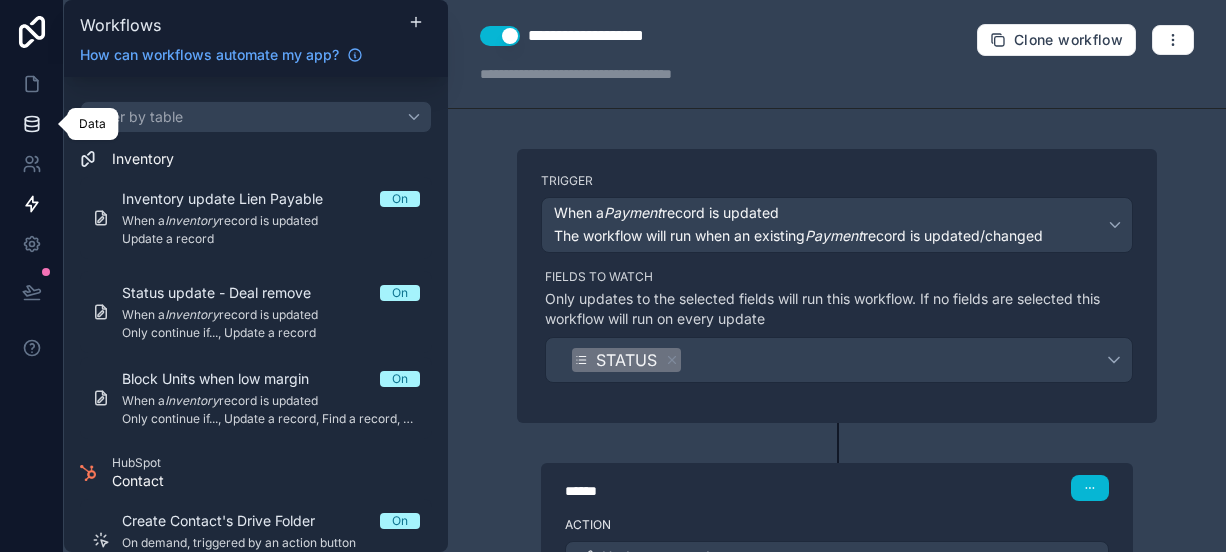 click 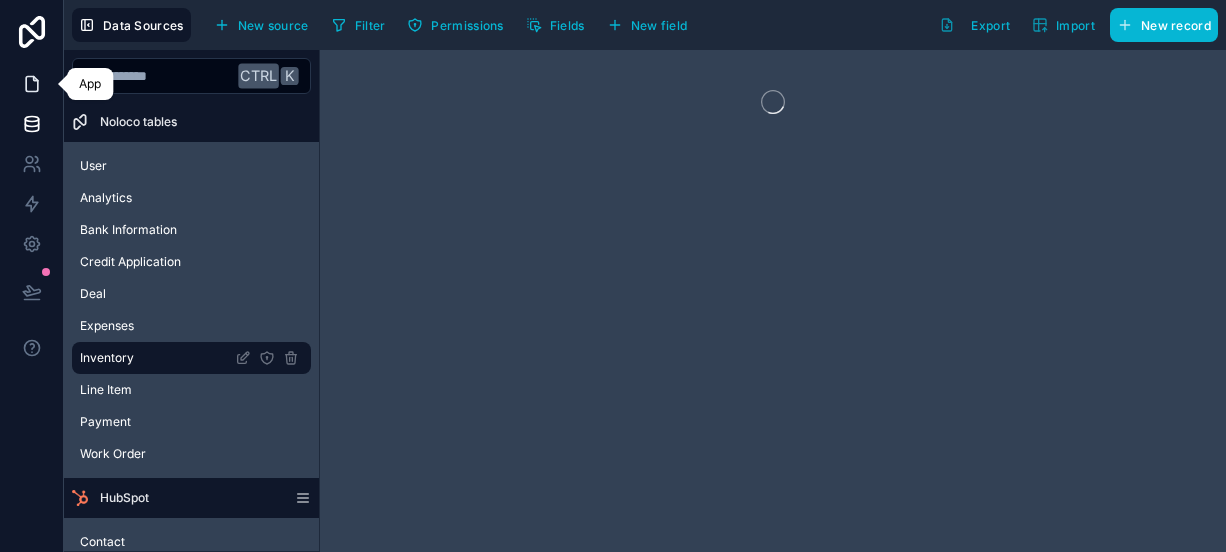 click 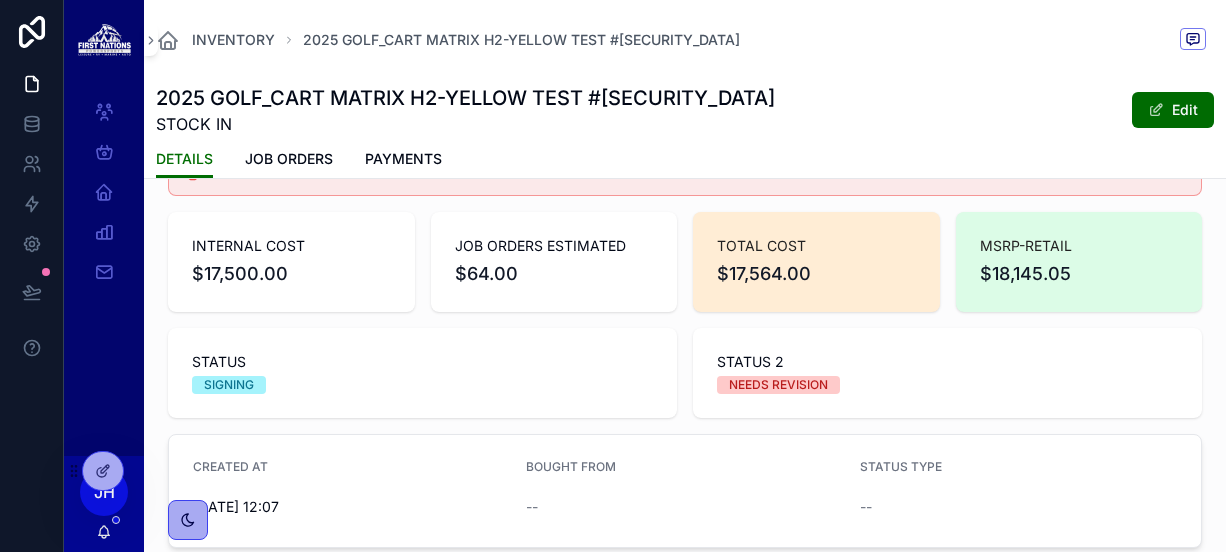 scroll, scrollTop: 245, scrollLeft: 0, axis: vertical 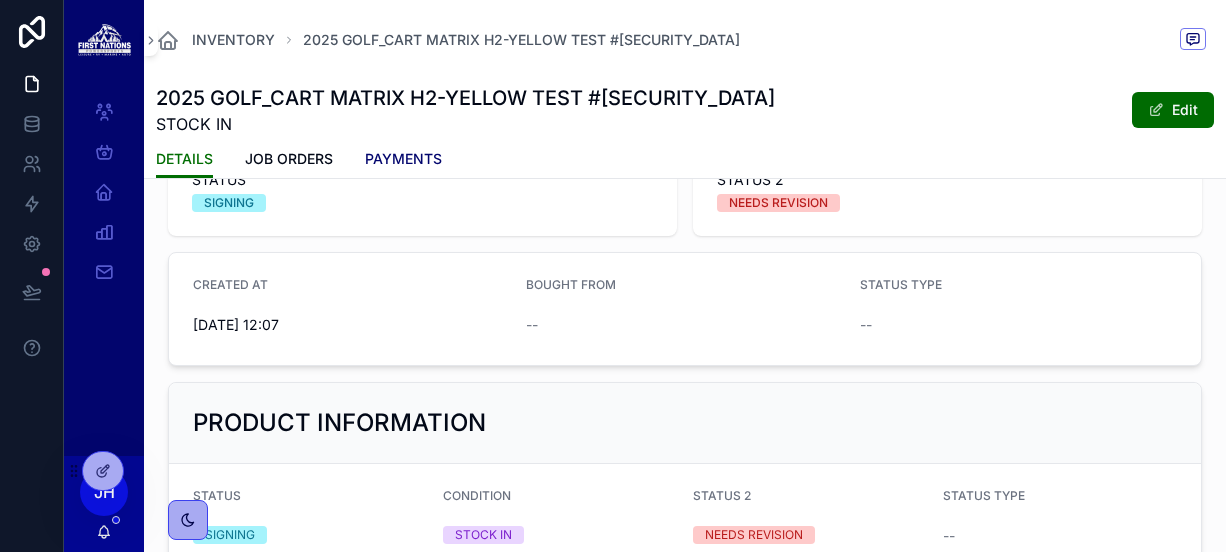 click on "PAYMENTS" at bounding box center [403, 159] 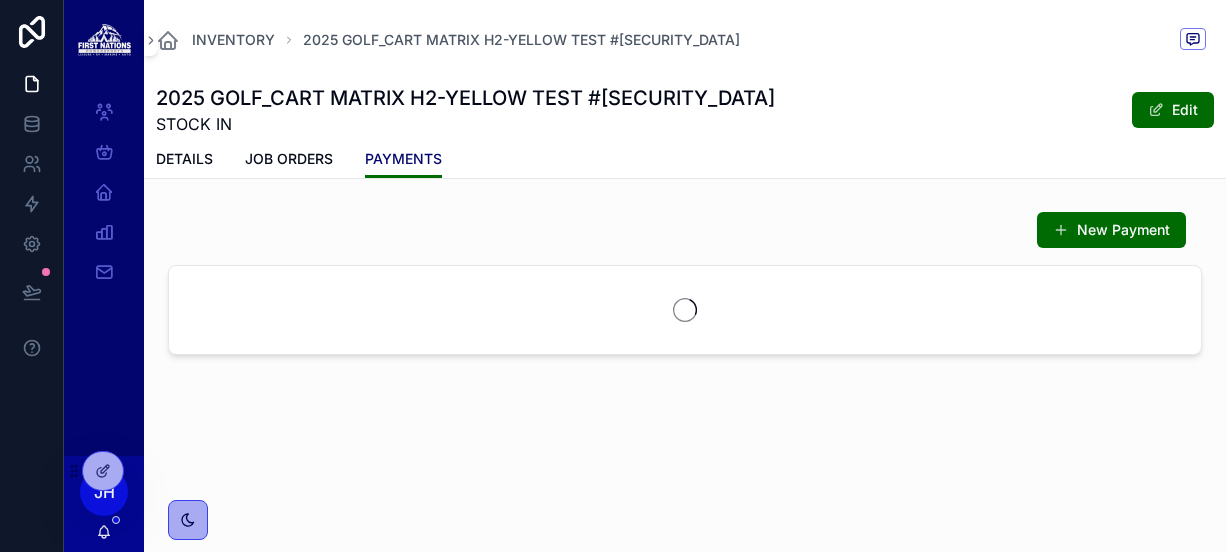 scroll, scrollTop: 0, scrollLeft: 0, axis: both 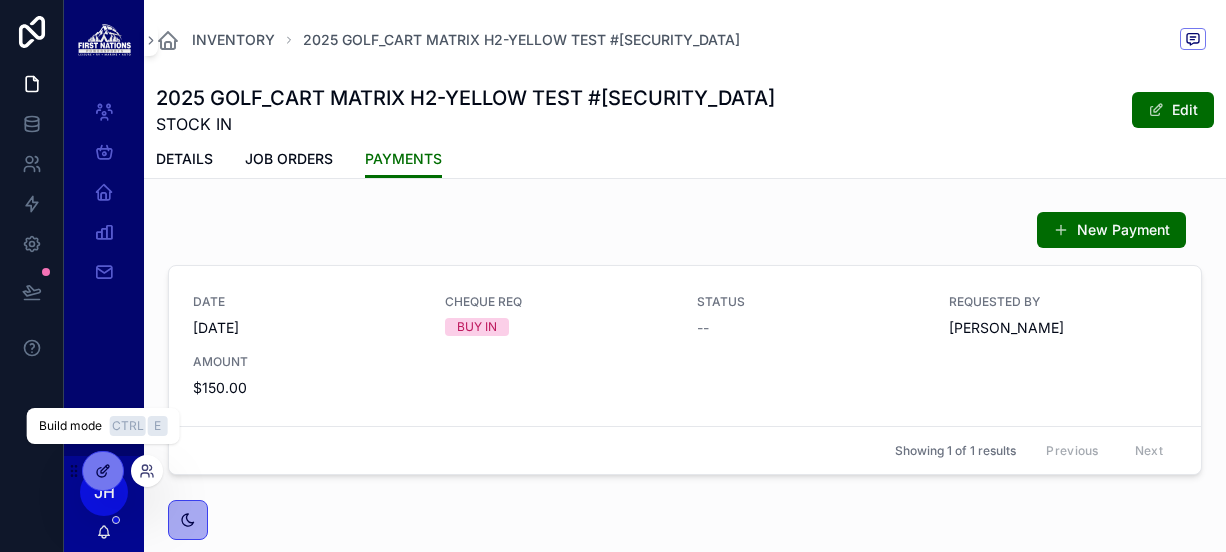 click 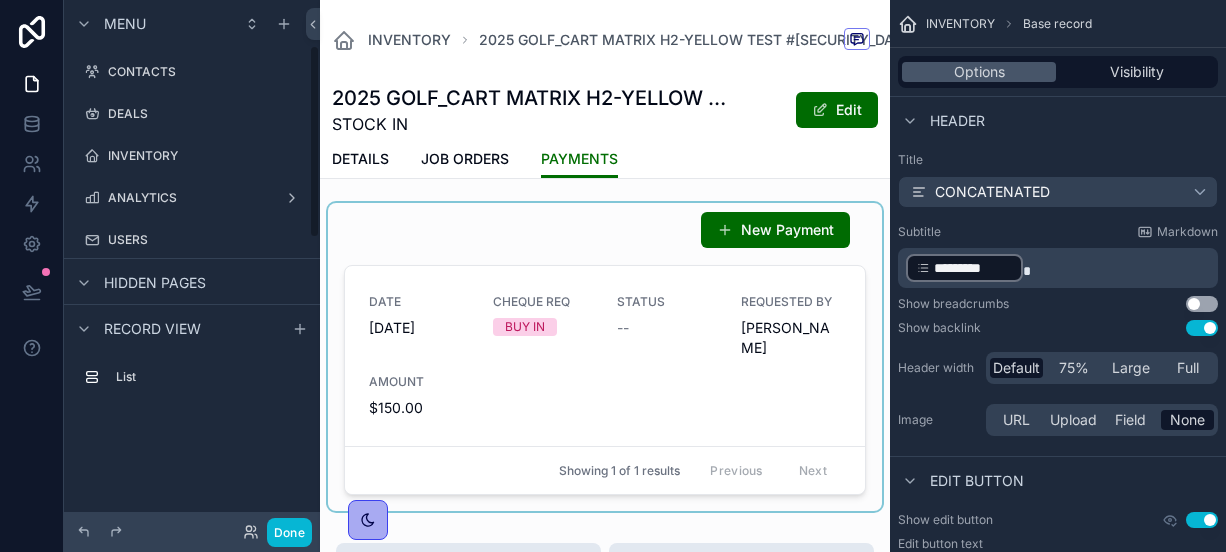 scroll, scrollTop: 124, scrollLeft: 0, axis: vertical 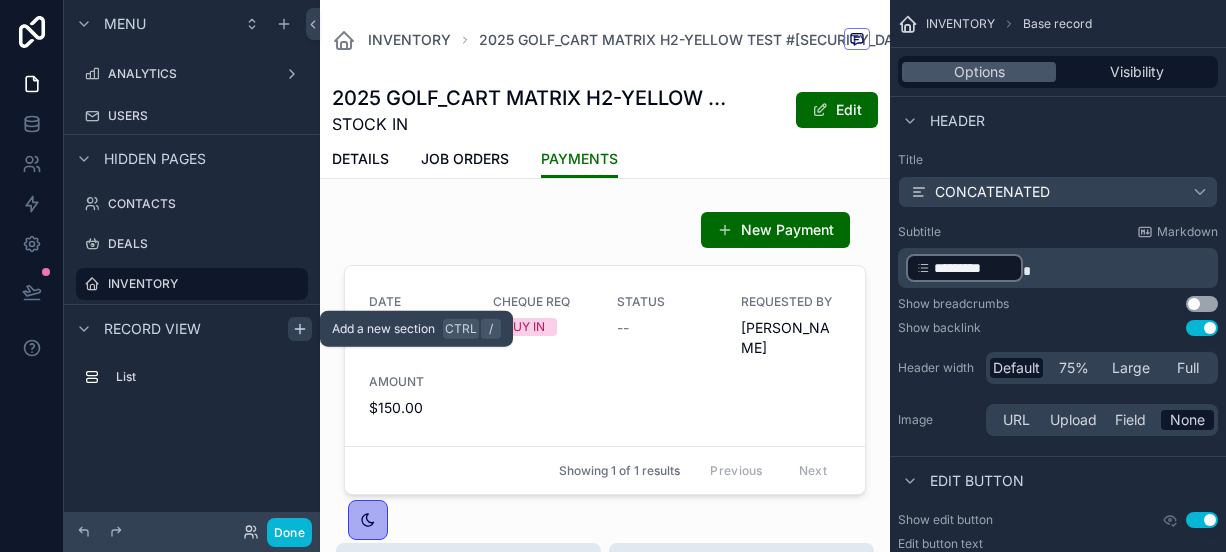 click 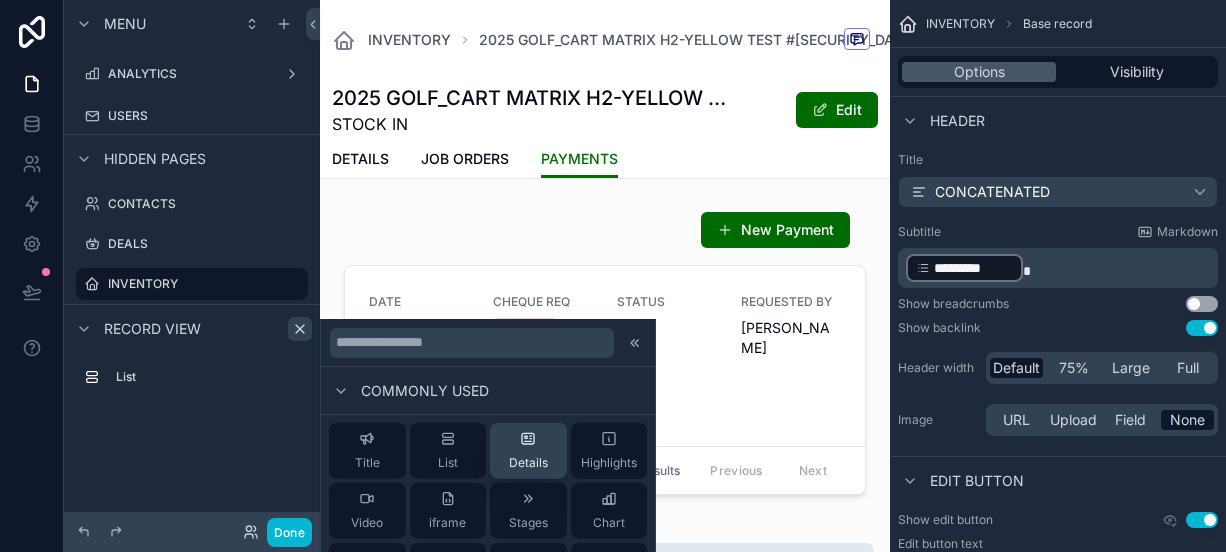 click 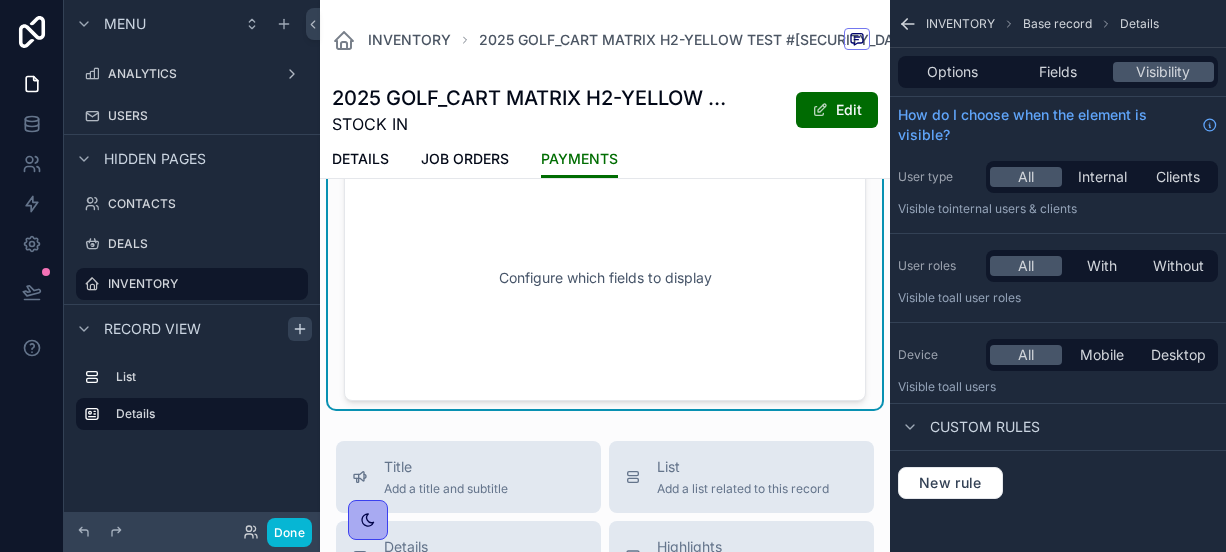 scroll, scrollTop: 258, scrollLeft: 0, axis: vertical 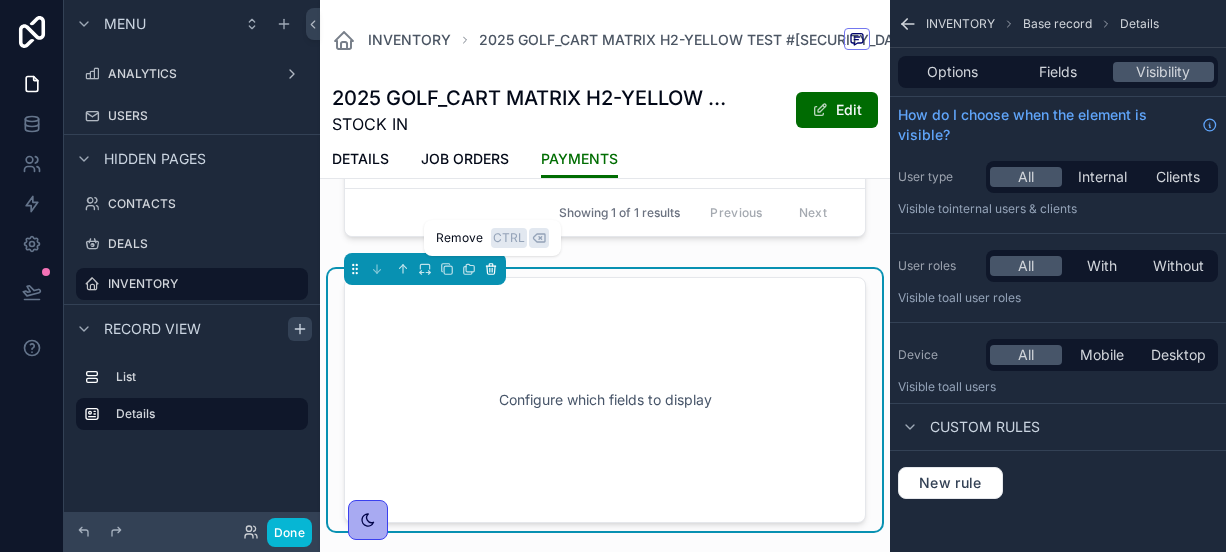 click 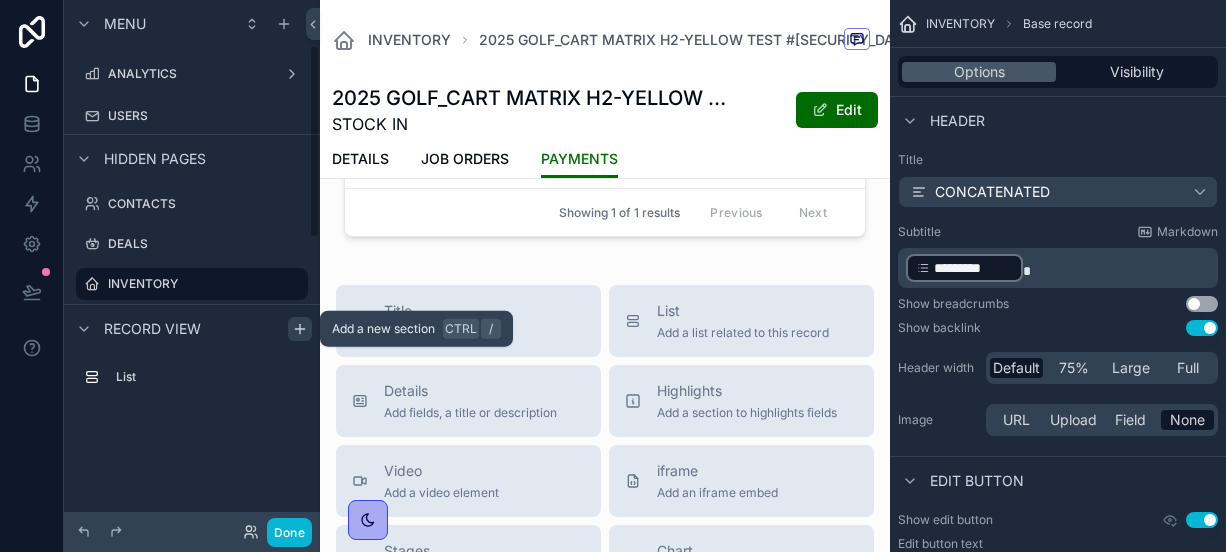 click at bounding box center [300, 329] 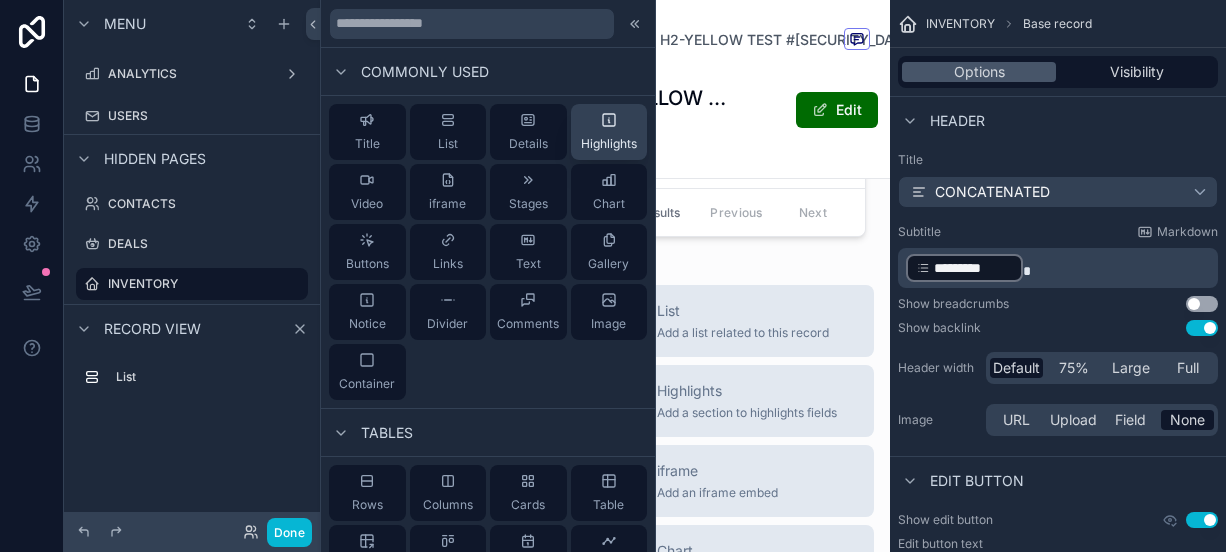 click on "Highlights" at bounding box center [609, 132] 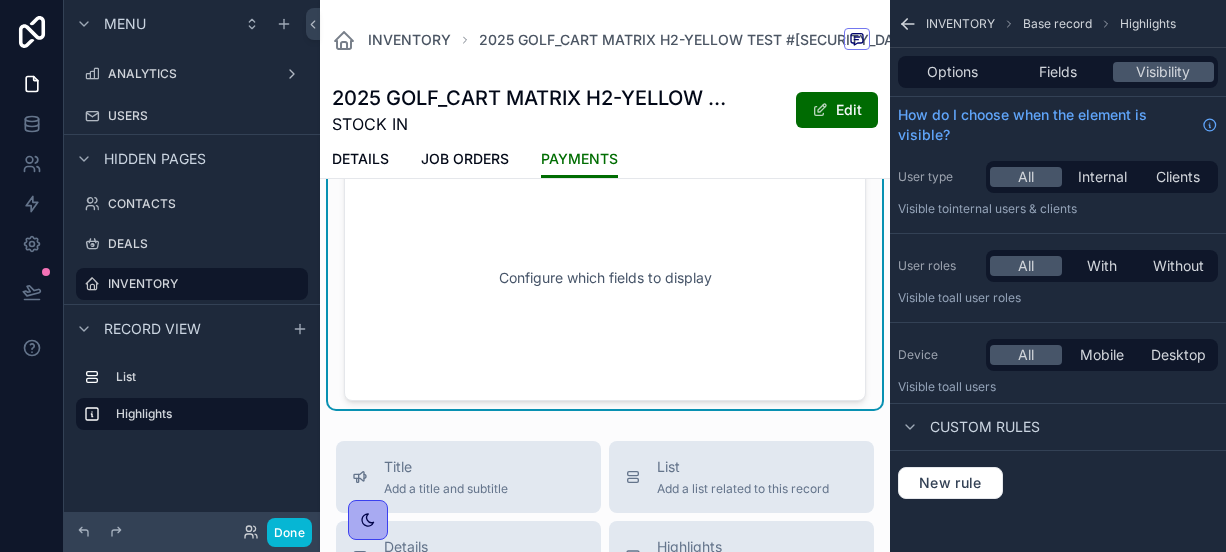 scroll, scrollTop: 260, scrollLeft: 0, axis: vertical 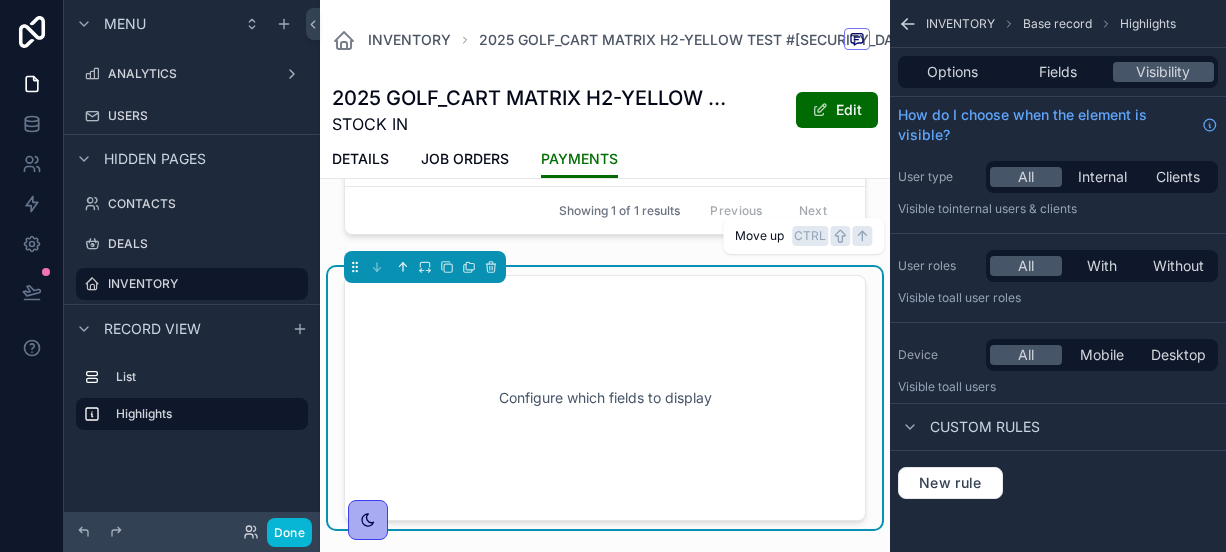 click 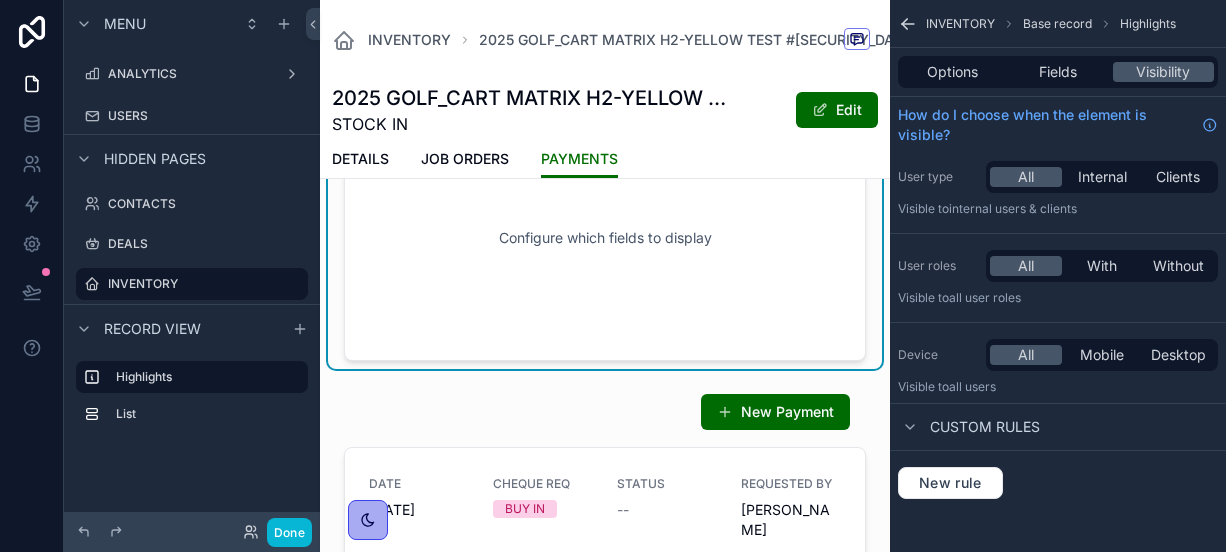 scroll, scrollTop: 60, scrollLeft: 0, axis: vertical 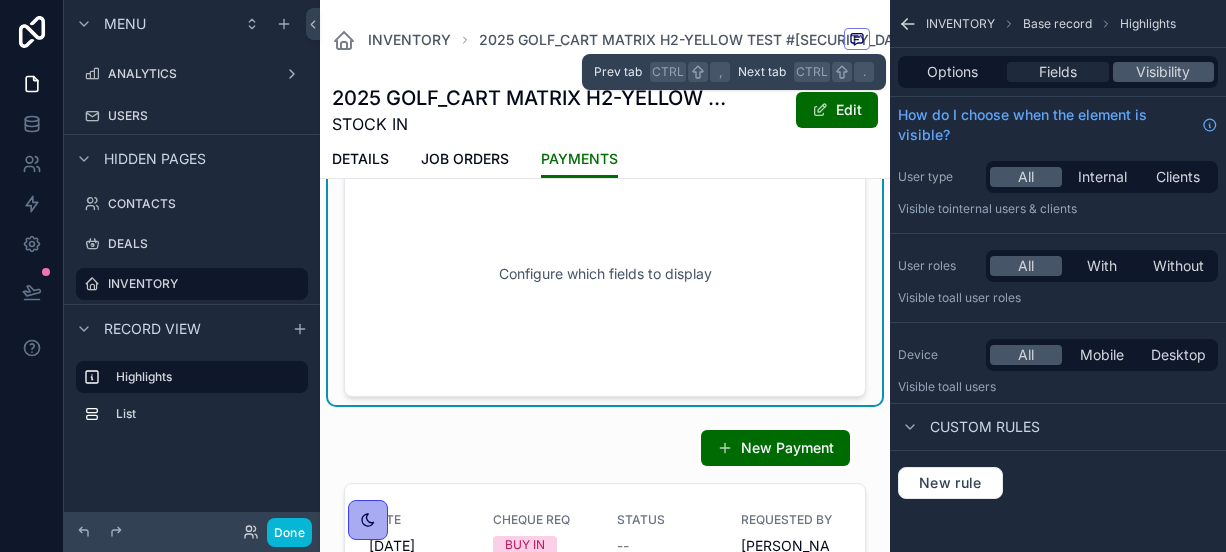 click on "Fields" at bounding box center (1057, 72) 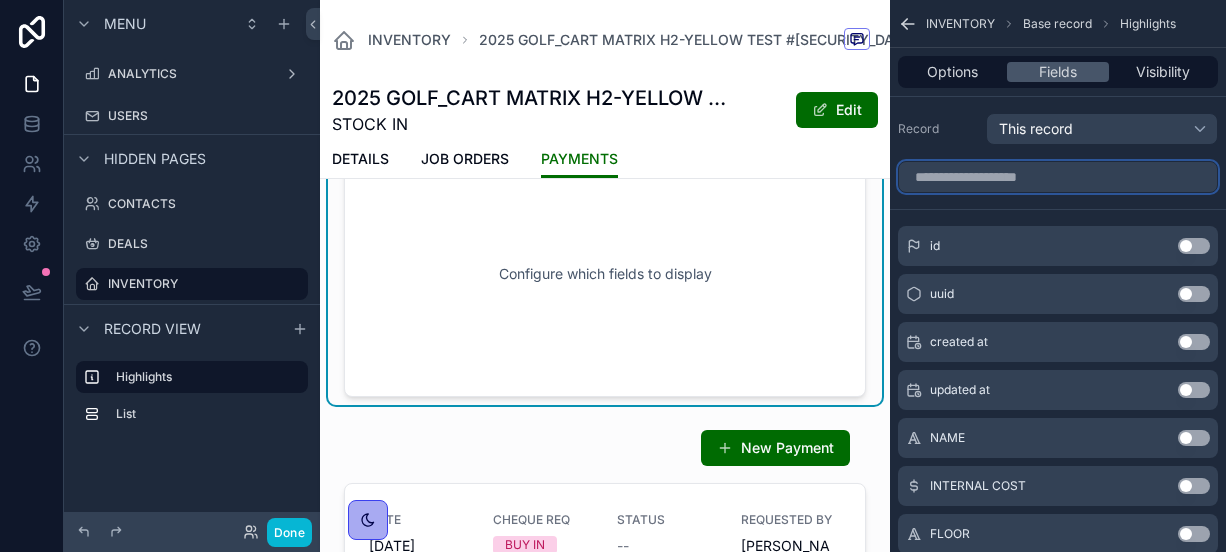 click at bounding box center (1058, 177) 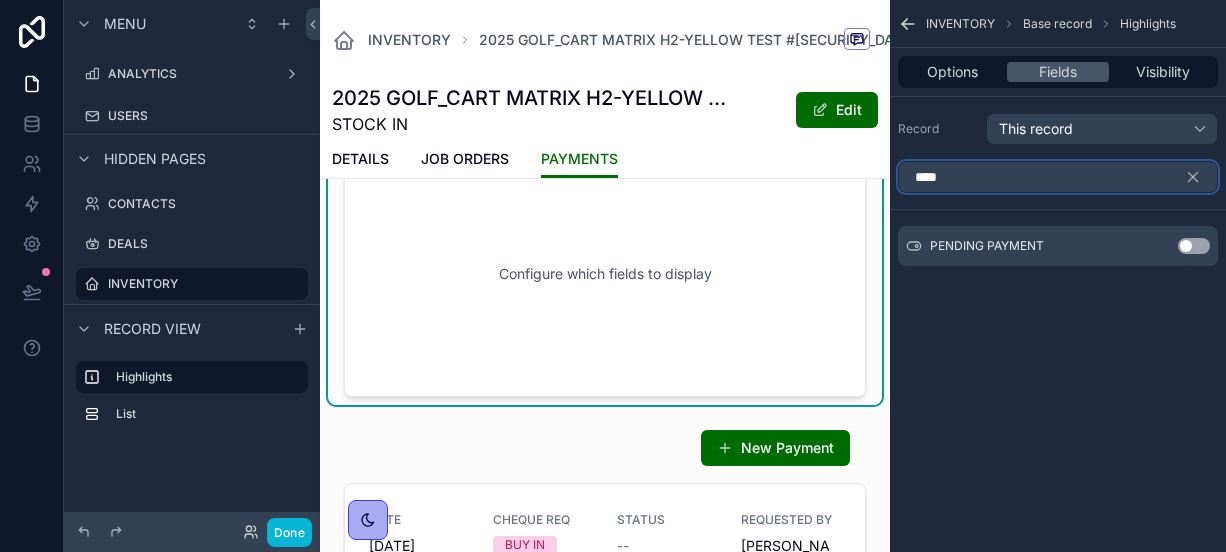 type on "****" 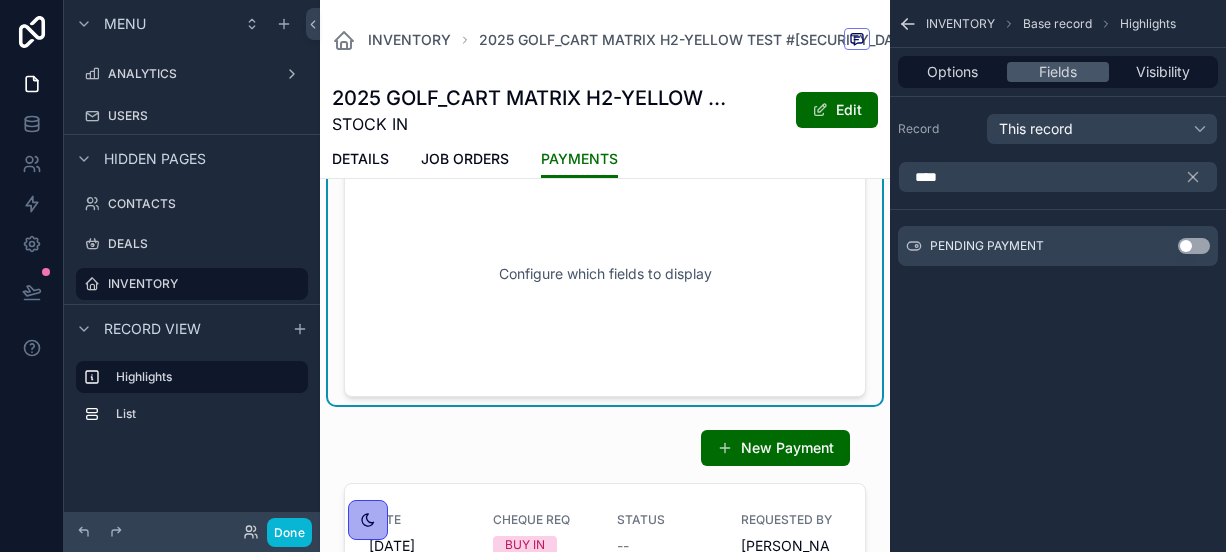 click on "Use setting" at bounding box center [1194, 246] 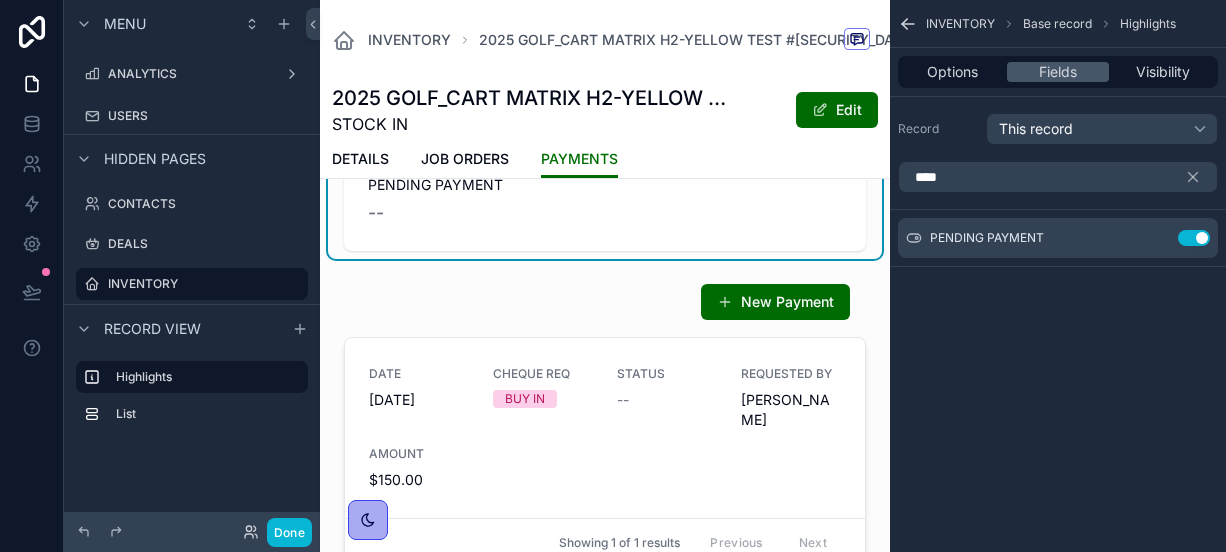scroll, scrollTop: 0, scrollLeft: 0, axis: both 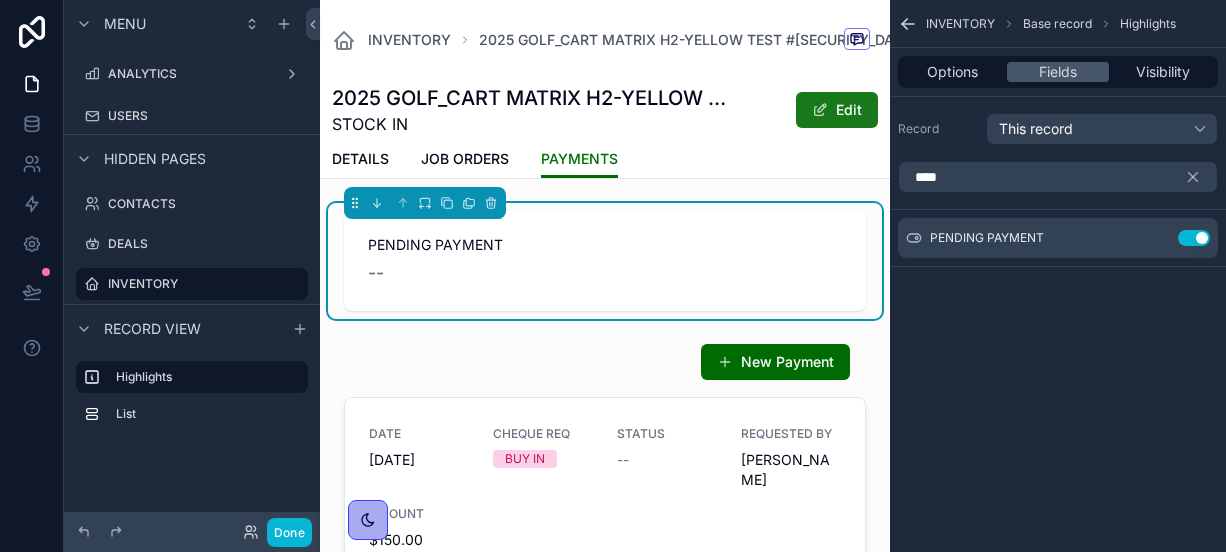 click on "Edit" at bounding box center [837, 110] 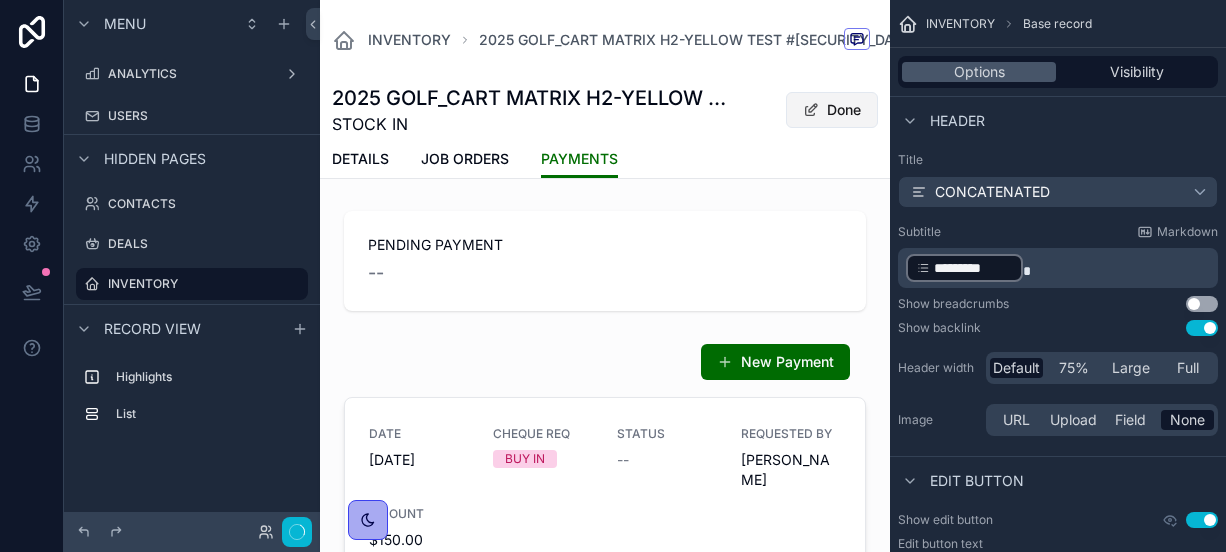 click on "Done" at bounding box center [832, 110] 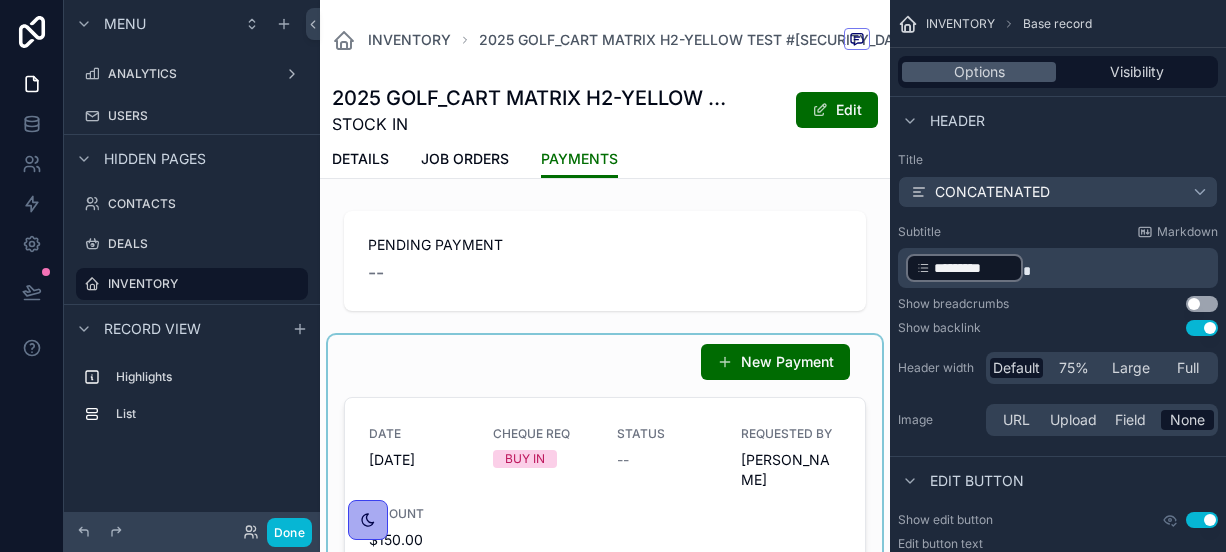 click at bounding box center [605, 489] 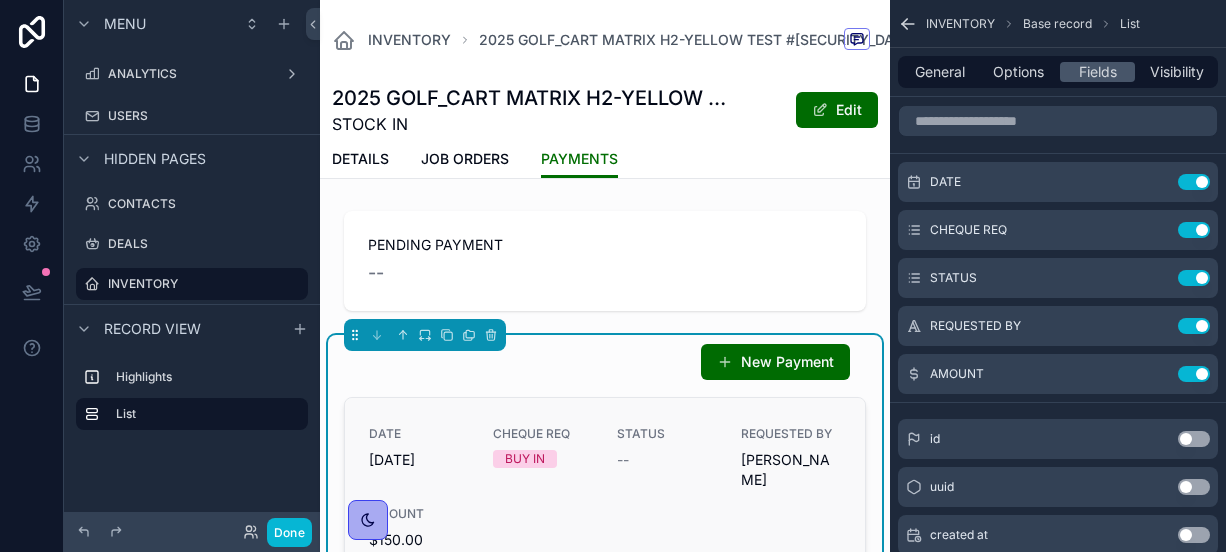 click on "STATUS" at bounding box center [667, 434] 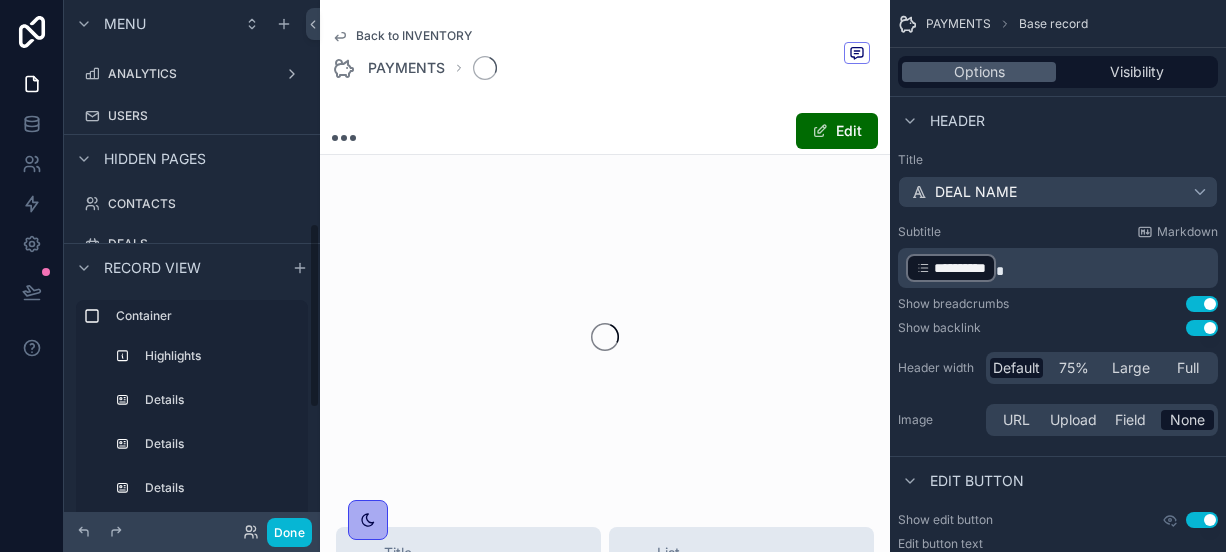 scroll, scrollTop: 632, scrollLeft: 0, axis: vertical 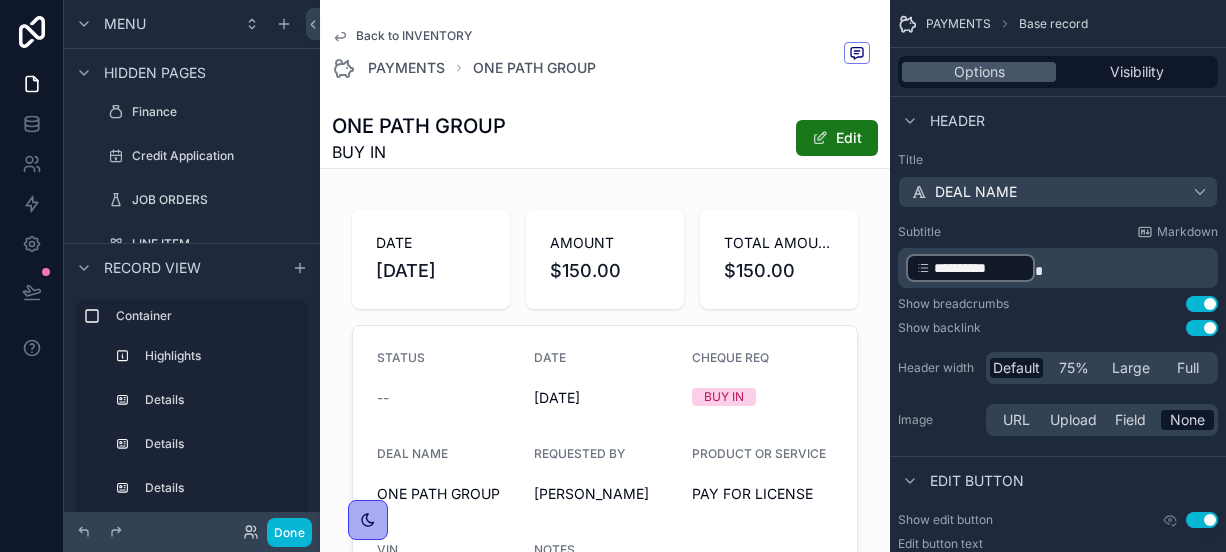 click on "Edit" at bounding box center (837, 138) 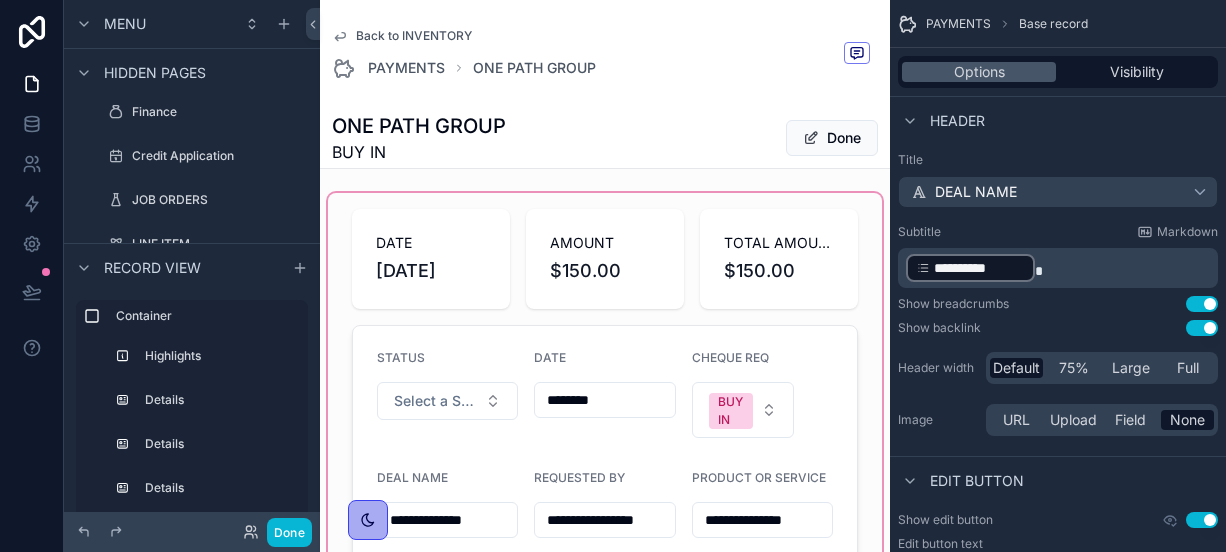 click at bounding box center (605, 769) 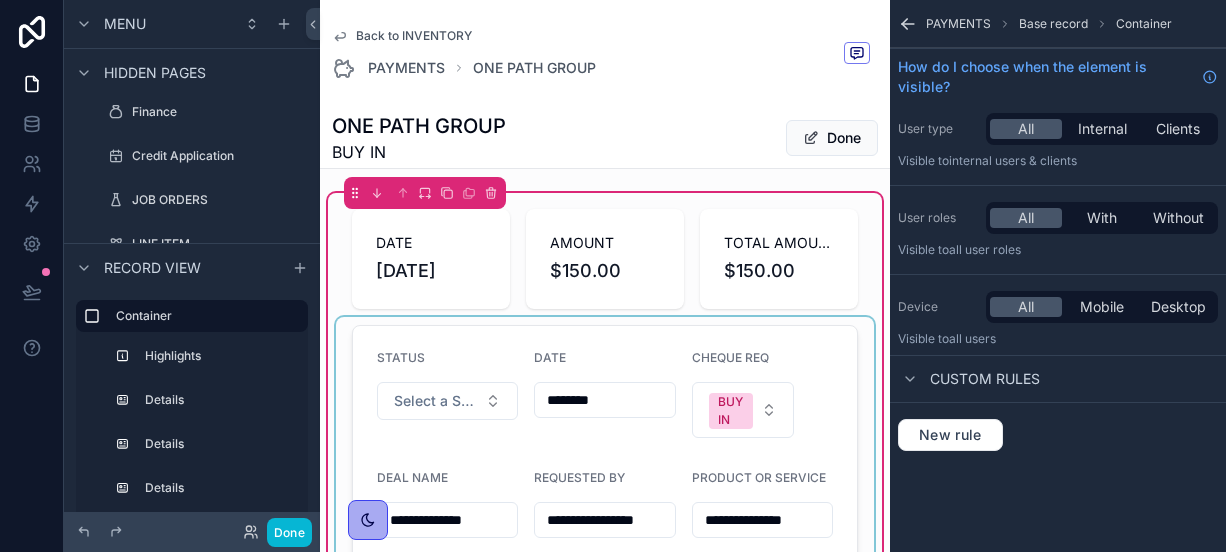 click at bounding box center (605, 506) 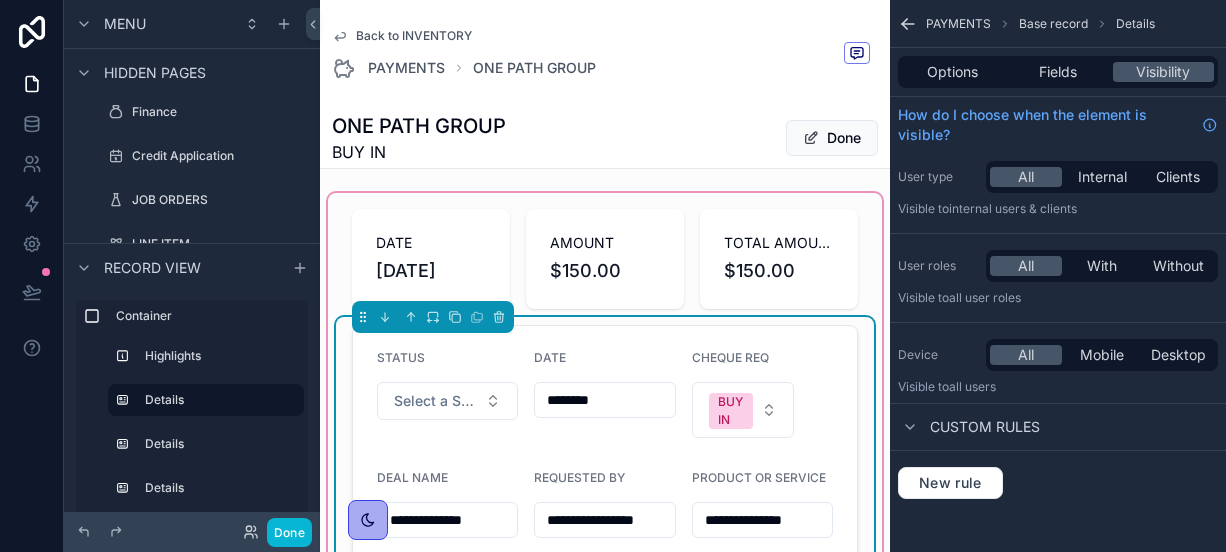 click on "Select a STATUS" at bounding box center (435, 401) 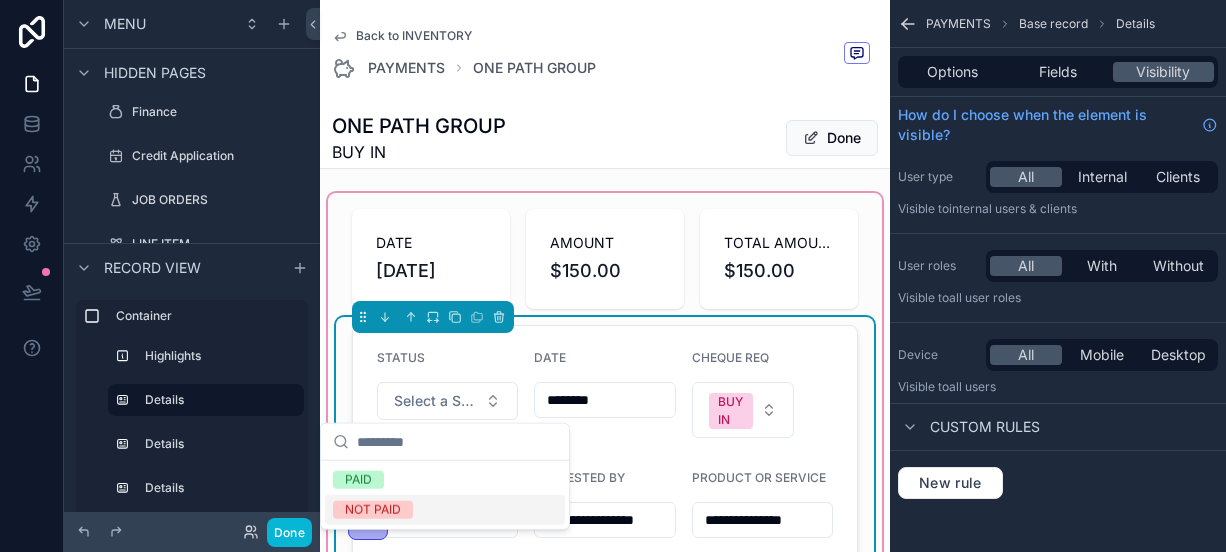 click on "NOT PAID" at bounding box center [373, 510] 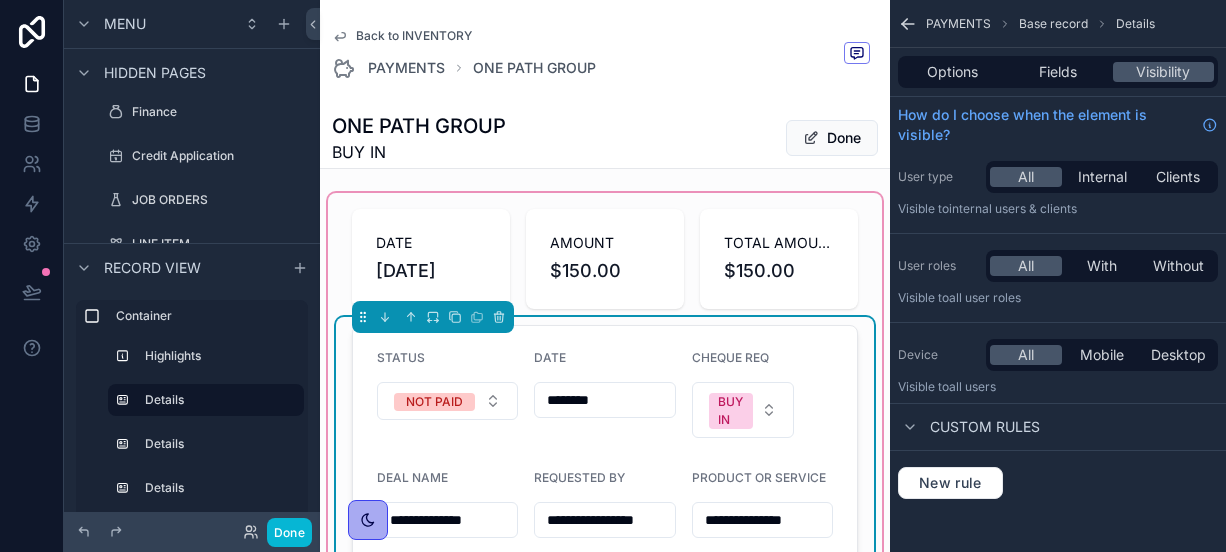 click on "Done" at bounding box center [832, 138] 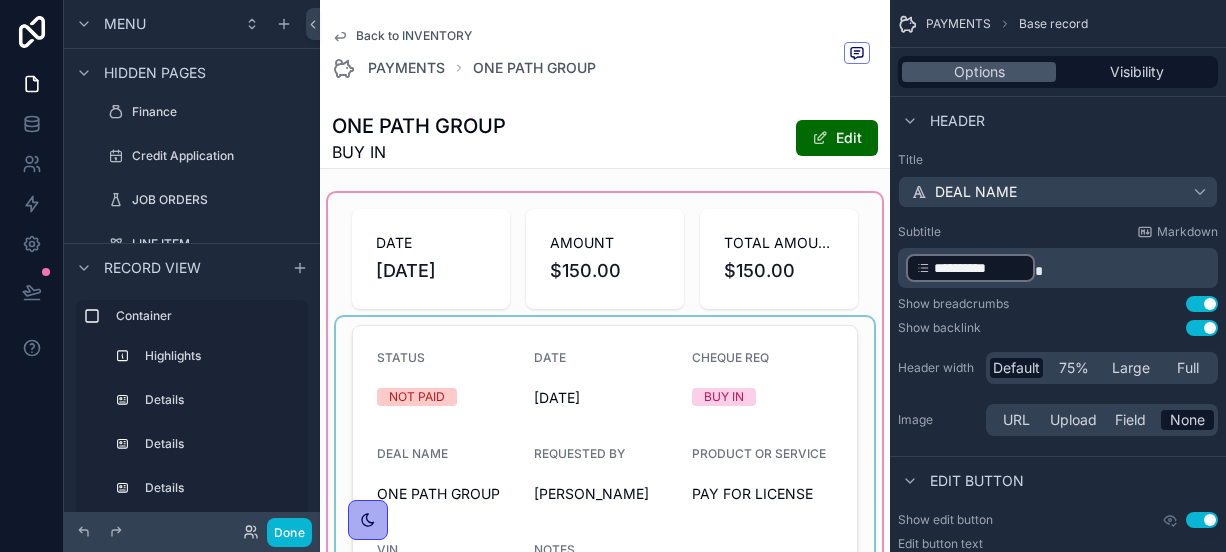 click on "Back to INVENTORY" at bounding box center (414, 36) 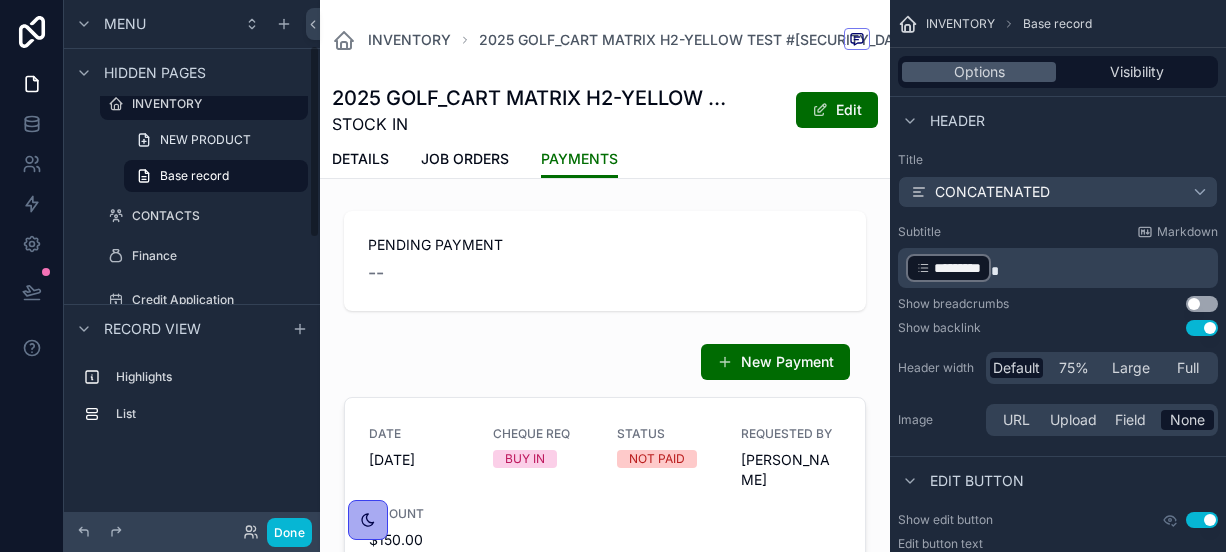 scroll, scrollTop: 124, scrollLeft: 0, axis: vertical 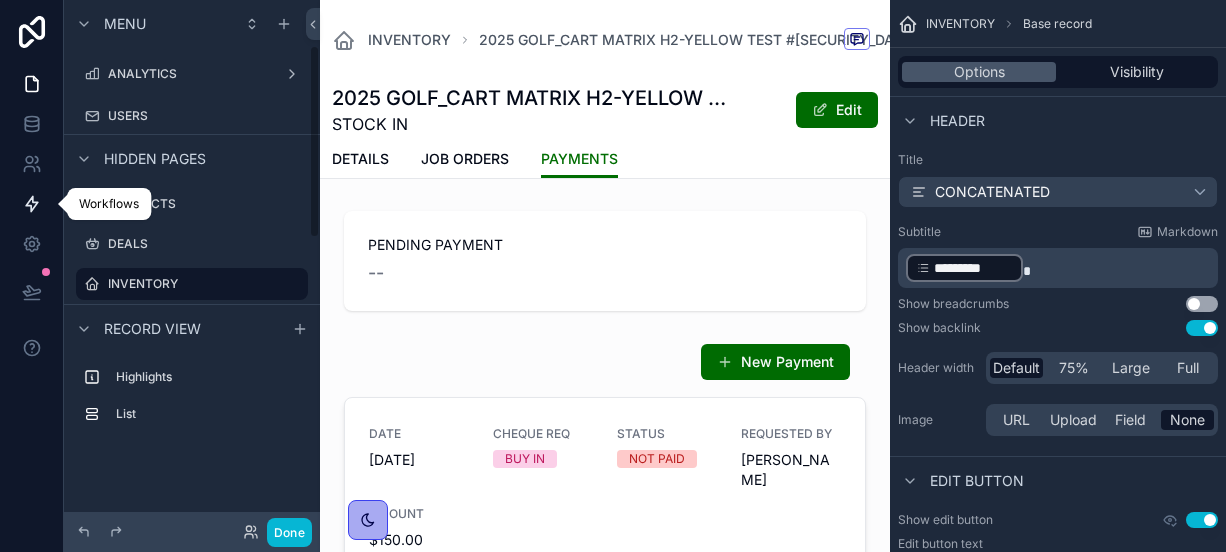 click at bounding box center (31, 204) 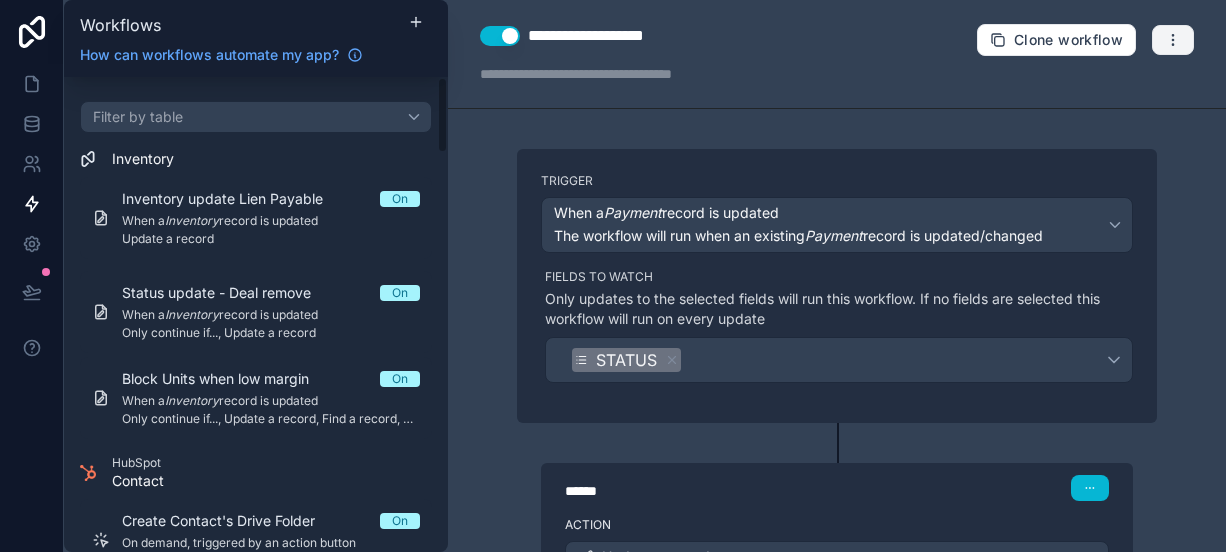 click 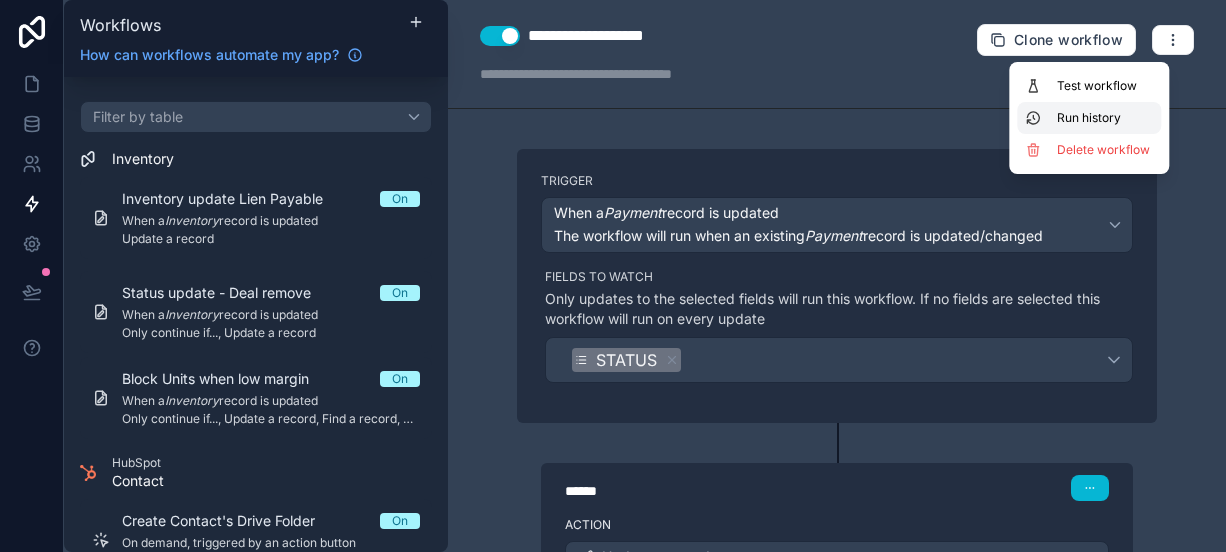 click on "Run history" at bounding box center (1105, 118) 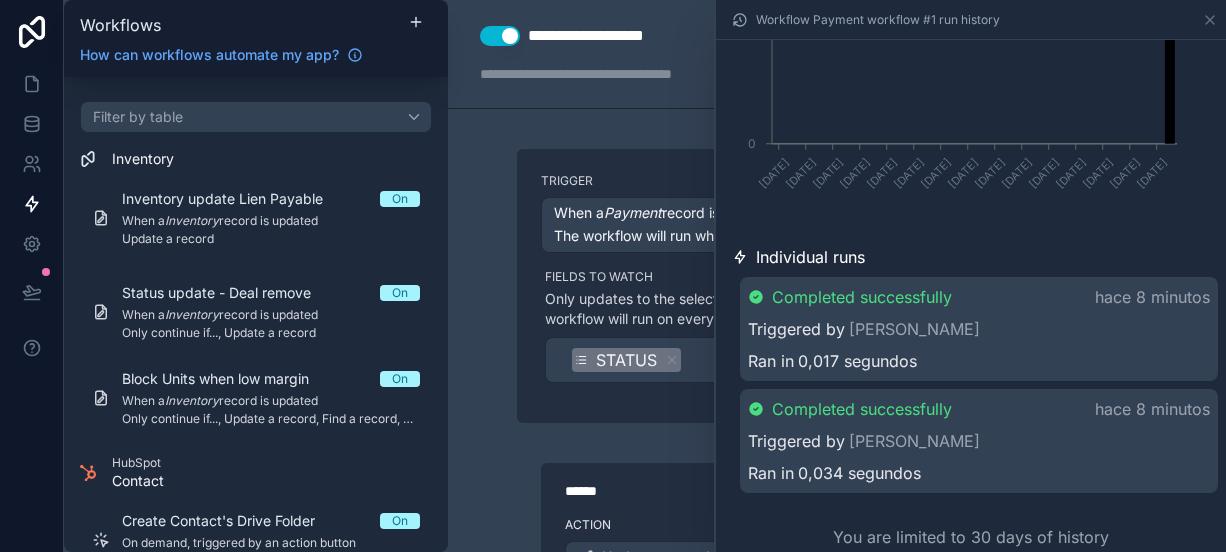 scroll, scrollTop: 392, scrollLeft: 0, axis: vertical 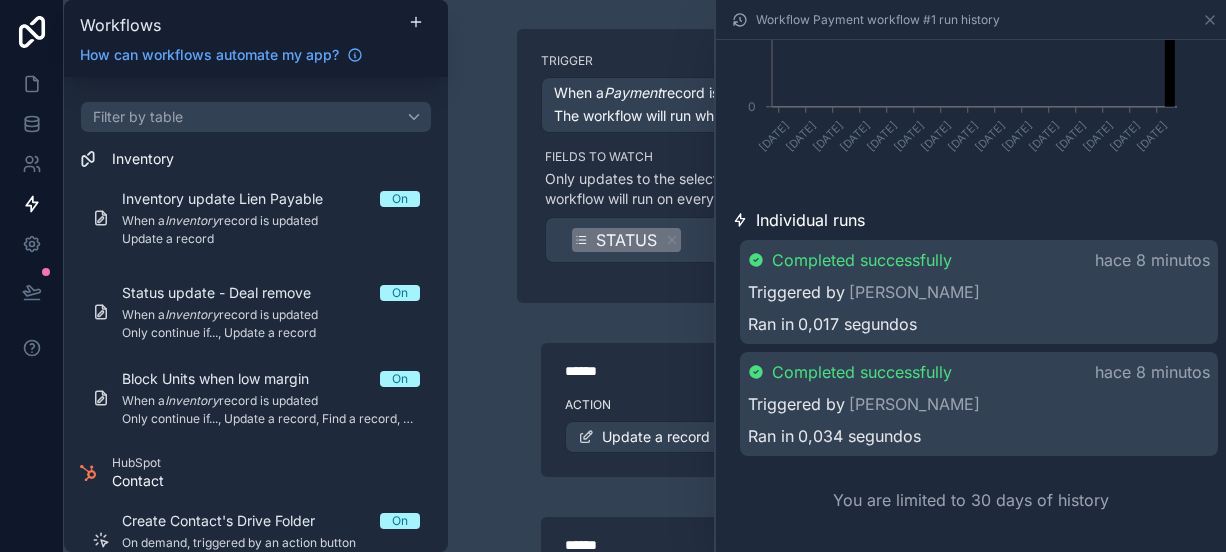click on "Fields to watch Only updates to the selected fields will run this workflow. If no fields are selected this workflow will run on every update STATUS" at bounding box center [839, 206] 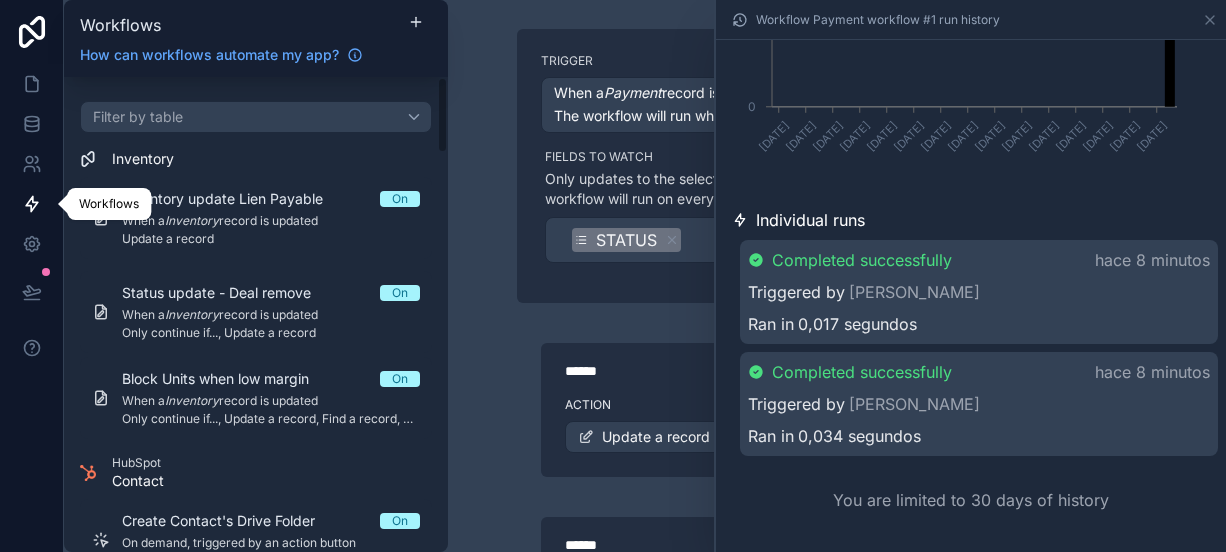 click 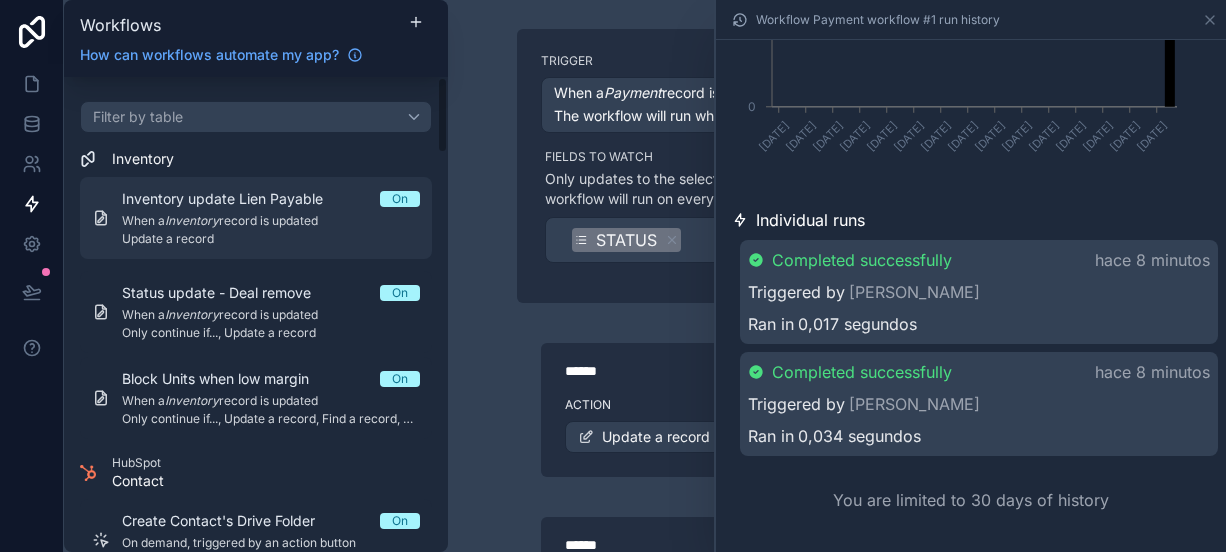 click on "Update a record" at bounding box center [271, 239] 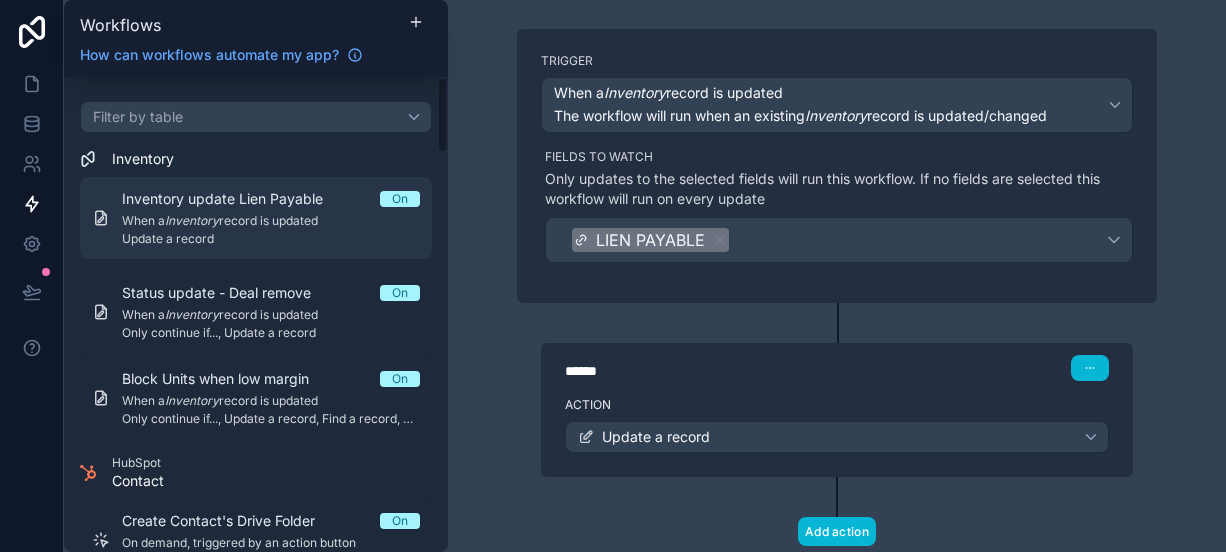 scroll, scrollTop: 120, scrollLeft: 0, axis: vertical 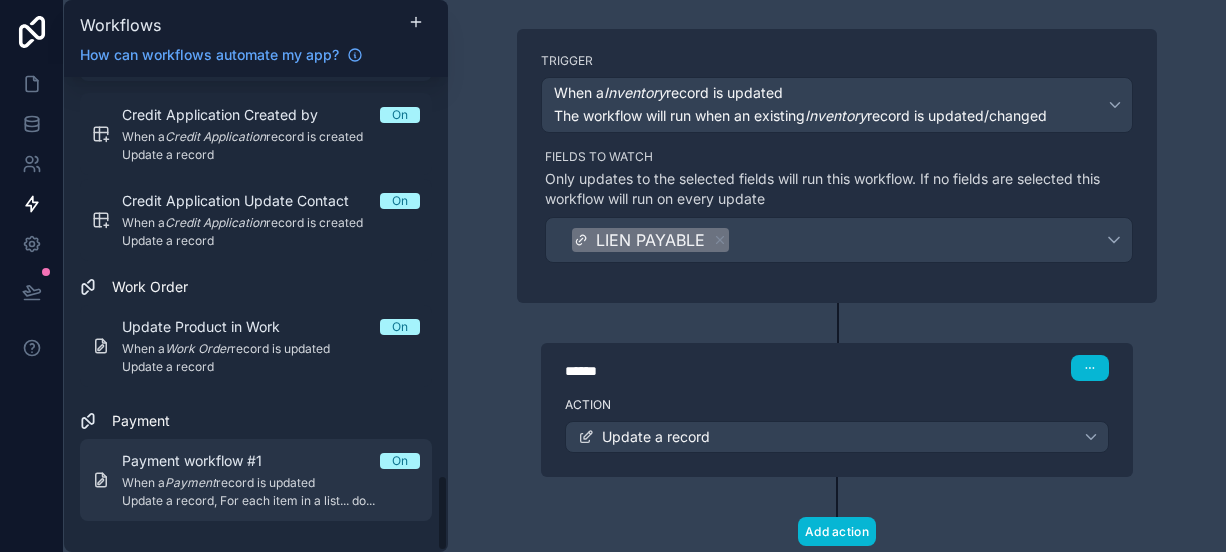 click on "When a  Payment  record is updated" at bounding box center (271, 483) 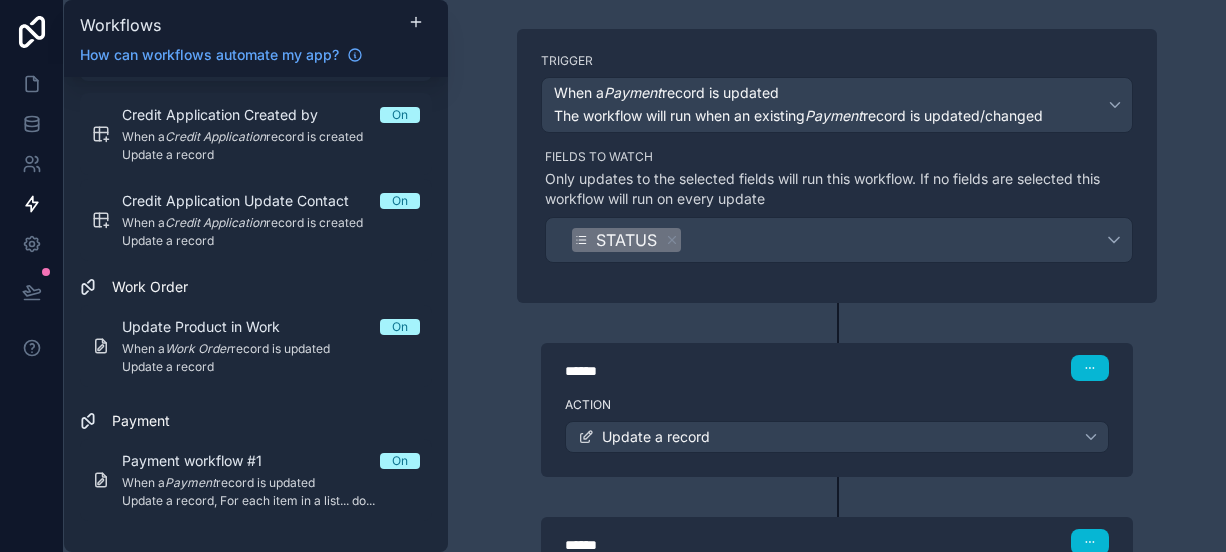 scroll, scrollTop: 0, scrollLeft: 0, axis: both 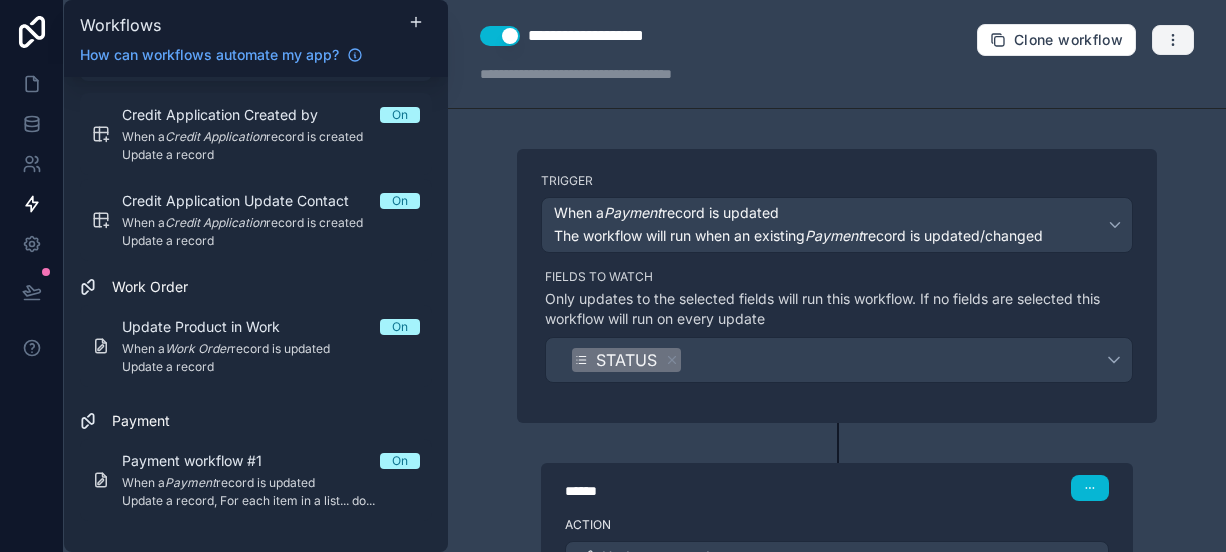 click 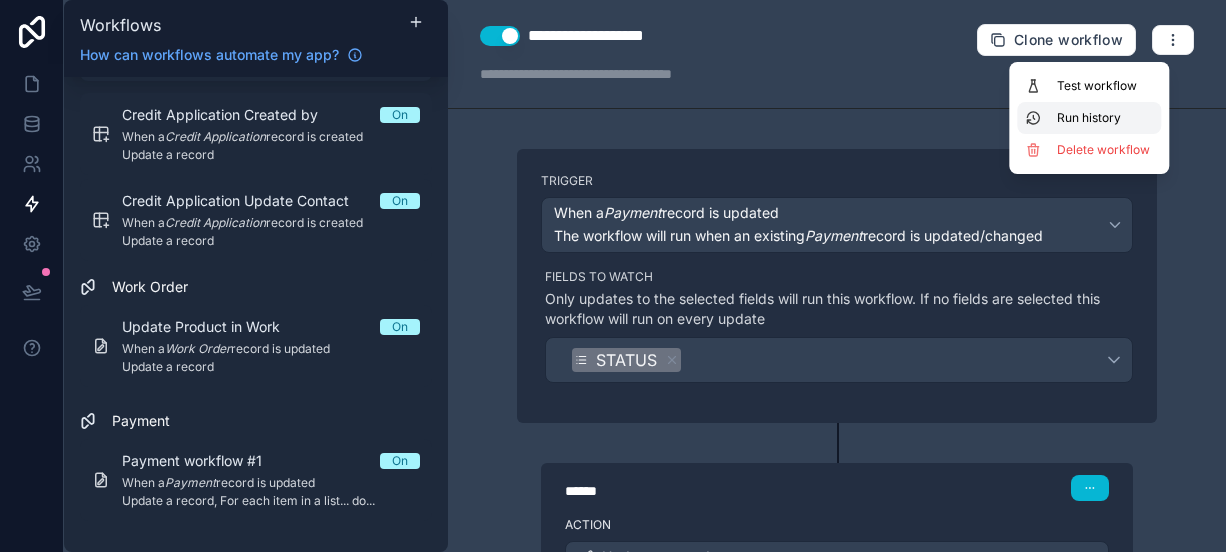 click on "Run history" at bounding box center [1105, 118] 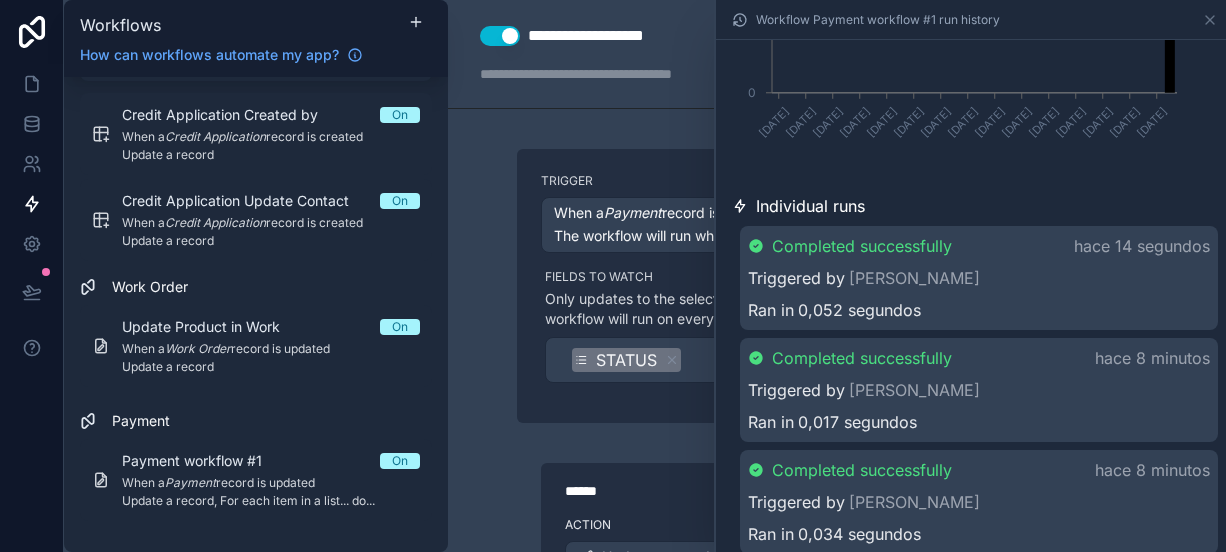 scroll, scrollTop: 504, scrollLeft: 0, axis: vertical 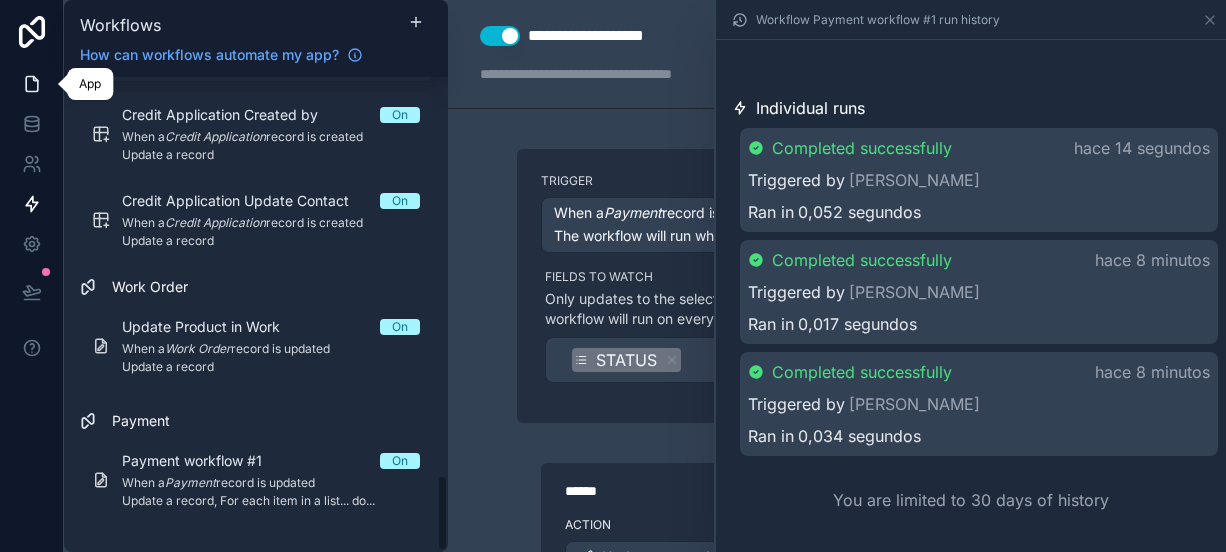 click at bounding box center [31, 84] 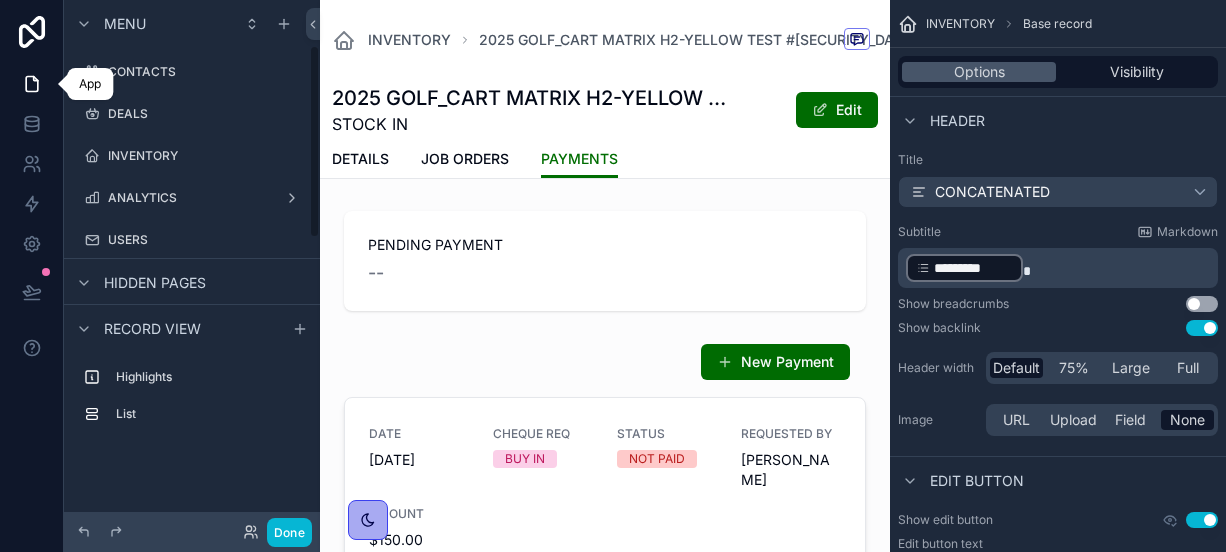 scroll, scrollTop: 124, scrollLeft: 0, axis: vertical 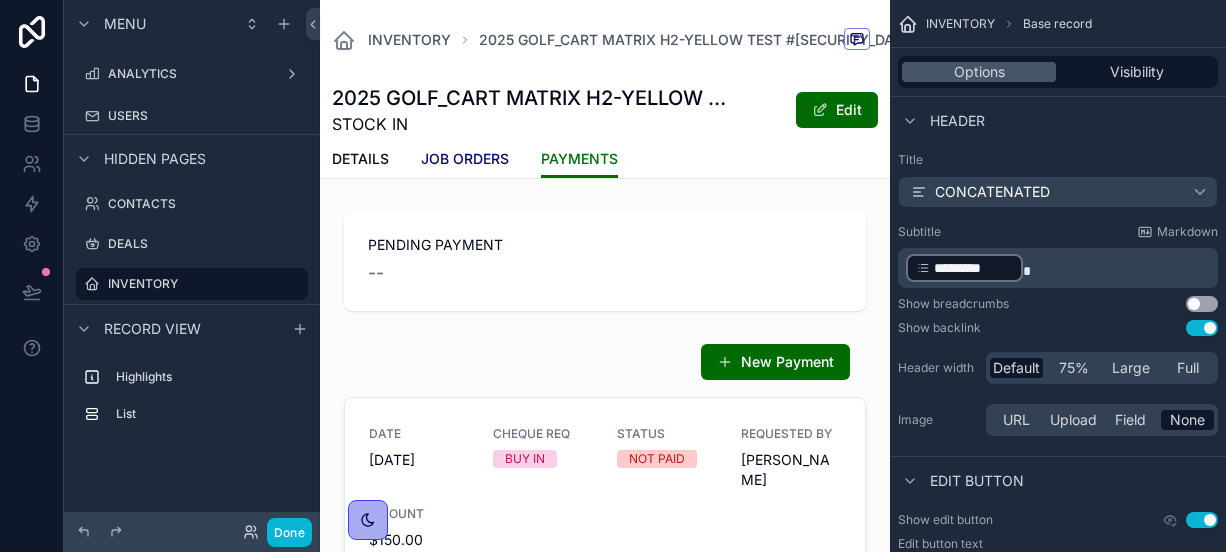 click on "JOB ORDERS" at bounding box center [465, 159] 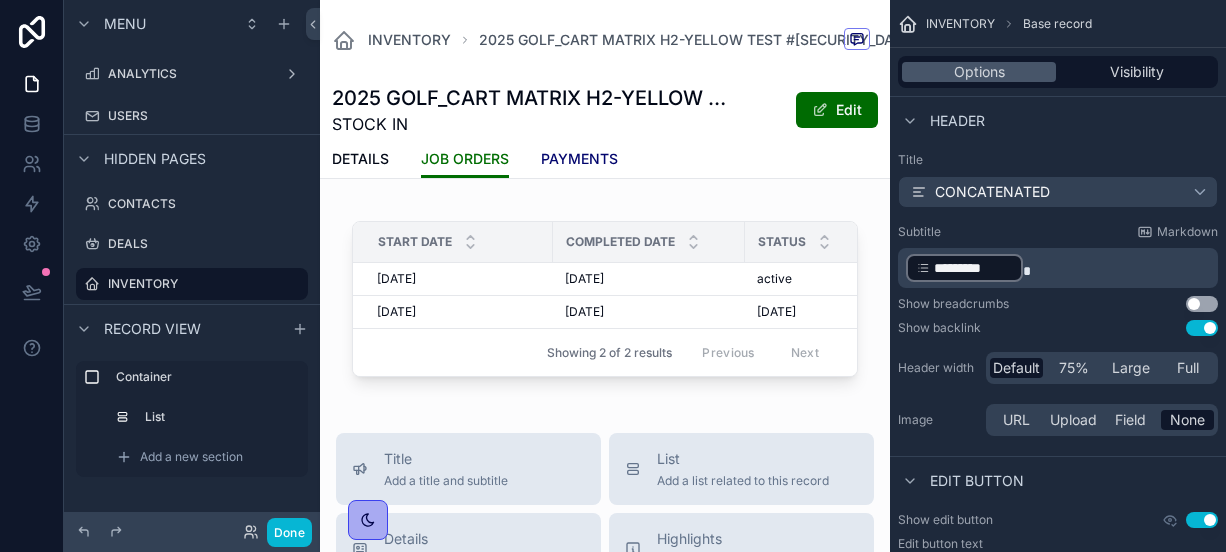 click on "PAYMENTS" at bounding box center (579, 159) 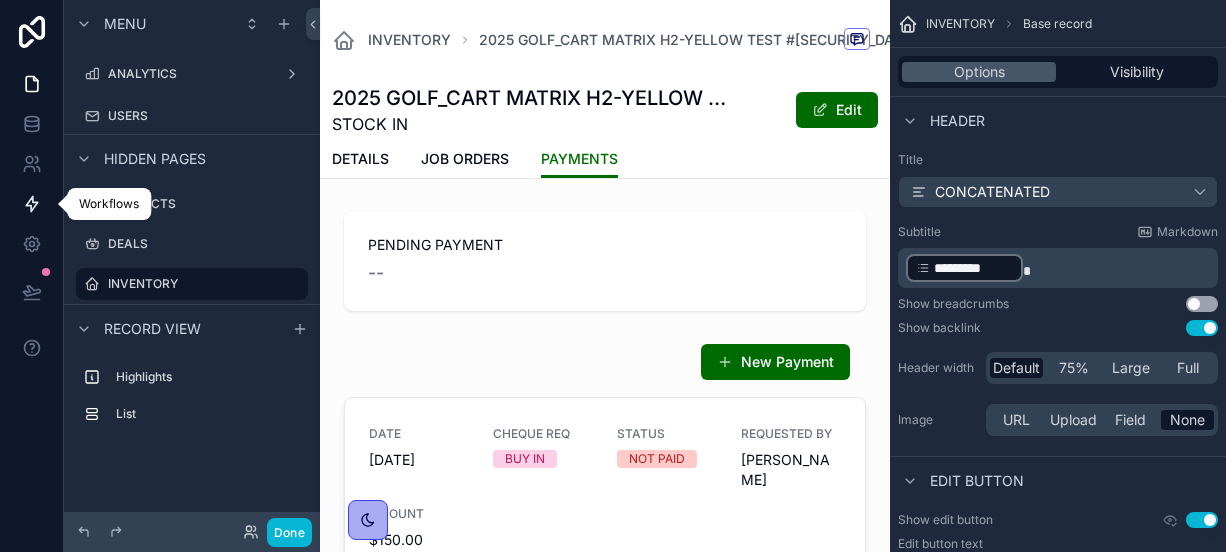 click 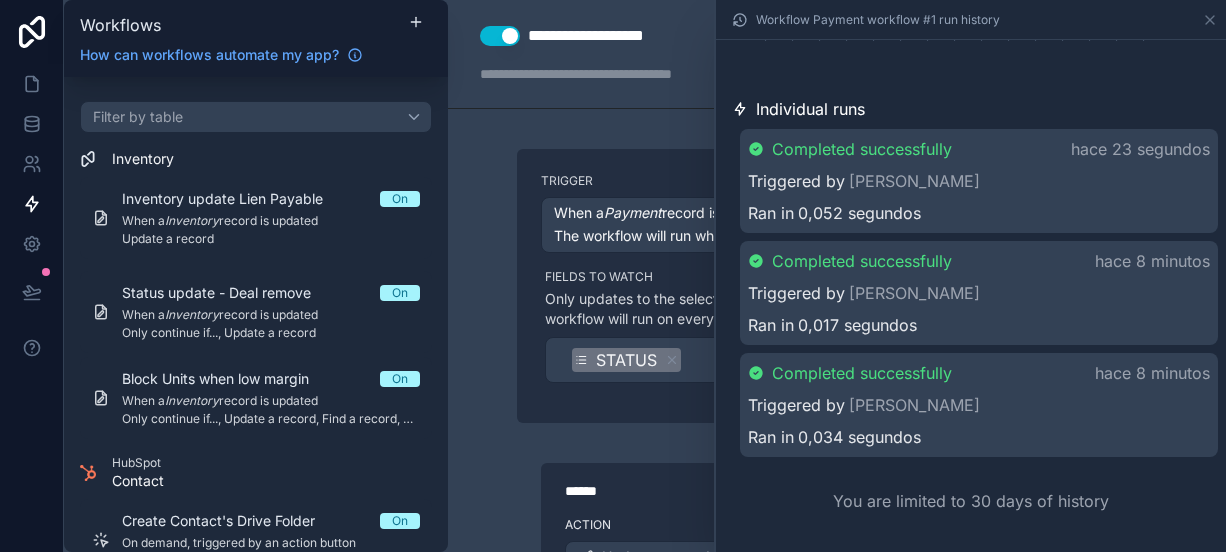 scroll, scrollTop: 504, scrollLeft: 0, axis: vertical 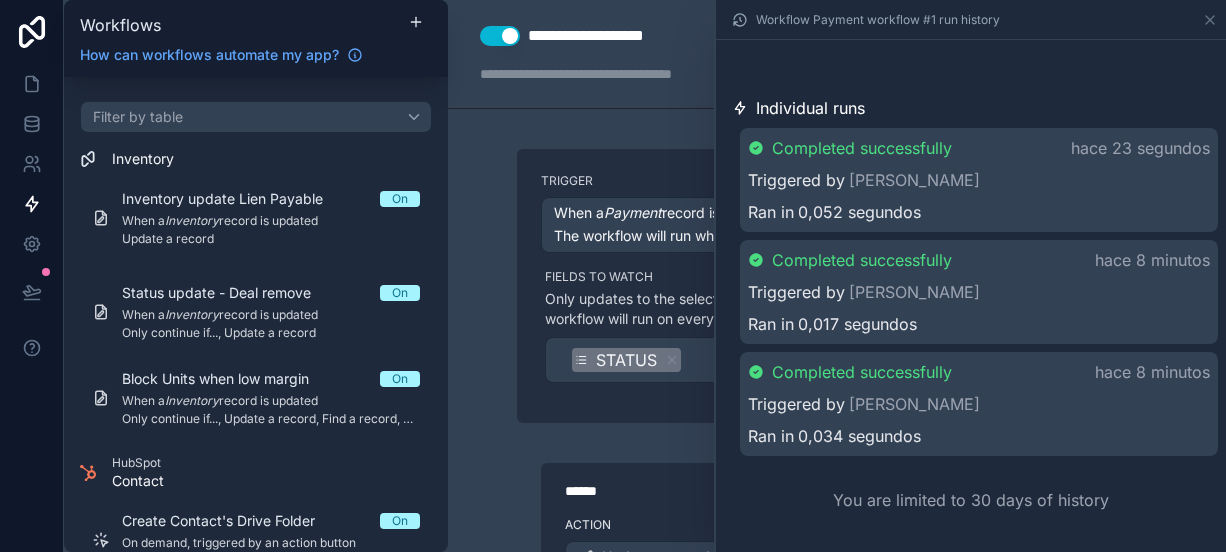 click on "Completed successfully hace 23 segundos Triggered by [PERSON_NAME] in 0,052 segundos" at bounding box center [979, 180] 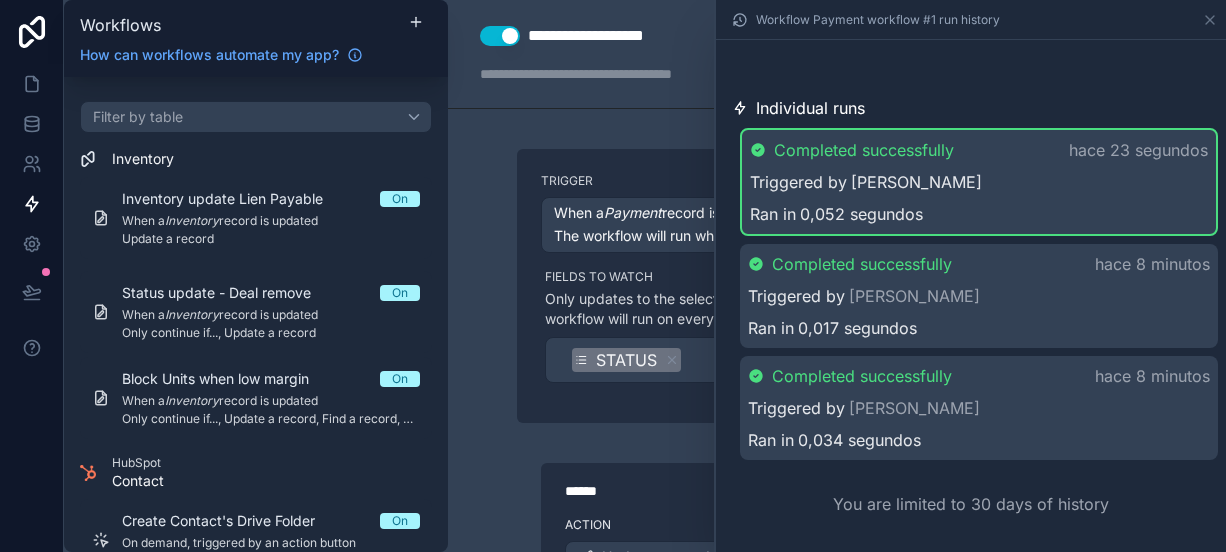click on "[PERSON_NAME]" at bounding box center [916, 182] 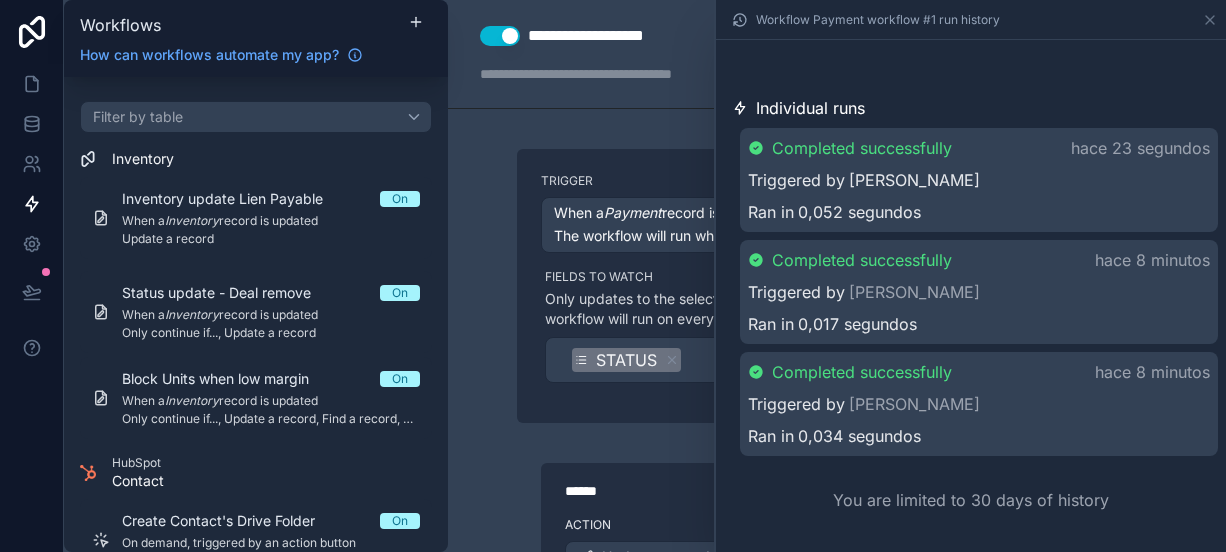 click on "[PERSON_NAME]" at bounding box center [914, 180] 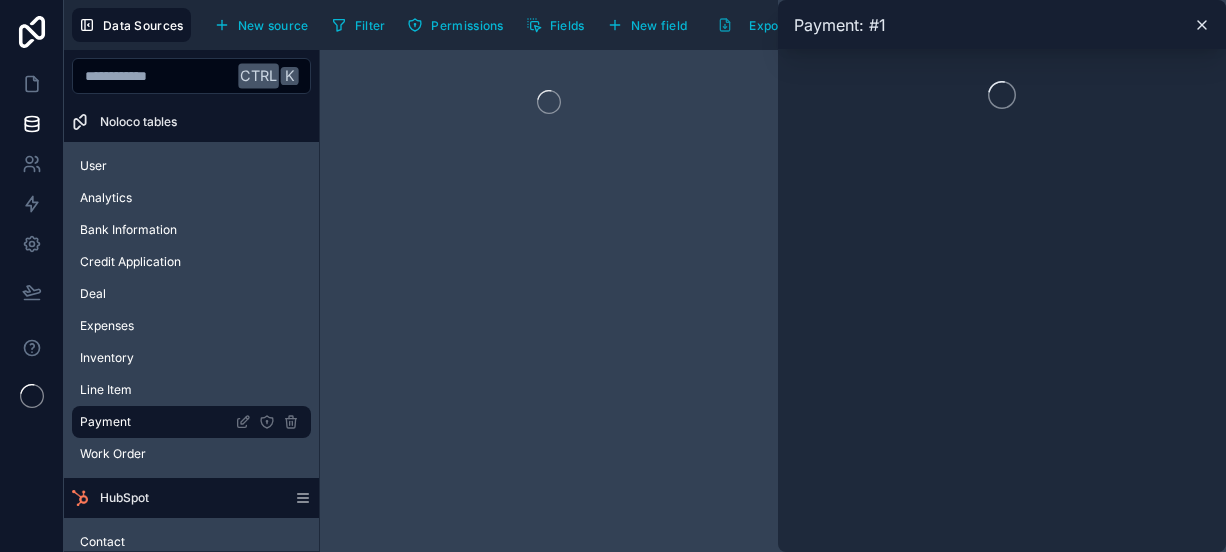 scroll, scrollTop: 0, scrollLeft: 0, axis: both 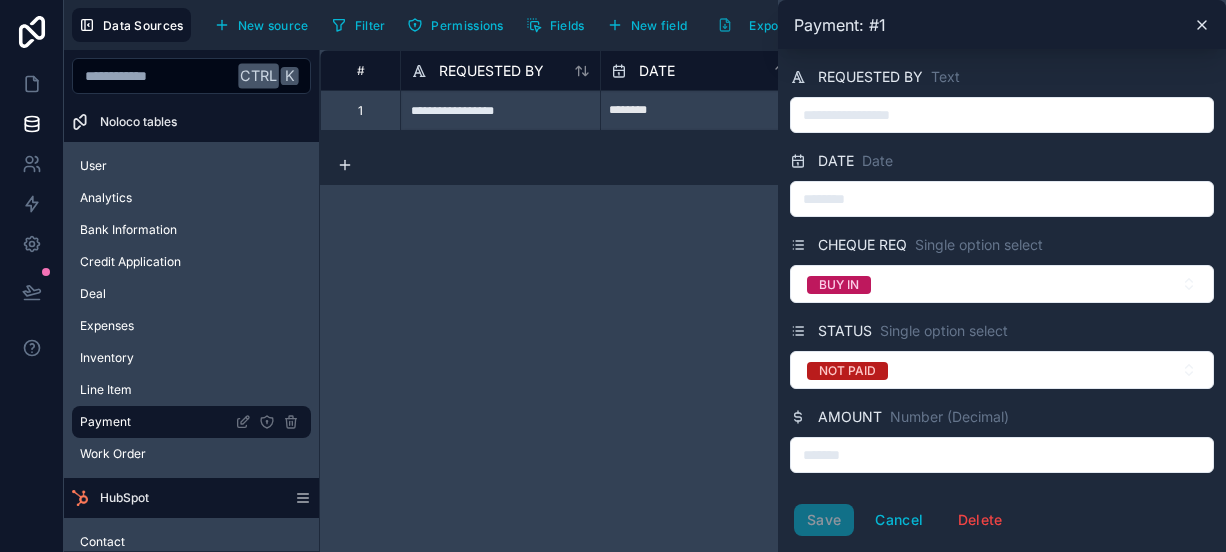 click 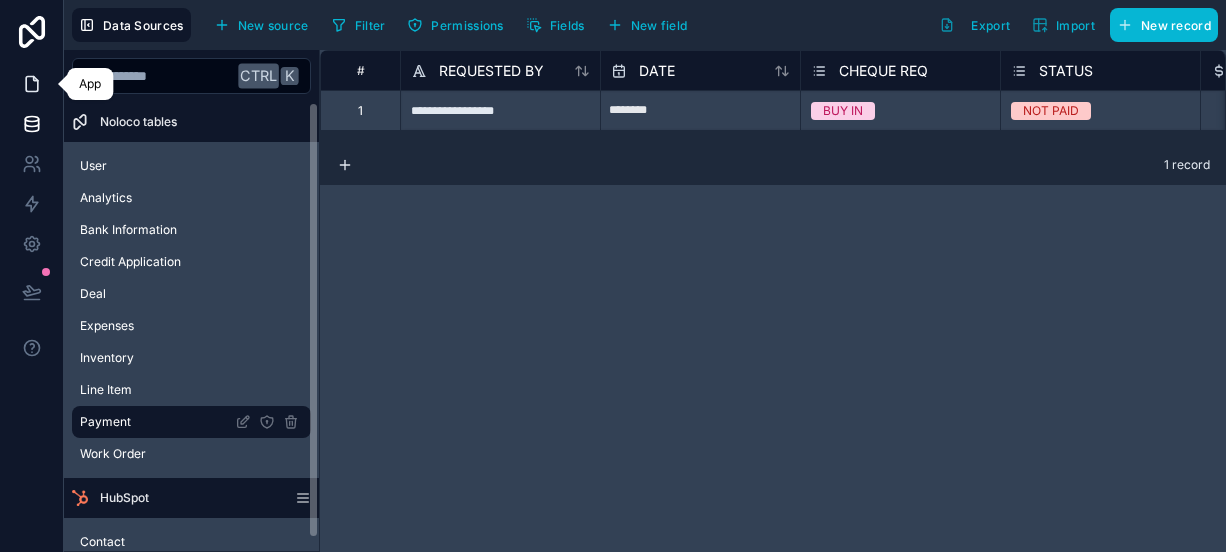 click at bounding box center (31, 84) 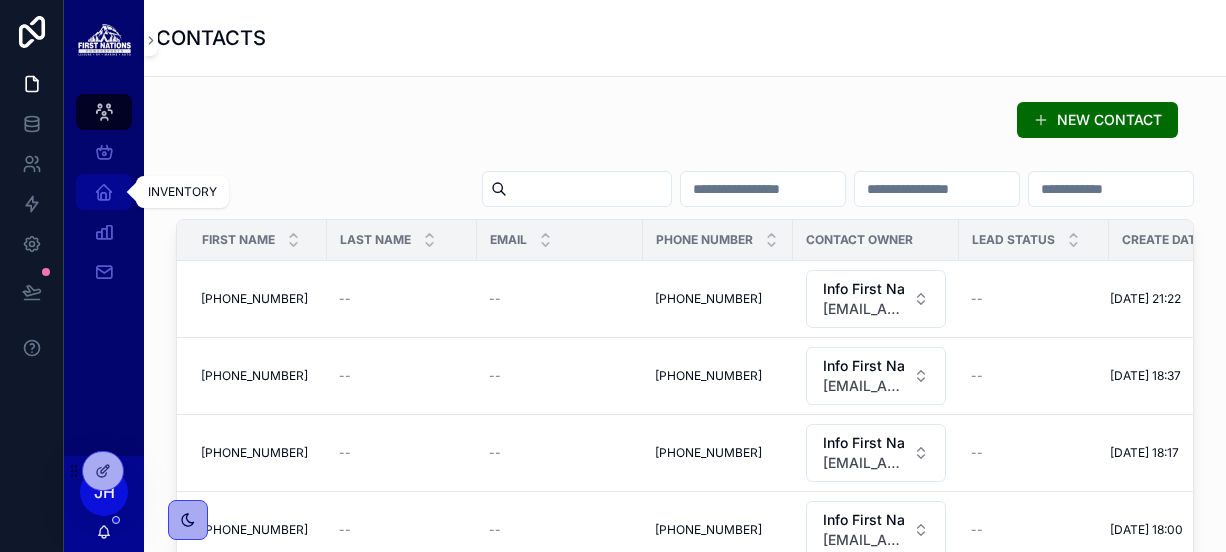 click at bounding box center [104, 192] 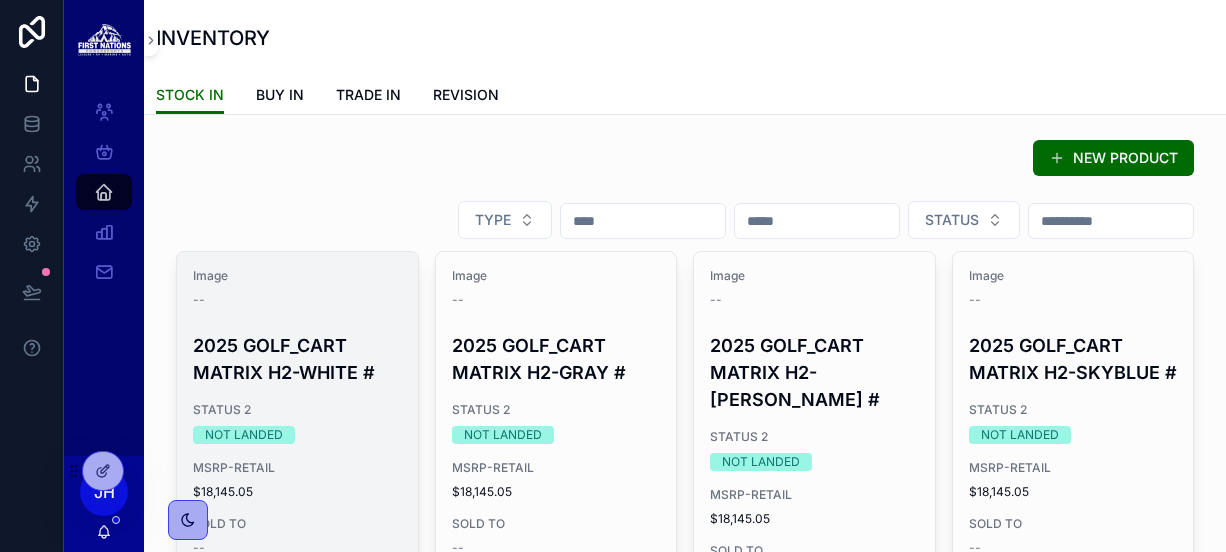 click on "--" at bounding box center [297, 300] 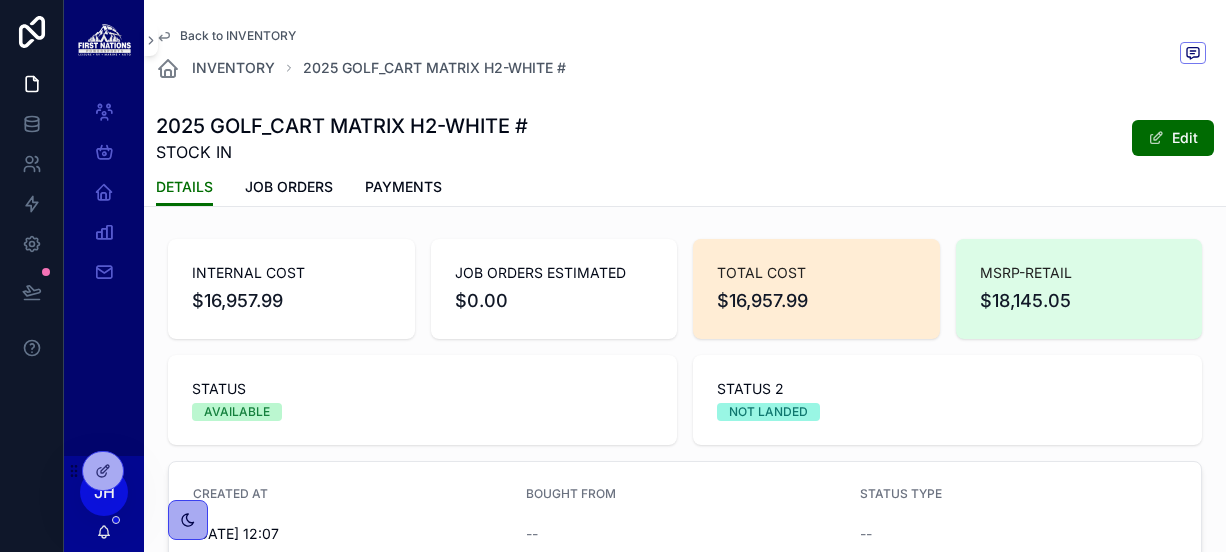click on "Back to INVENTORY" at bounding box center (238, 36) 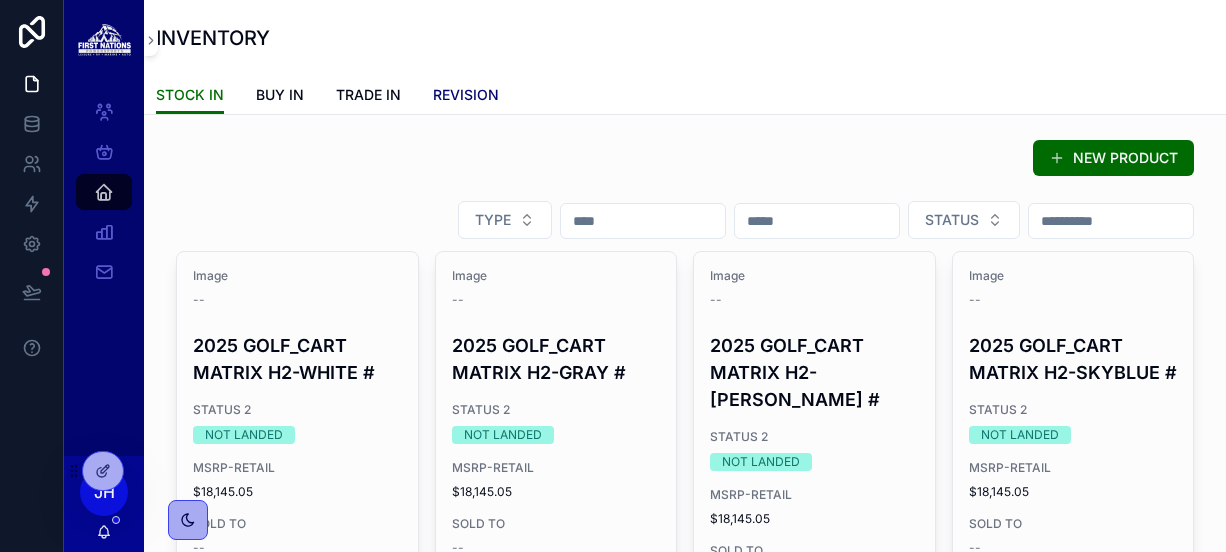 click on "REVISION" at bounding box center (466, 95) 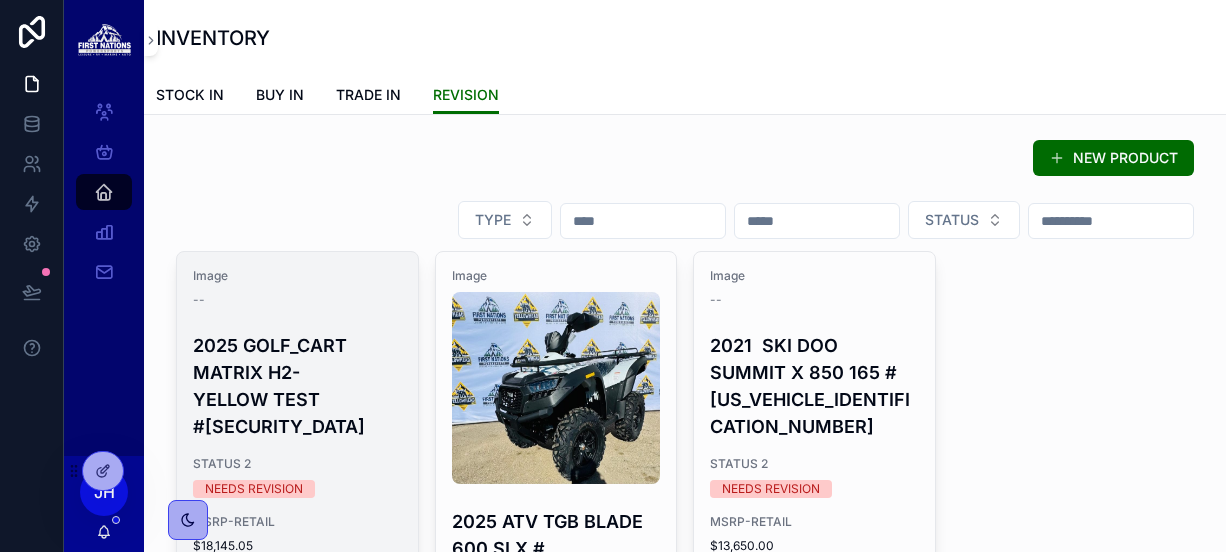 click on "2025 GOLF_CART MATRIX H2-YELLOW TEST #[SECURITY_DATA]" at bounding box center [297, 386] 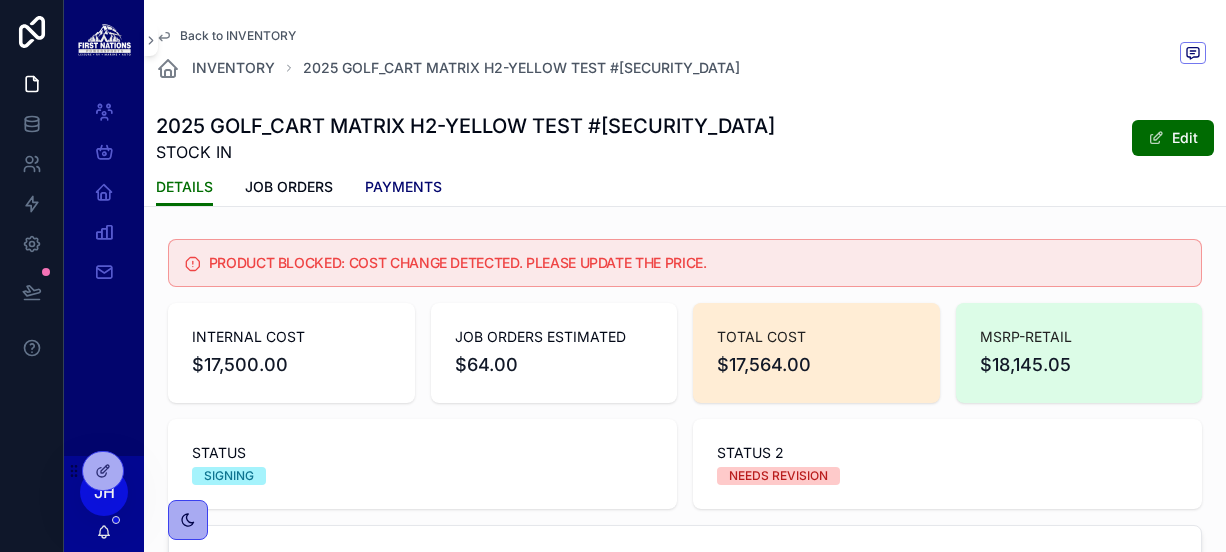 click on "PAYMENTS" at bounding box center (403, 187) 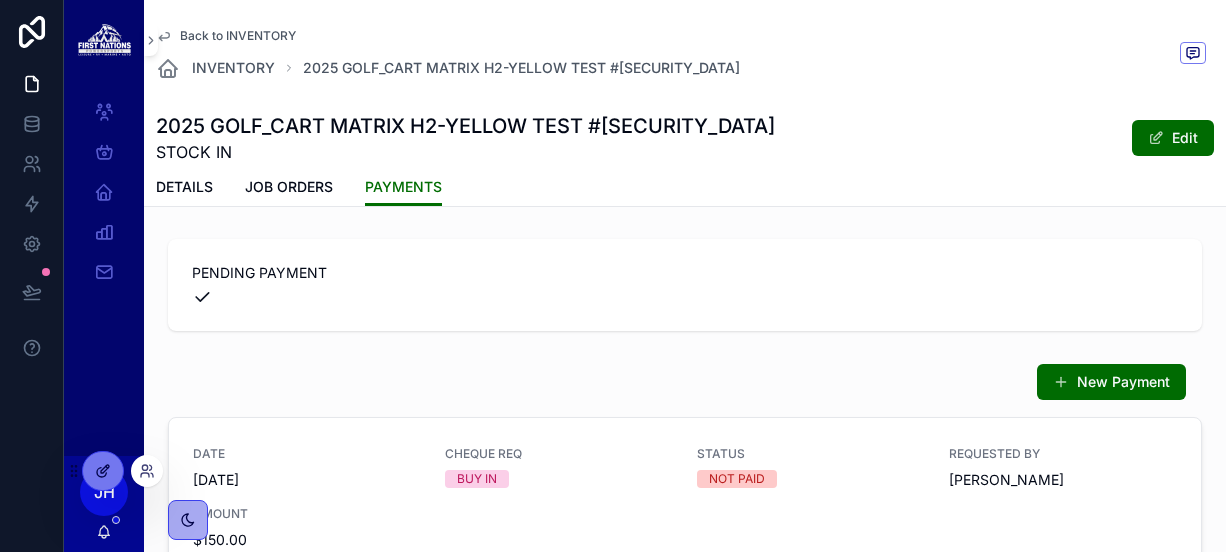 click at bounding box center (103, 471) 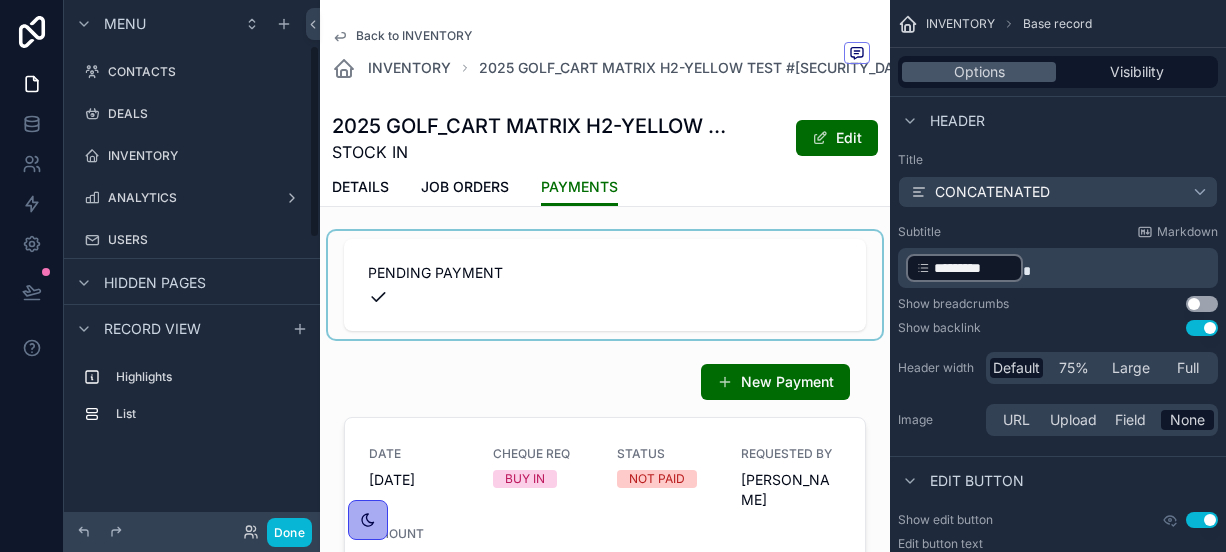 scroll, scrollTop: 124, scrollLeft: 0, axis: vertical 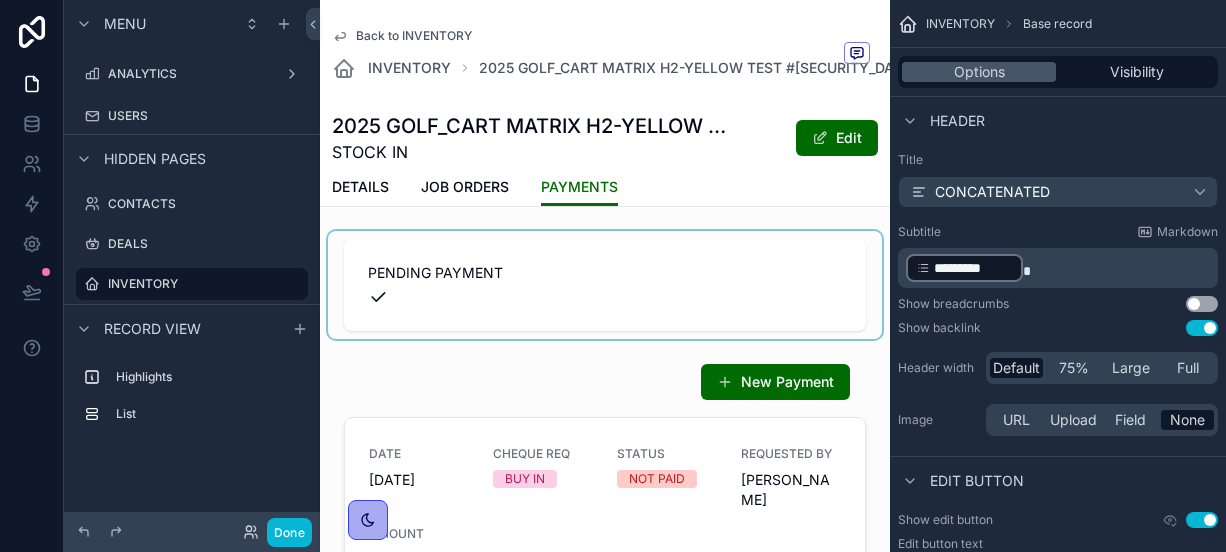 click at bounding box center [605, 285] 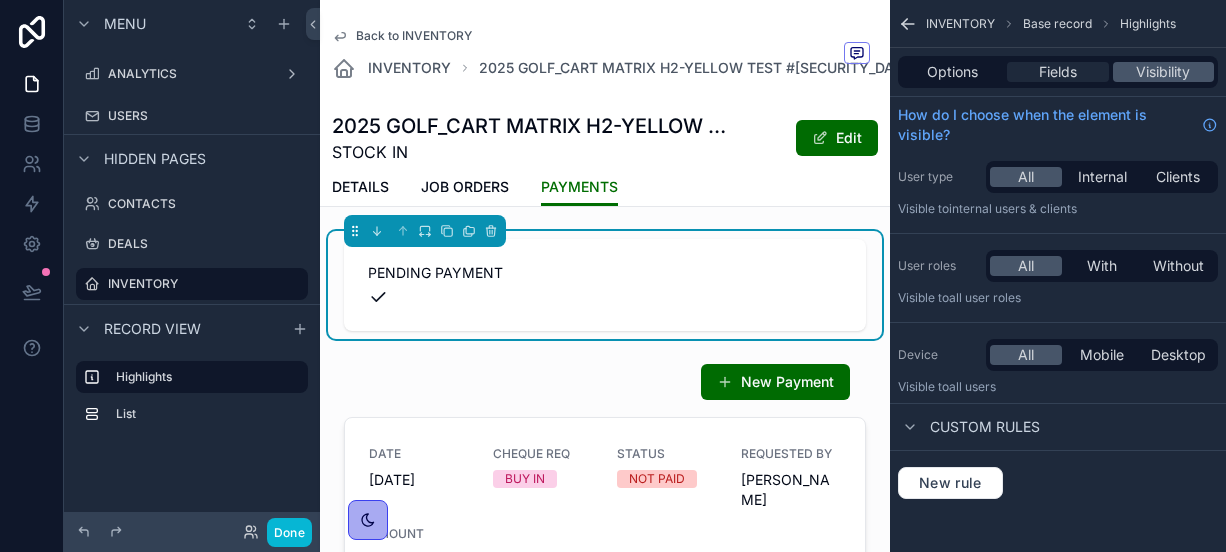 click on "Fields" at bounding box center (1058, 72) 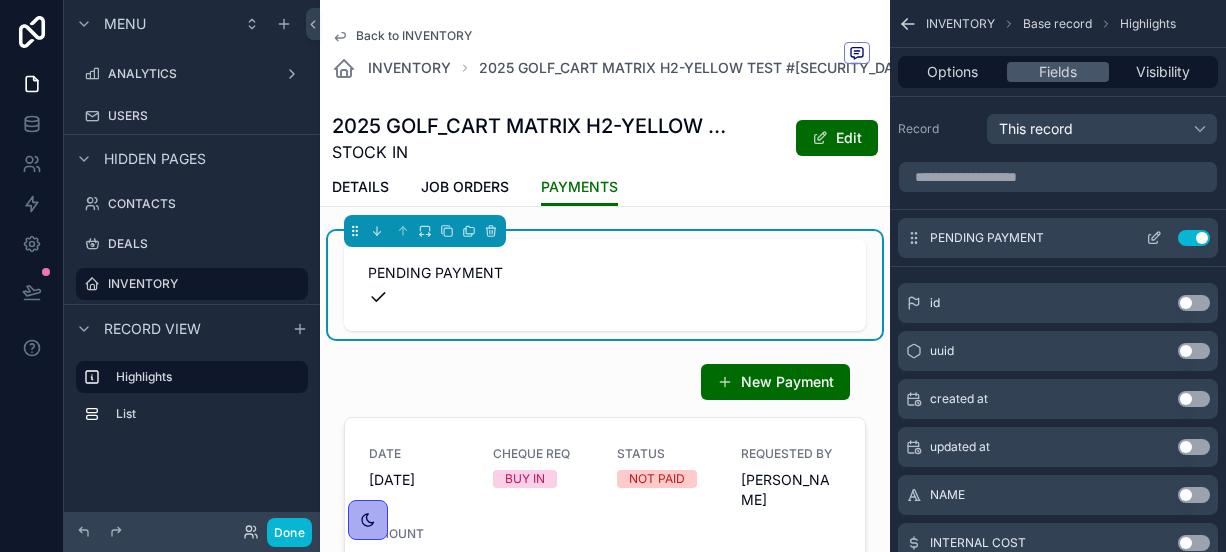click 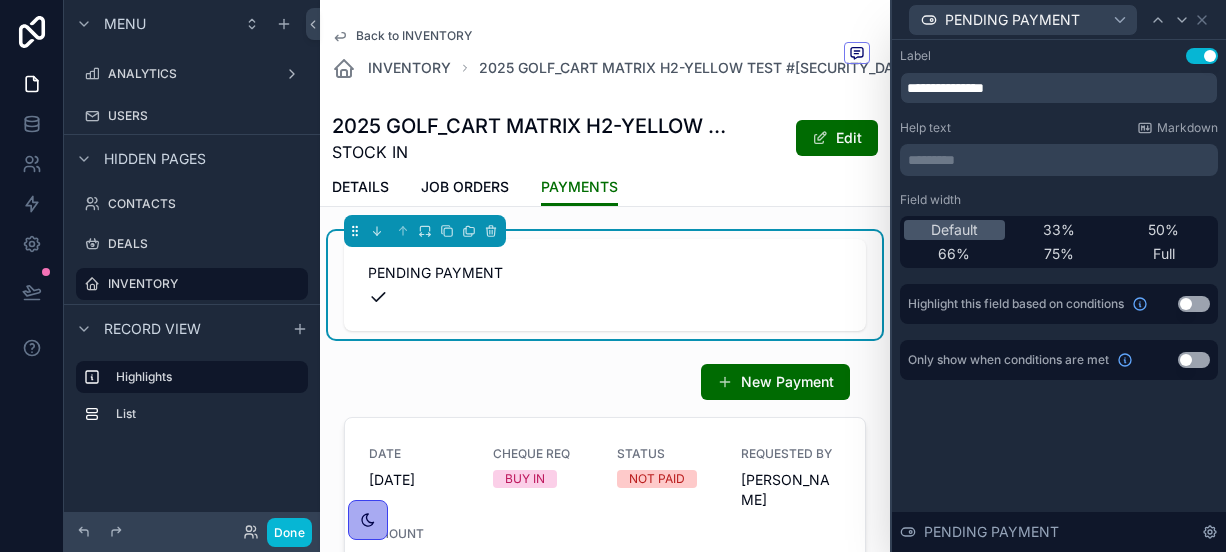 click on "Use setting" at bounding box center [1202, 56] 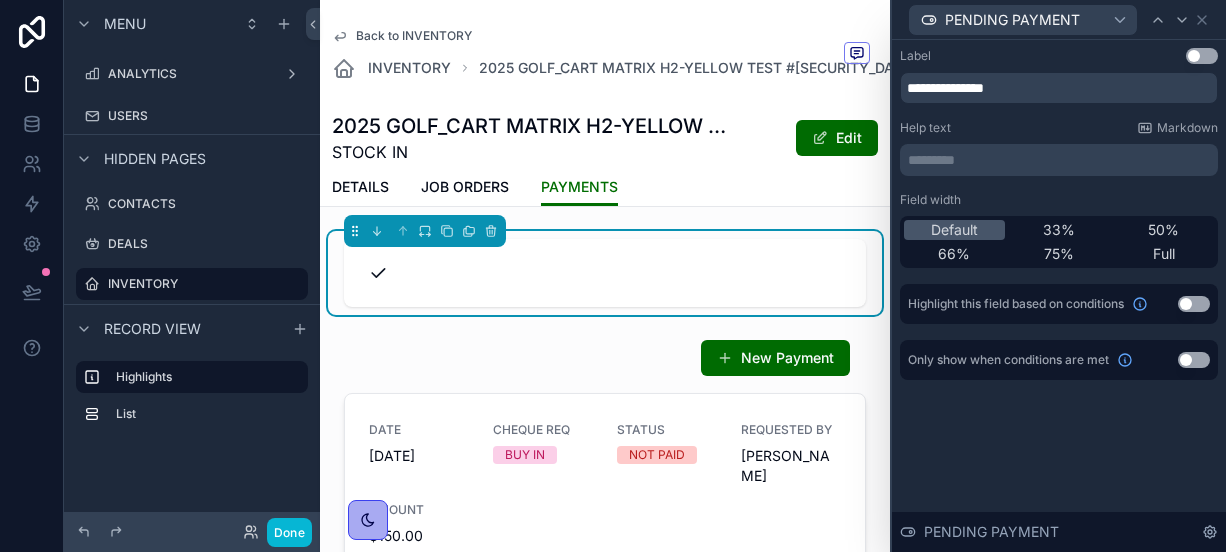 click on "Use setting" at bounding box center (1202, 56) 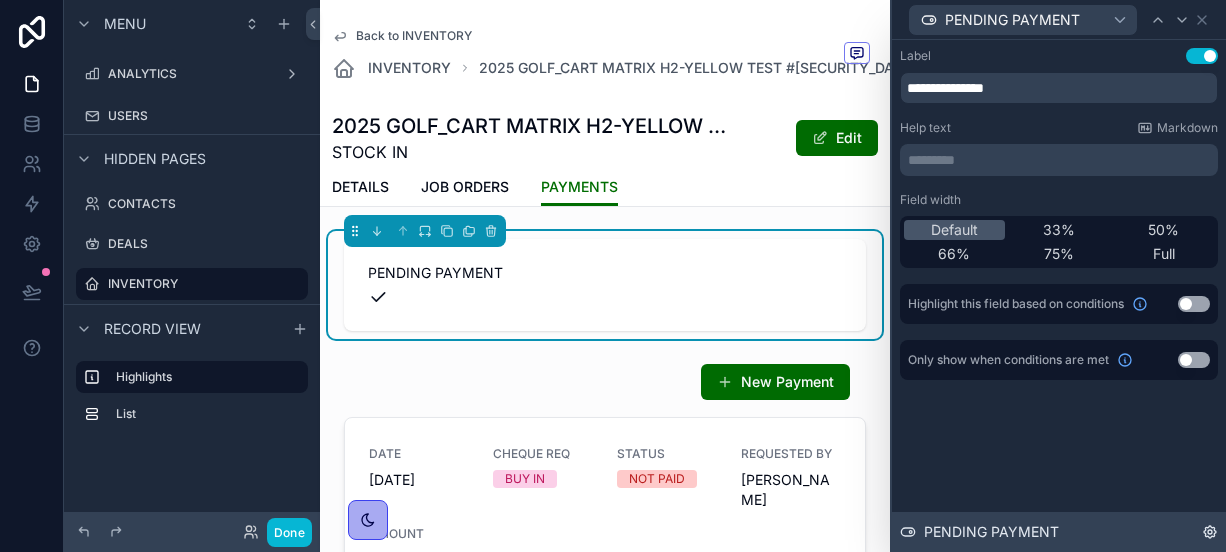 click 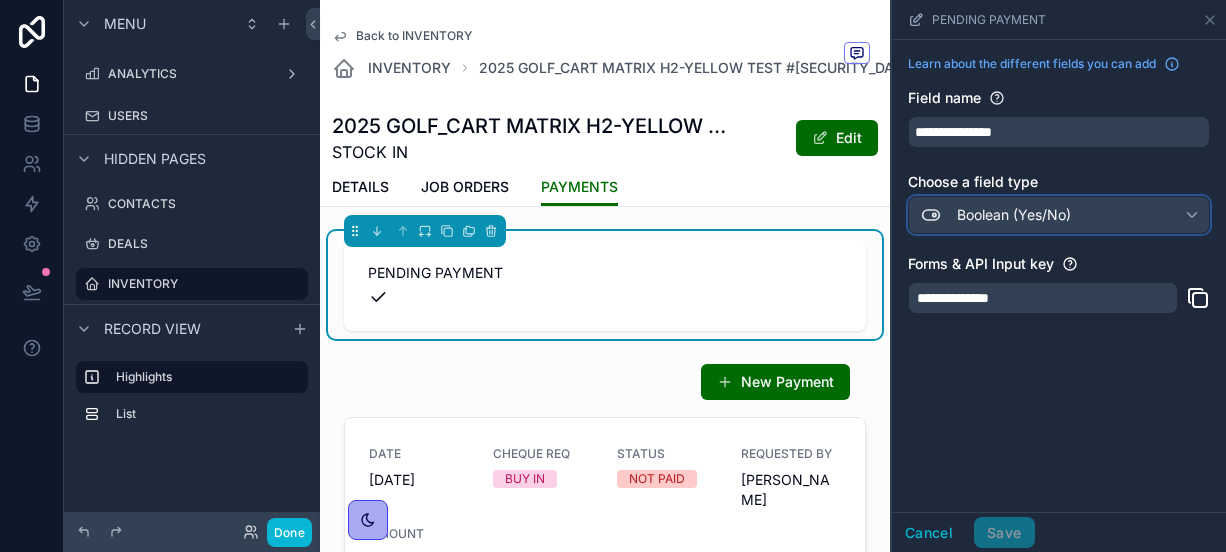 click on "Boolean (Yes/No)" at bounding box center [1014, 215] 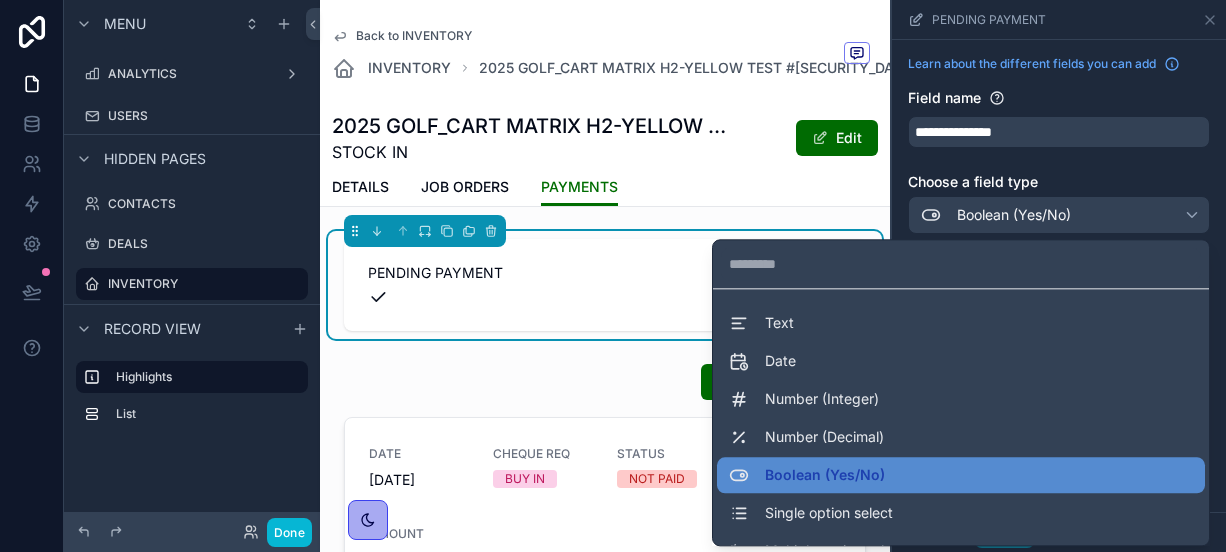 click at bounding box center (1059, 276) 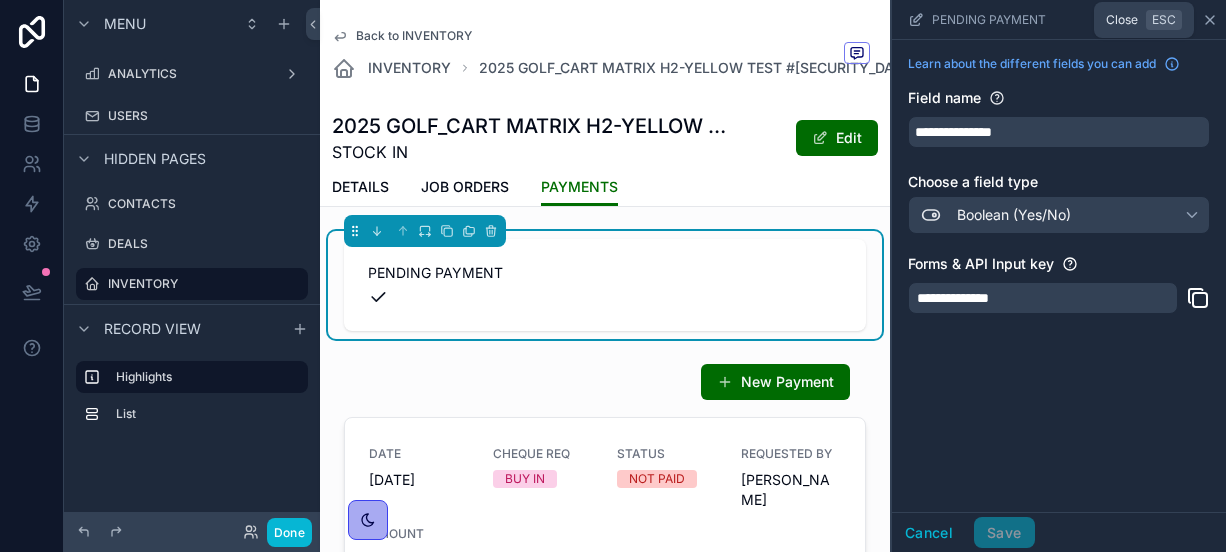 click 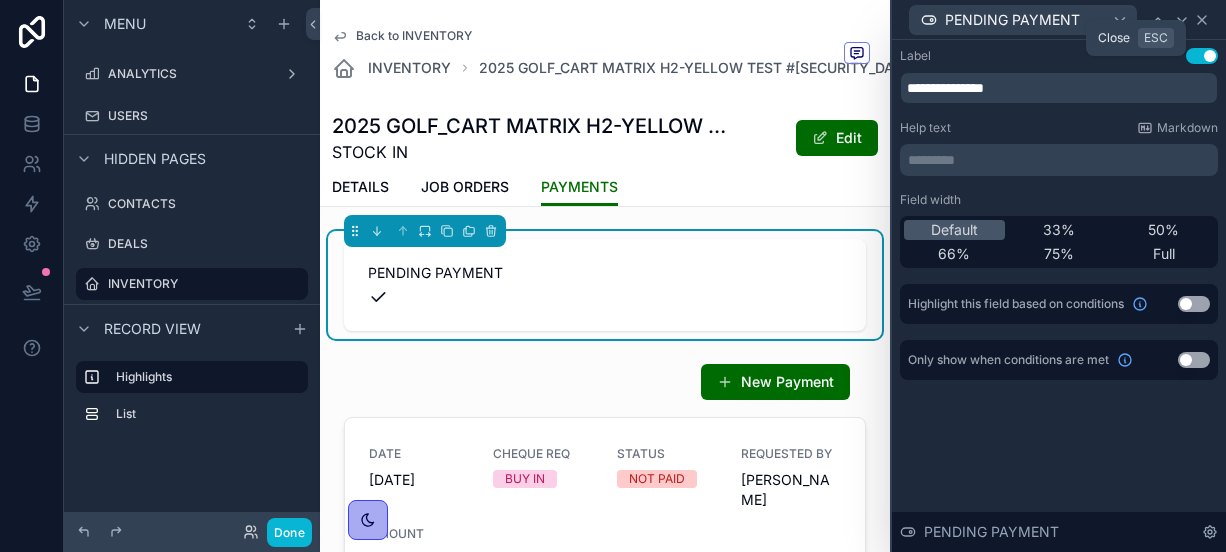 click 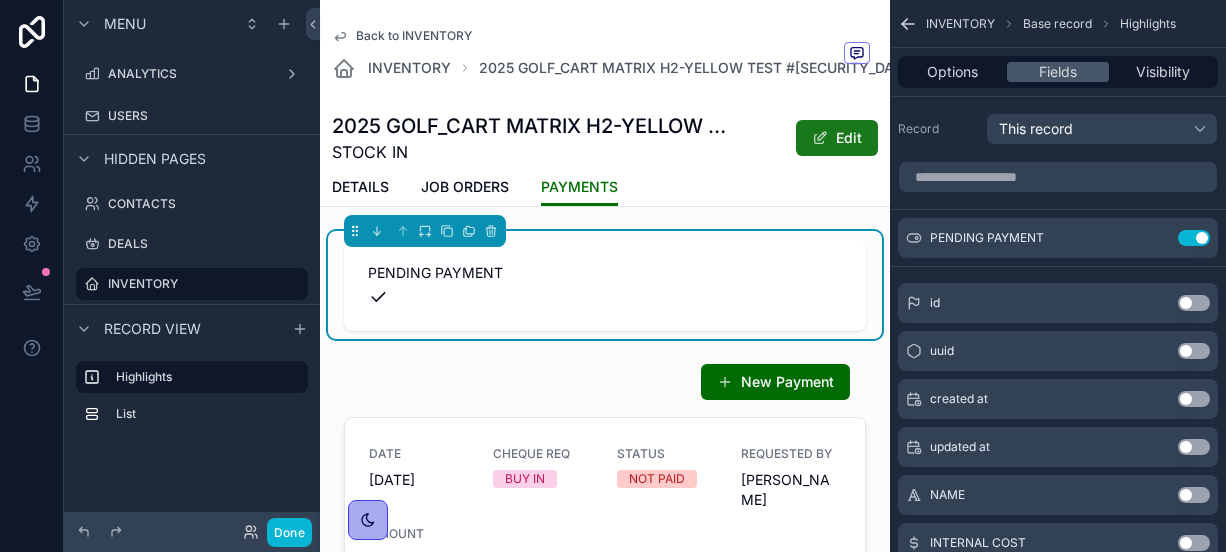 click at bounding box center (820, 138) 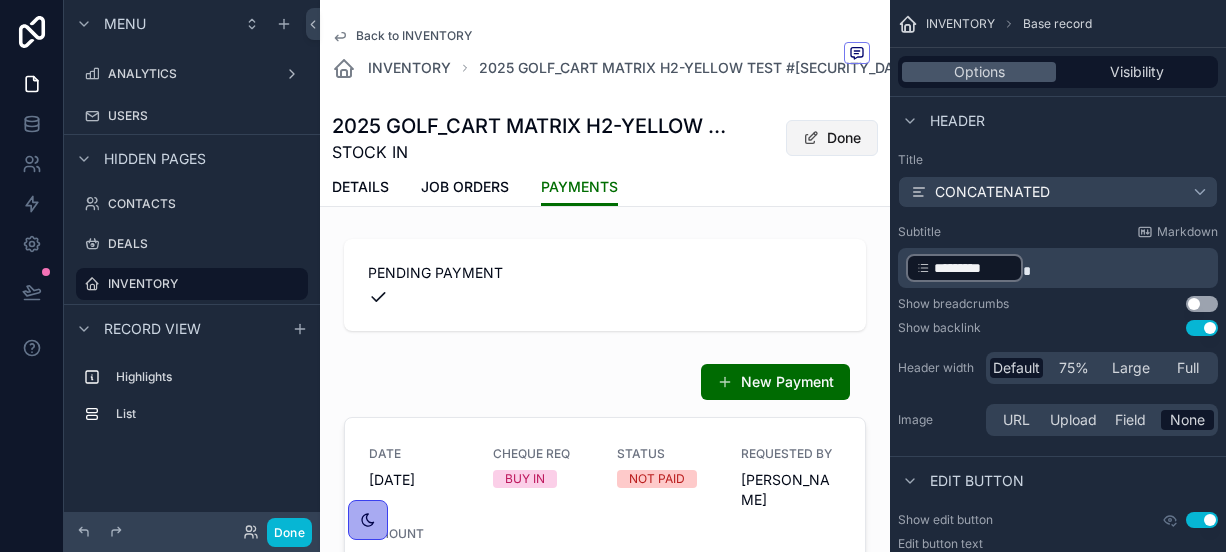 click on "Done" at bounding box center [832, 138] 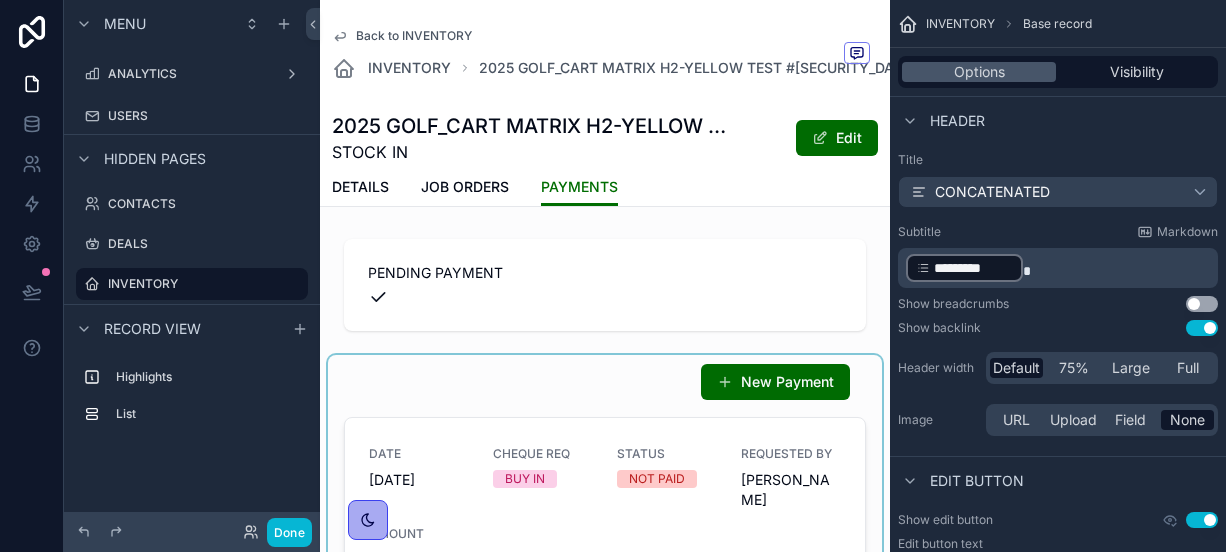 click at bounding box center (605, 509) 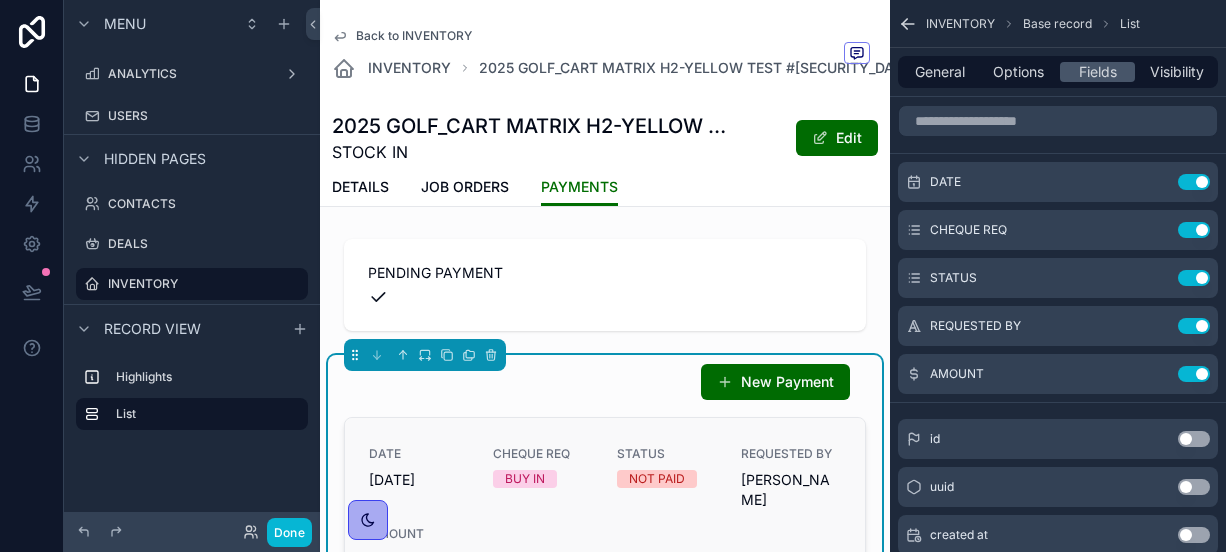 click on "CHEQUE REQ" at bounding box center [543, 454] 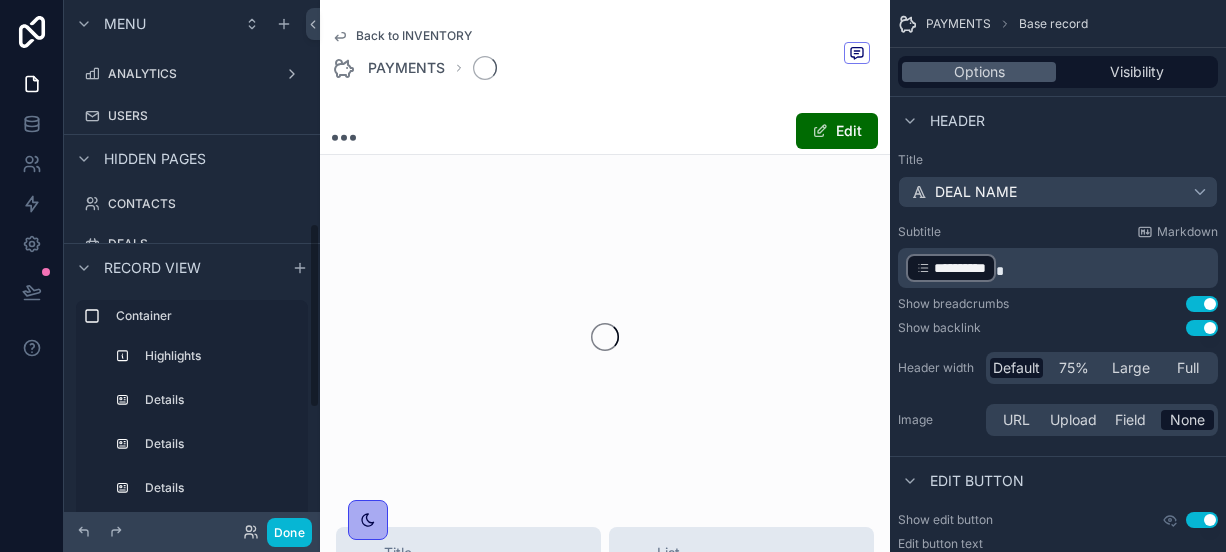 scroll, scrollTop: 632, scrollLeft: 0, axis: vertical 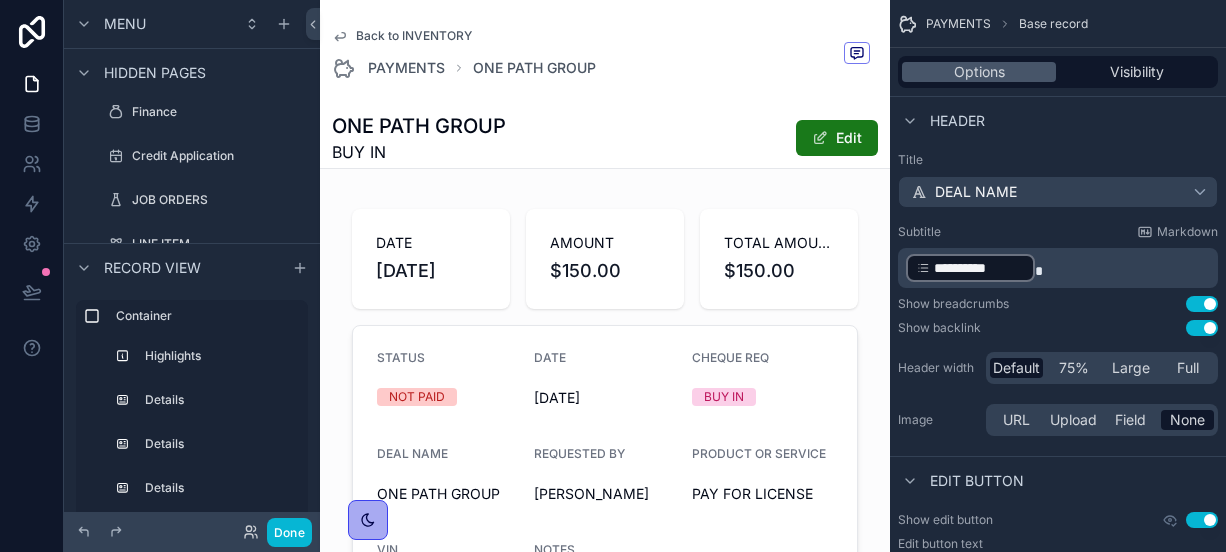 click on "Edit" at bounding box center [837, 138] 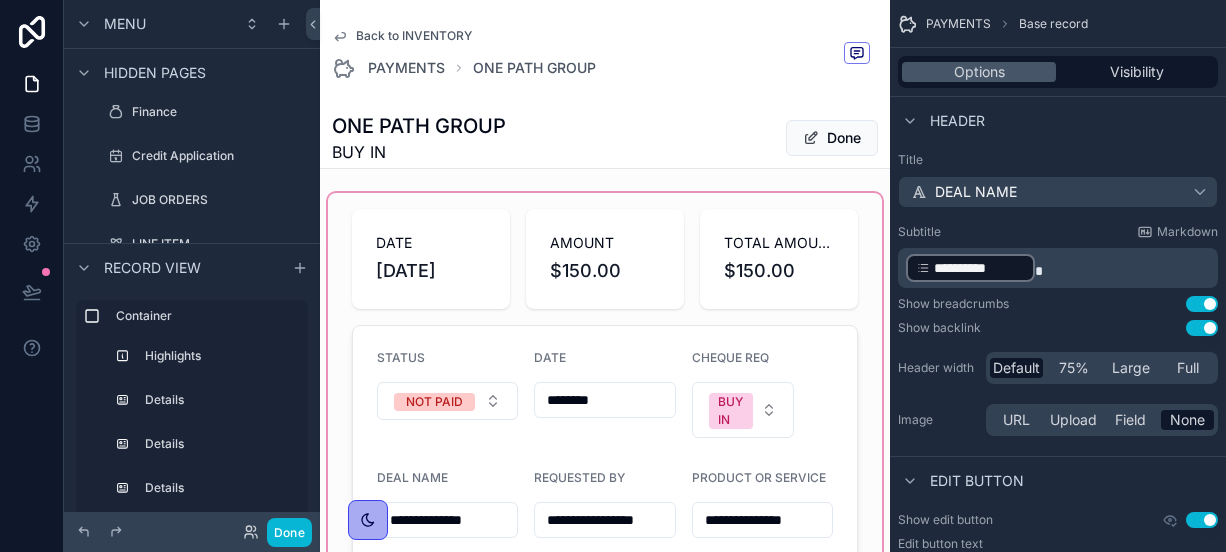 click at bounding box center [605, 769] 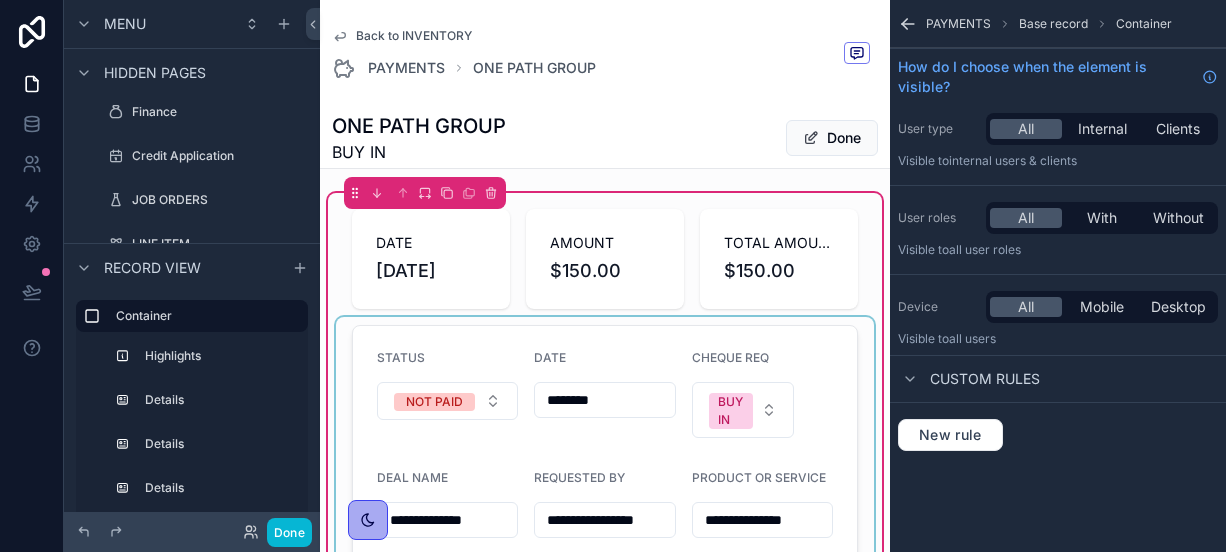 click at bounding box center (605, 506) 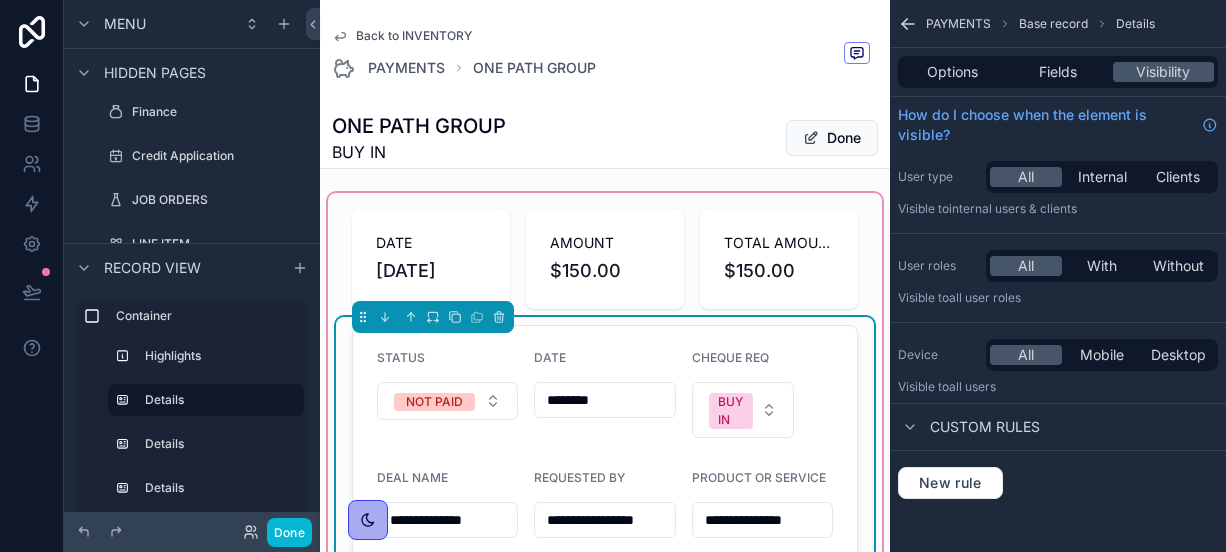 click on "NOT PAID" at bounding box center (434, 402) 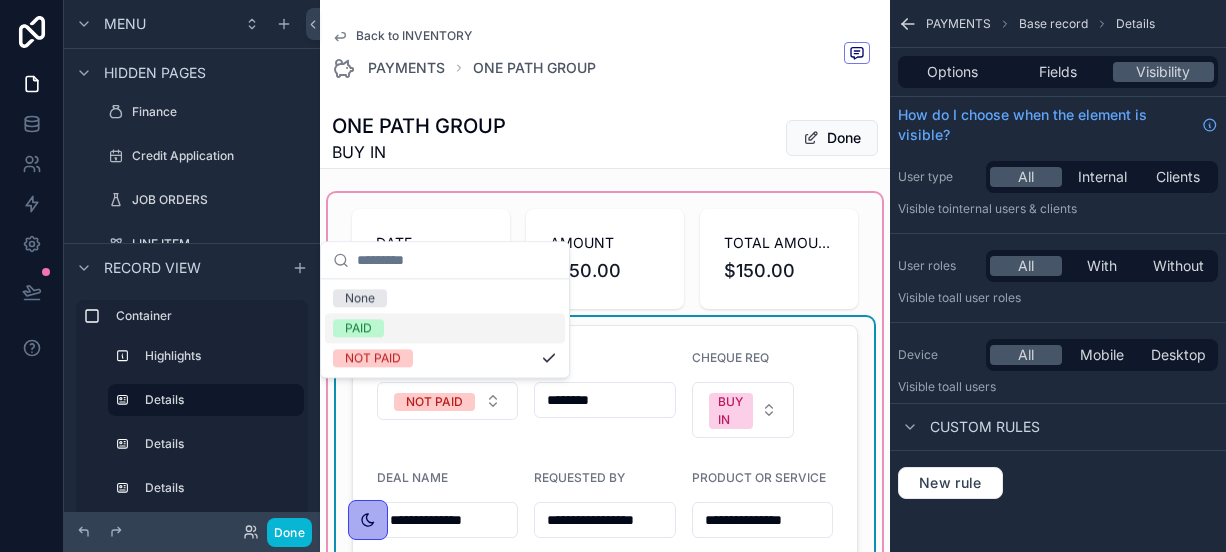 click on "PAID" at bounding box center [445, 328] 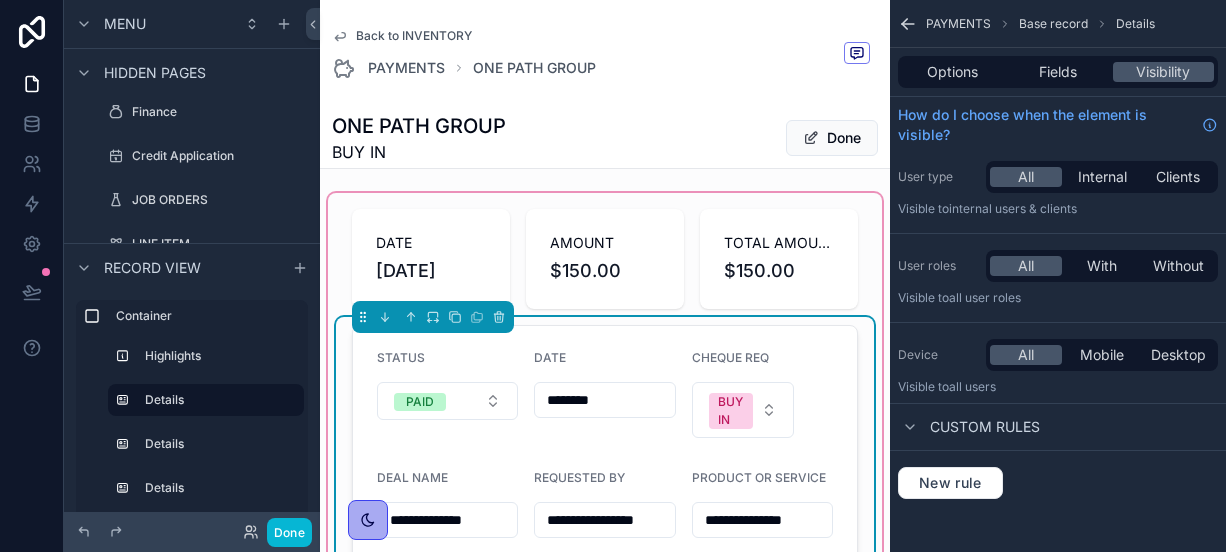 click on "Done" at bounding box center (832, 138) 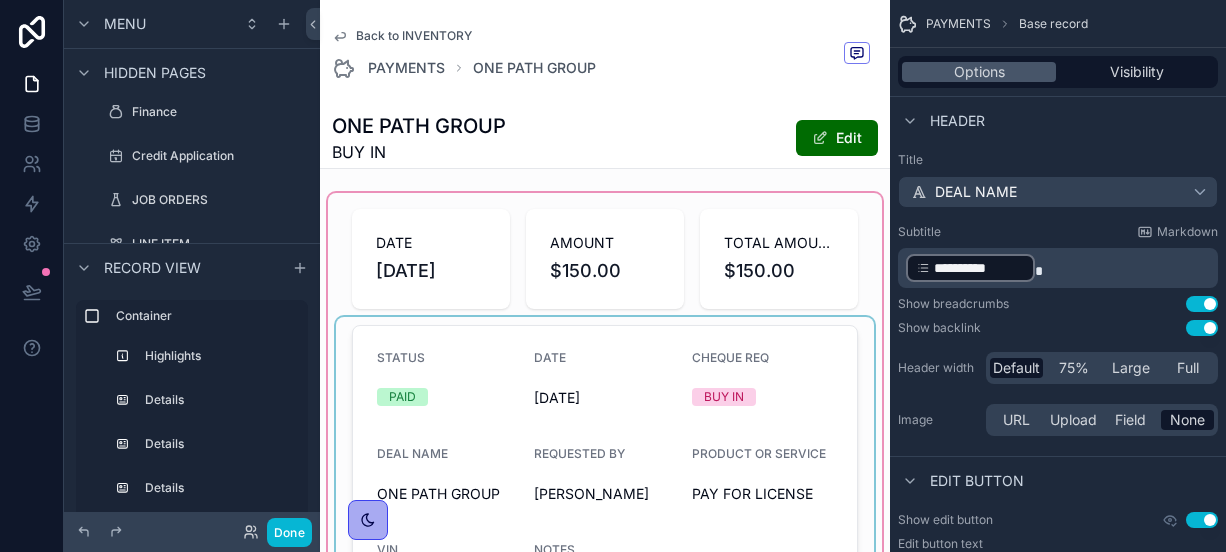 click on "Back to INVENTORY" at bounding box center (414, 36) 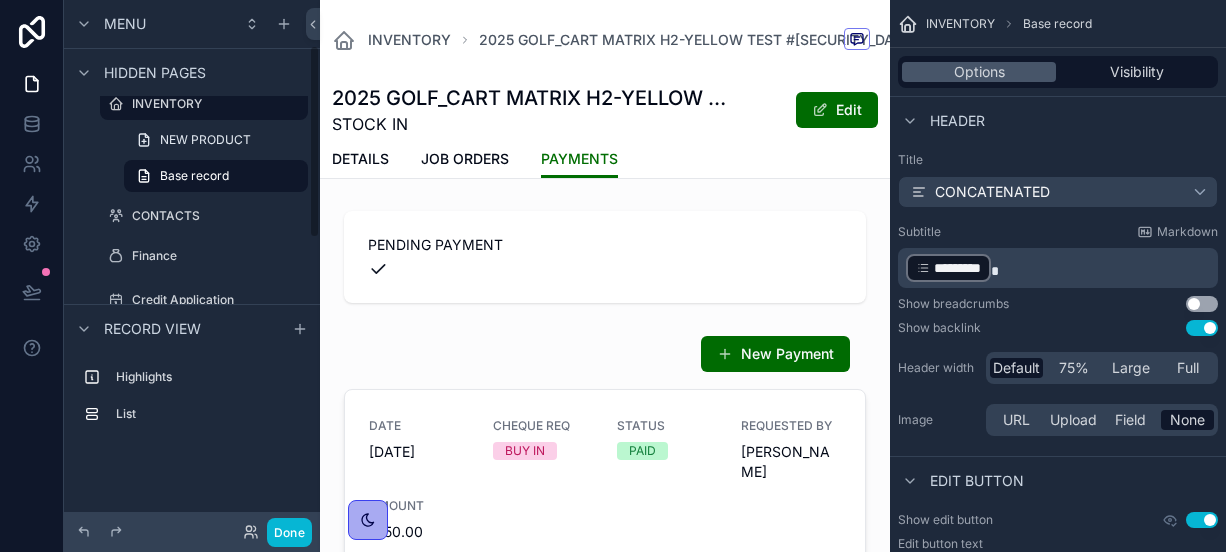 scroll, scrollTop: 124, scrollLeft: 0, axis: vertical 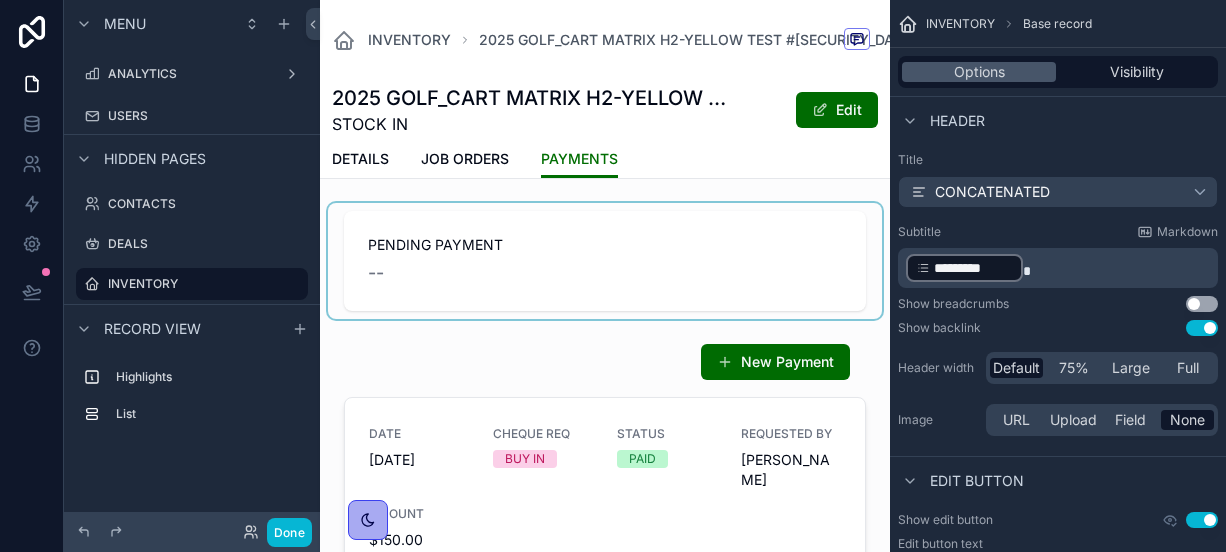 click at bounding box center (605, 261) 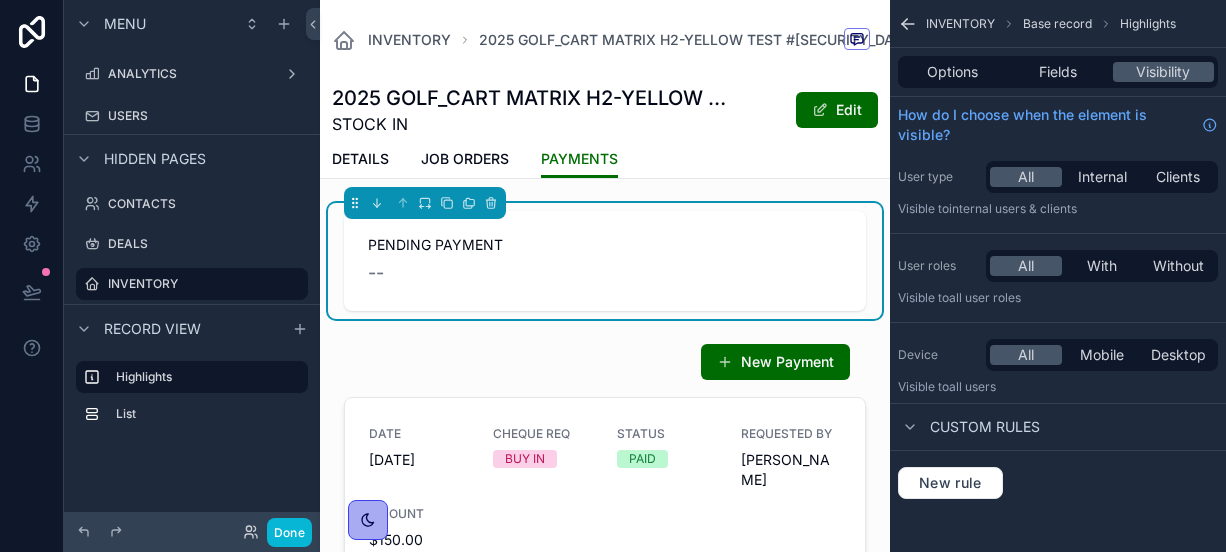 click on "PENDING PAYMENT --" at bounding box center [605, 261] 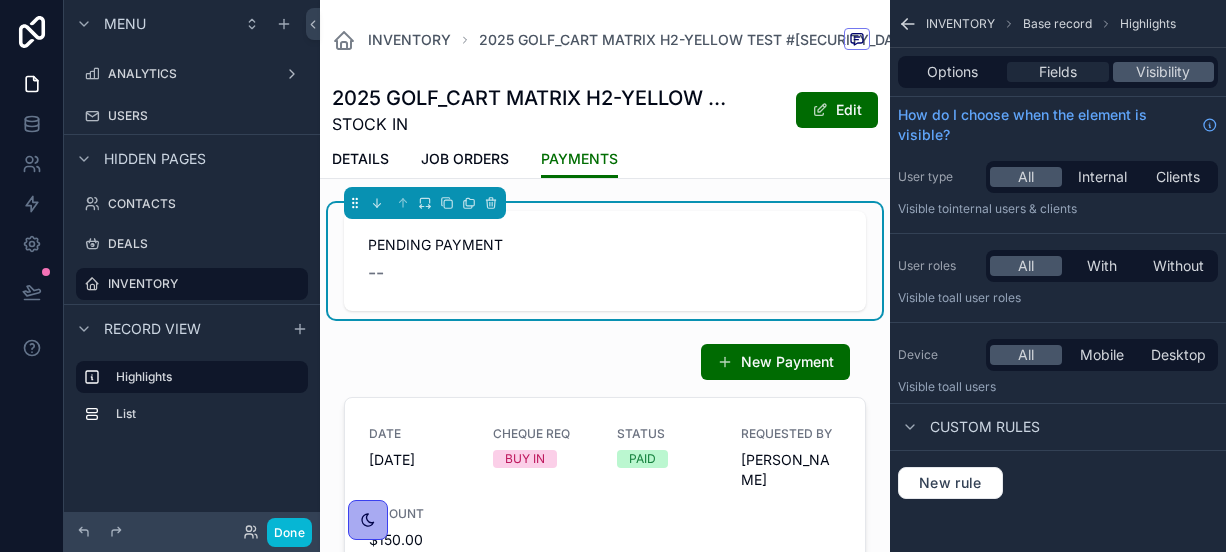 click on "Fields" at bounding box center (1057, 72) 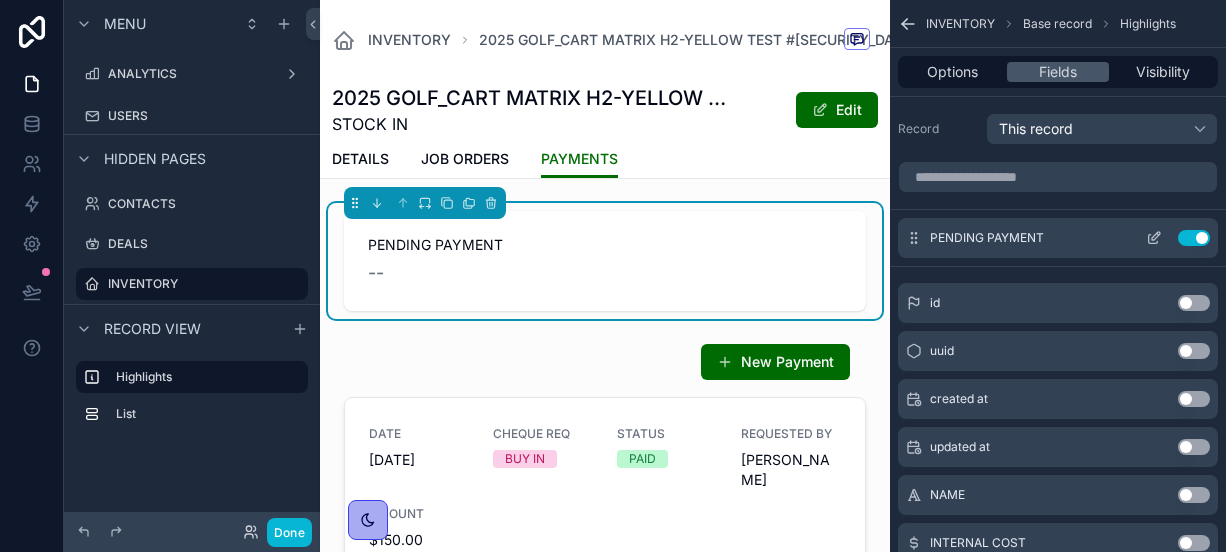 click 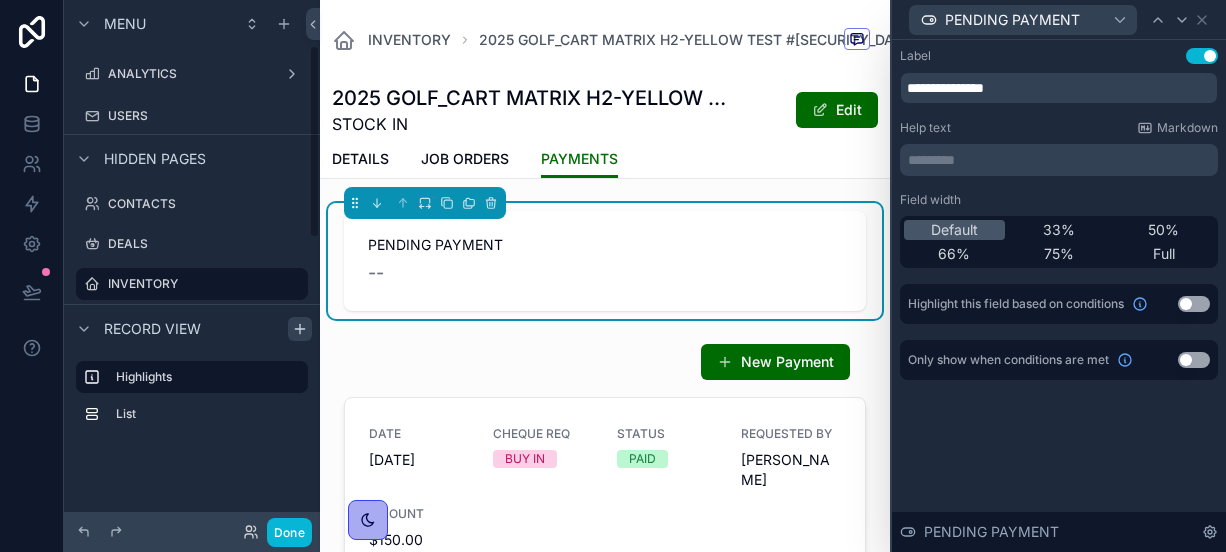 click at bounding box center [300, 329] 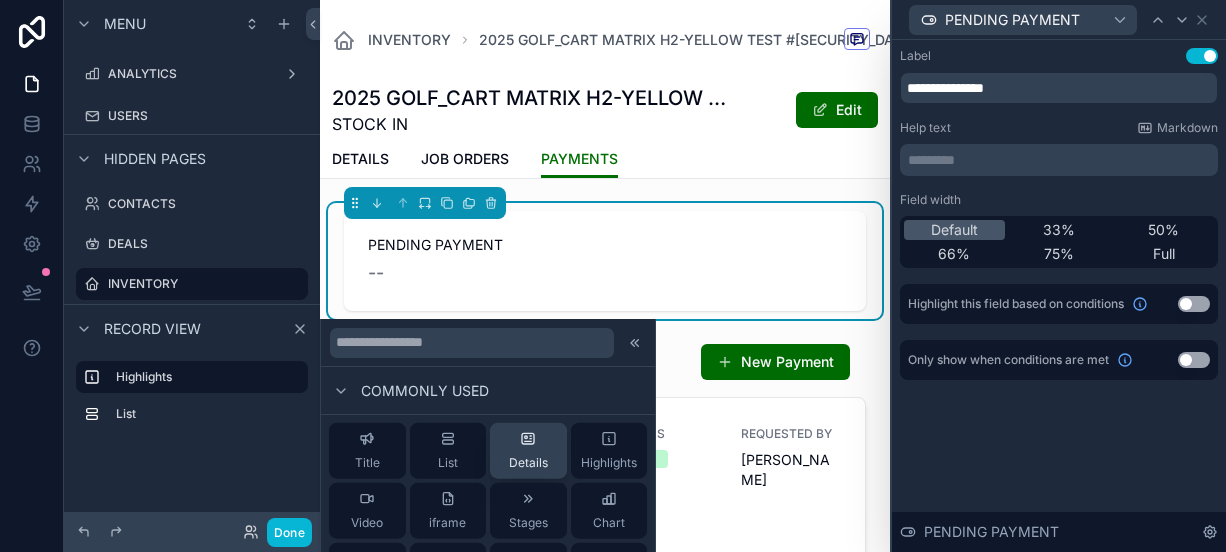 click on "Details" at bounding box center [528, 451] 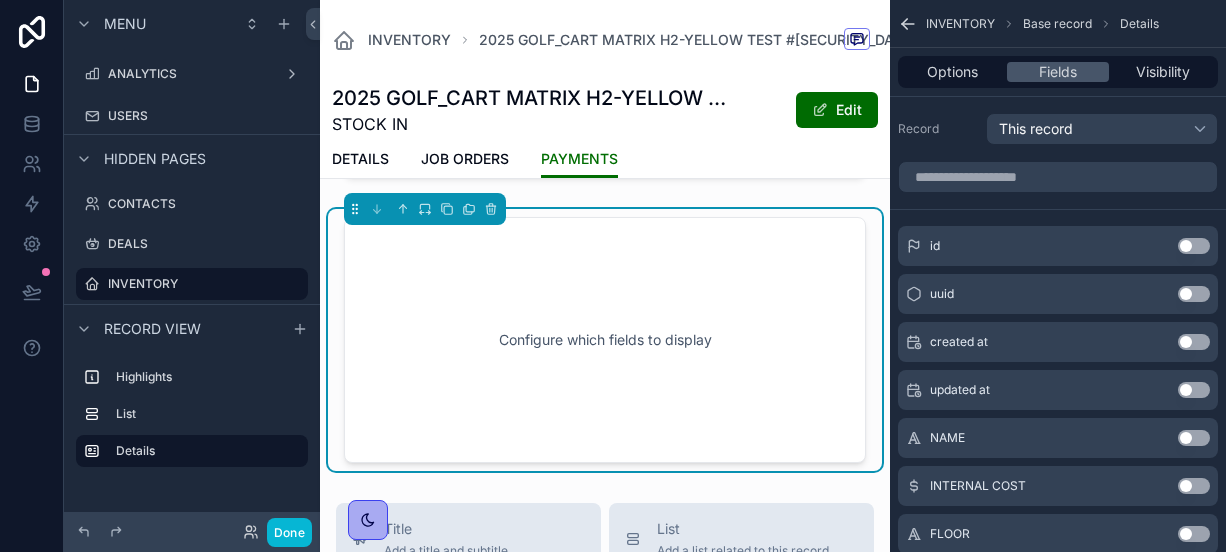 scroll, scrollTop: 512, scrollLeft: 0, axis: vertical 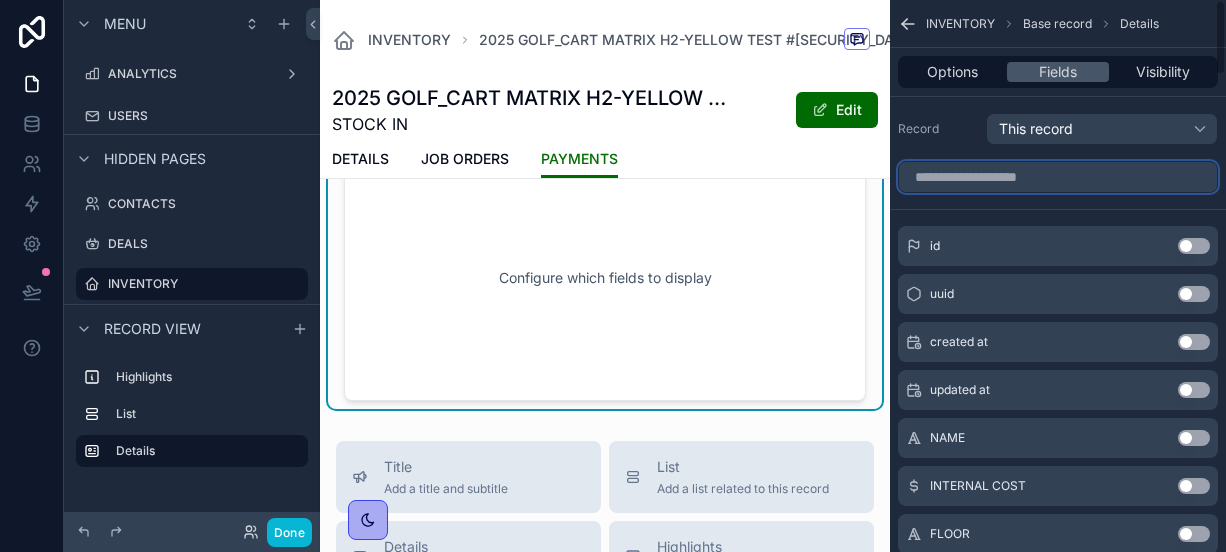 click at bounding box center (1058, 177) 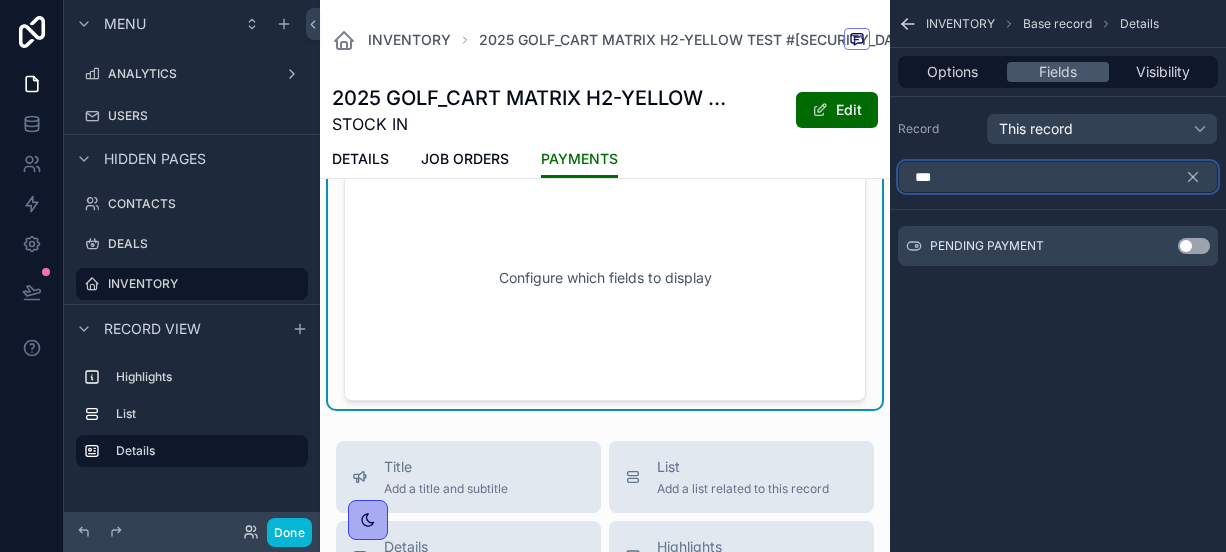type on "***" 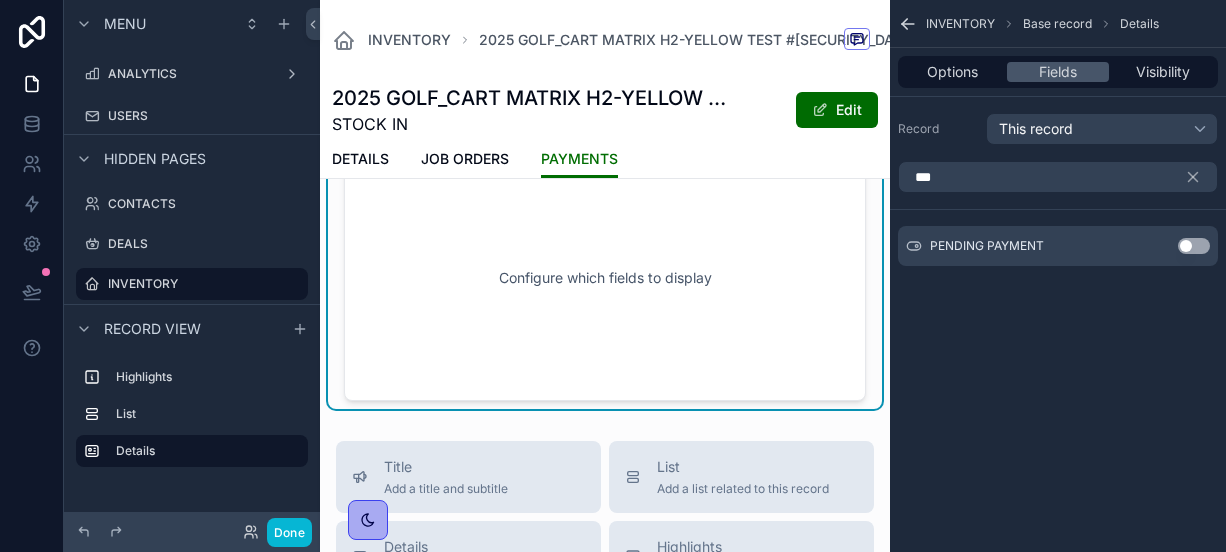 click on "Use setting" at bounding box center (1194, 246) 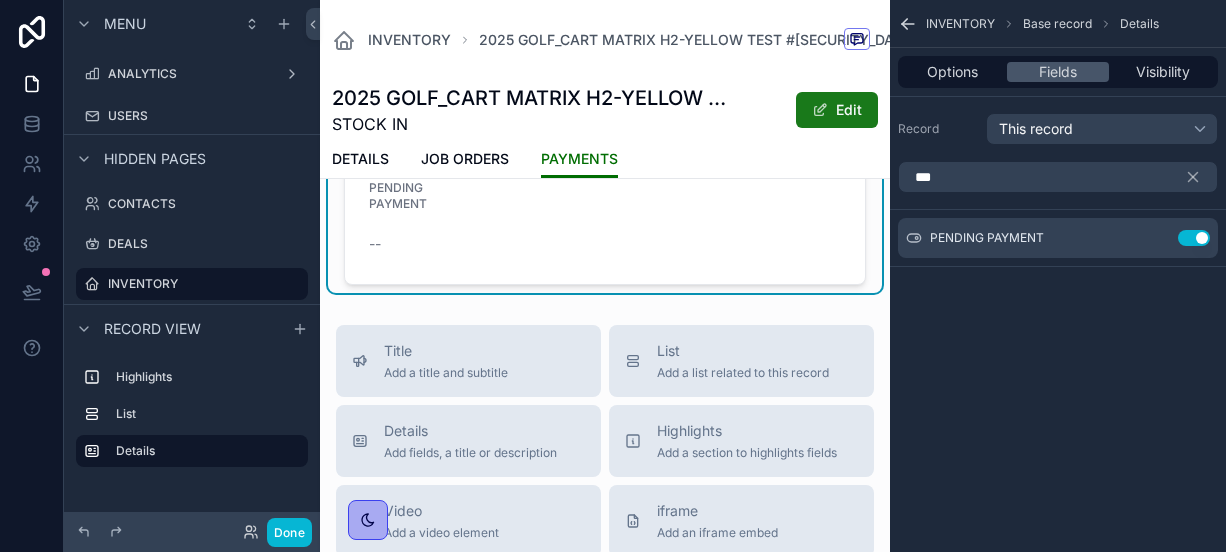 click on "Edit" at bounding box center (837, 110) 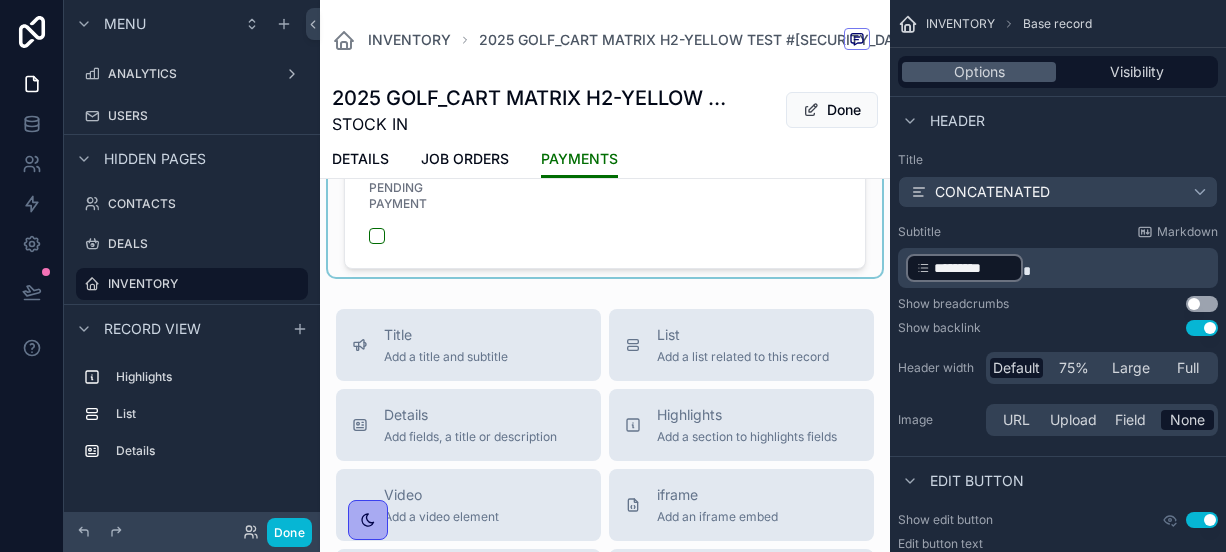 click at bounding box center [605, 212] 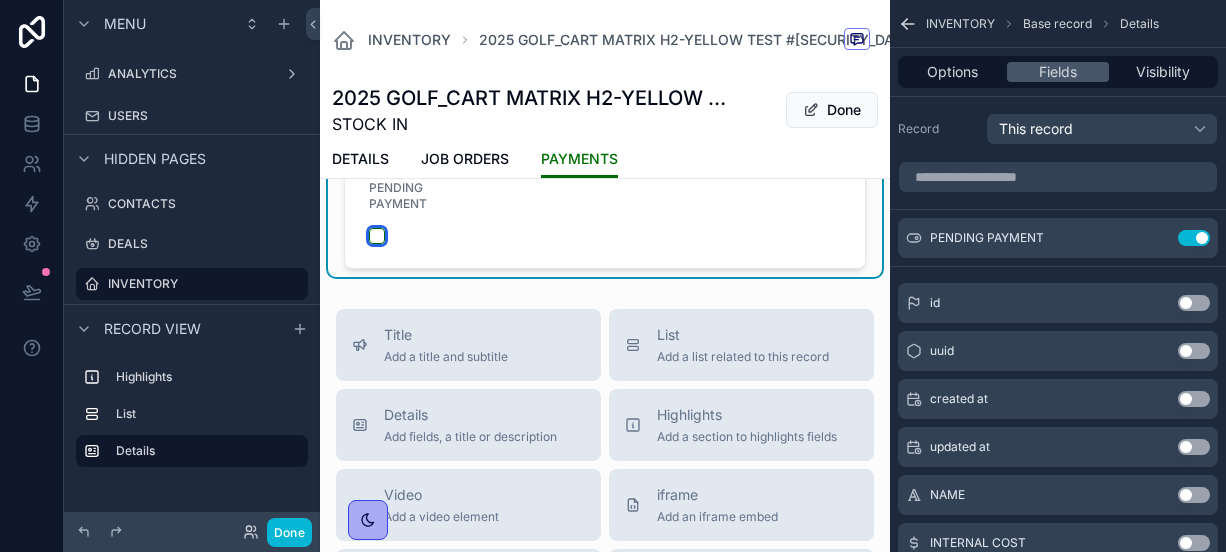 click at bounding box center [377, 236] 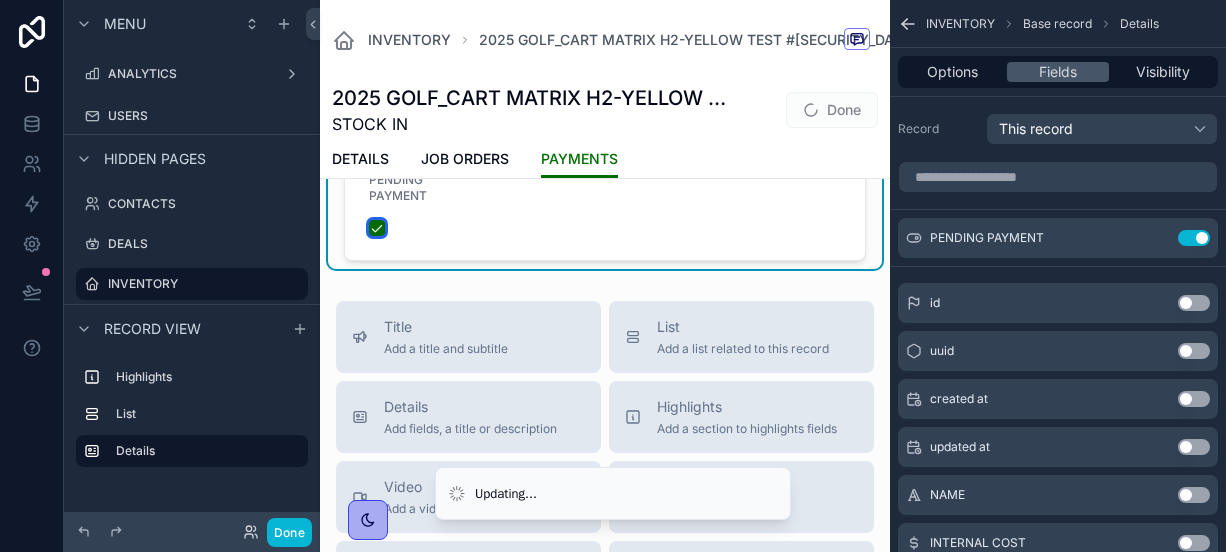 scroll, scrollTop: 504, scrollLeft: 0, axis: vertical 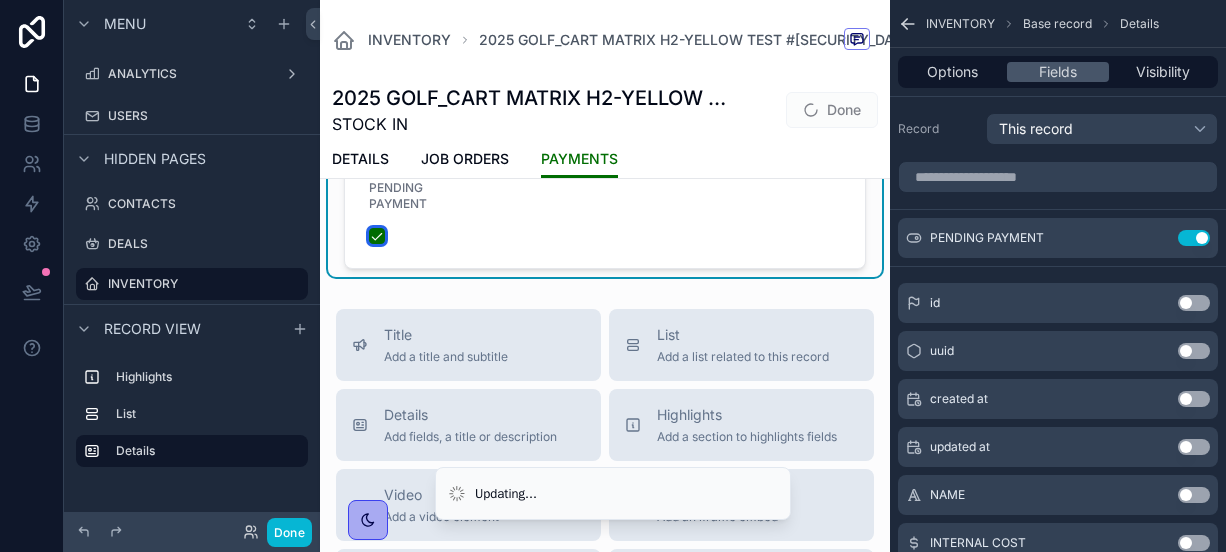 click at bounding box center [377, 236] 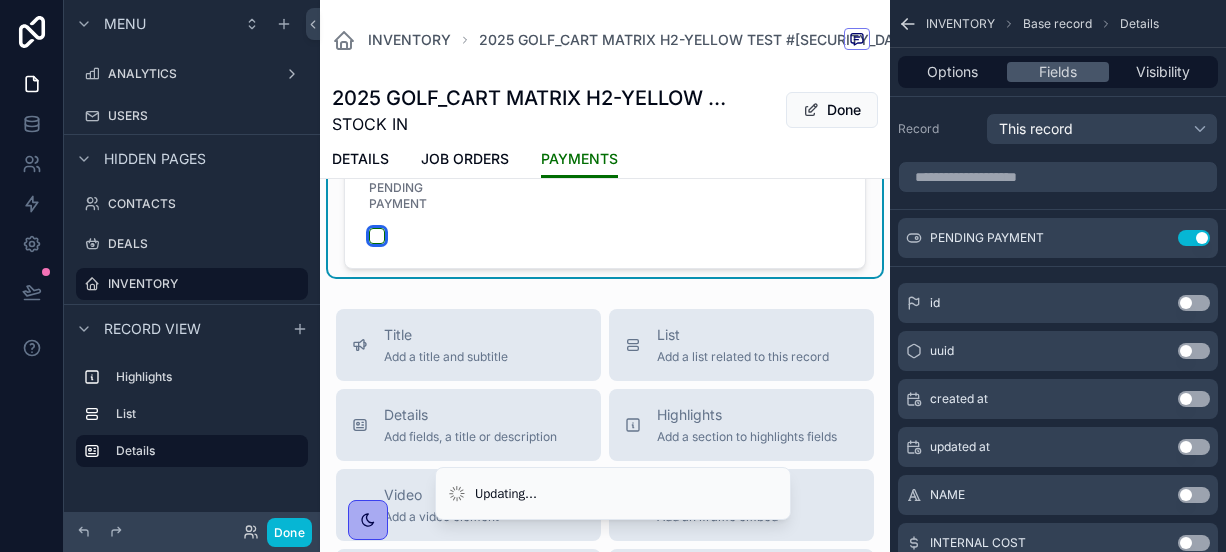 scroll, scrollTop: 458, scrollLeft: 0, axis: vertical 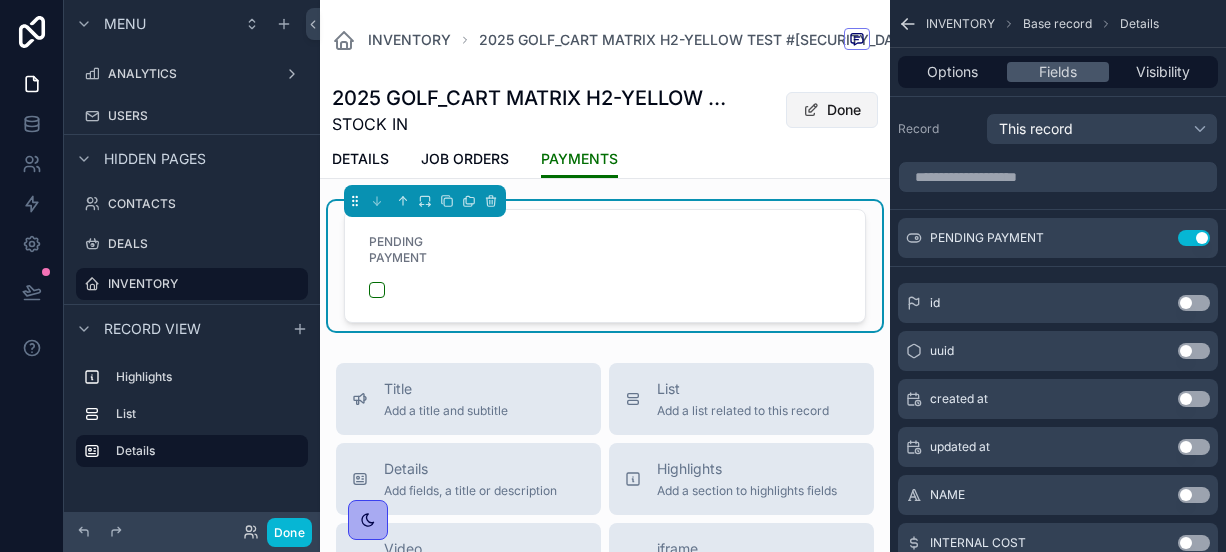 click on "Done" at bounding box center [832, 110] 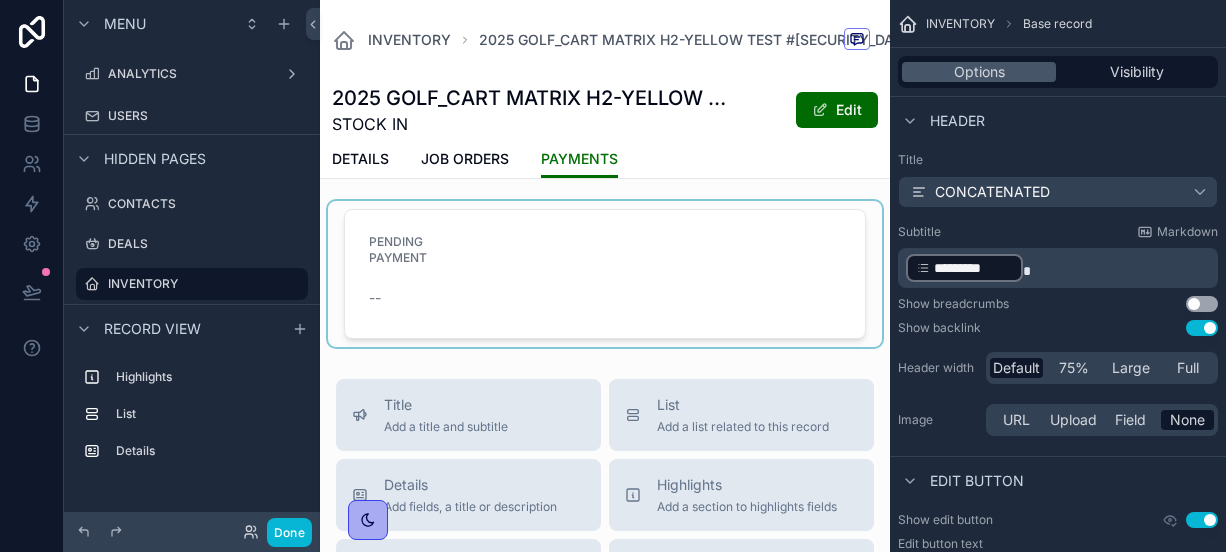 click at bounding box center [605, 274] 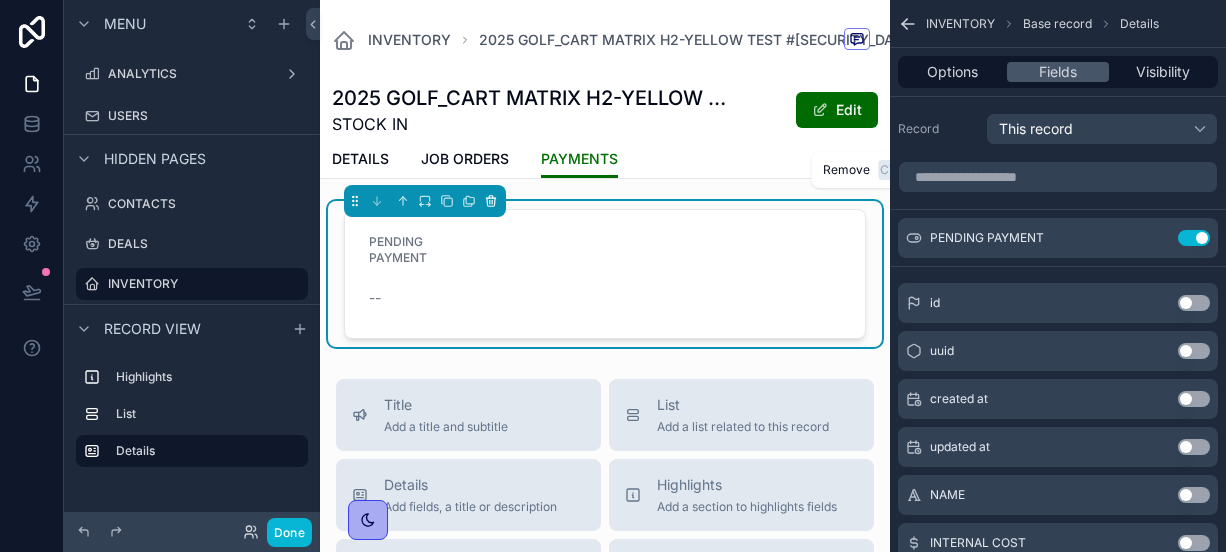 click 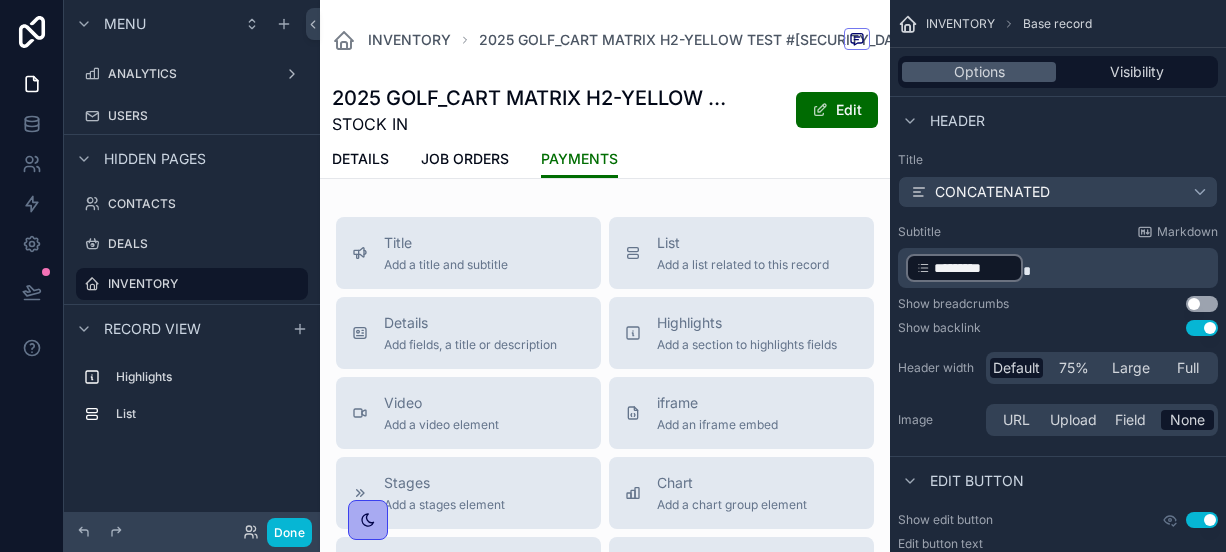 scroll, scrollTop: 0, scrollLeft: 0, axis: both 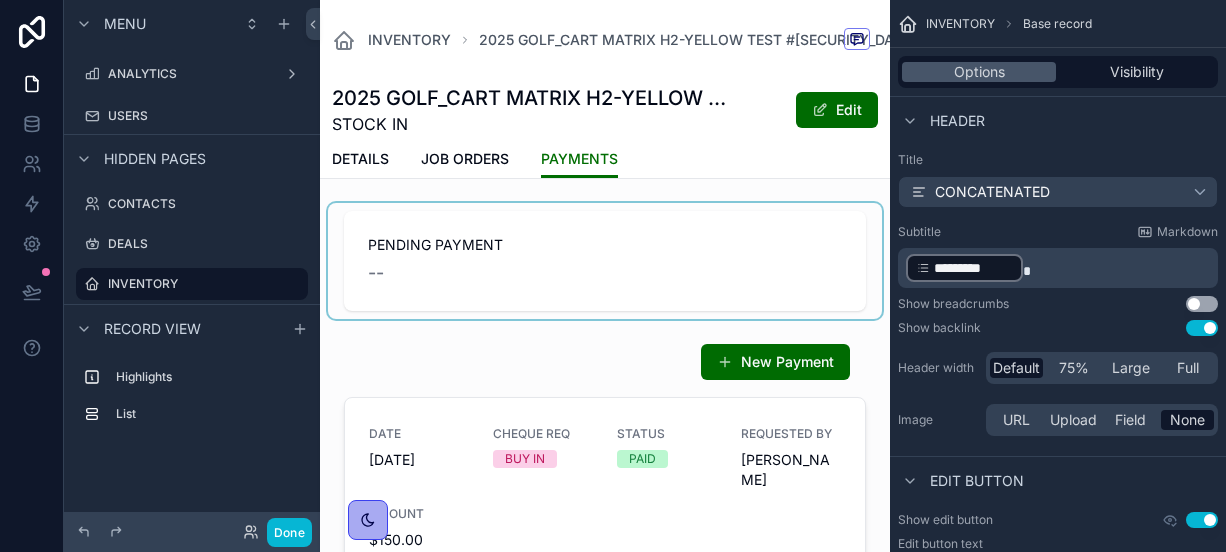 click at bounding box center [605, 261] 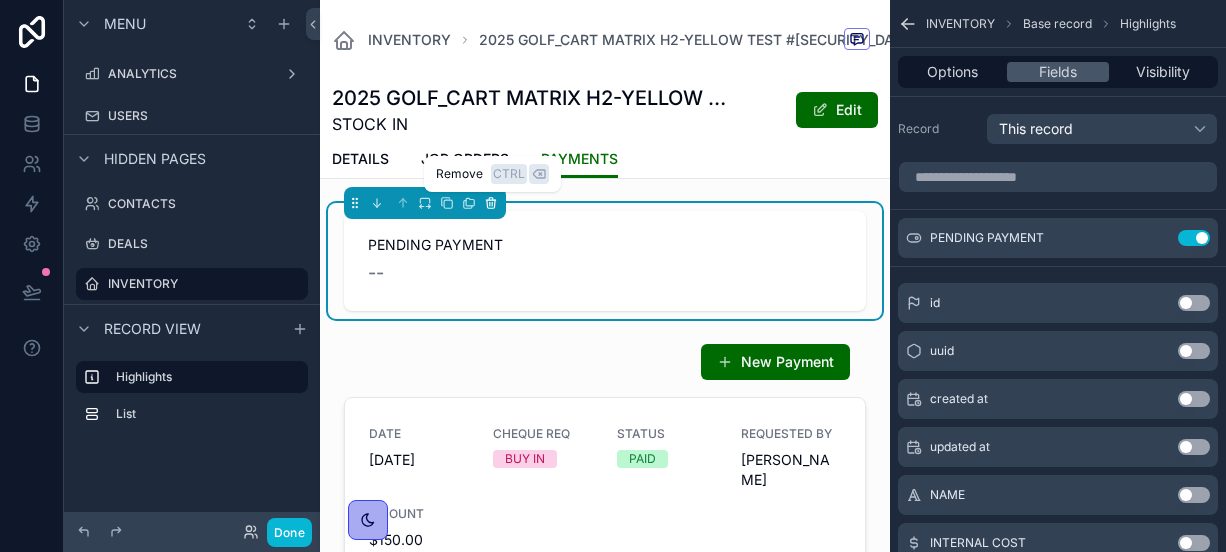 click 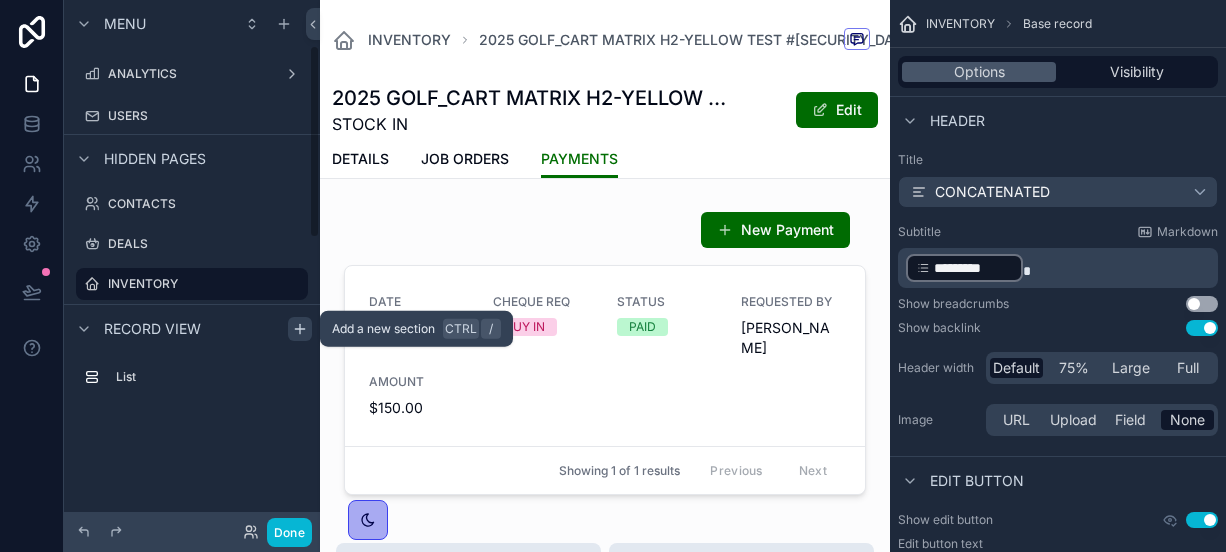 click at bounding box center [300, 329] 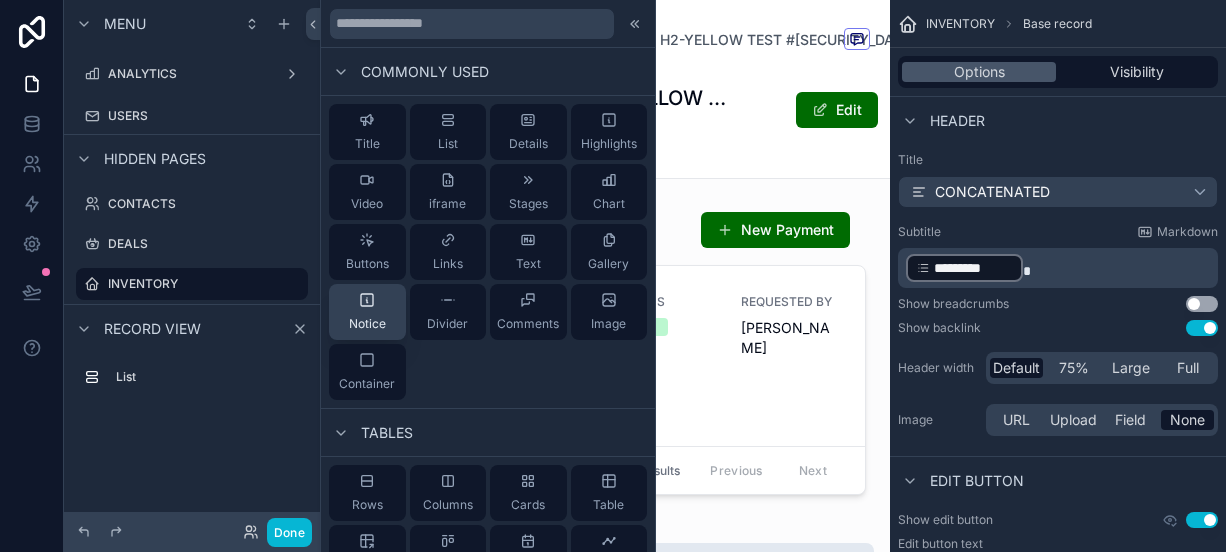 click 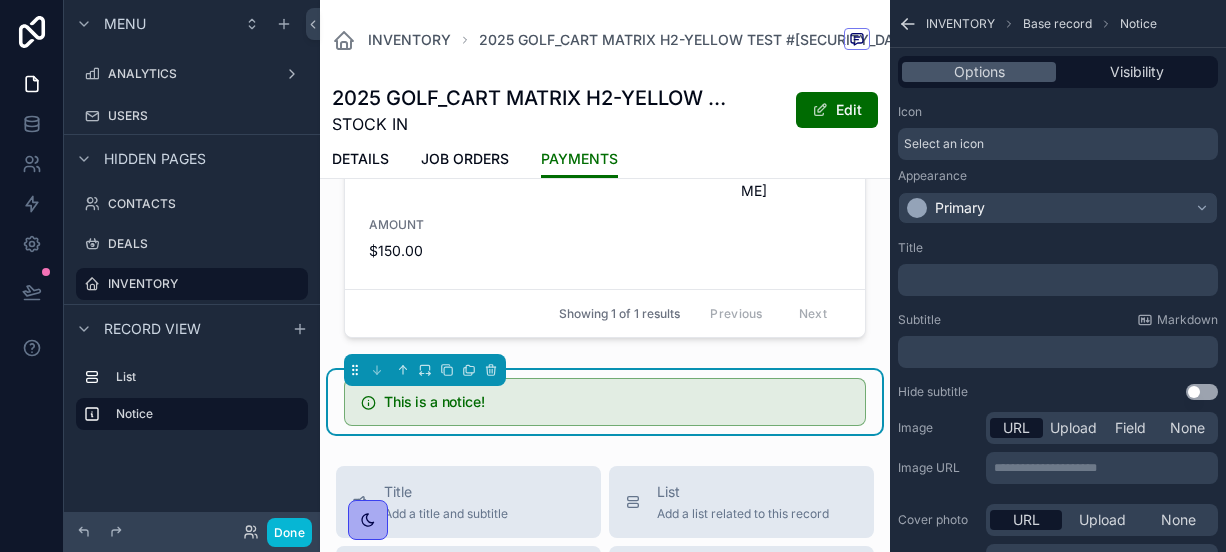 scroll, scrollTop: 281, scrollLeft: 0, axis: vertical 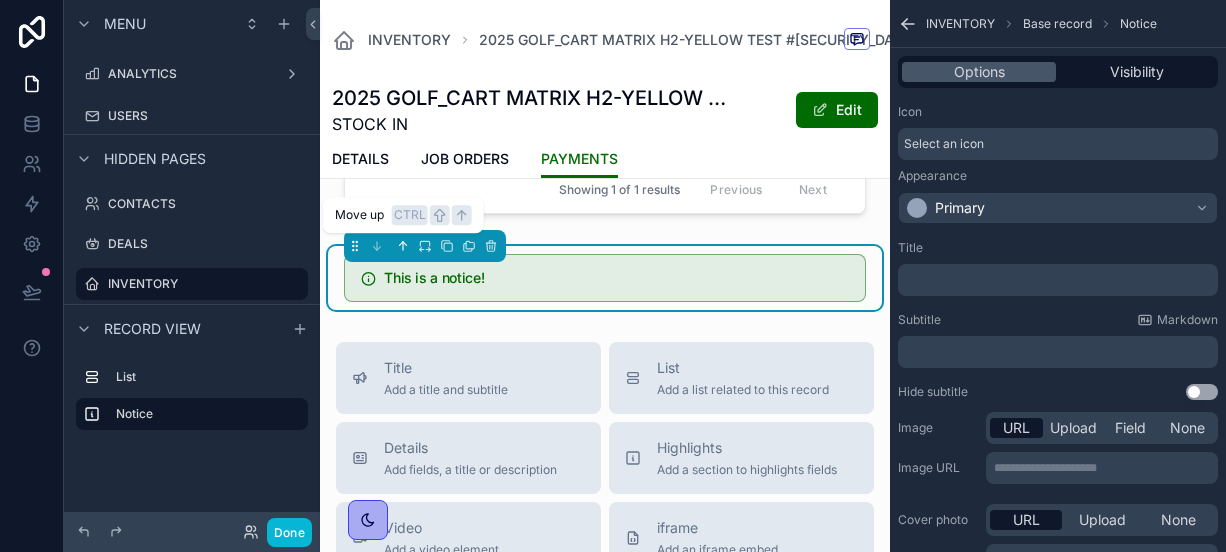 click 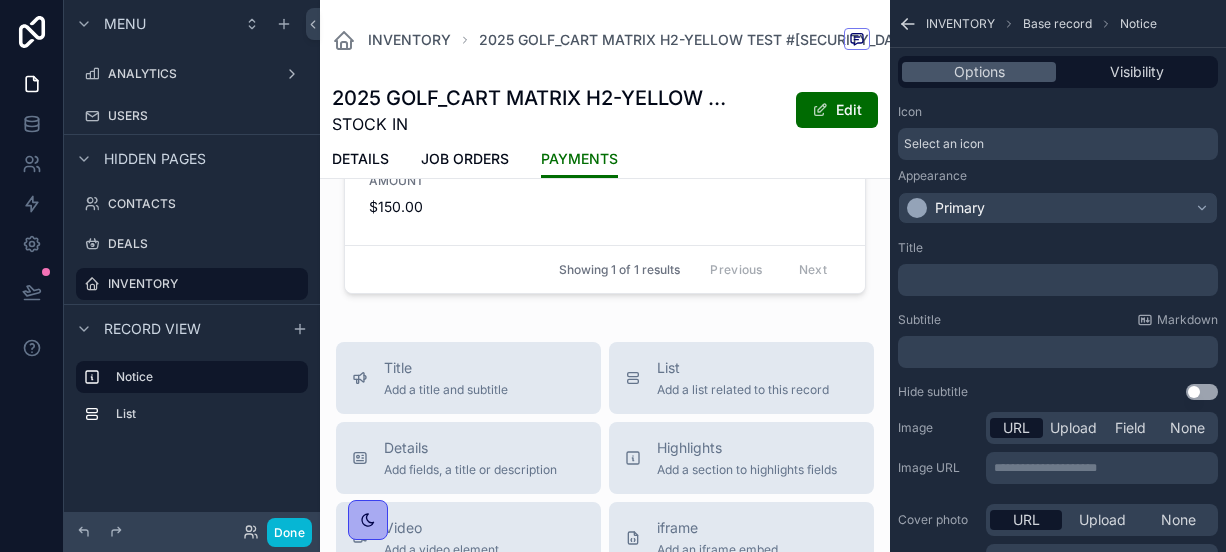 scroll, scrollTop: 0, scrollLeft: 0, axis: both 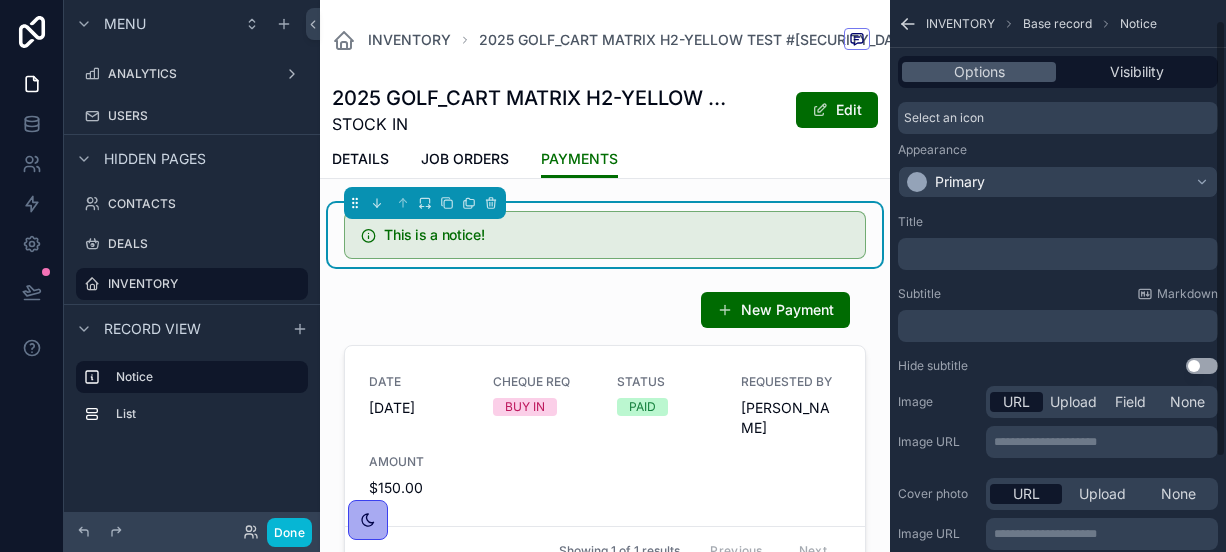 click on "﻿" at bounding box center (1060, 254) 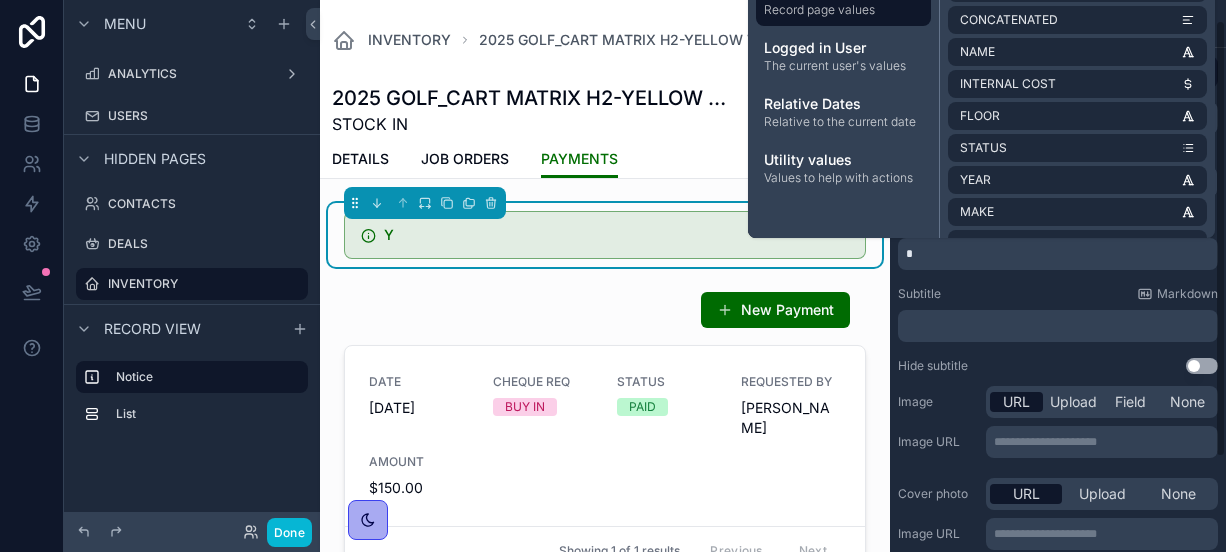 type 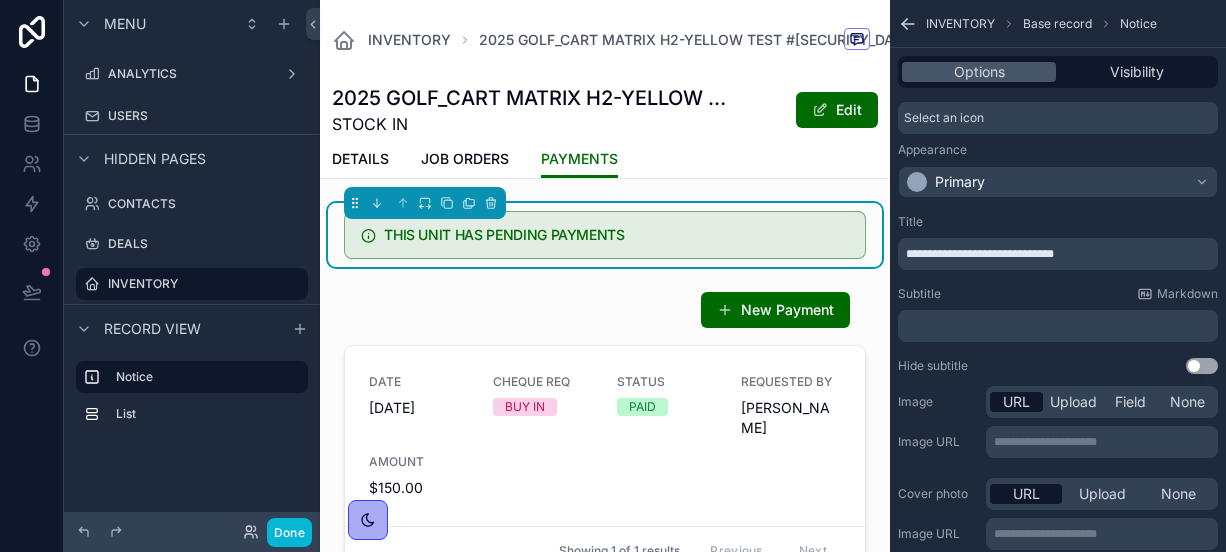 click on "**********" at bounding box center [1058, 294] 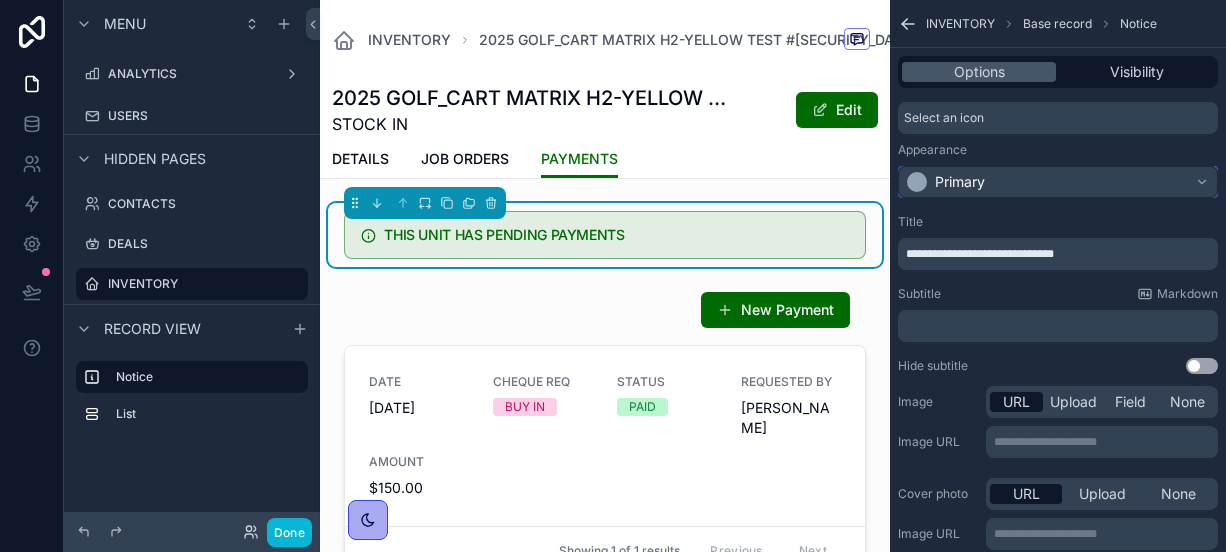 click on "Primary" at bounding box center [1058, 182] 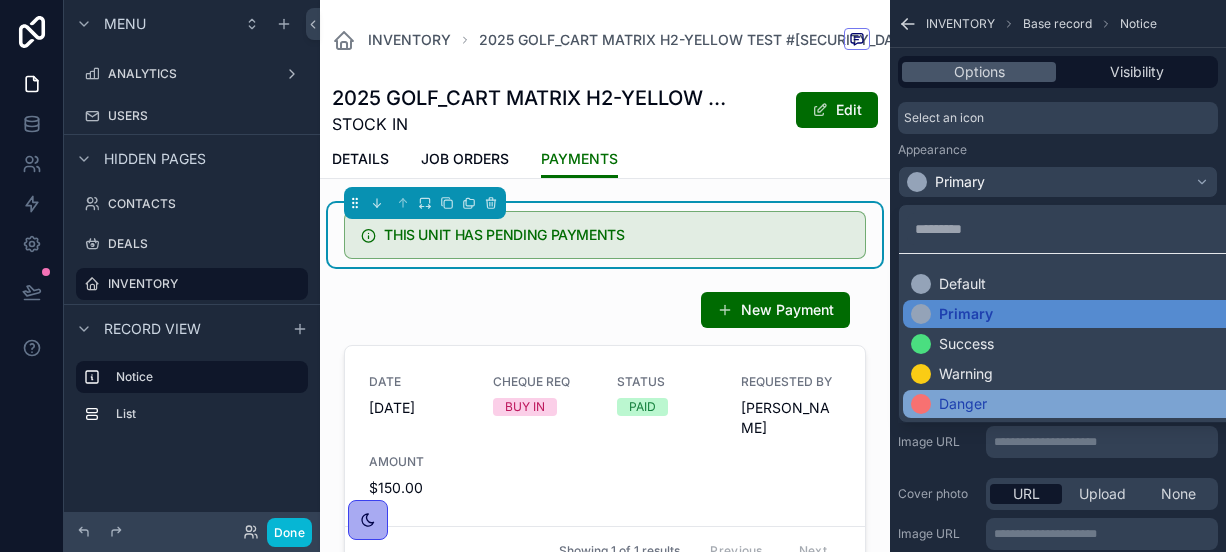 click on "Danger" at bounding box center [963, 404] 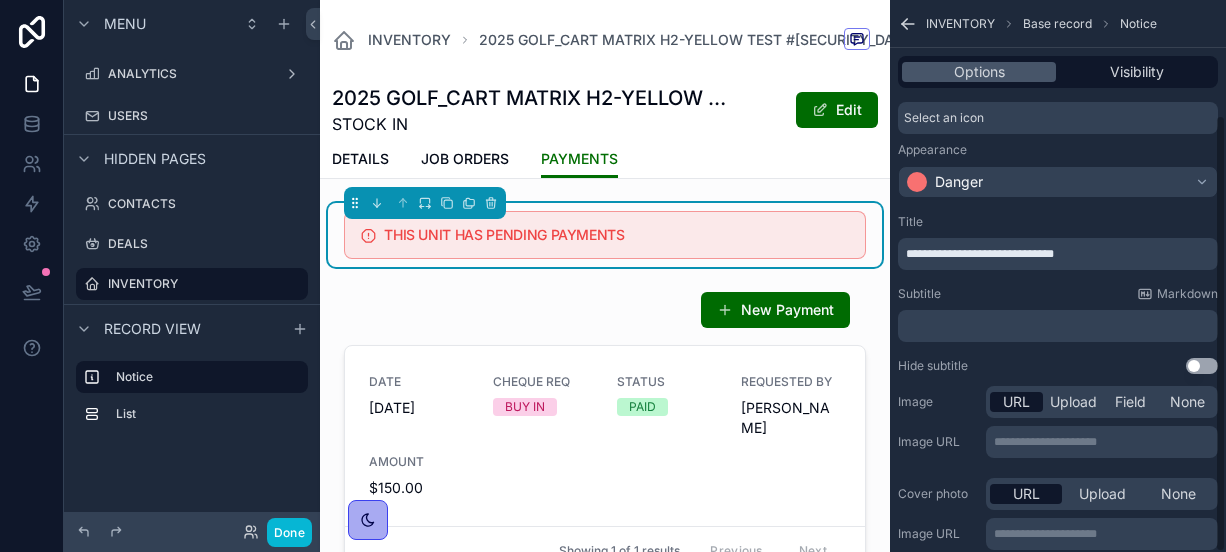 scroll, scrollTop: 144, scrollLeft: 0, axis: vertical 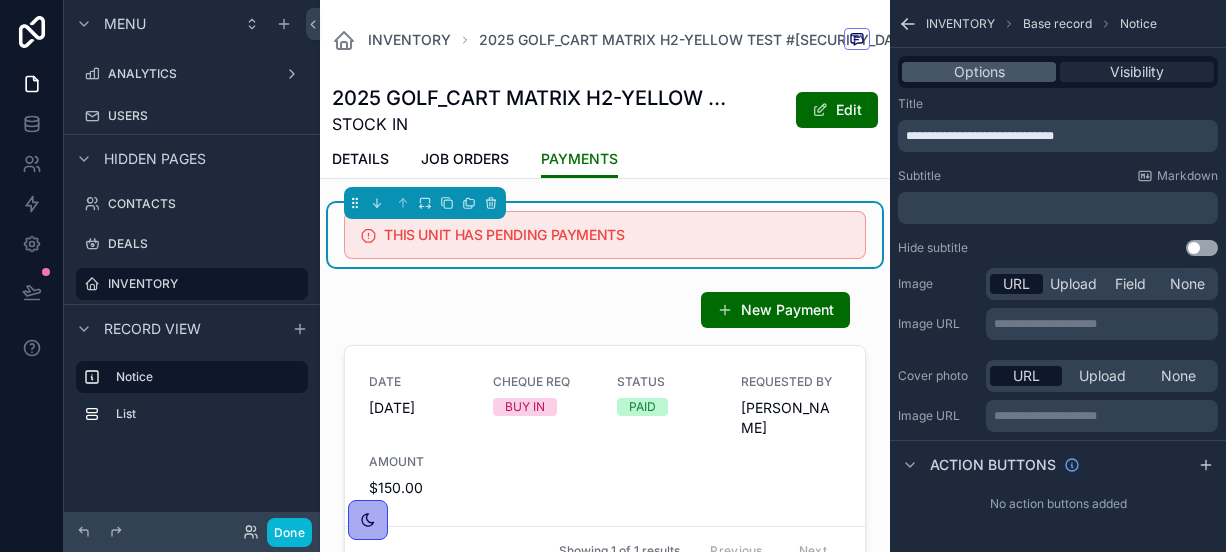 click on "Visibility" at bounding box center (1137, 72) 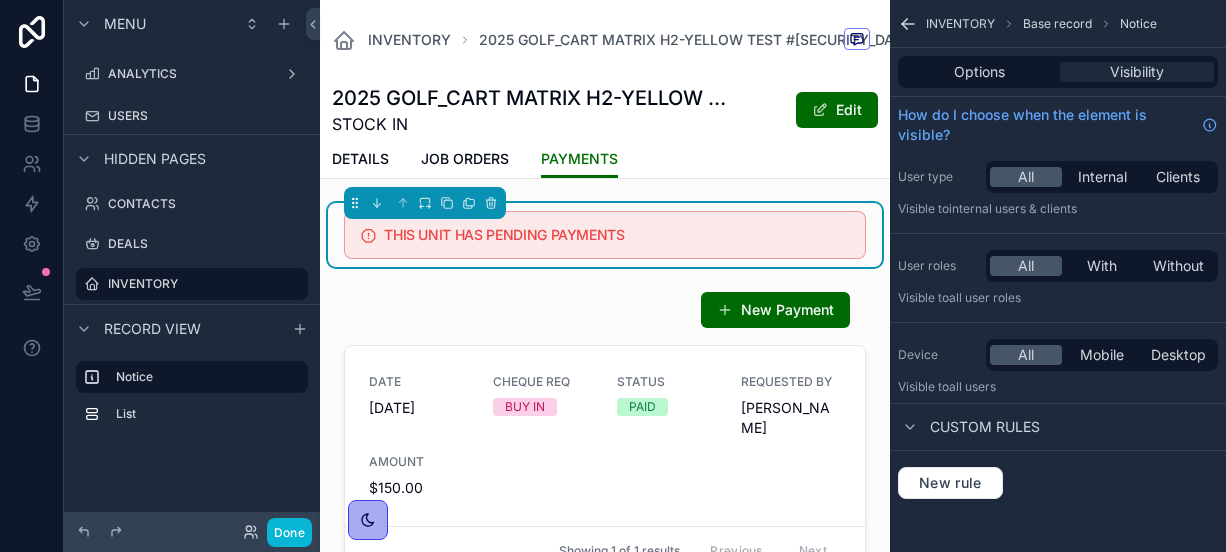 scroll, scrollTop: 0, scrollLeft: 0, axis: both 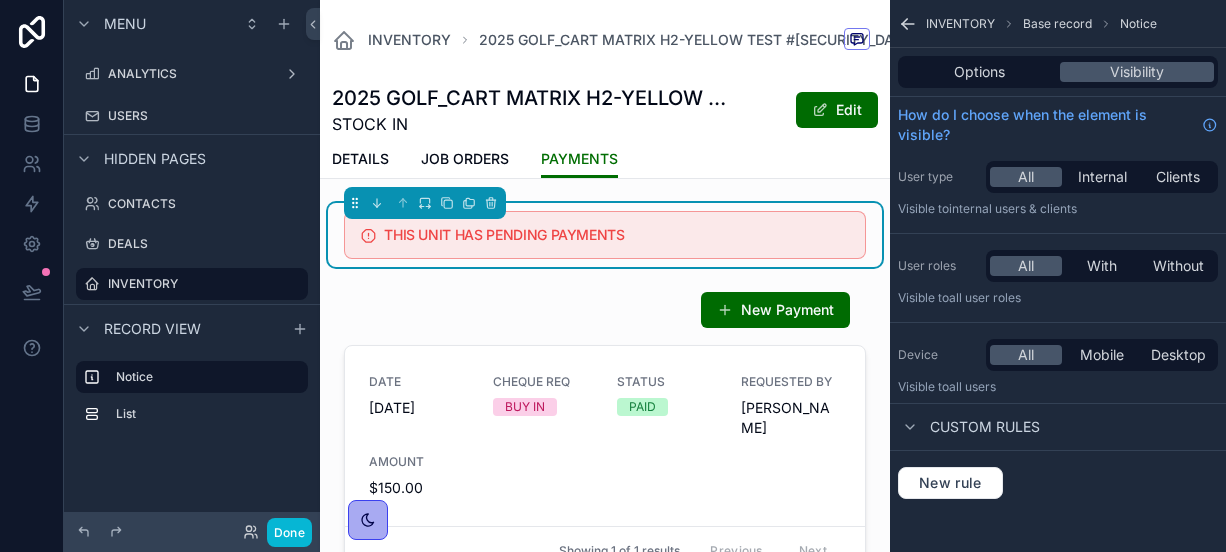 click on "New rule" at bounding box center [1058, 483] 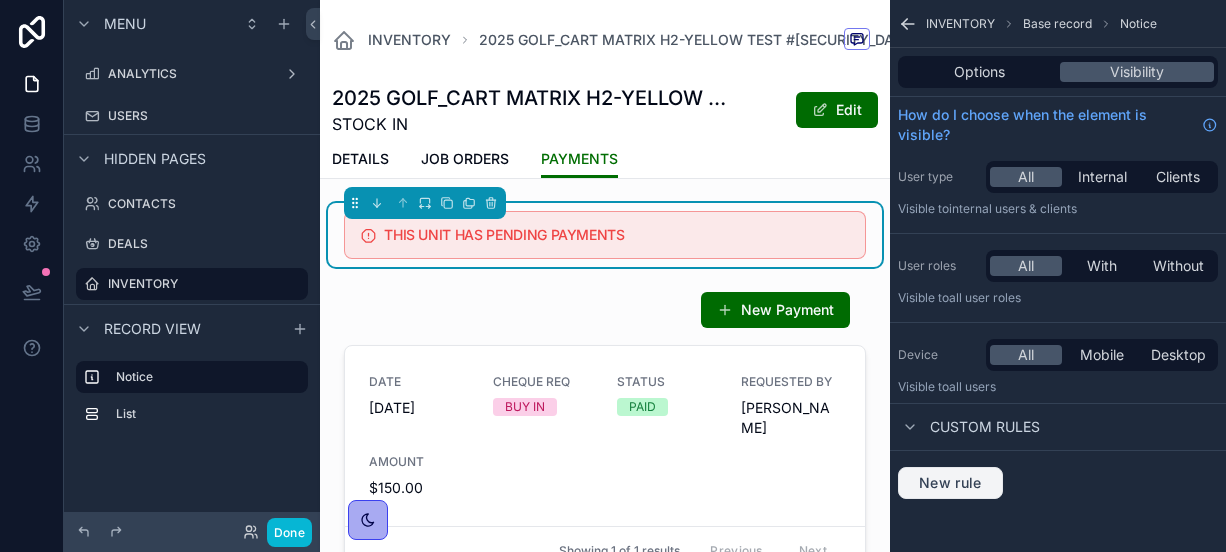 click on "New rule" at bounding box center [950, 483] 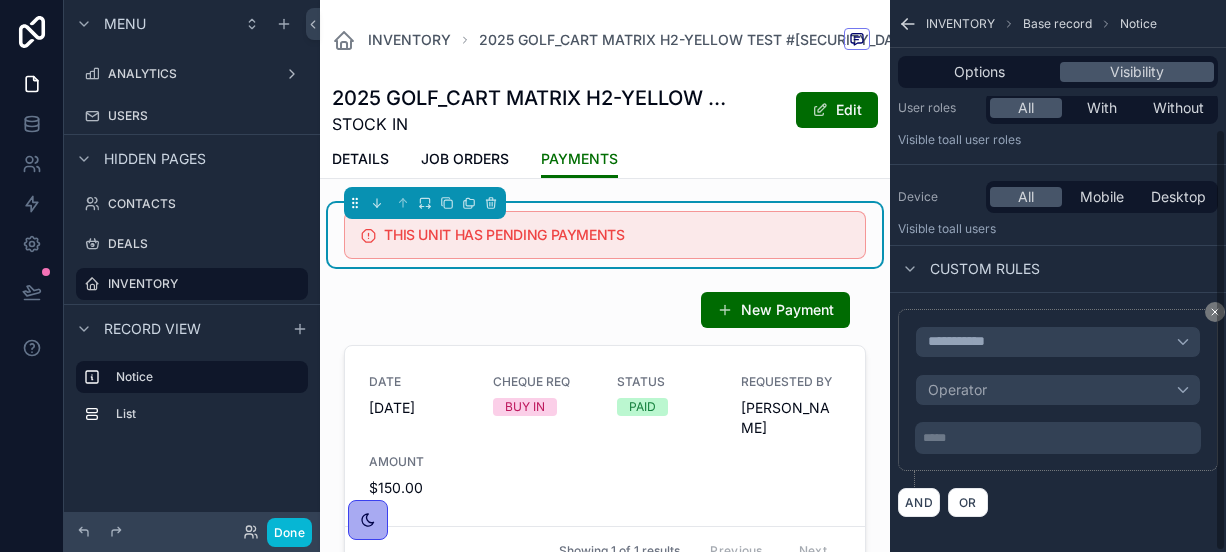 scroll, scrollTop: 168, scrollLeft: 0, axis: vertical 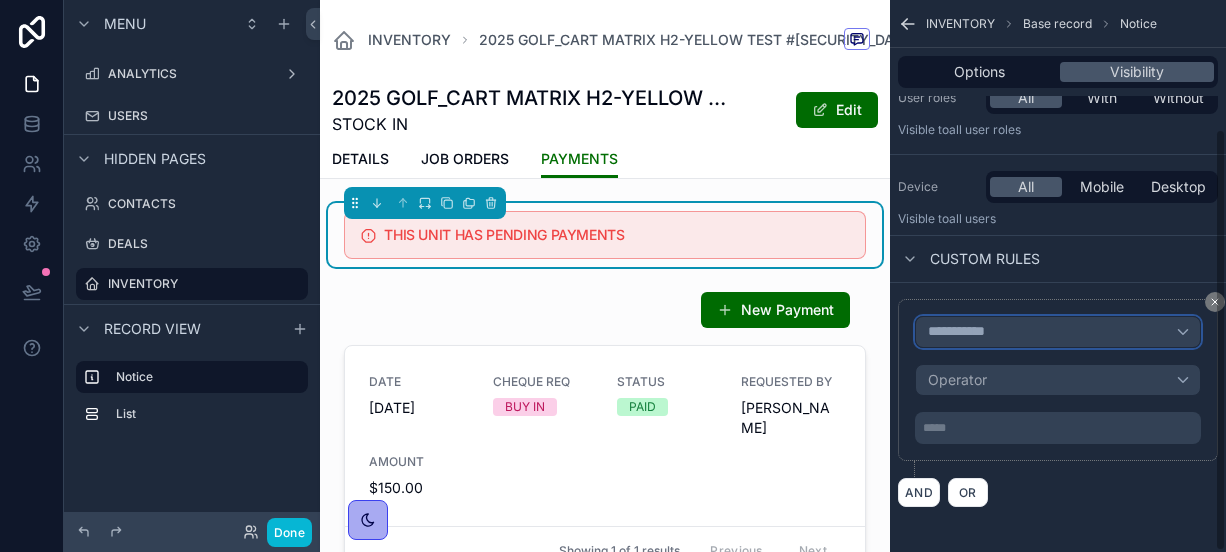 click on "**********" at bounding box center [965, 332] 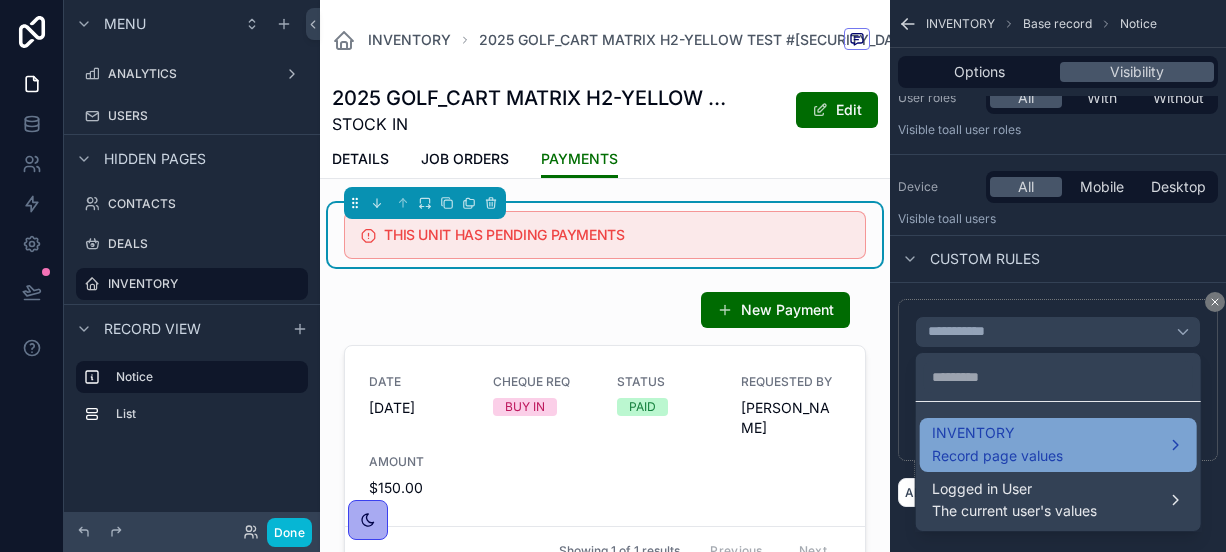 click on "INVENTORY" at bounding box center [997, 433] 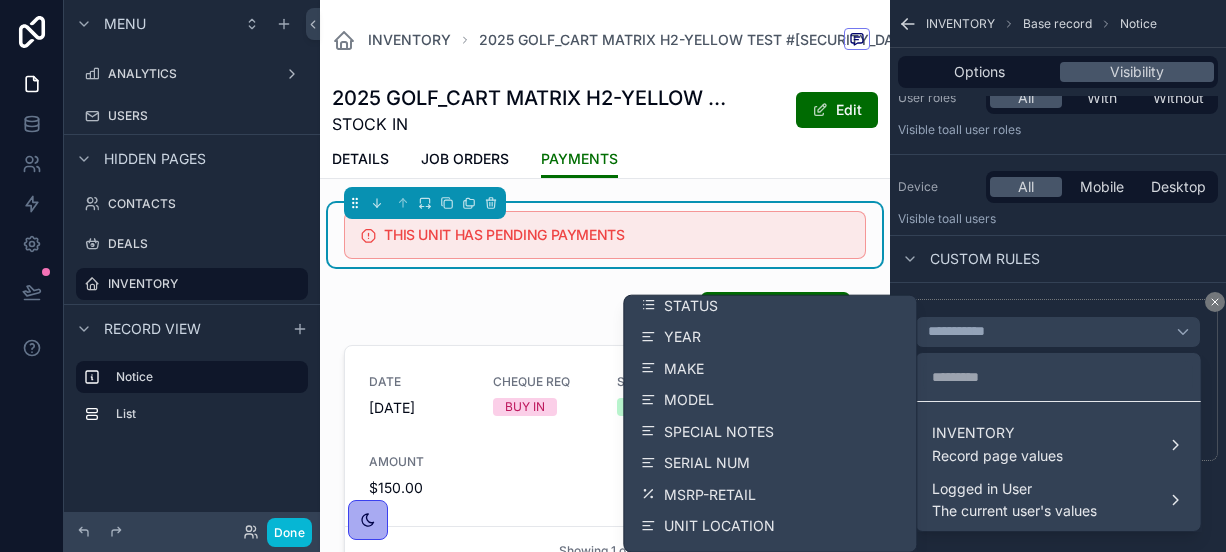 scroll, scrollTop: 168, scrollLeft: 0, axis: vertical 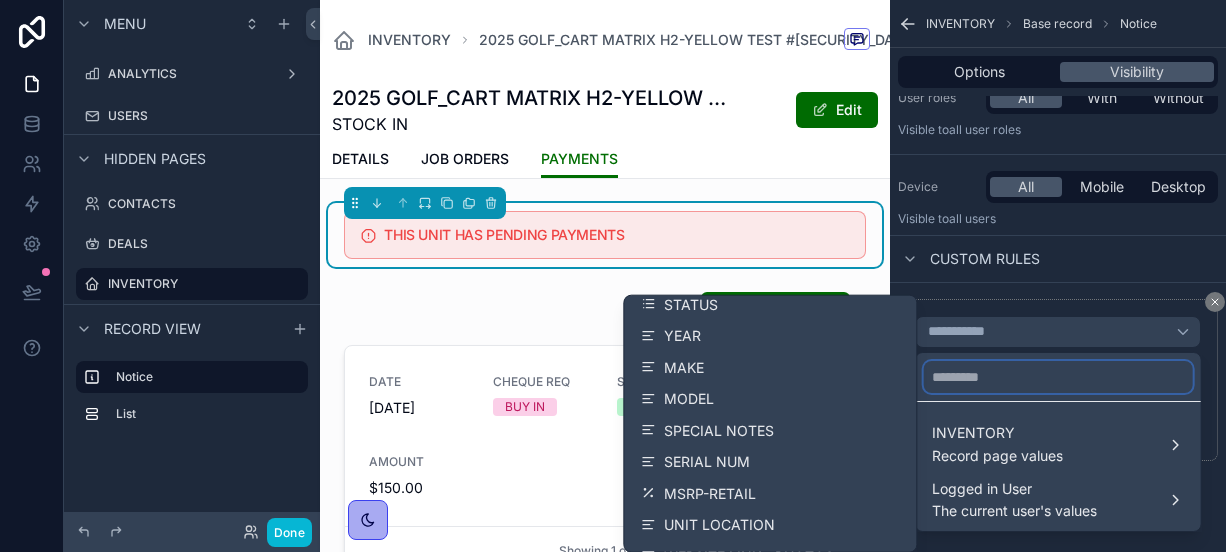 click at bounding box center (1058, 377) 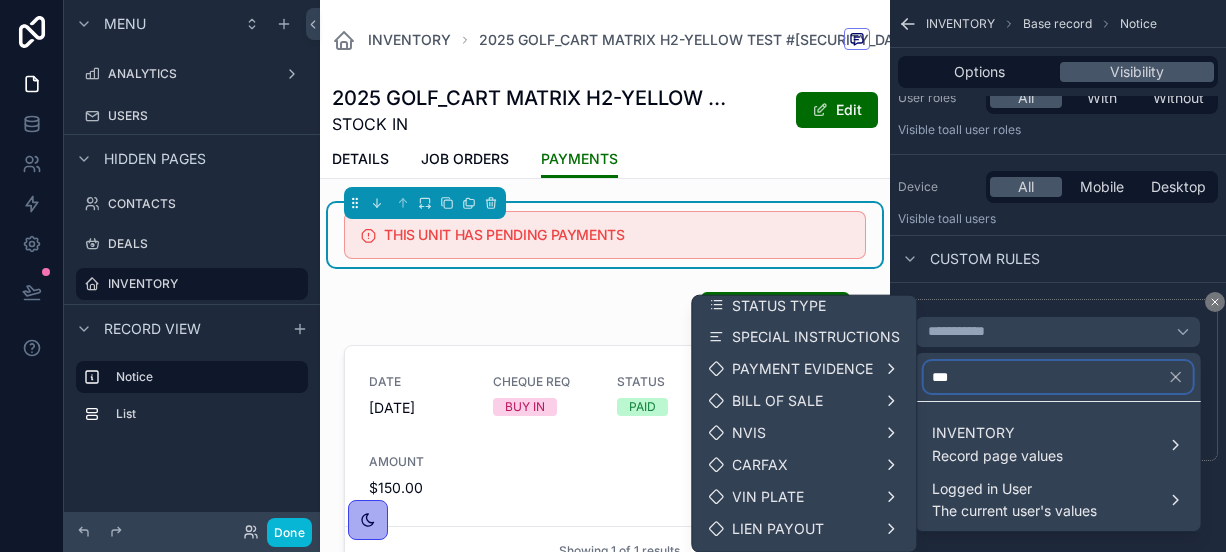 scroll, scrollTop: 0, scrollLeft: 0, axis: both 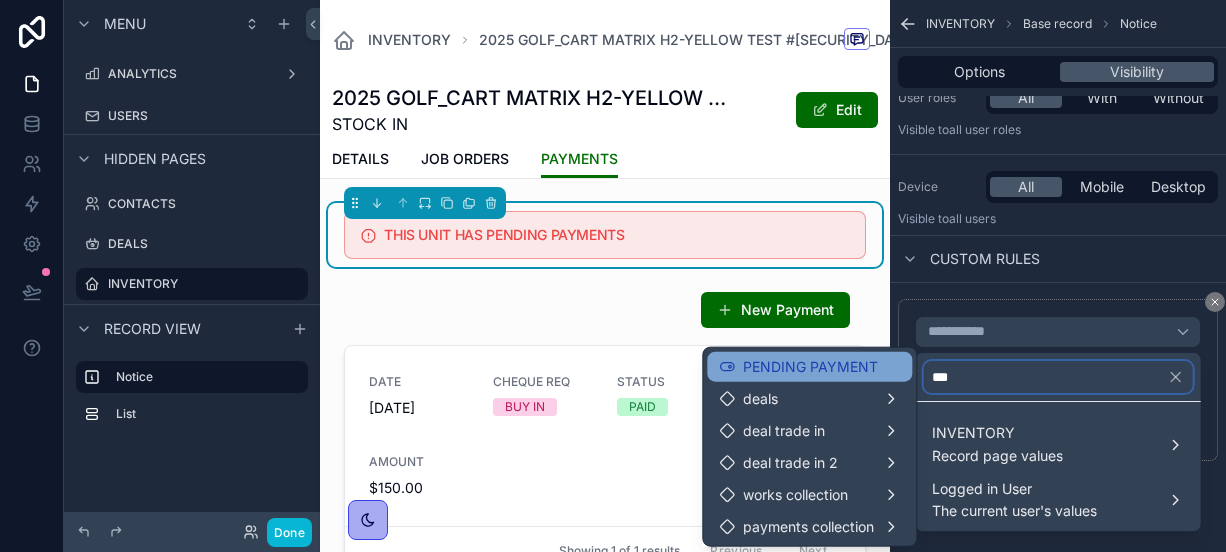 type on "***" 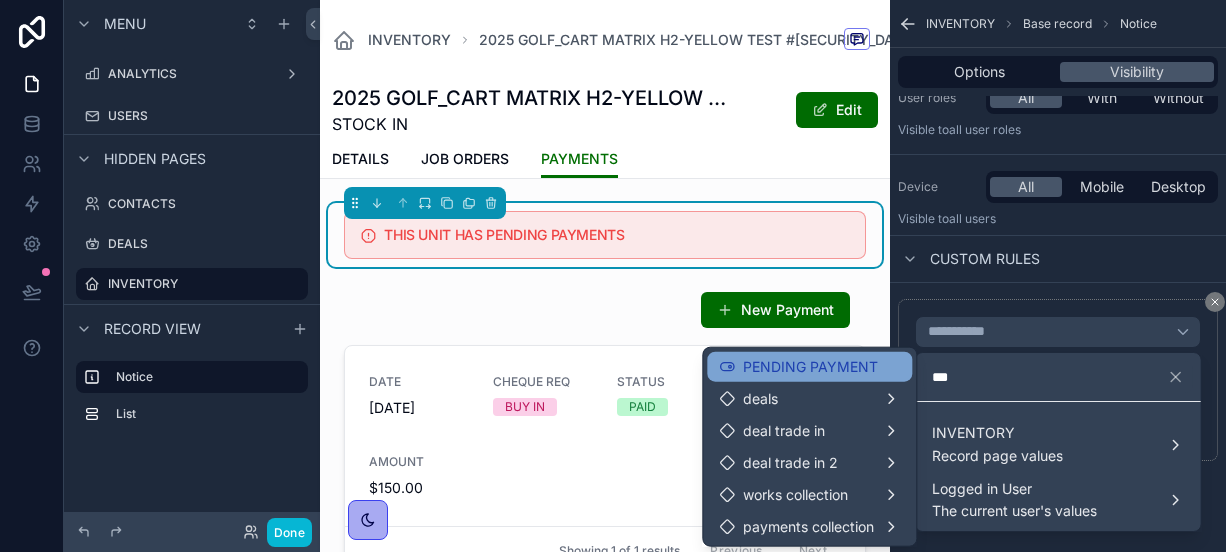 click on "PENDING PAYMENT" at bounding box center [810, 367] 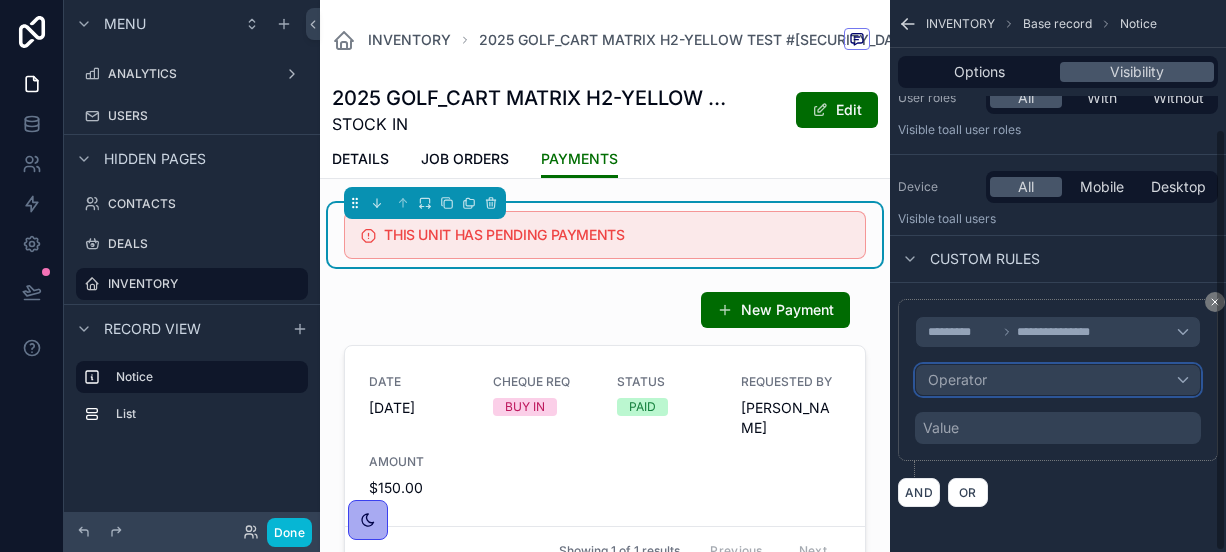 click on "Operator" at bounding box center [957, 379] 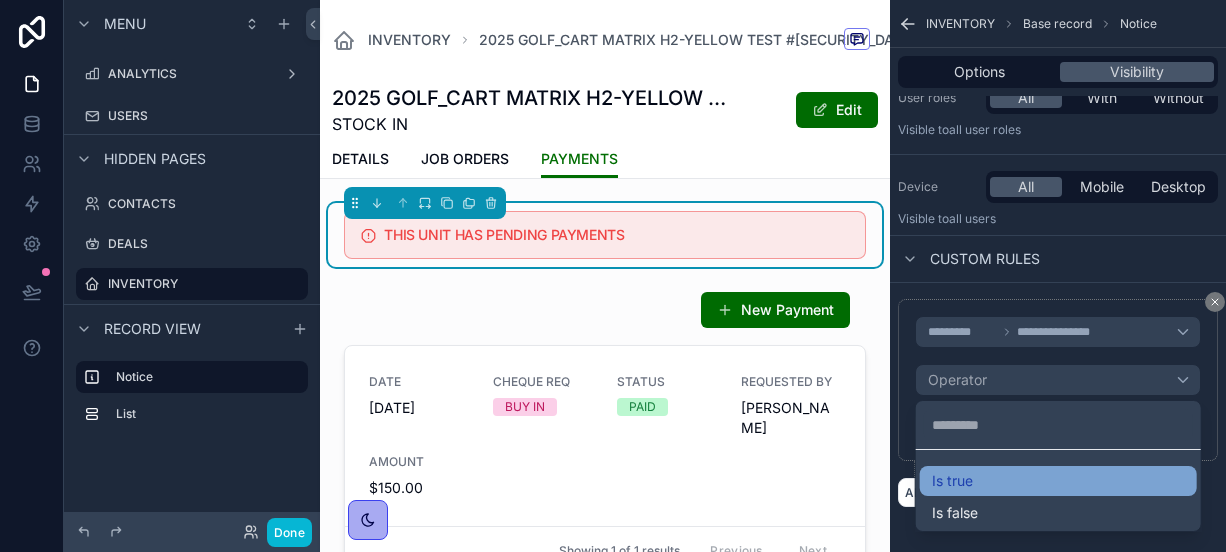 click on "Is true" at bounding box center (952, 481) 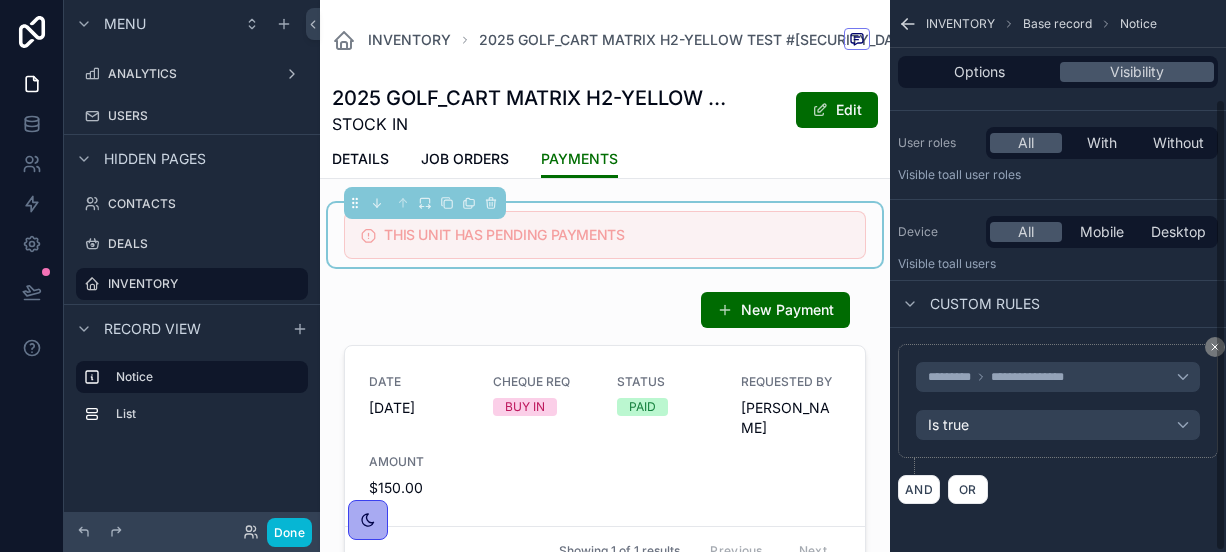 scroll, scrollTop: 120, scrollLeft: 0, axis: vertical 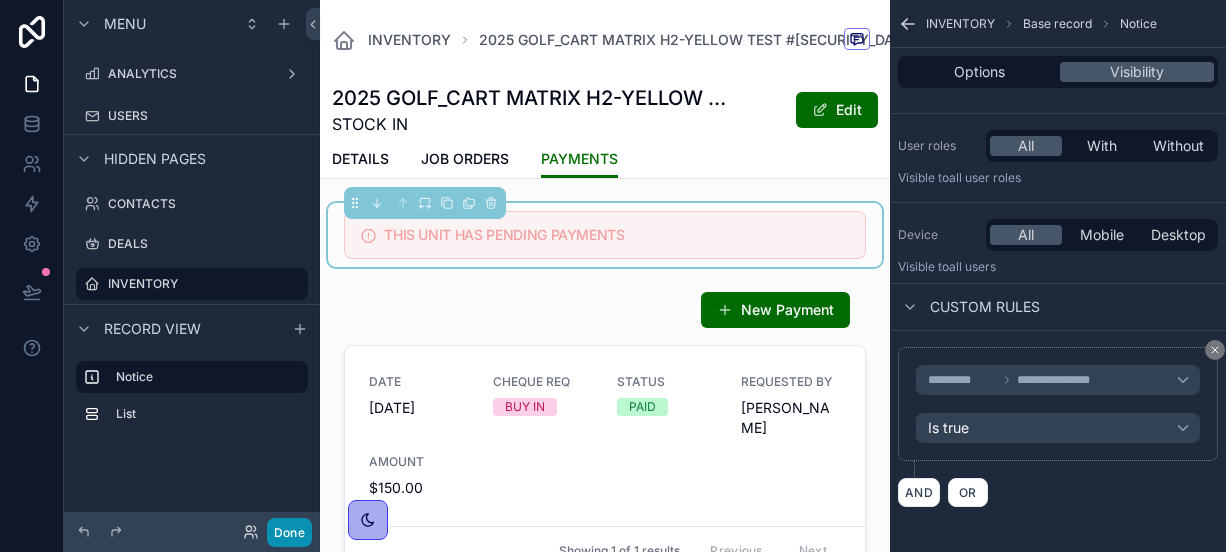 click on "Done" at bounding box center (289, 532) 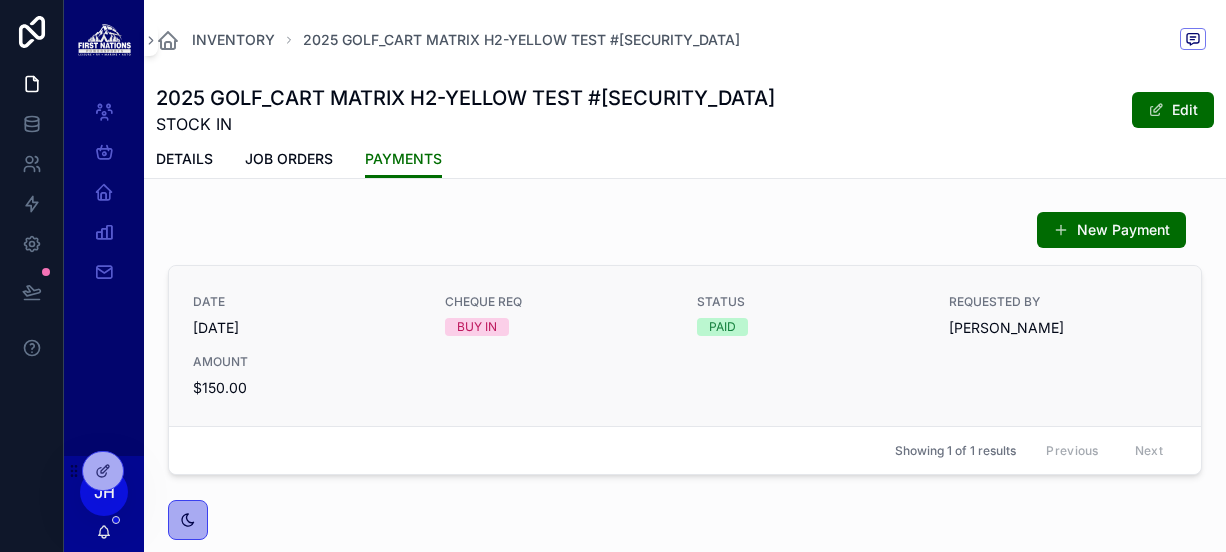 click on "DATE 8/7/2025 CHEQUE REQ BUY IN STATUS PAID REQUESTED BY ALEXANDER MENELIK AMOUNT $150.00" at bounding box center [685, 346] 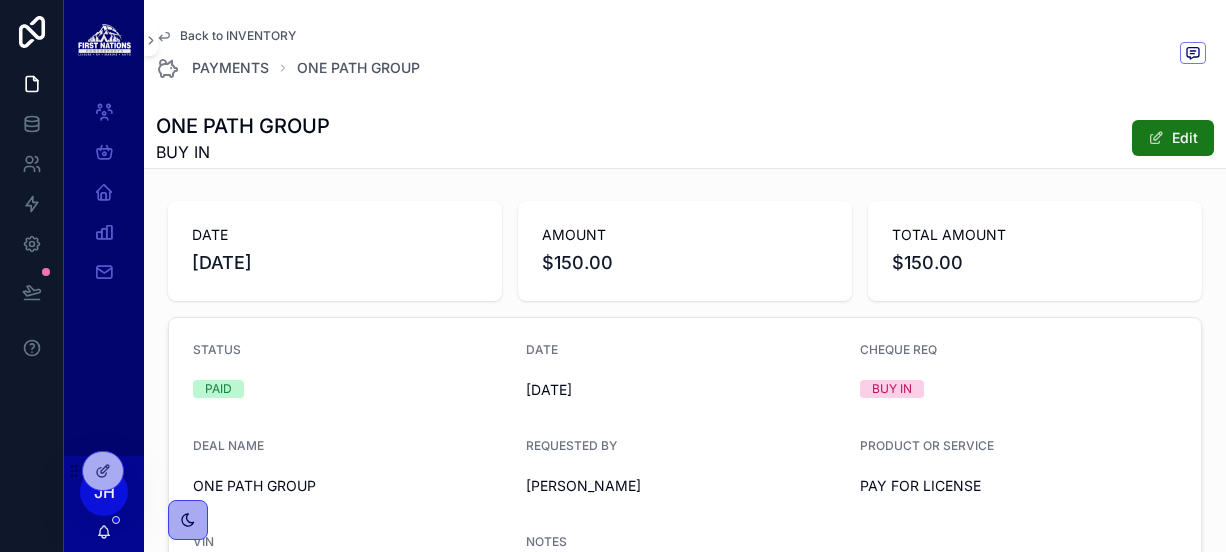 click at bounding box center (1156, 138) 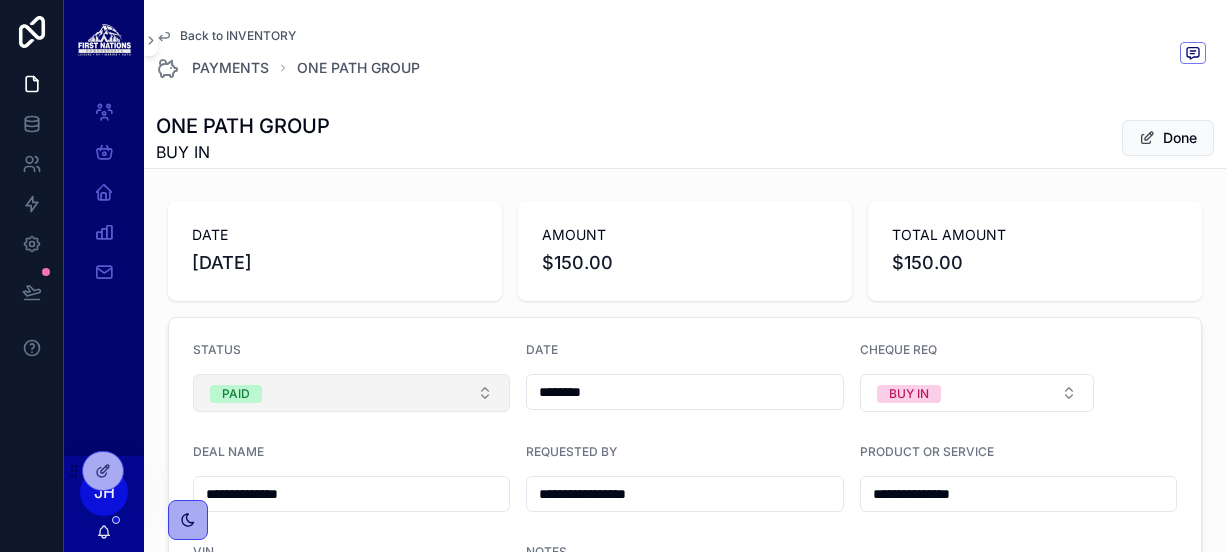 click on "PAID" at bounding box center [351, 393] 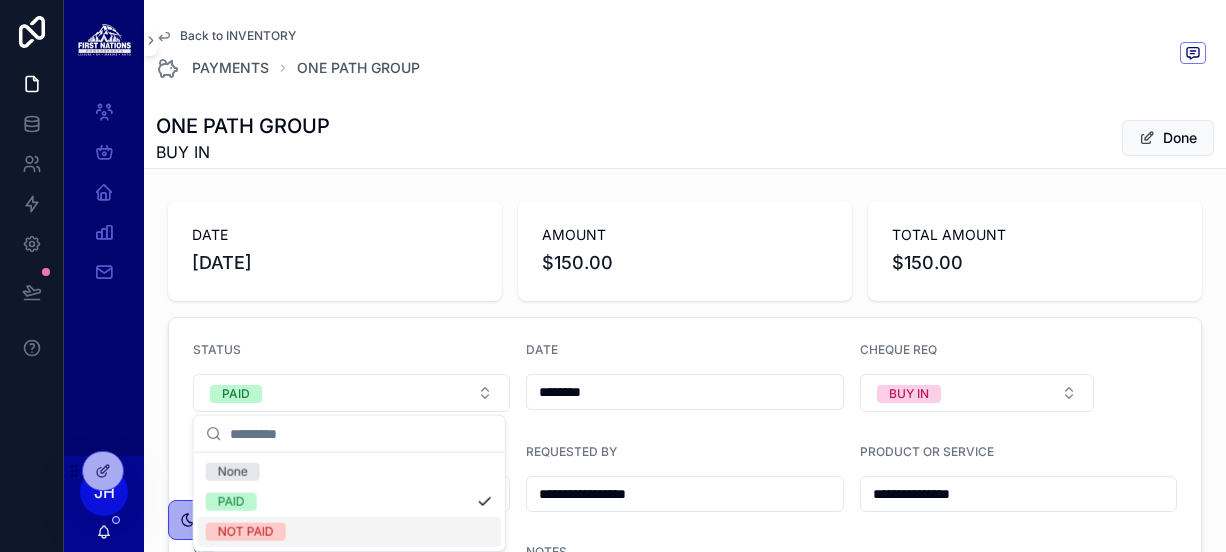 click on "NOT PAID" at bounding box center [349, 532] 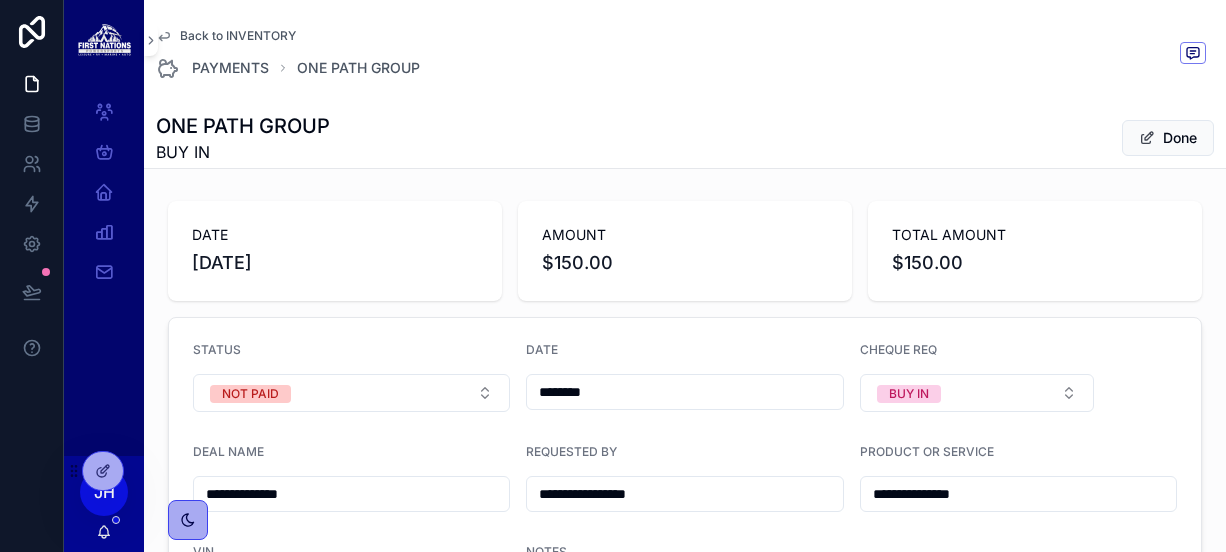 click on "Back to INVENTORY" at bounding box center (238, 36) 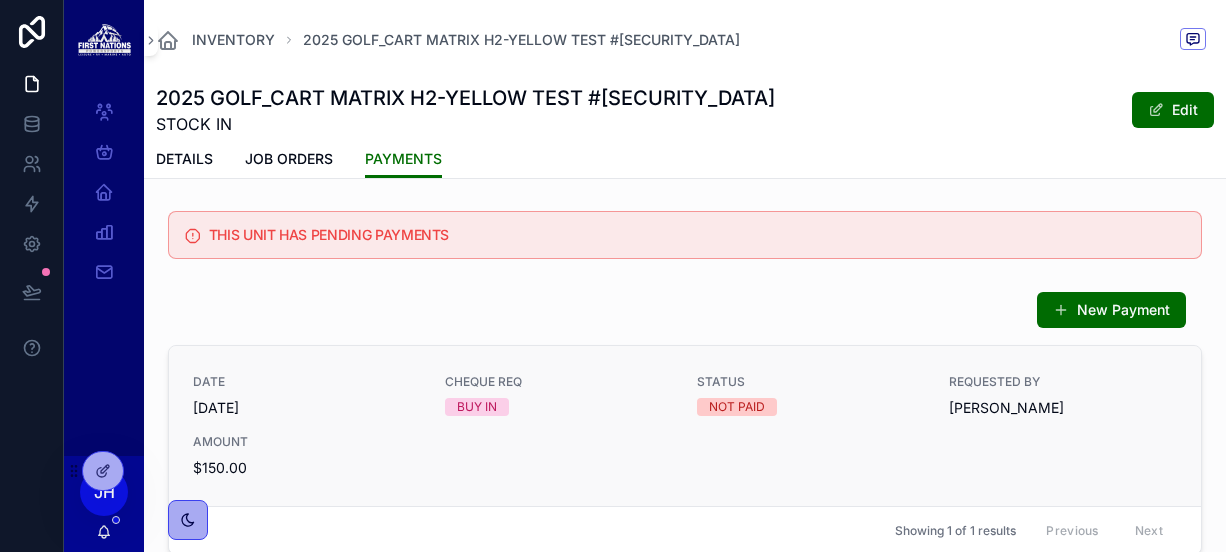 click on "BUY IN" at bounding box center (559, 407) 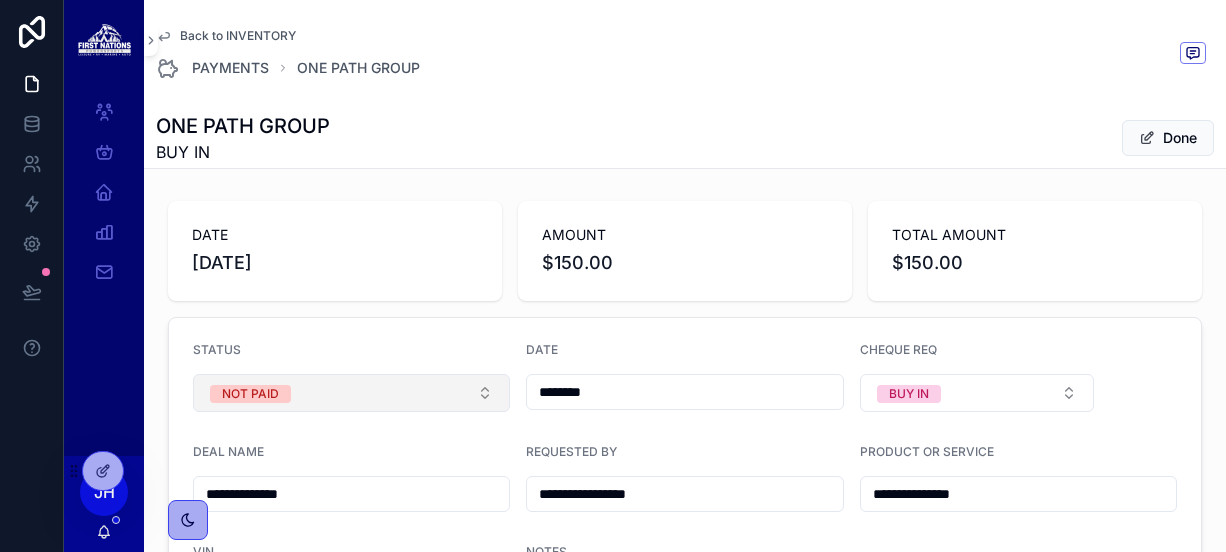 click on "NOT PAID" at bounding box center (351, 393) 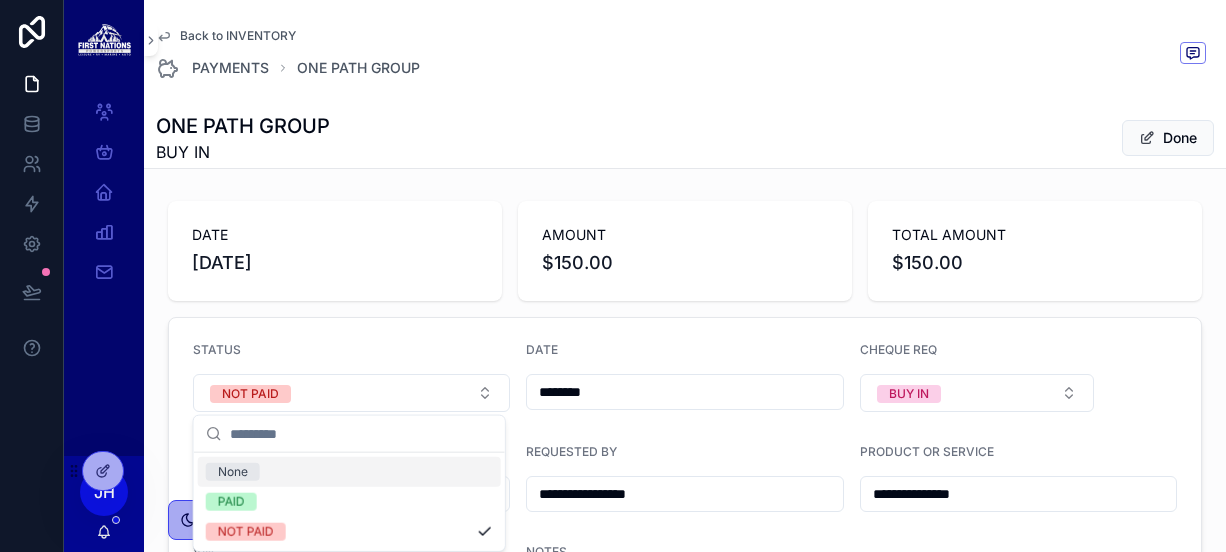 click on "None" at bounding box center (349, 472) 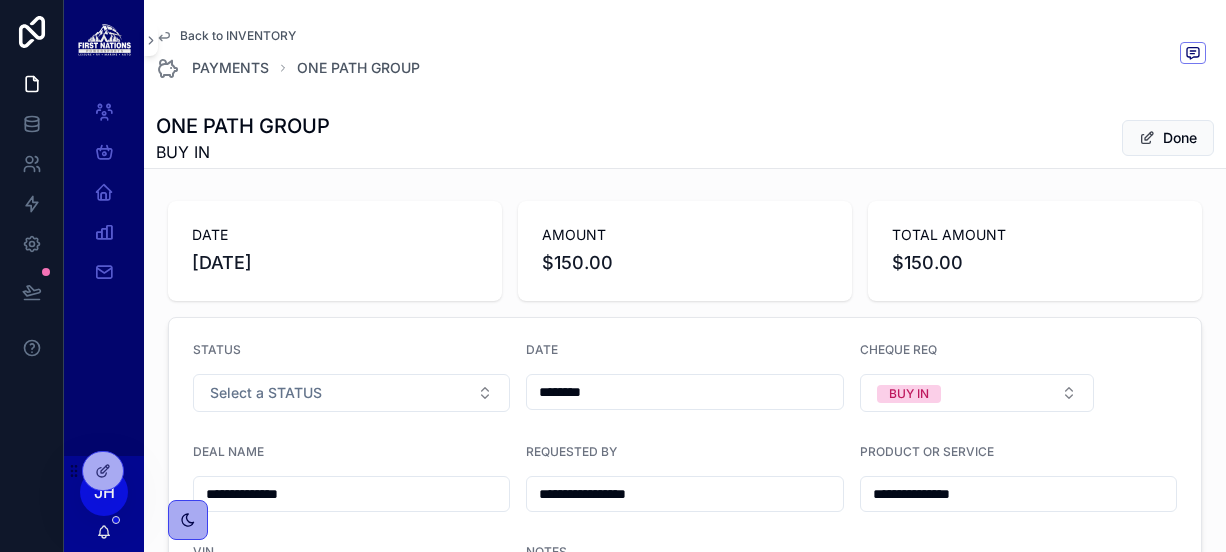 click on "Back to INVENTORY" at bounding box center (238, 36) 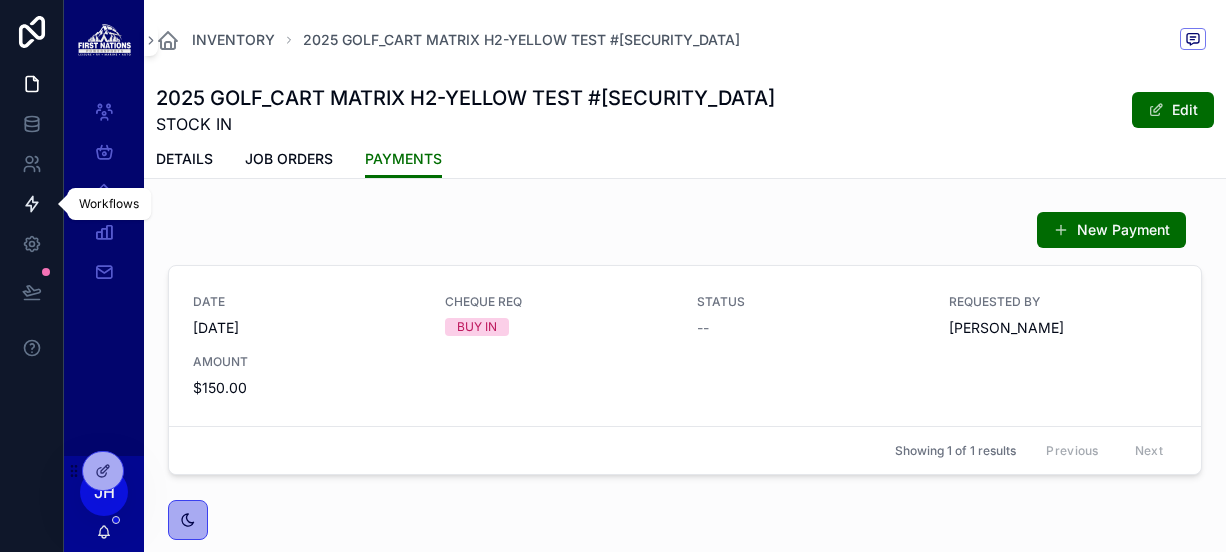 click 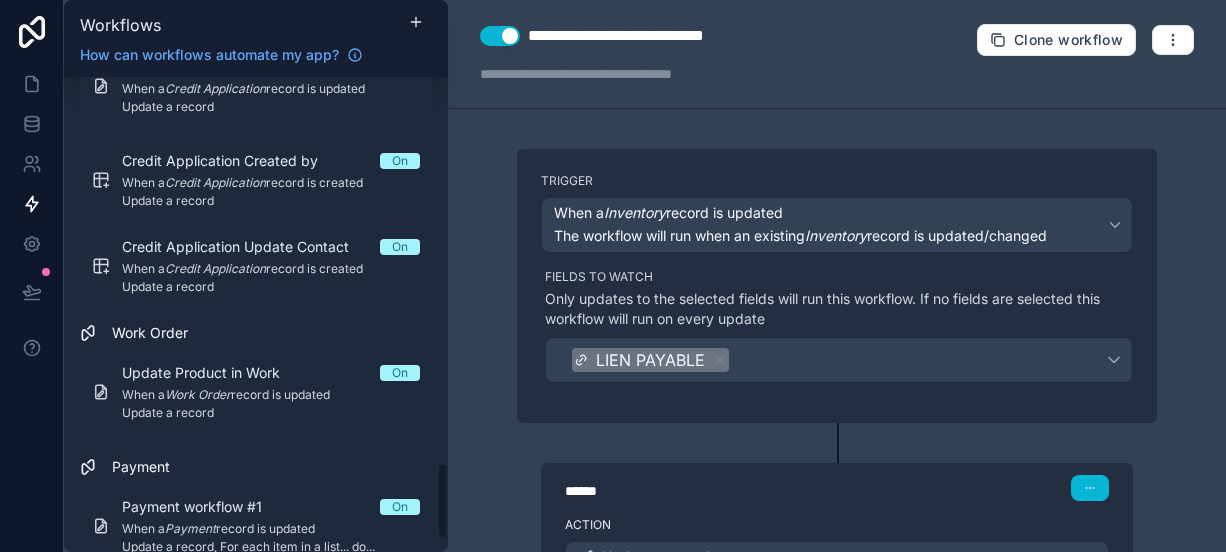 scroll, scrollTop: 2488, scrollLeft: 0, axis: vertical 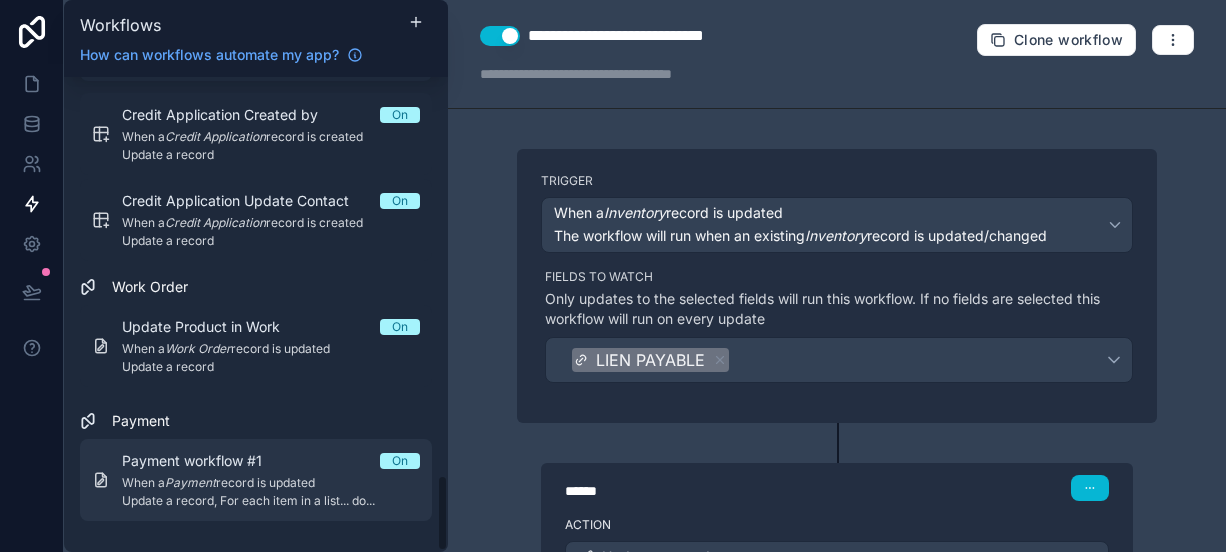 click on "Payment workflow #1" at bounding box center (204, 461) 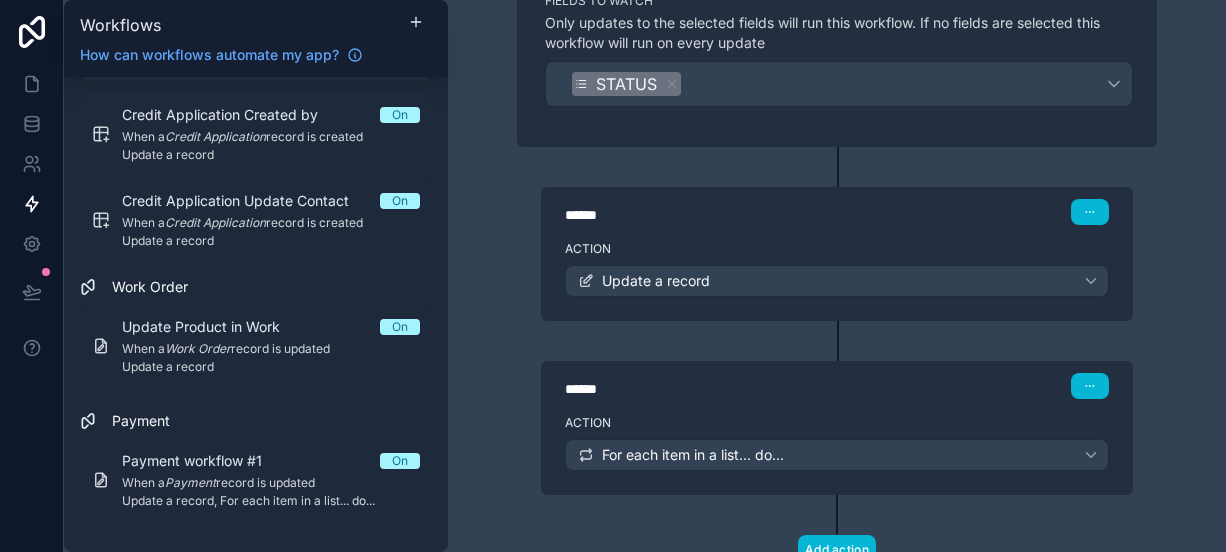 scroll, scrollTop: 348, scrollLeft: 0, axis: vertical 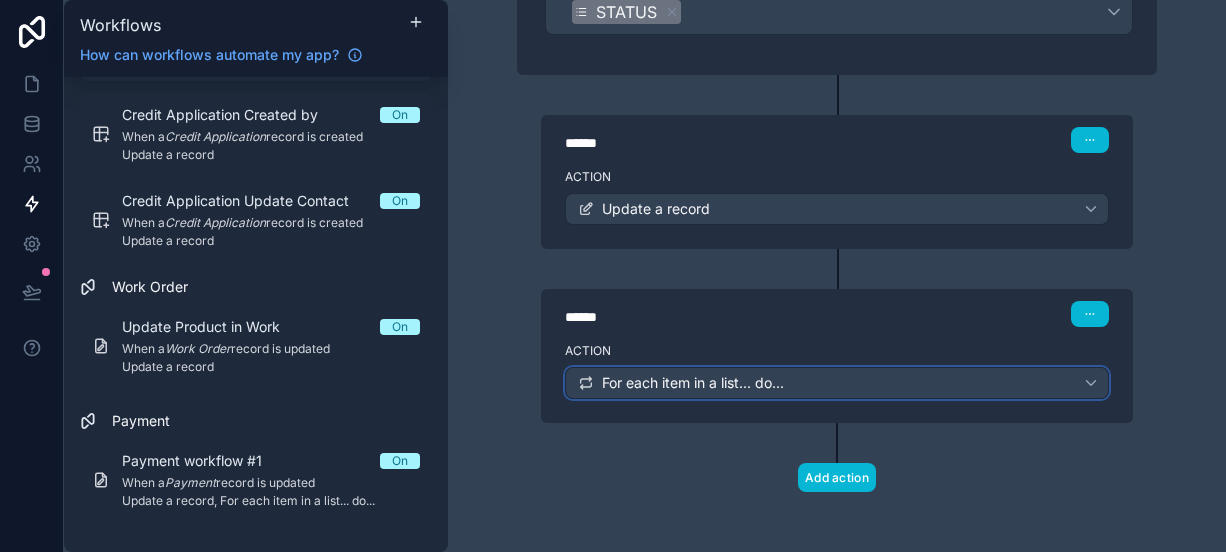 click on "For each item in a list... do..." at bounding box center [693, 383] 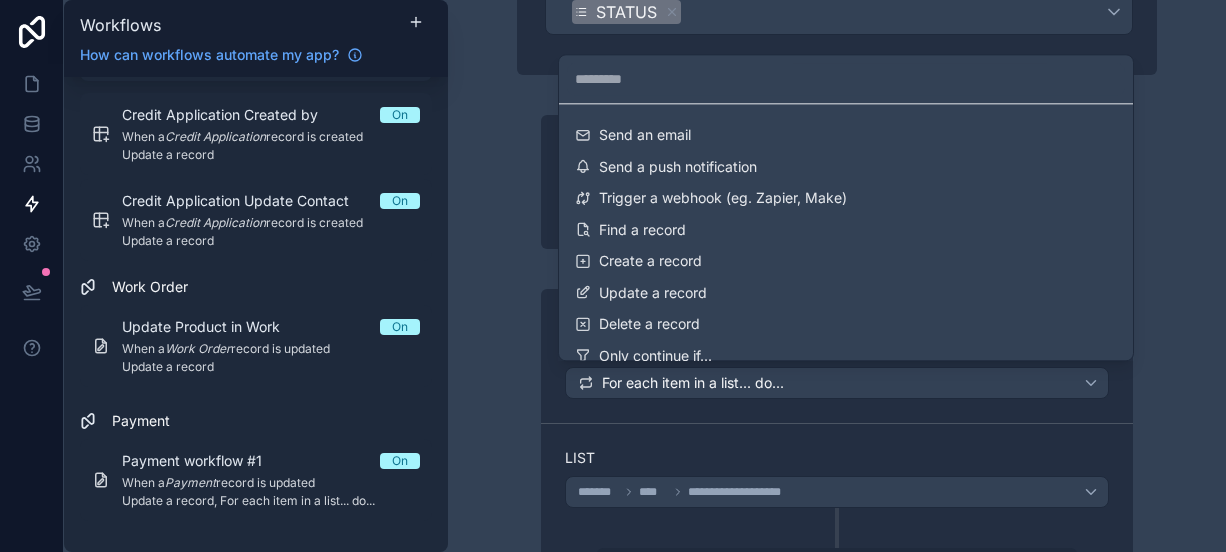 click at bounding box center (613, 276) 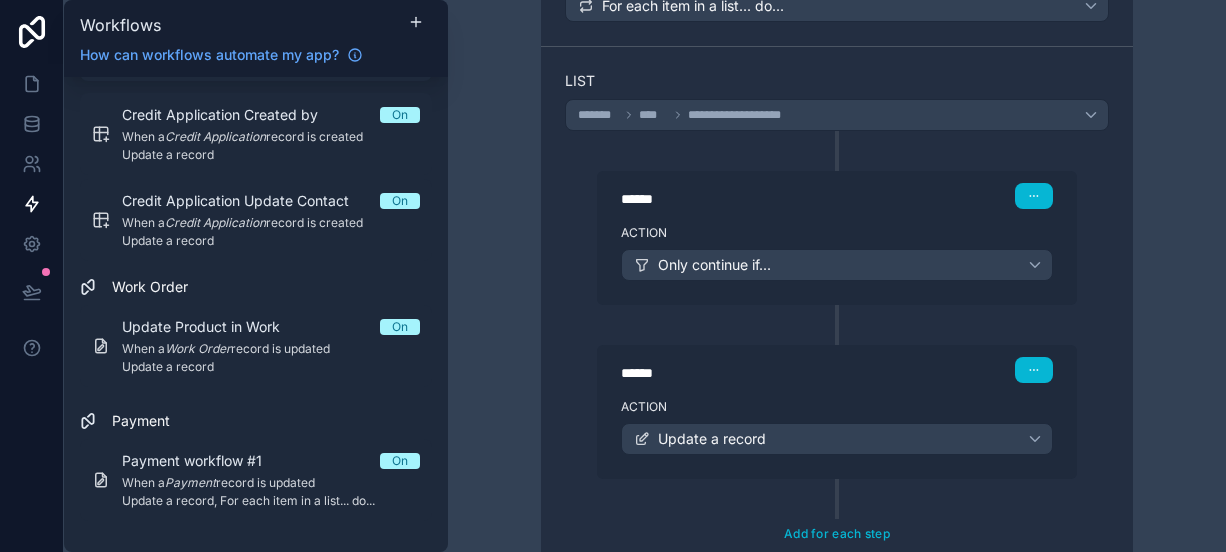 scroll, scrollTop: 727, scrollLeft: 0, axis: vertical 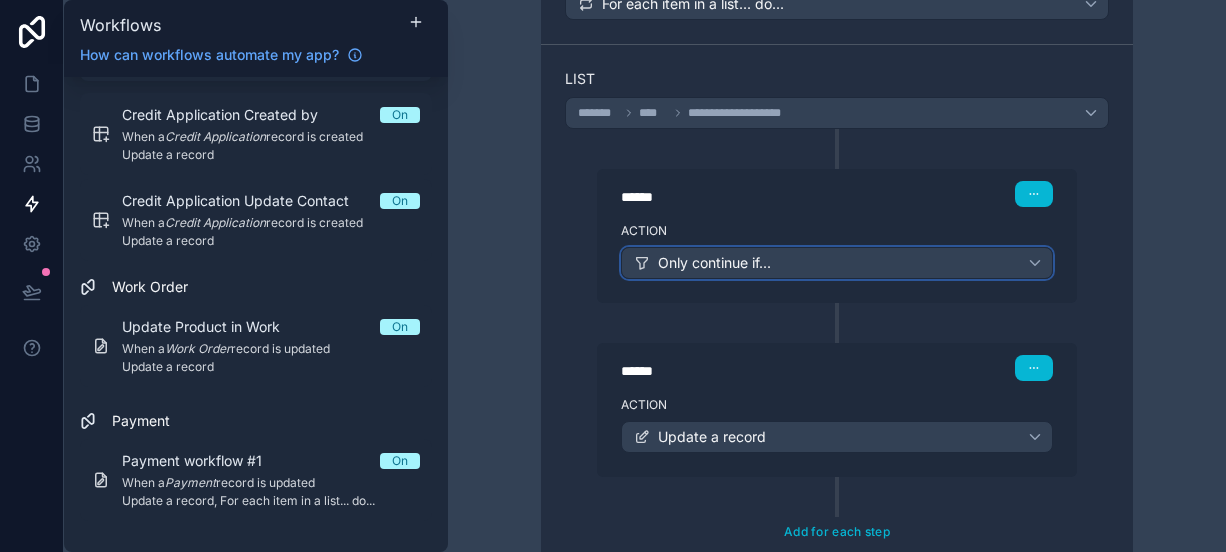 click on "Only continue if..." at bounding box center (714, 263) 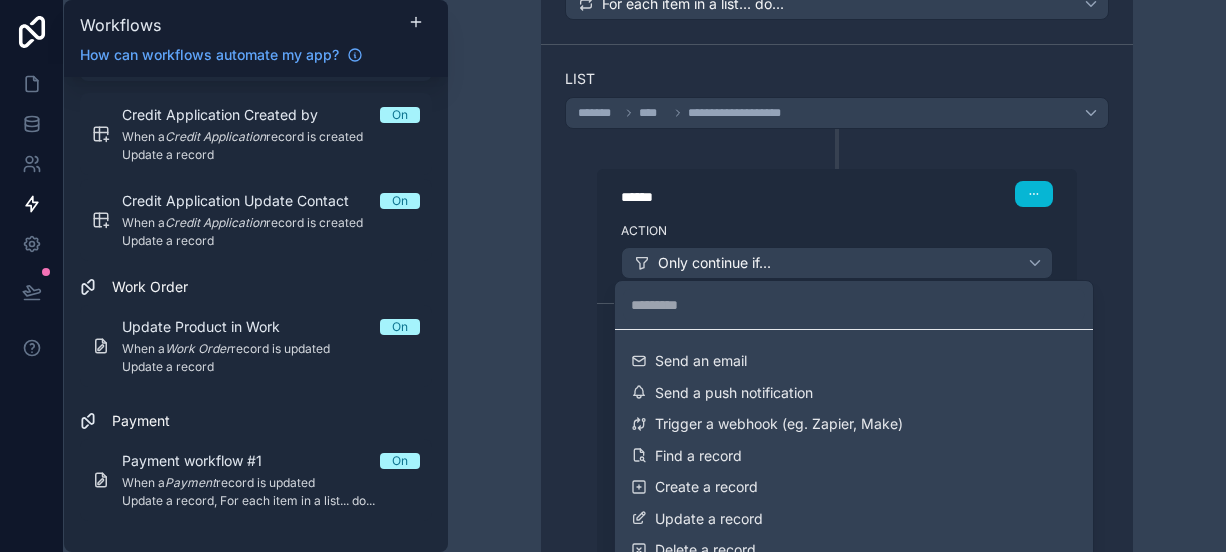 click at bounding box center (613, 276) 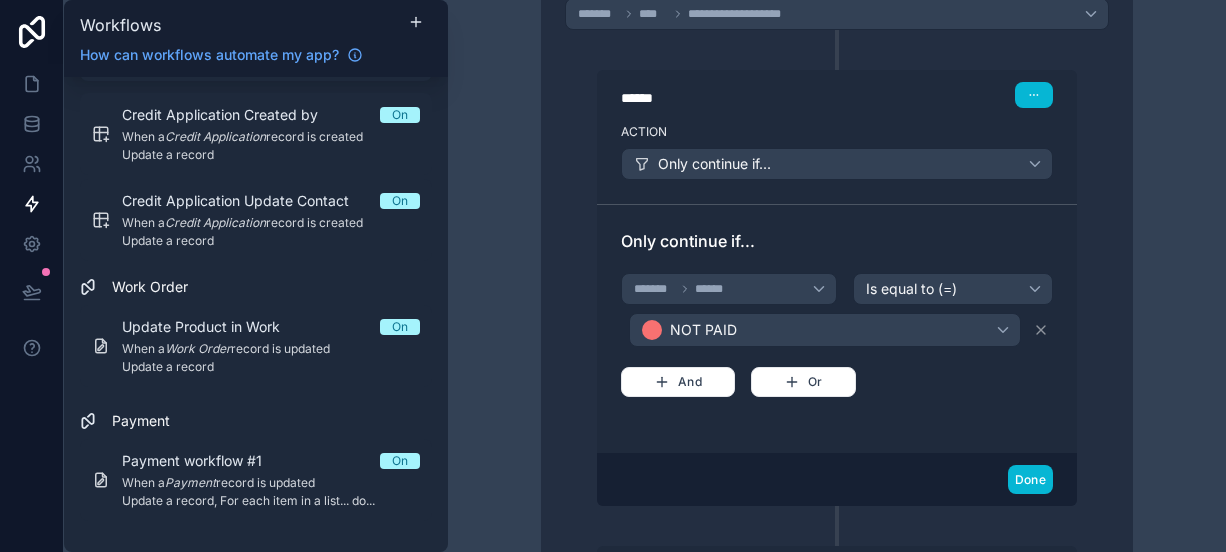 scroll, scrollTop: 851, scrollLeft: 0, axis: vertical 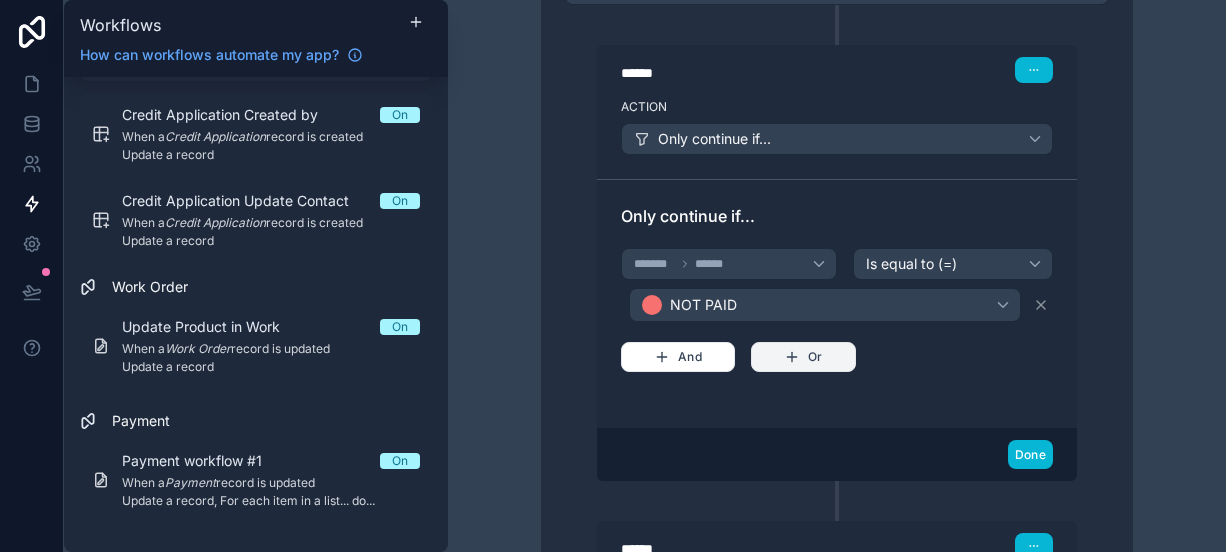 click on "Or" at bounding box center (803, 357) 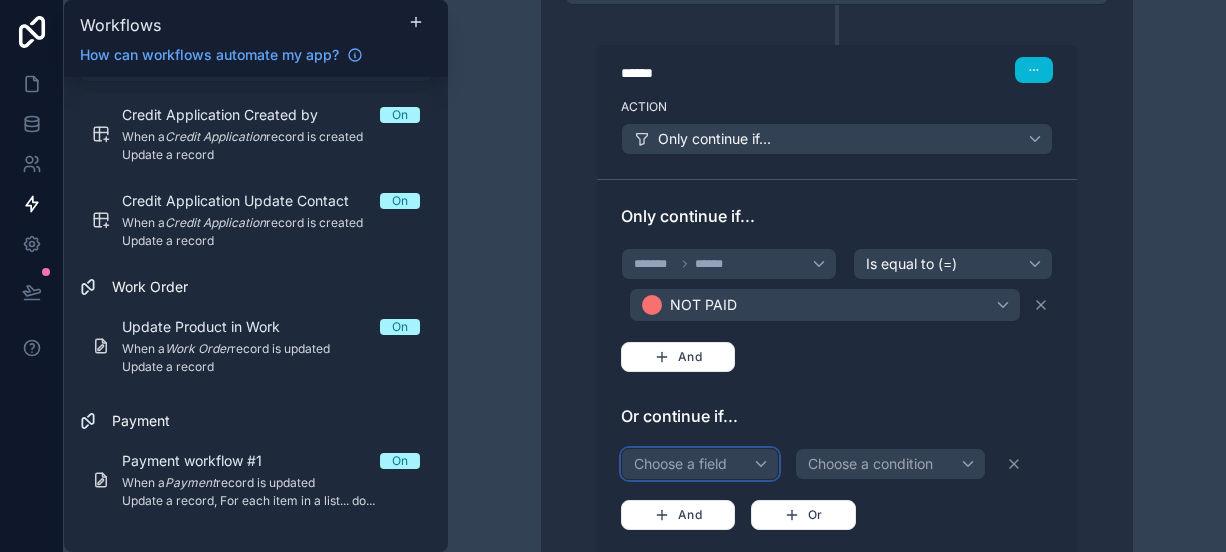 click on "Choose a field" at bounding box center (700, 464) 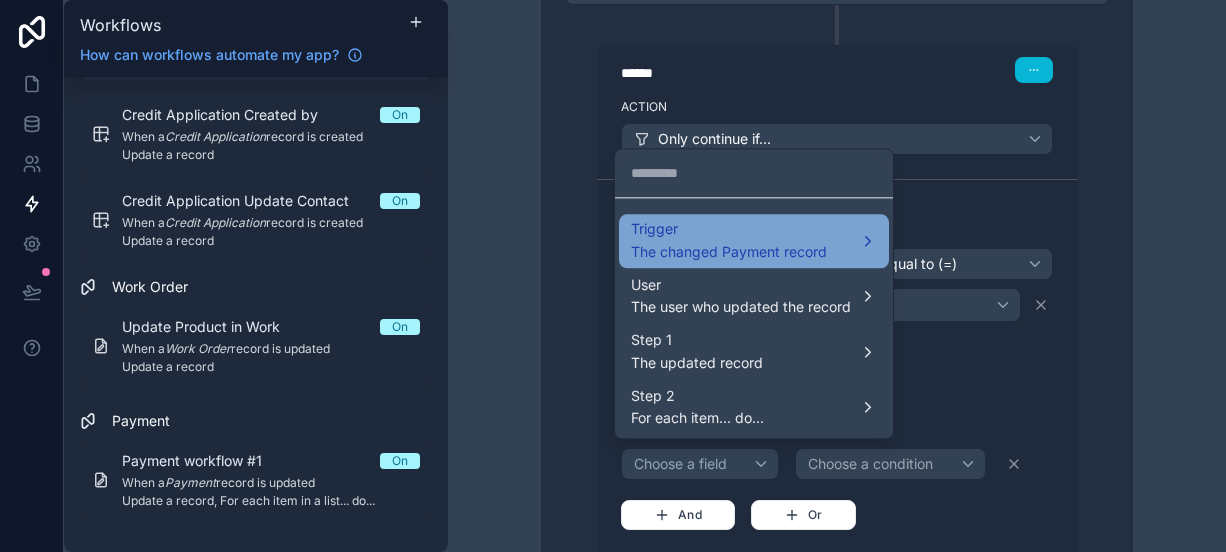 click on "Trigger The changed Payment record" at bounding box center [729, 241] 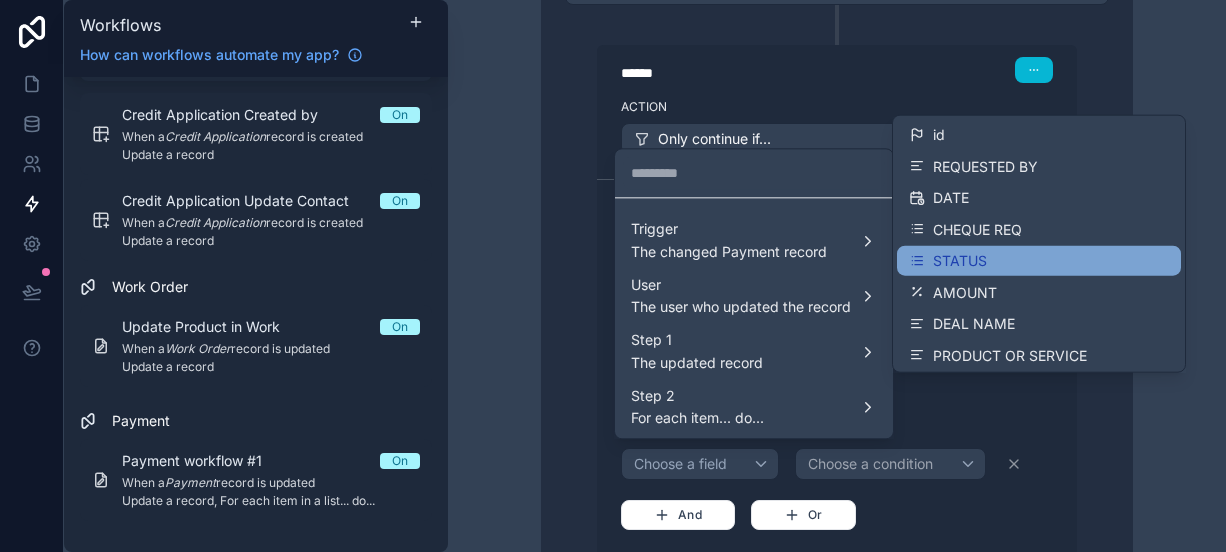click on "STATUS" at bounding box center (1039, 261) 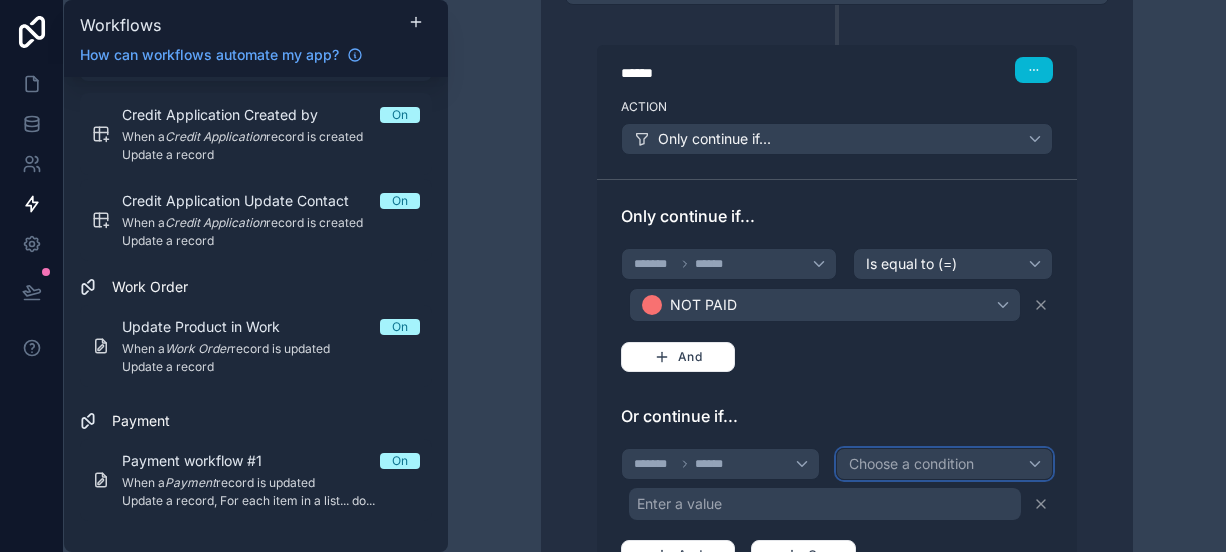 click on "Choose a condition" at bounding box center [911, 463] 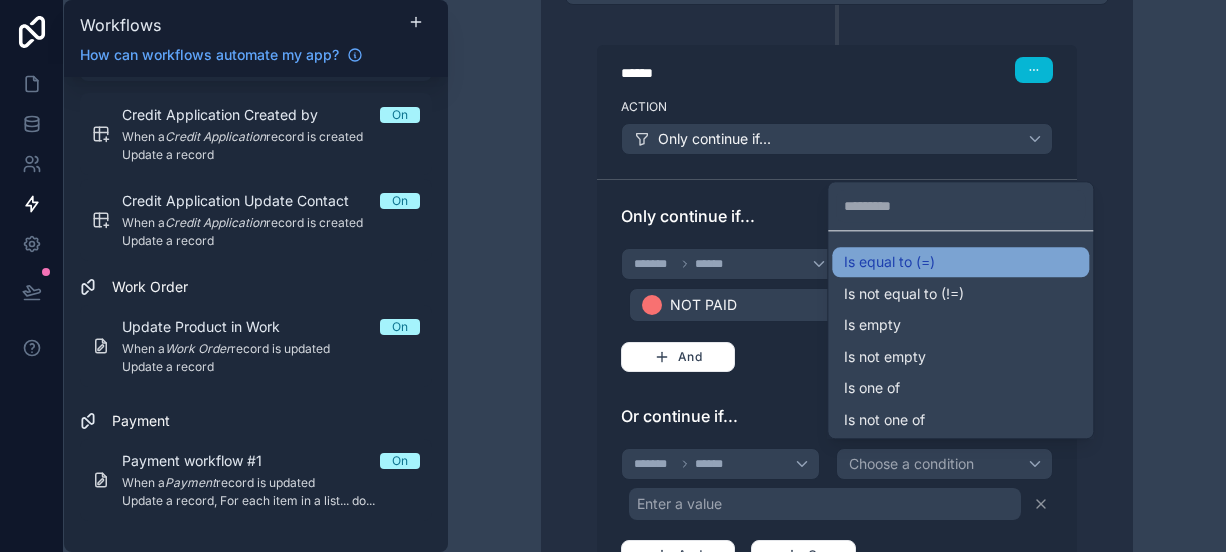 click on "Is equal to (=)" at bounding box center [889, 262] 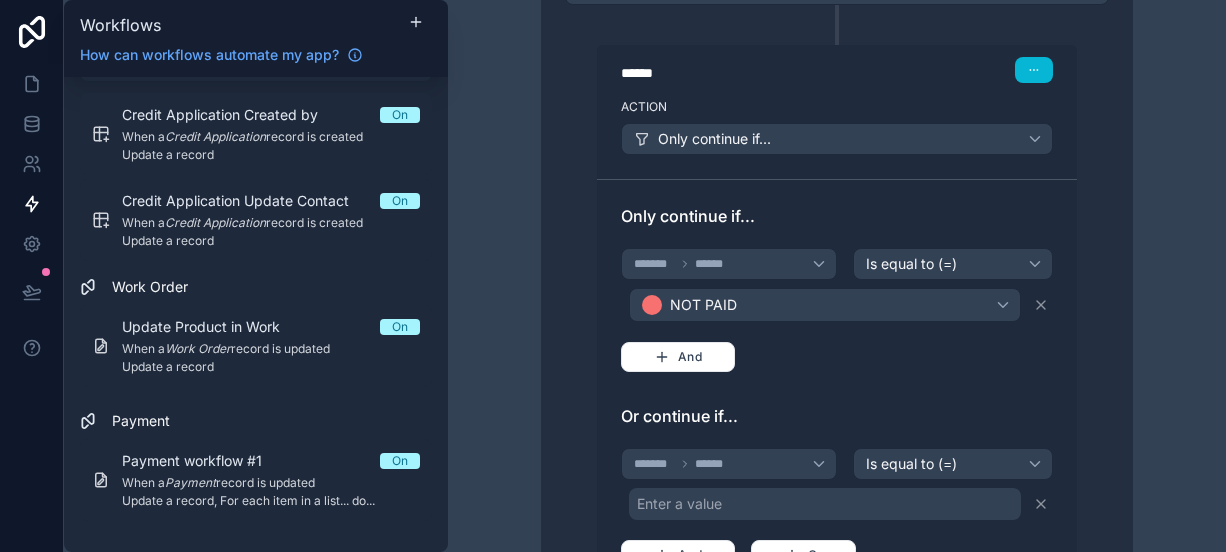 click on "Enter a value" at bounding box center [679, 504] 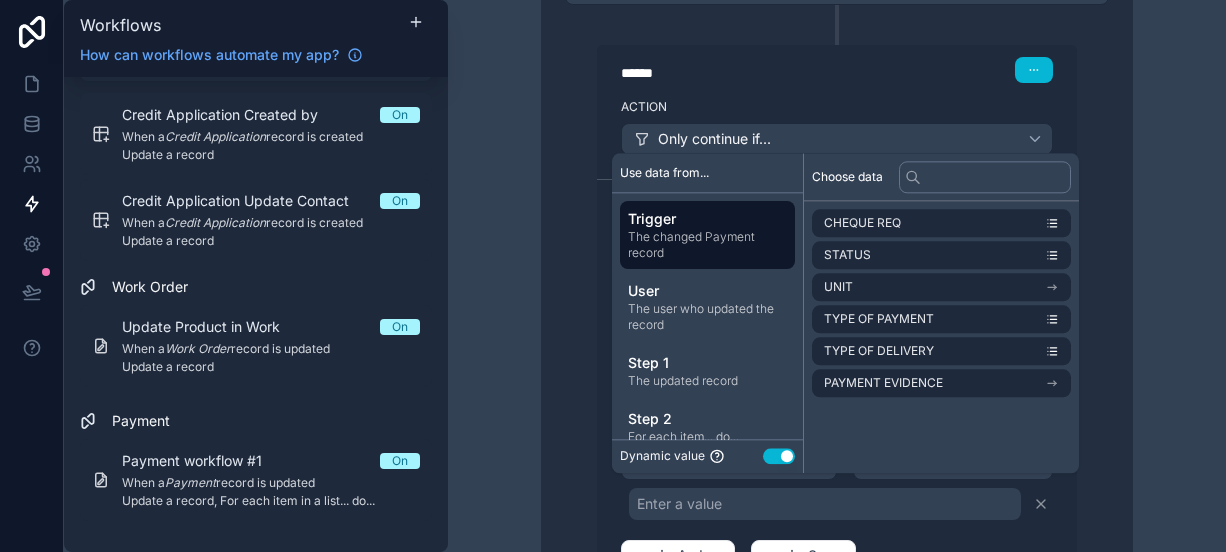 click on "Use setting" at bounding box center (779, 457) 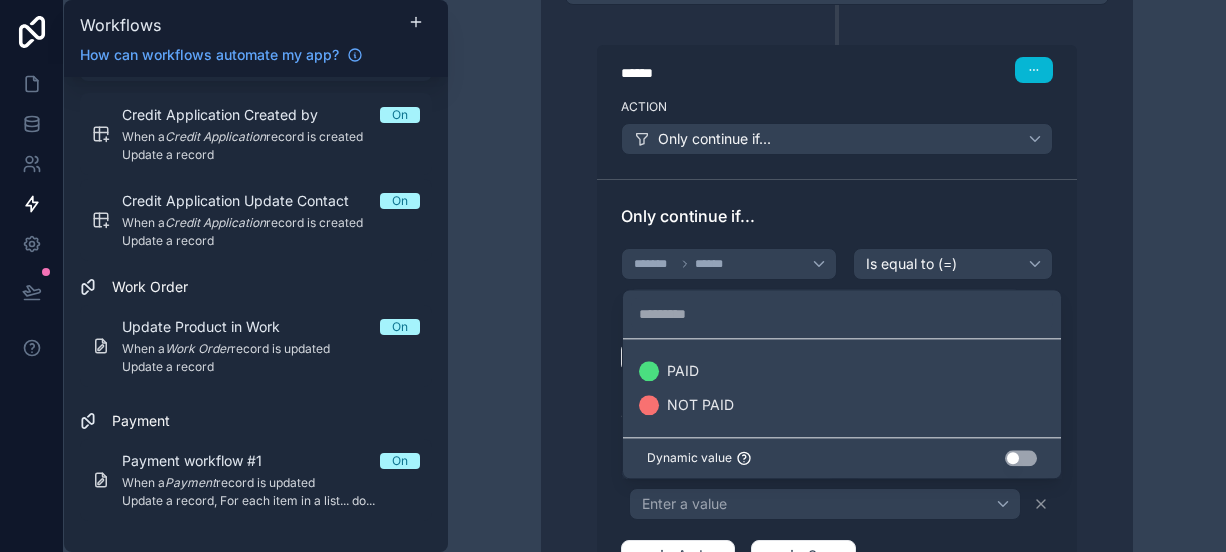click on "Use setting" at bounding box center [1021, 458] 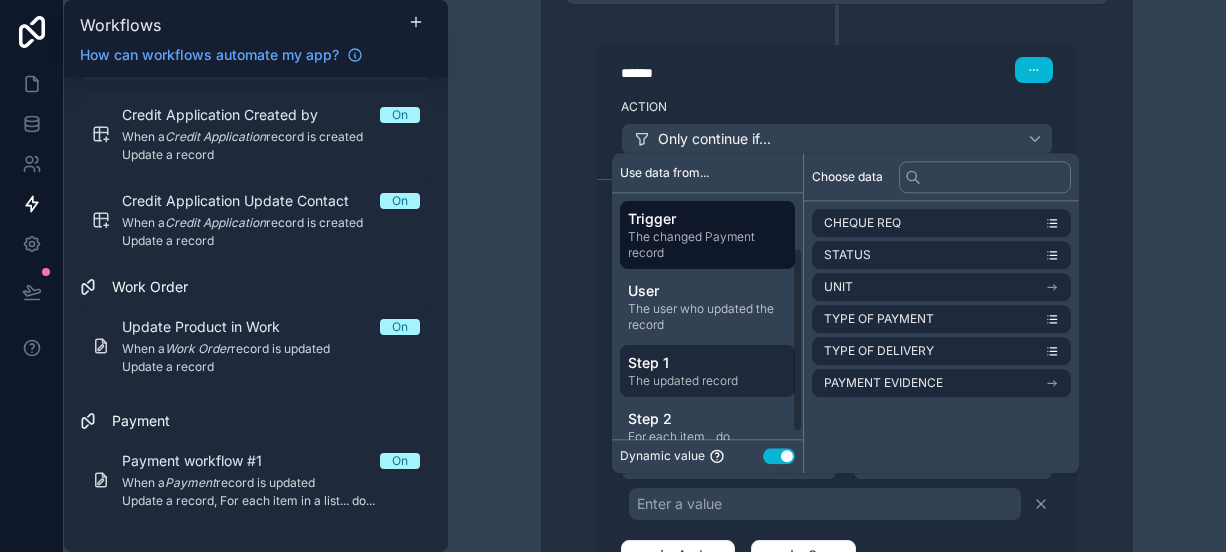 scroll, scrollTop: 78, scrollLeft: 0, axis: vertical 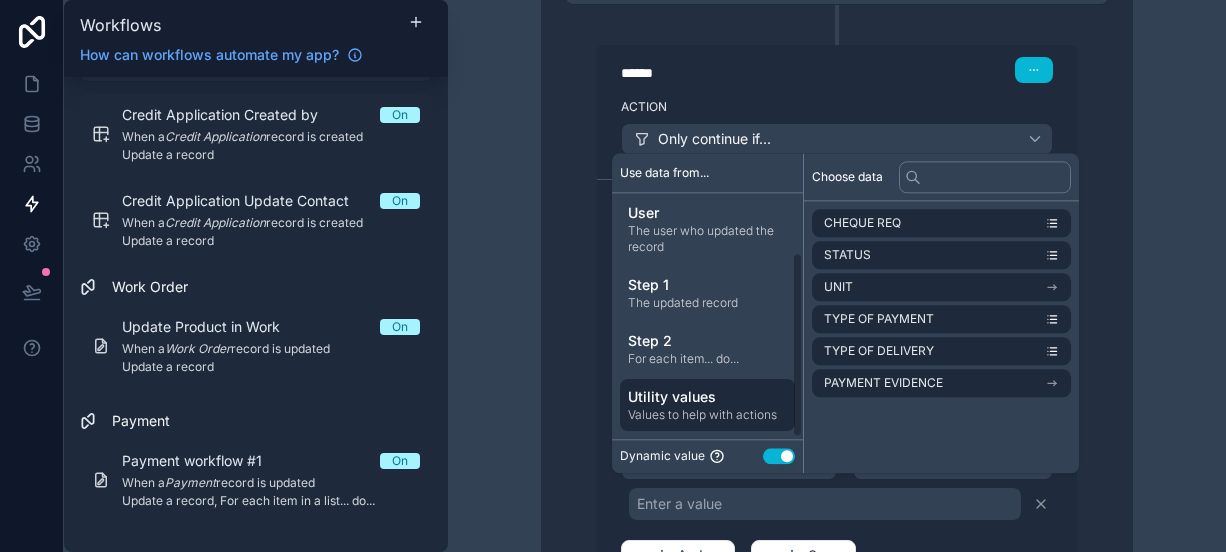 click on "Utility values" at bounding box center (707, 398) 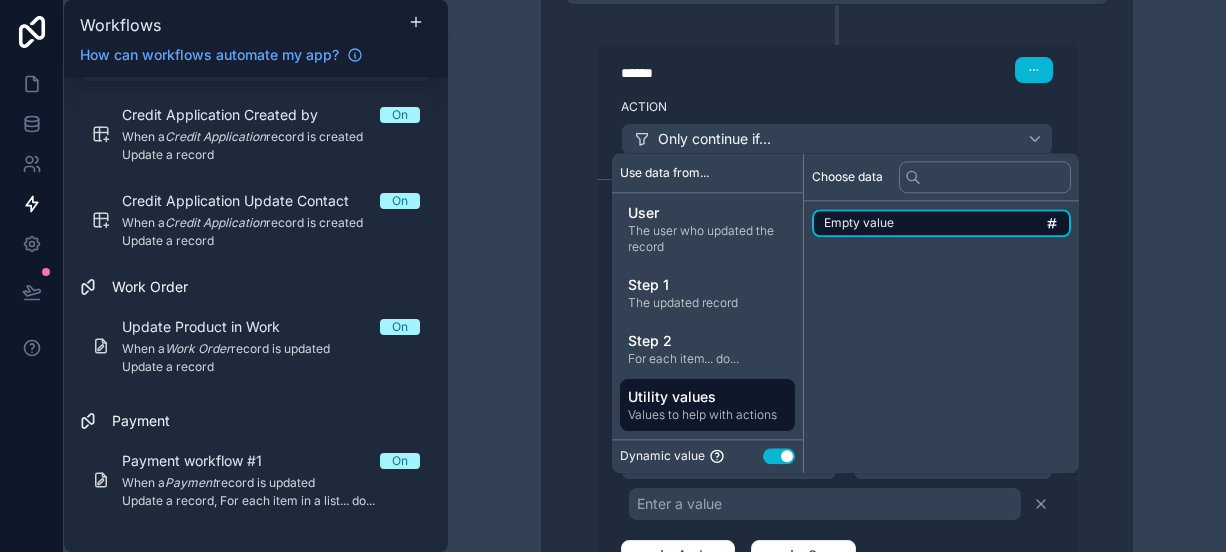 click on "Empty value" at bounding box center (859, 223) 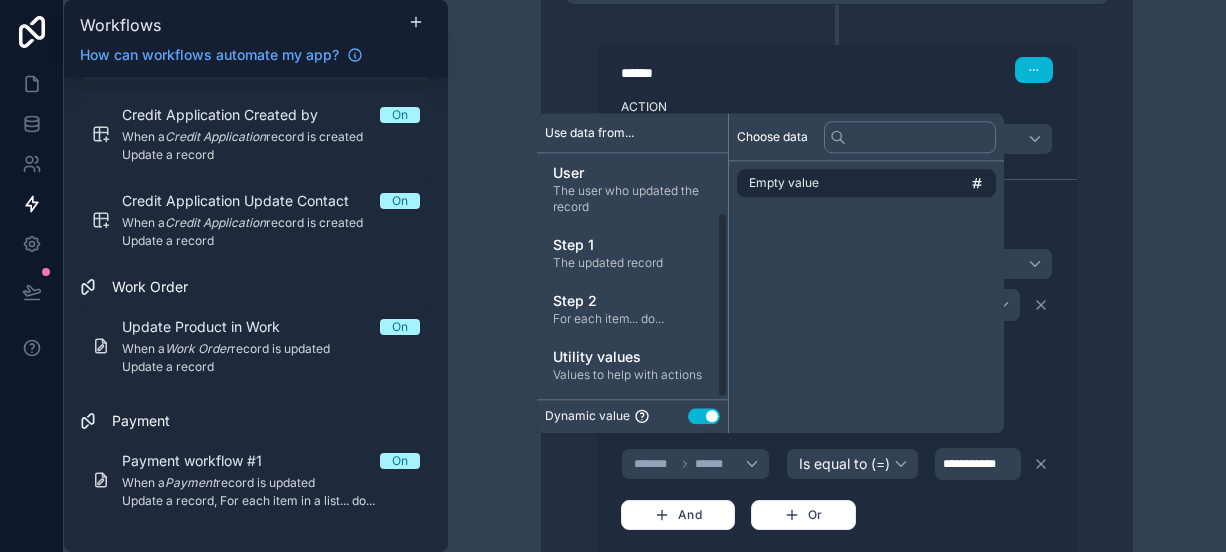 click on "**********" at bounding box center [837, 409] 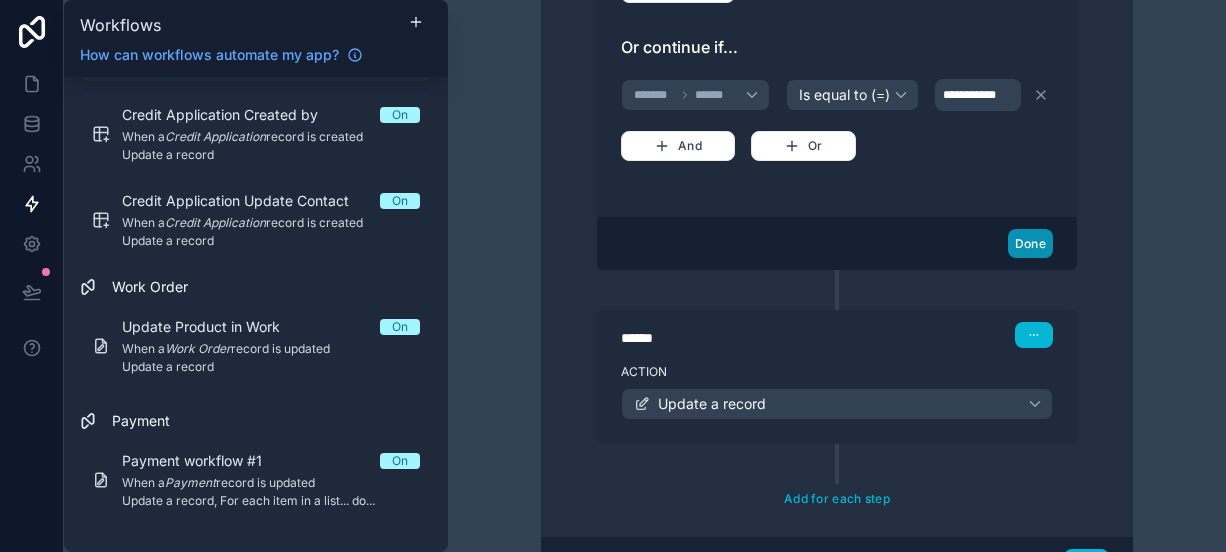 click on "Done" at bounding box center [1030, 243] 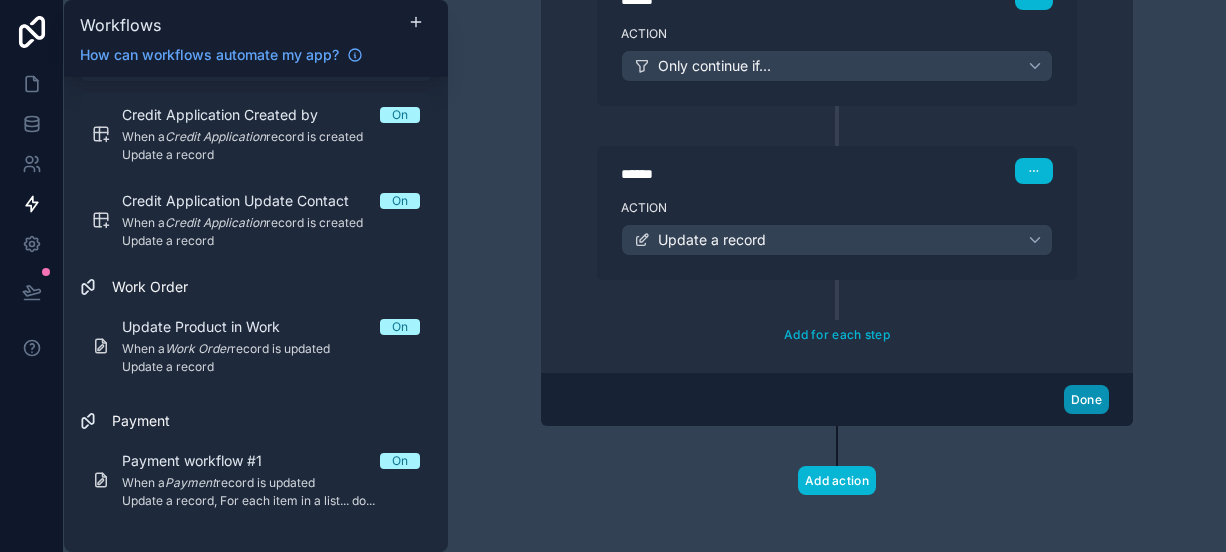 click on "Done" at bounding box center [1086, 399] 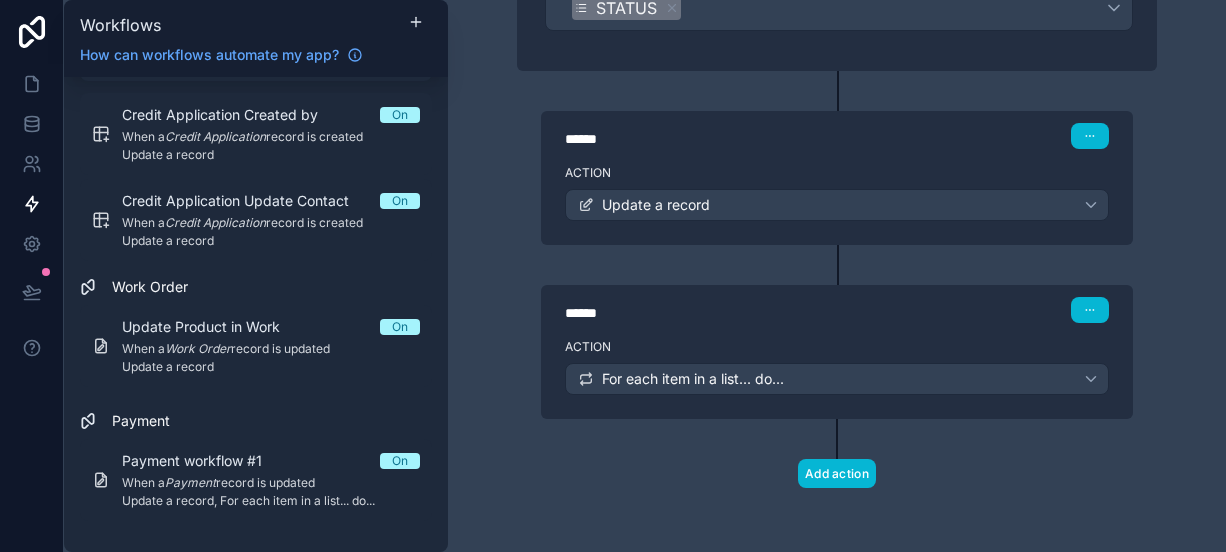 scroll, scrollTop: 348, scrollLeft: 0, axis: vertical 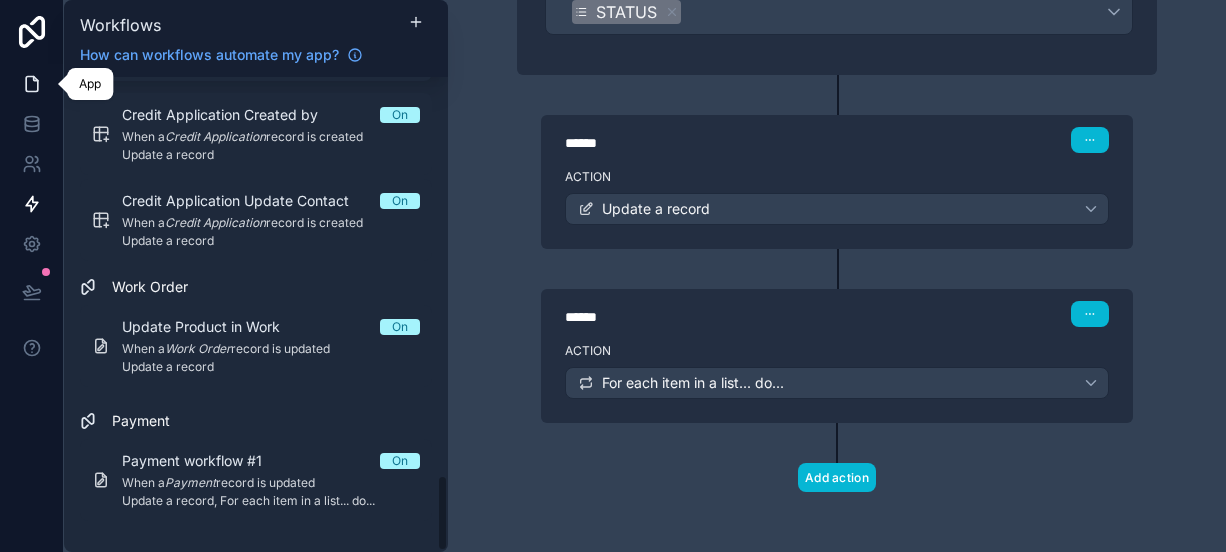 click at bounding box center [31, 84] 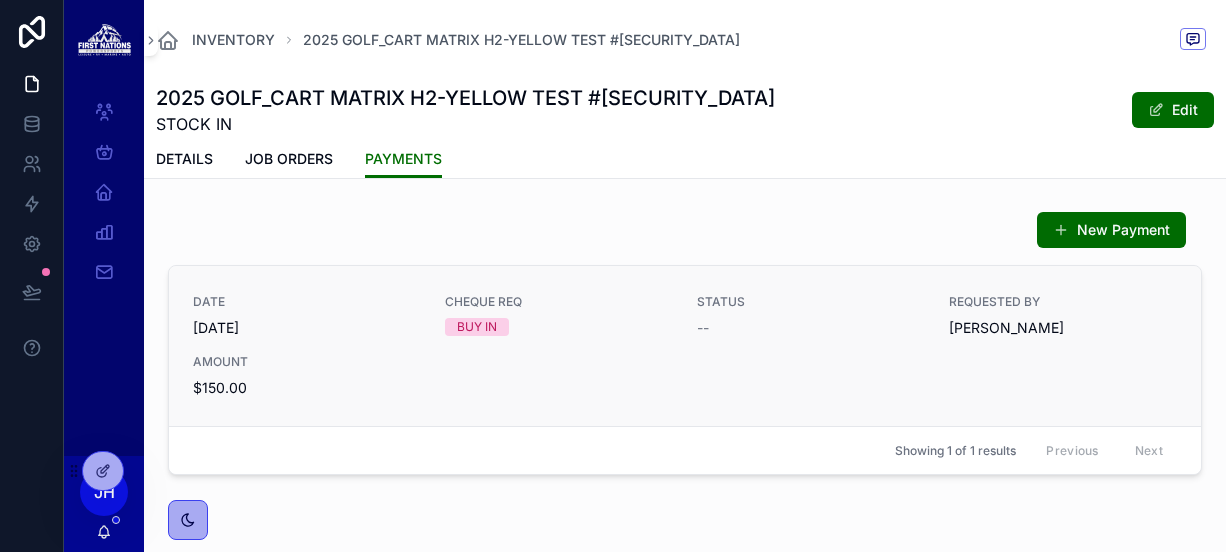 click on "DATE [DATE] CHEQUE REQ BUY IN STATUS -- REQUESTED BY [PERSON_NAME] AMOUNT $150.00" at bounding box center [685, 346] 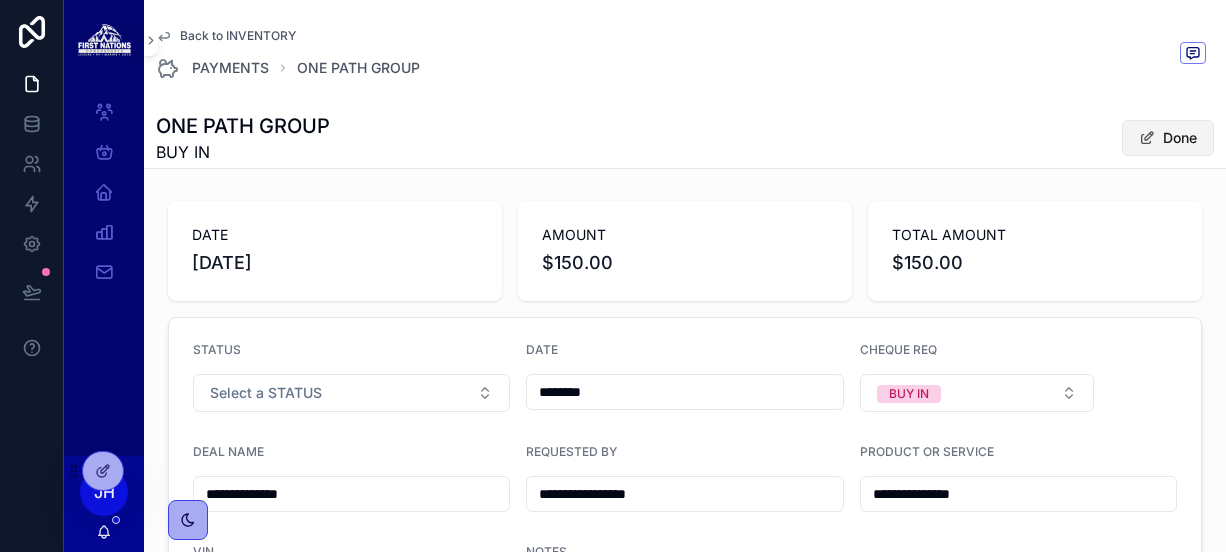 click on "Done" at bounding box center [1168, 138] 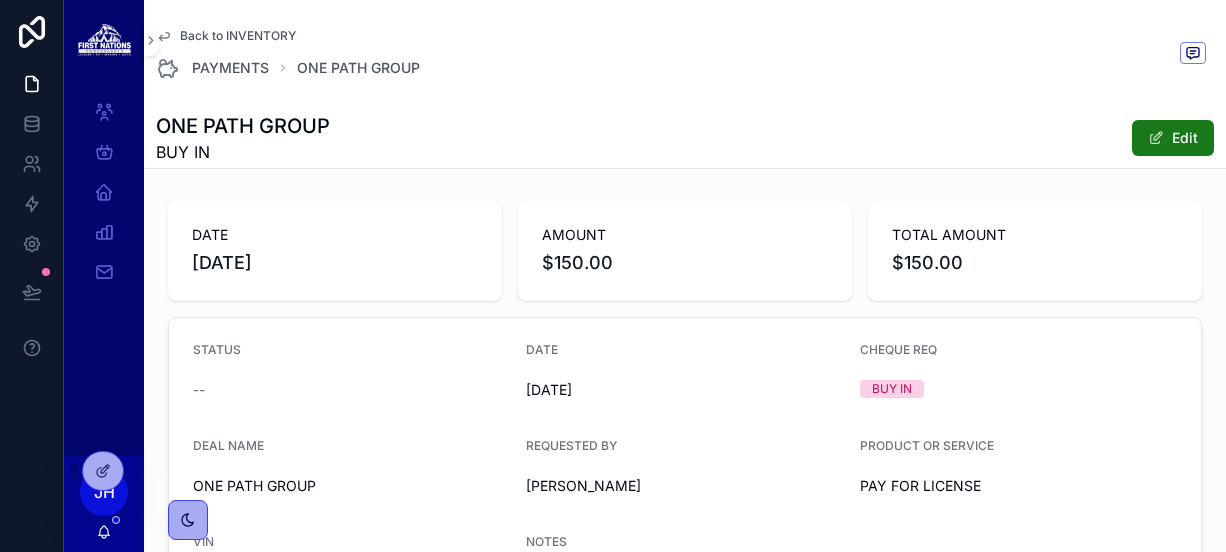 click on "Edit" at bounding box center (1173, 138) 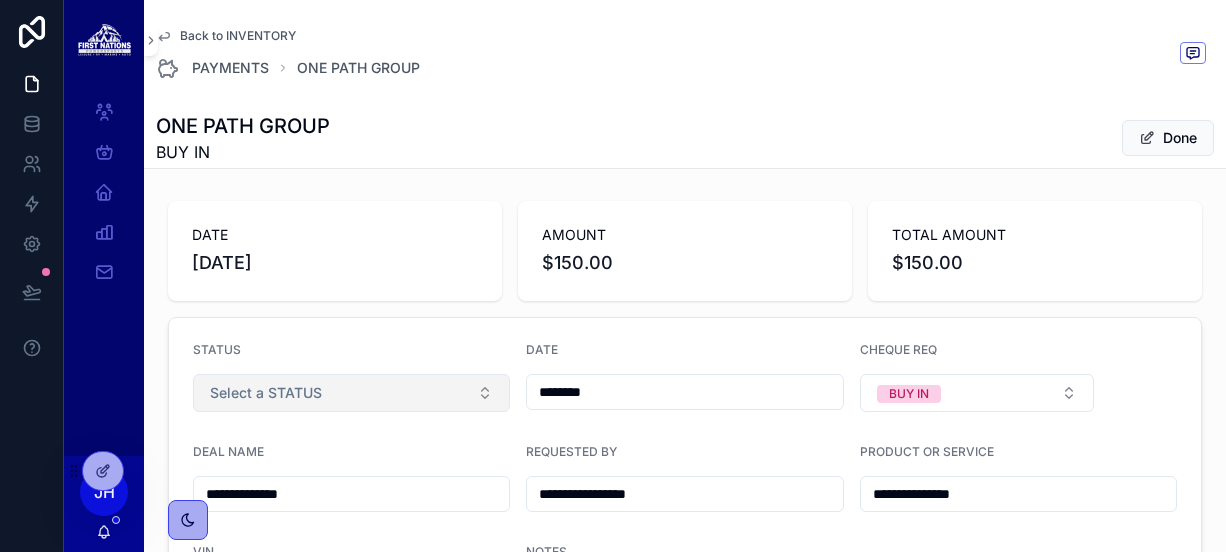 click on "Select a STATUS" at bounding box center [351, 393] 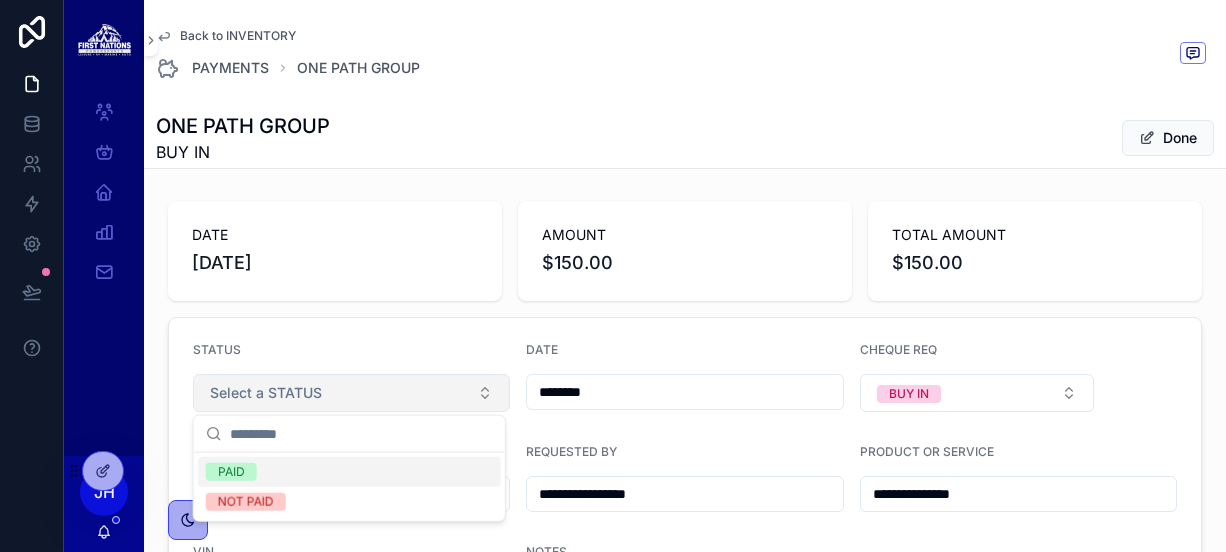 click on "Select a STATUS" at bounding box center (351, 393) 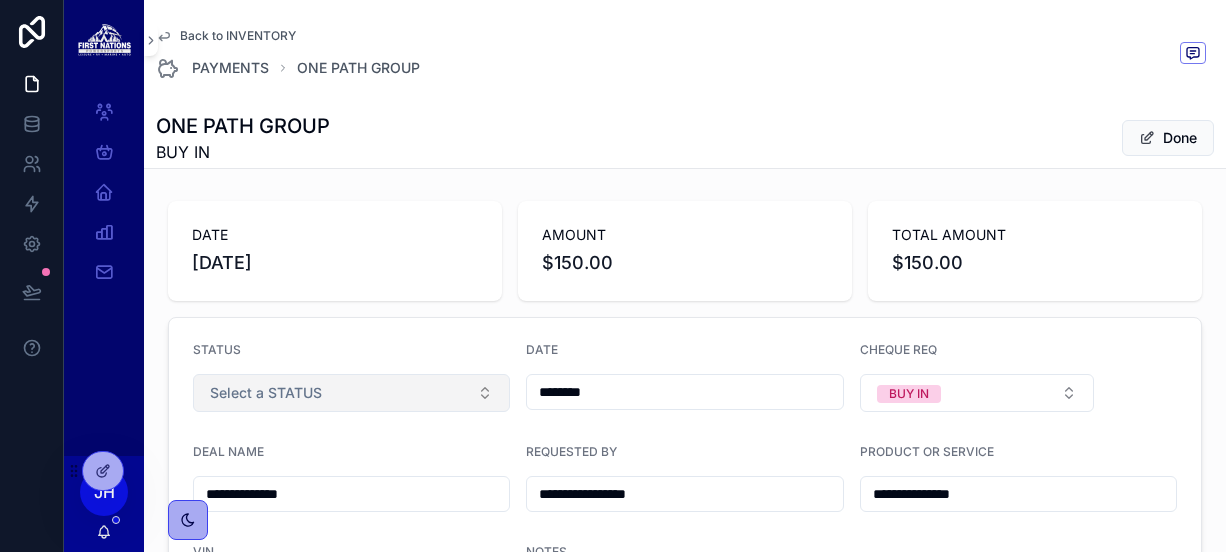 click on "Select a STATUS" at bounding box center [351, 393] 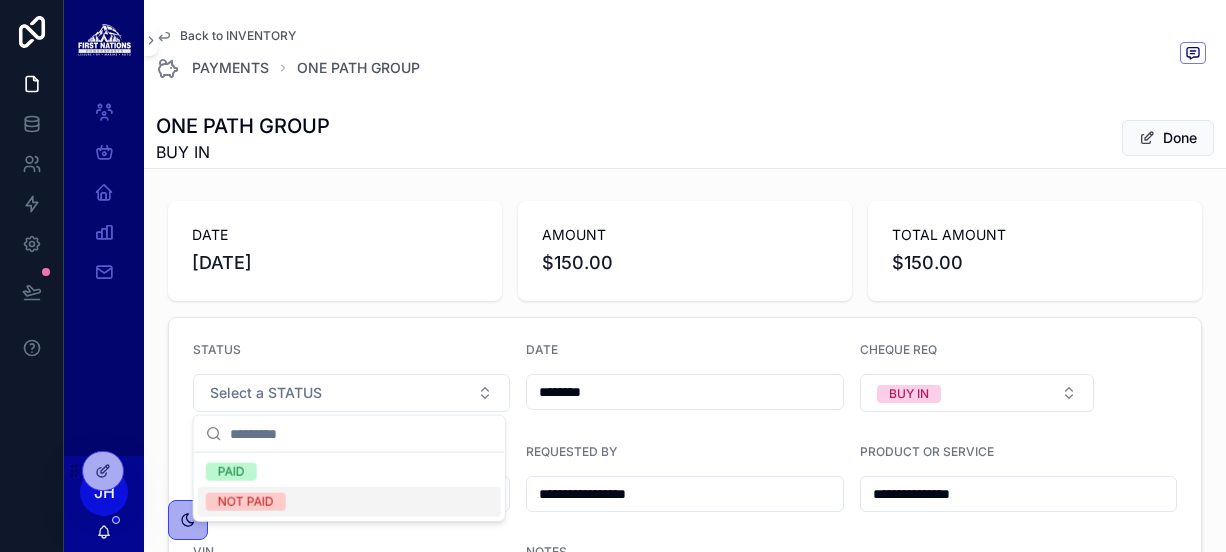 click on "NOT PAID" at bounding box center [349, 502] 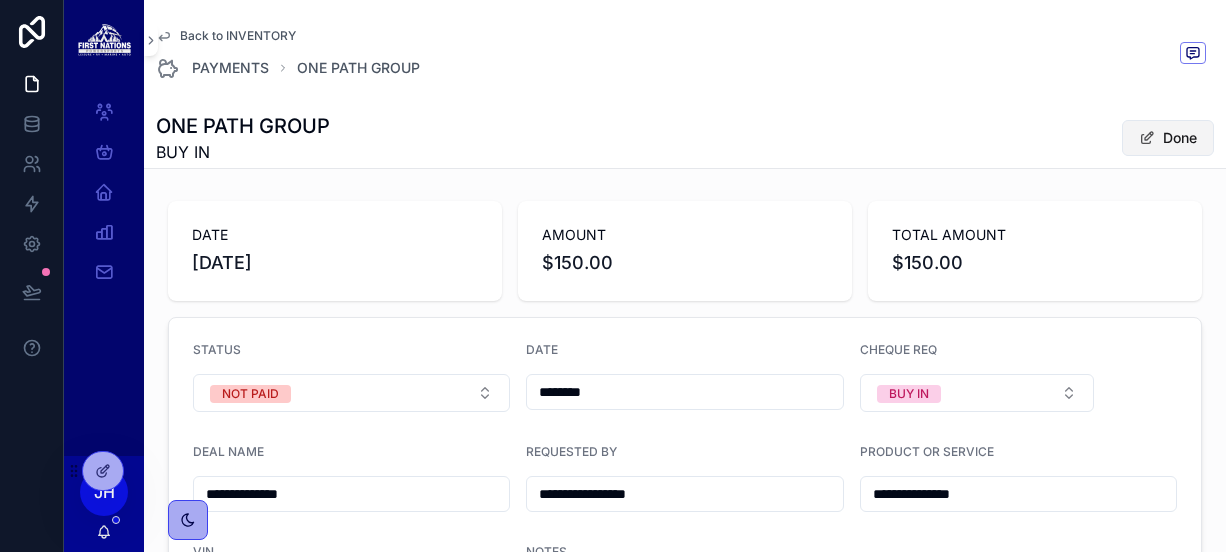 click on "Done" at bounding box center [1168, 138] 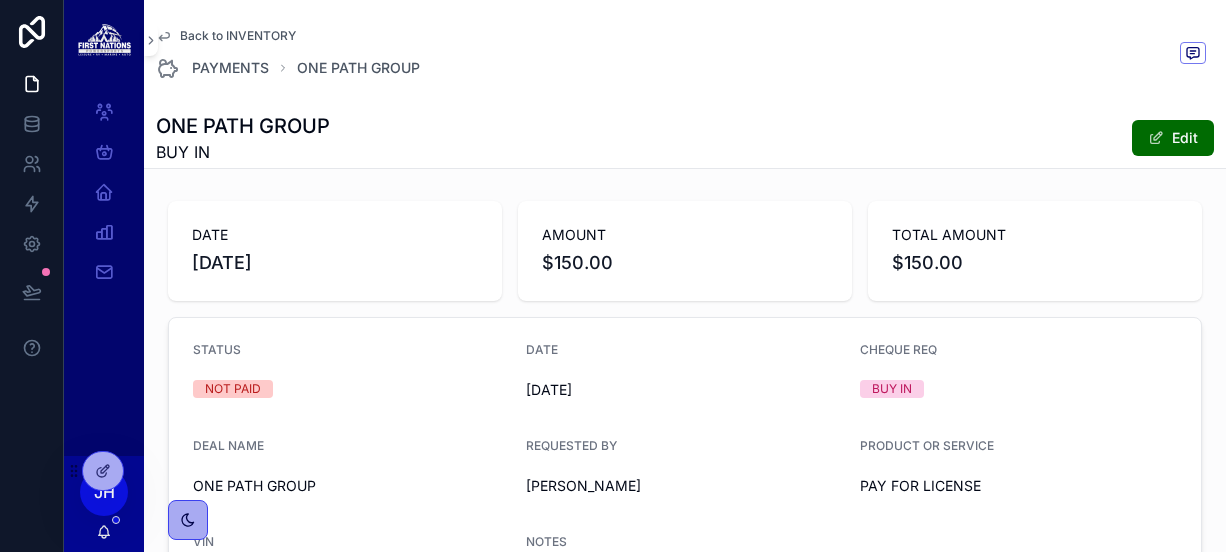 click on "Back to INVENTORY" at bounding box center [238, 36] 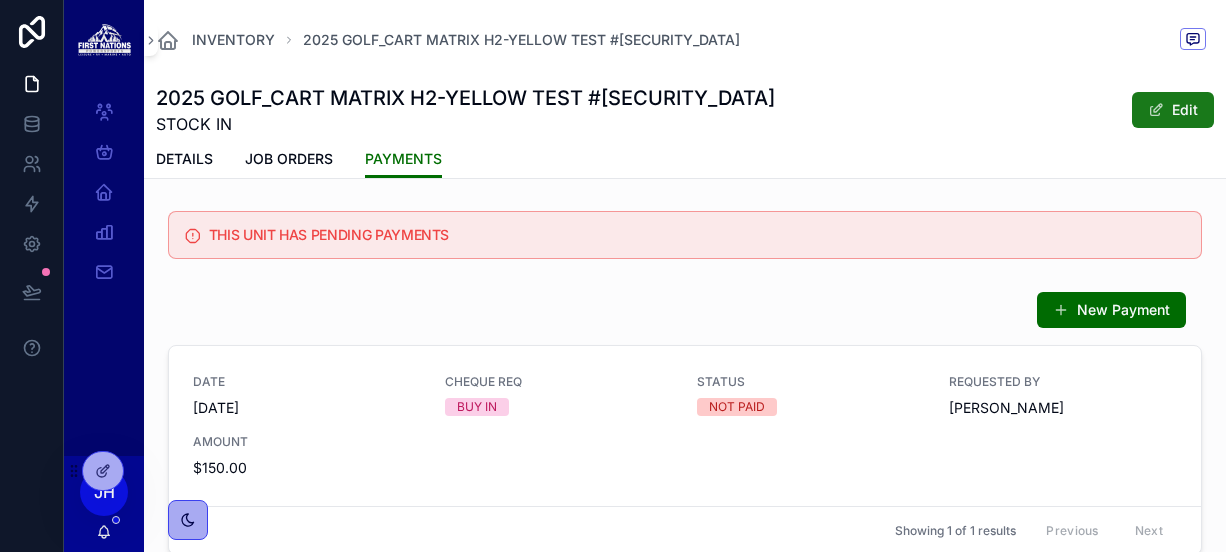 click on "Edit" at bounding box center (1173, 110) 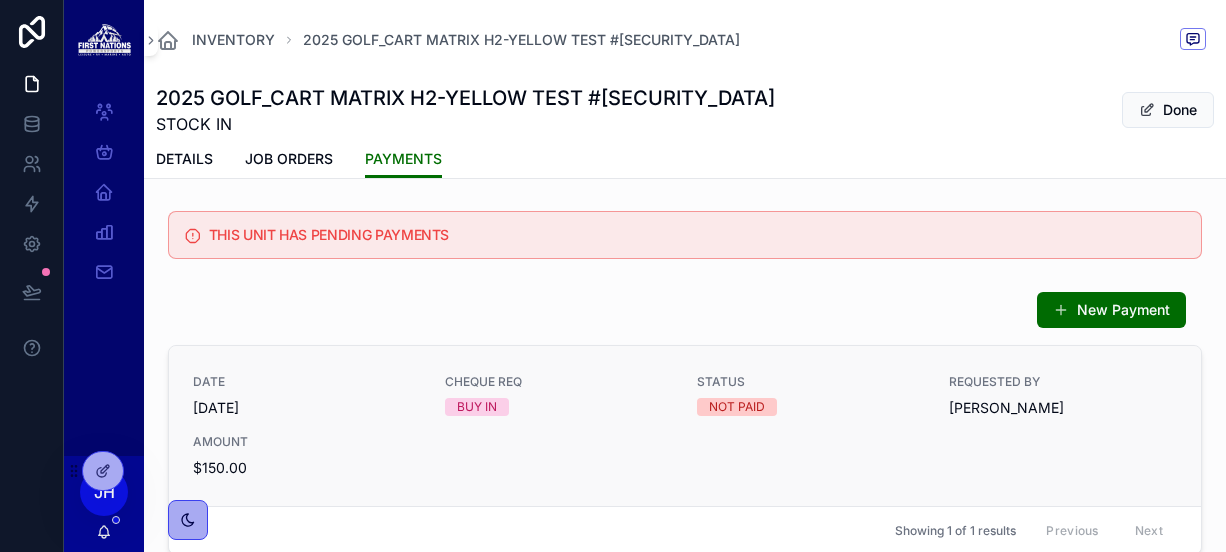 click on "DATE 8/7/2025 CHEQUE REQ BUY IN STATUS NOT PAID REQUESTED BY ALEXANDER MENELIK AMOUNT $150.00" at bounding box center [685, 426] 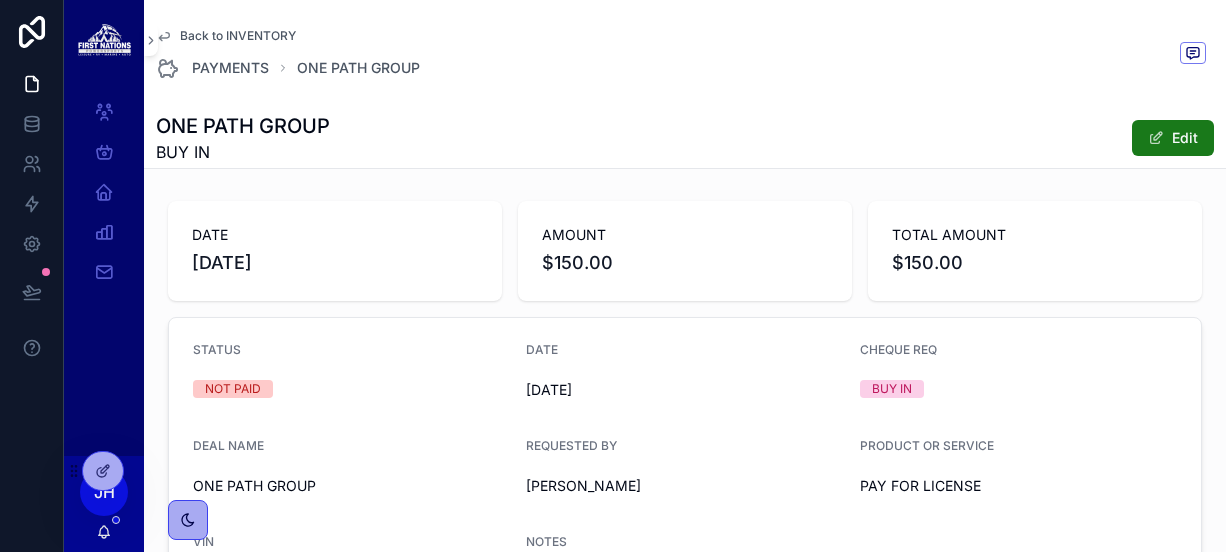 click on "Edit" at bounding box center (1173, 138) 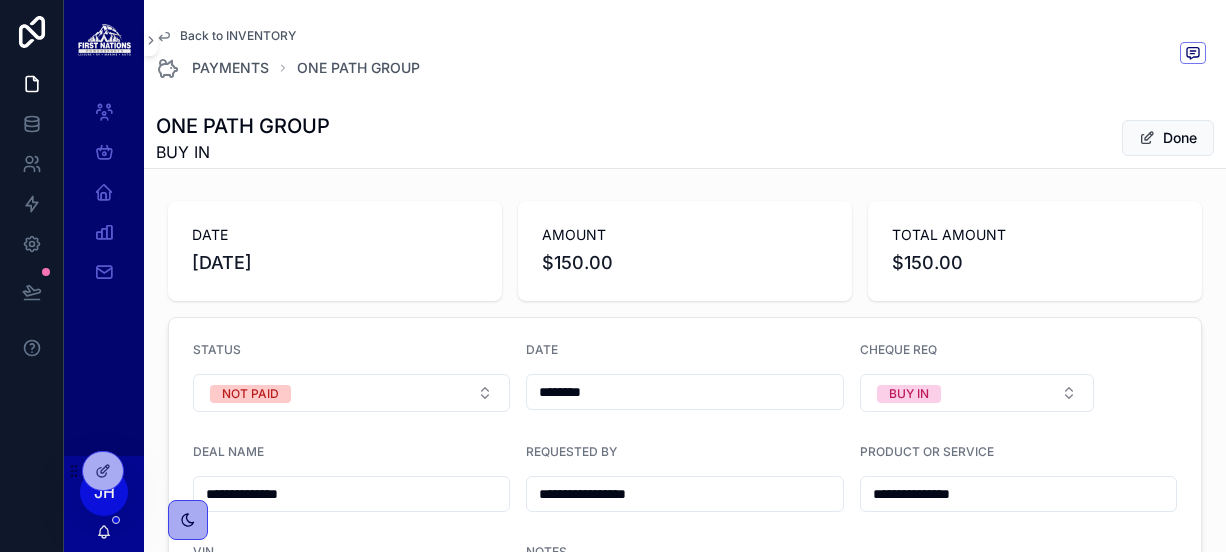 click on "**********" at bounding box center (685, 489) 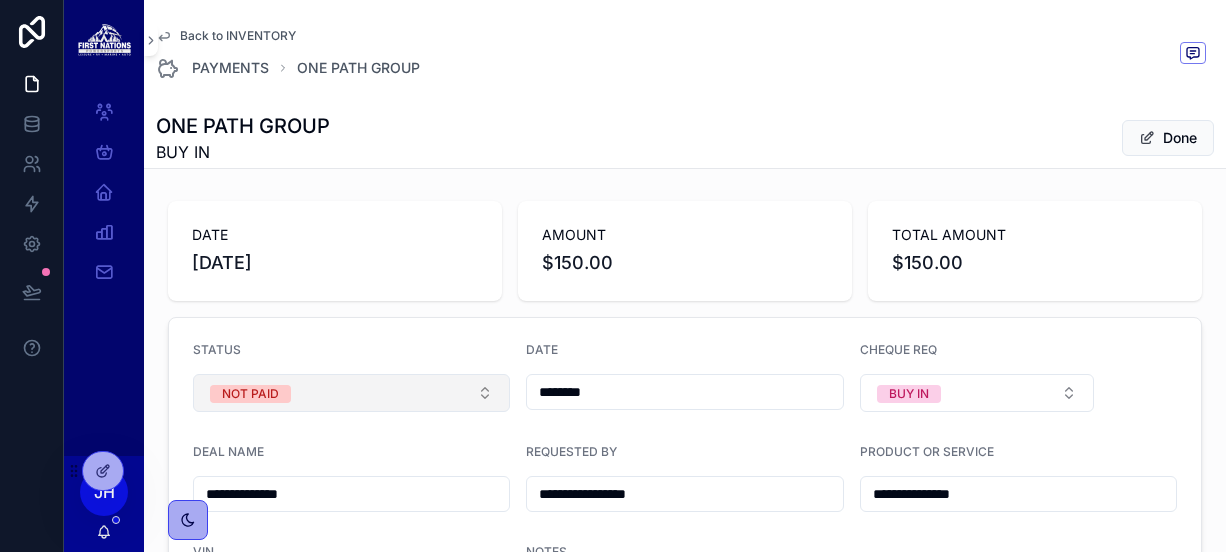 click on "NOT PAID" at bounding box center [351, 393] 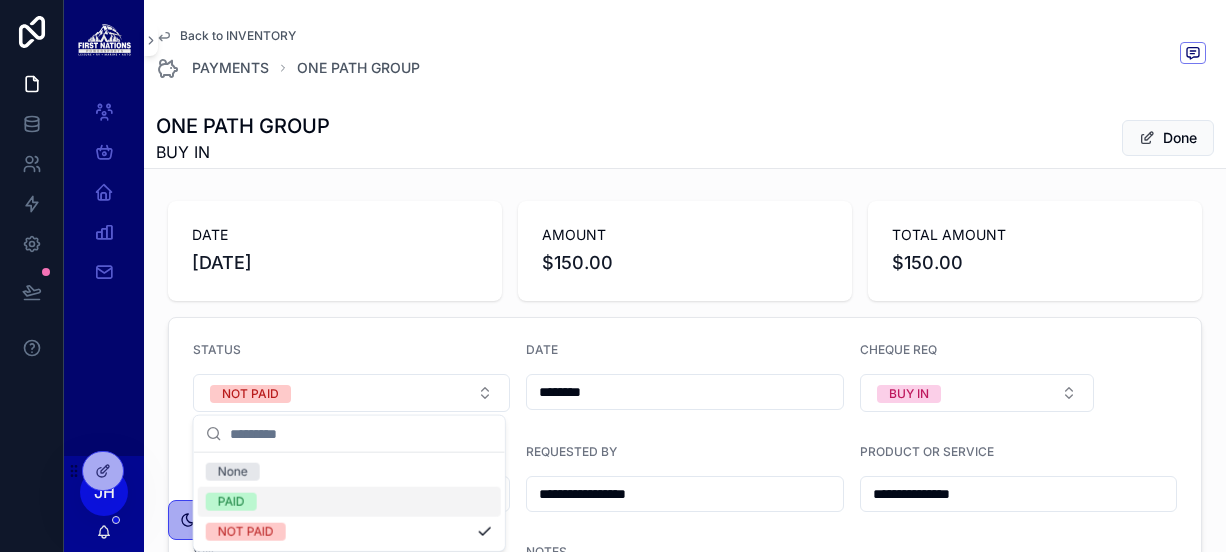 click on "PAID" at bounding box center [349, 502] 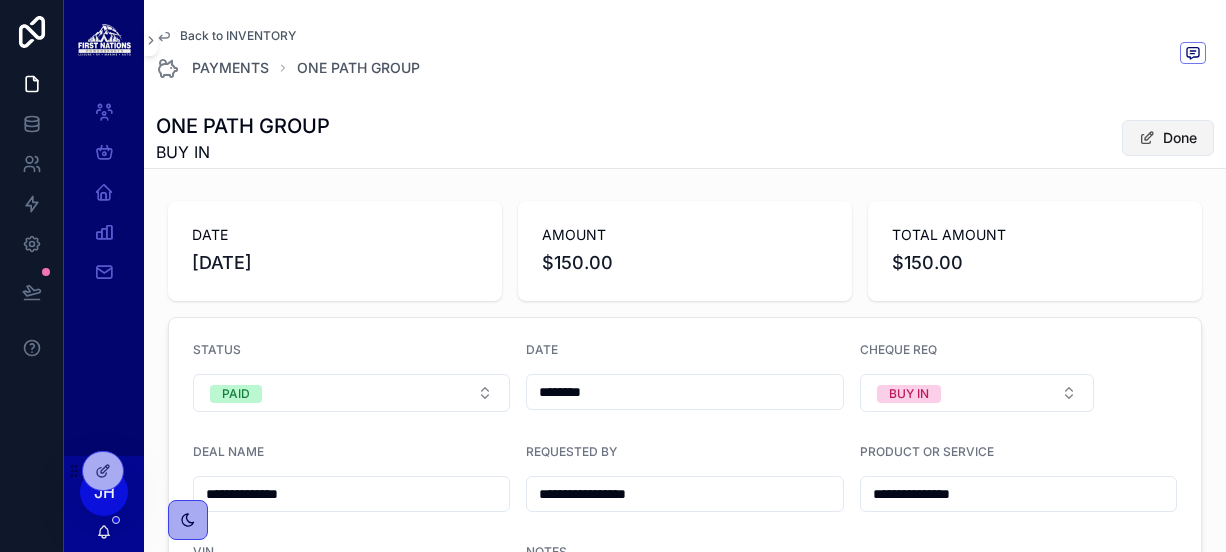 click on "Done" at bounding box center (1168, 138) 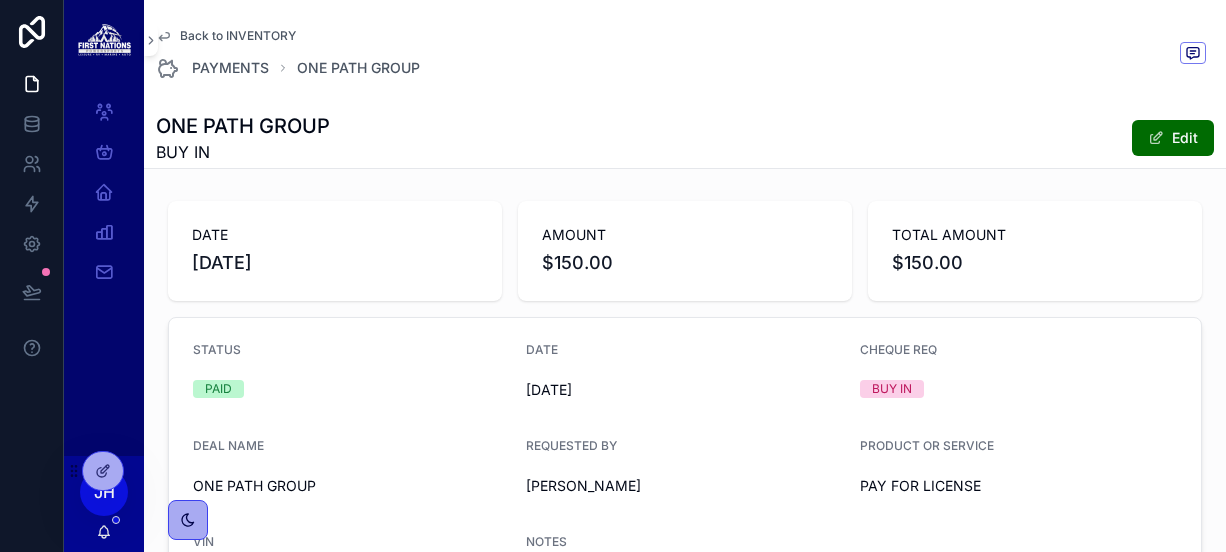 click on "Back to INVENTORY" at bounding box center (238, 36) 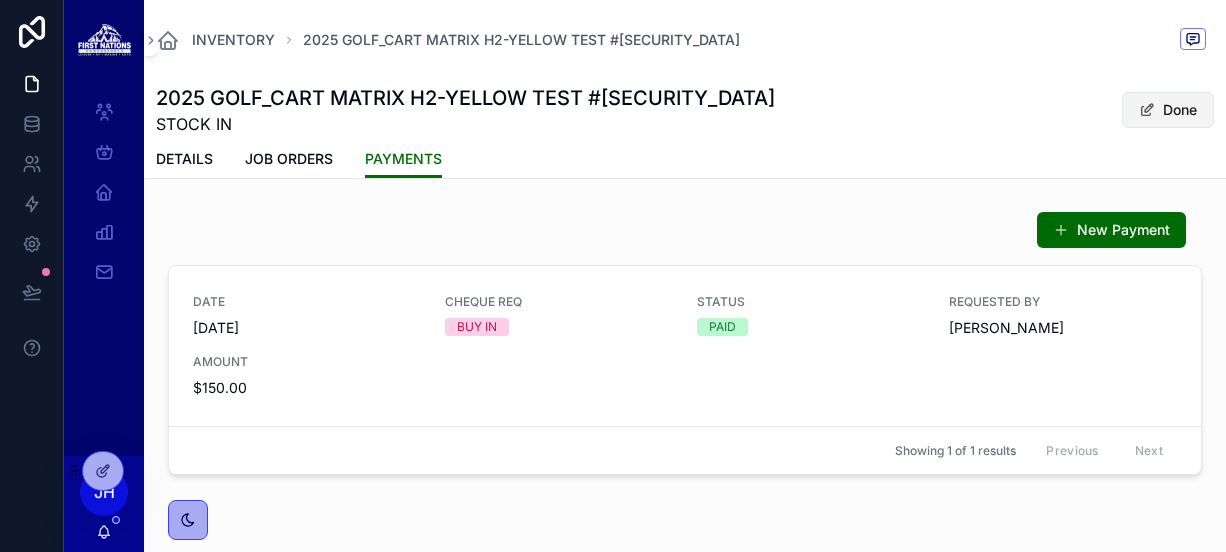 click on "Done" at bounding box center [1168, 110] 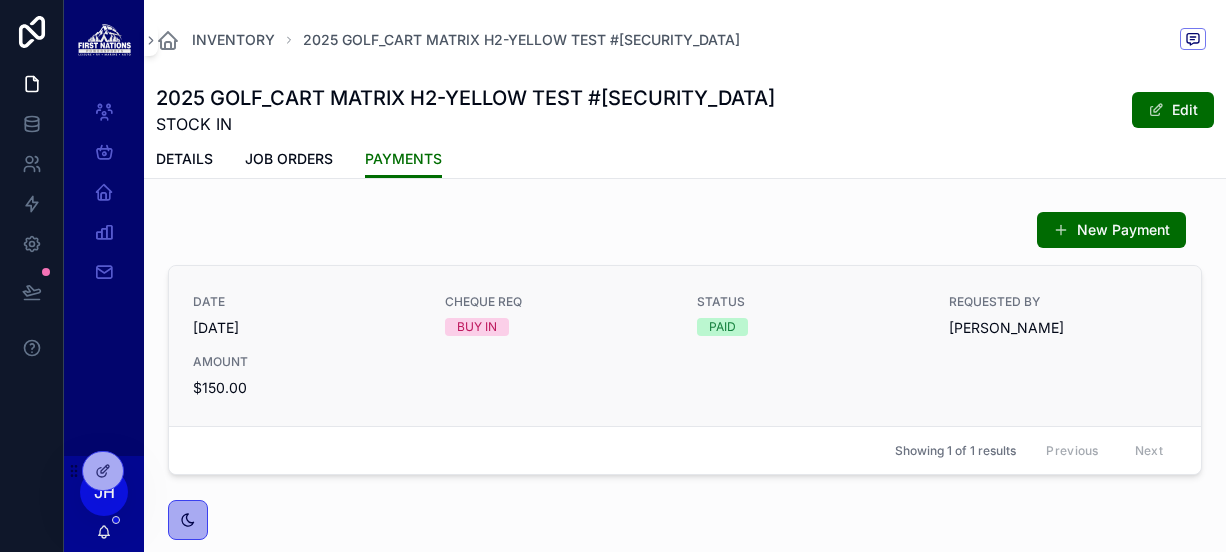 click on "STATUS PAID" at bounding box center [811, 315] 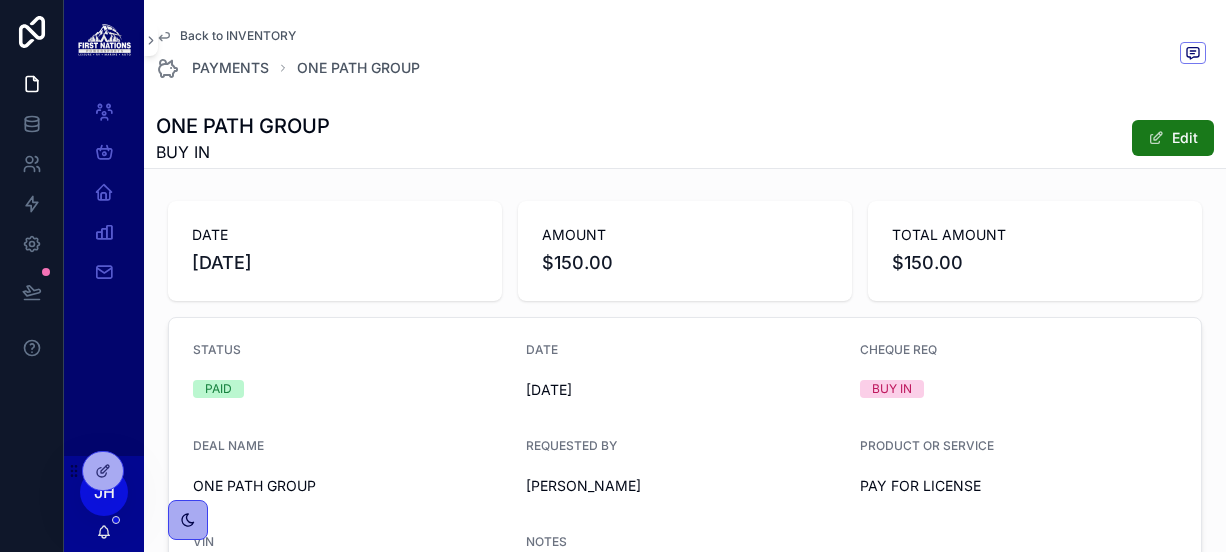click on "Edit" at bounding box center [1173, 138] 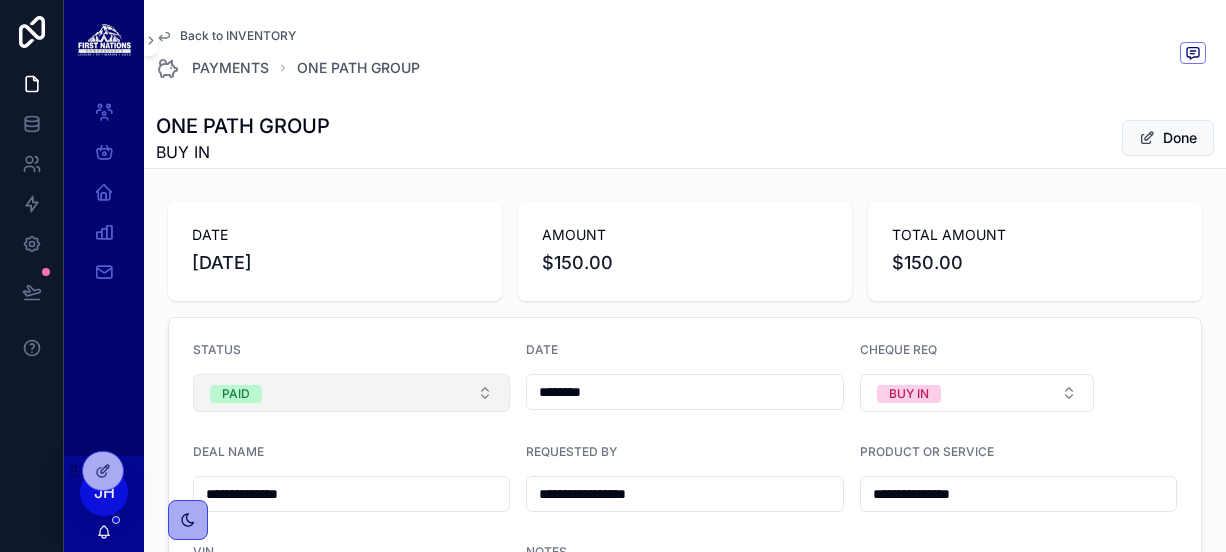 click on "PAID" at bounding box center [351, 393] 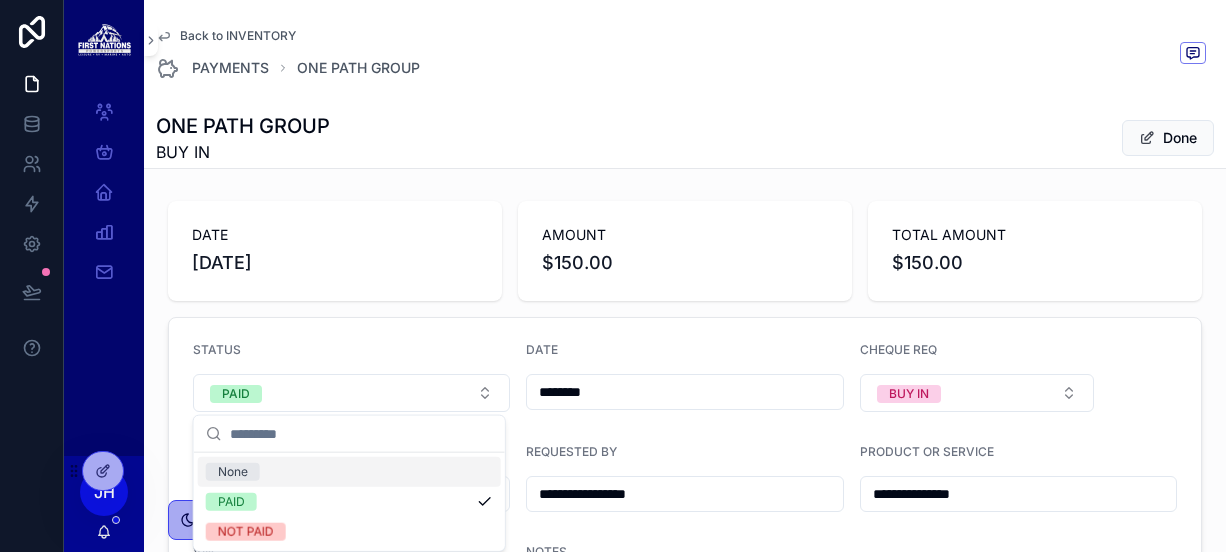 click on "None" at bounding box center (349, 472) 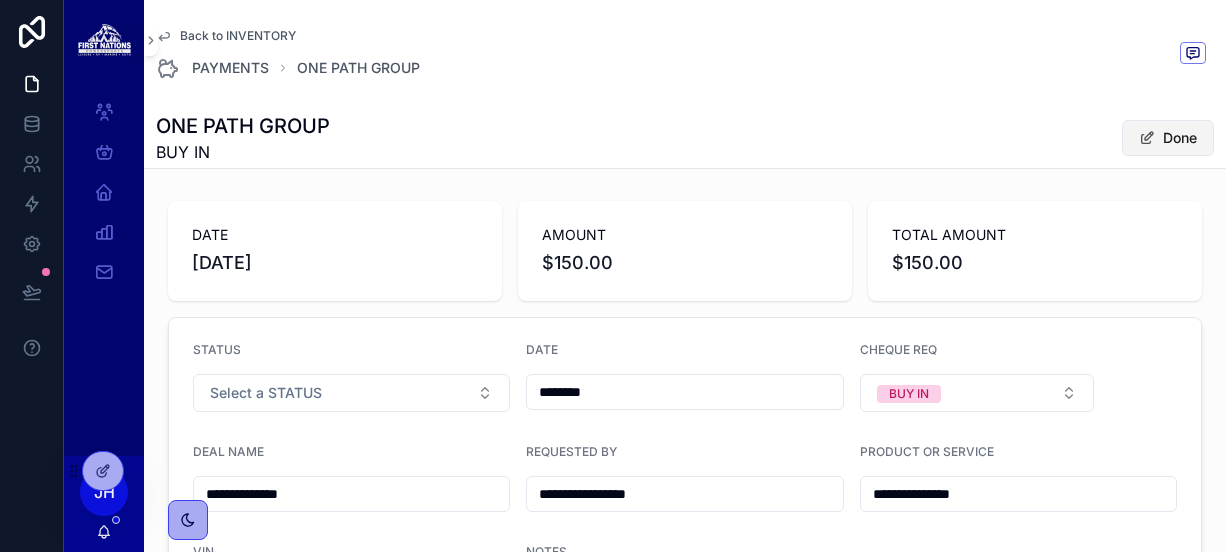 click on "Done" at bounding box center [1168, 138] 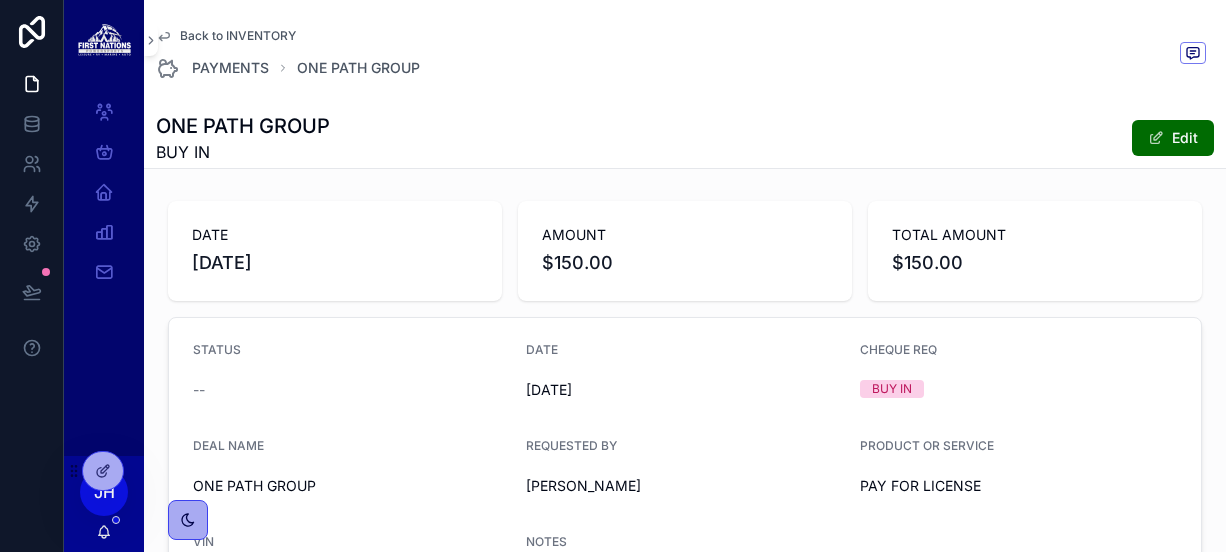 click on "Back to INVENTORY" at bounding box center [238, 36] 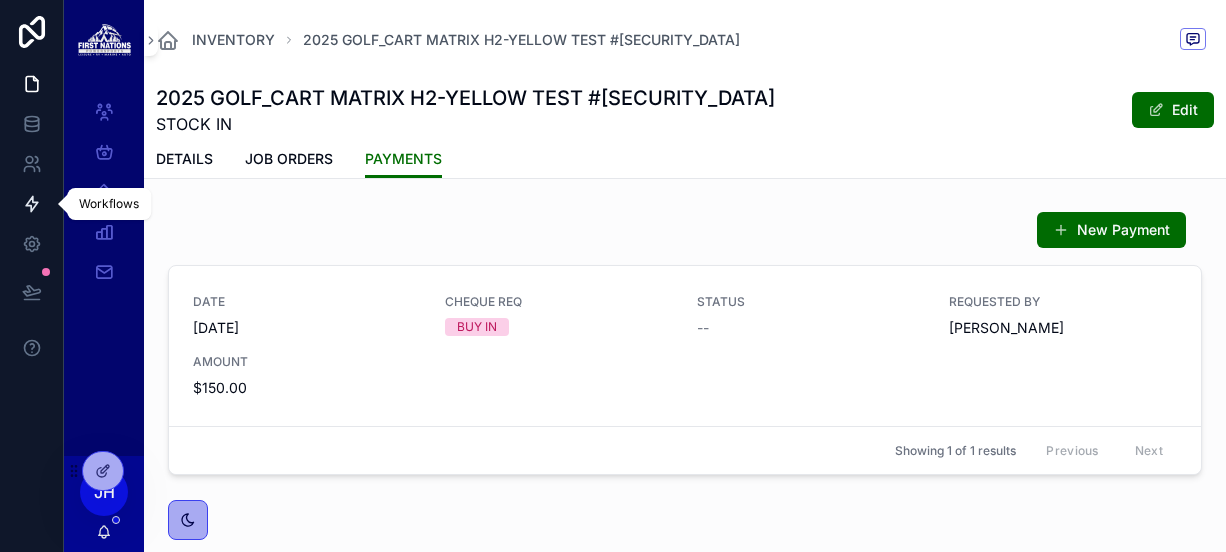 click at bounding box center (31, 204) 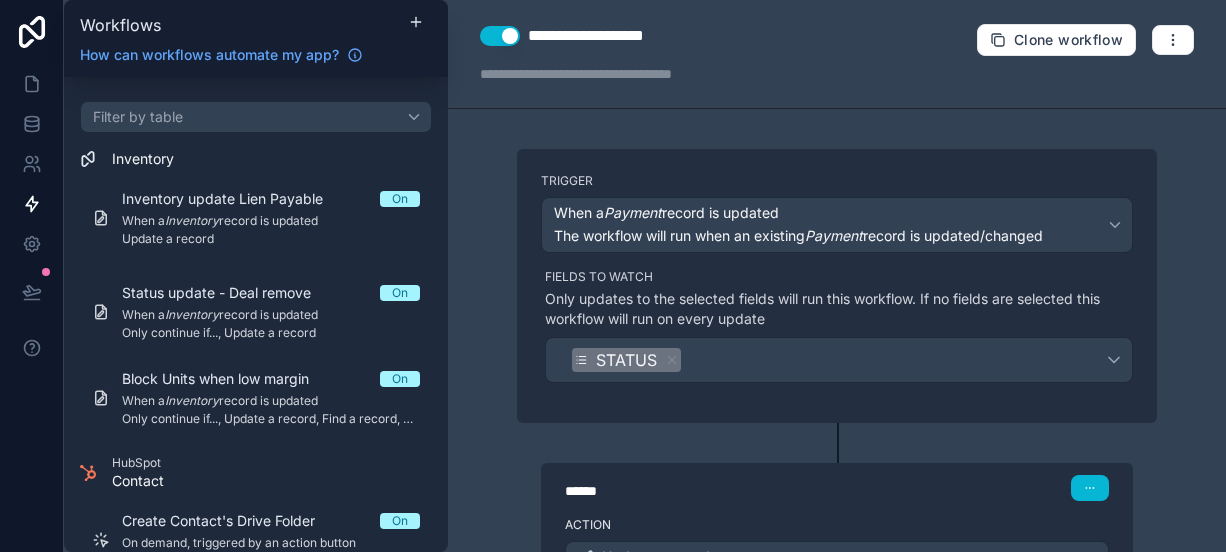 click on "**********" at bounding box center (837, 54) 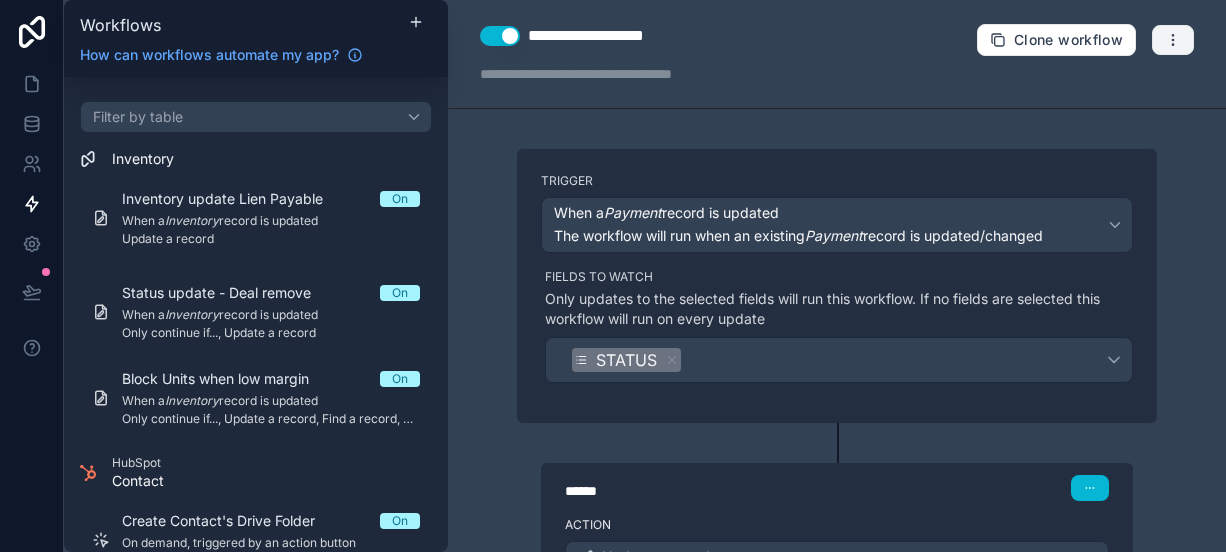 click 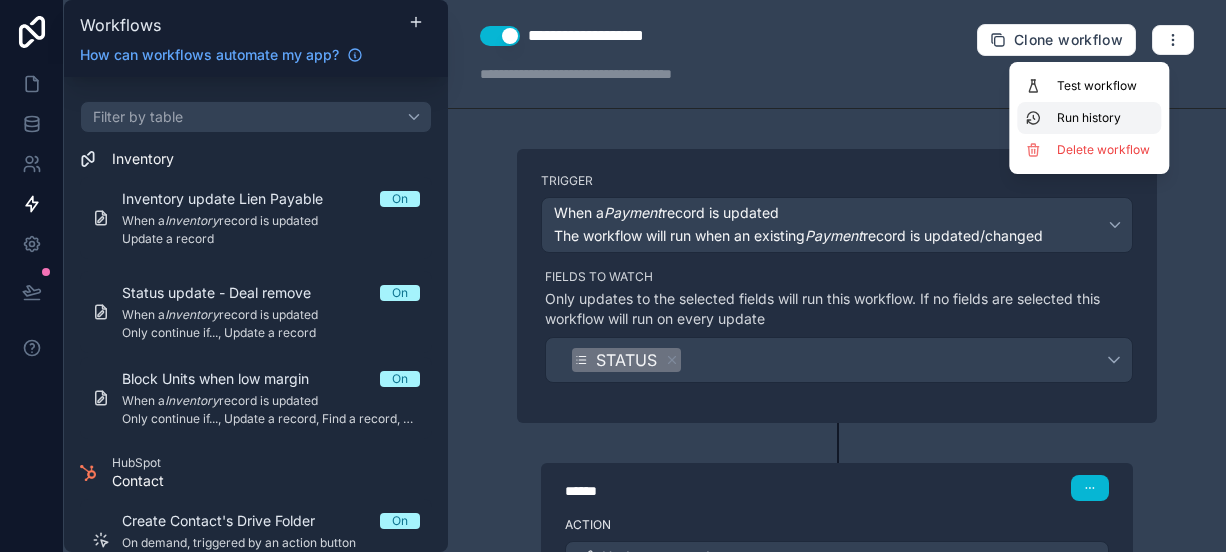 click on "Run history" at bounding box center (1105, 118) 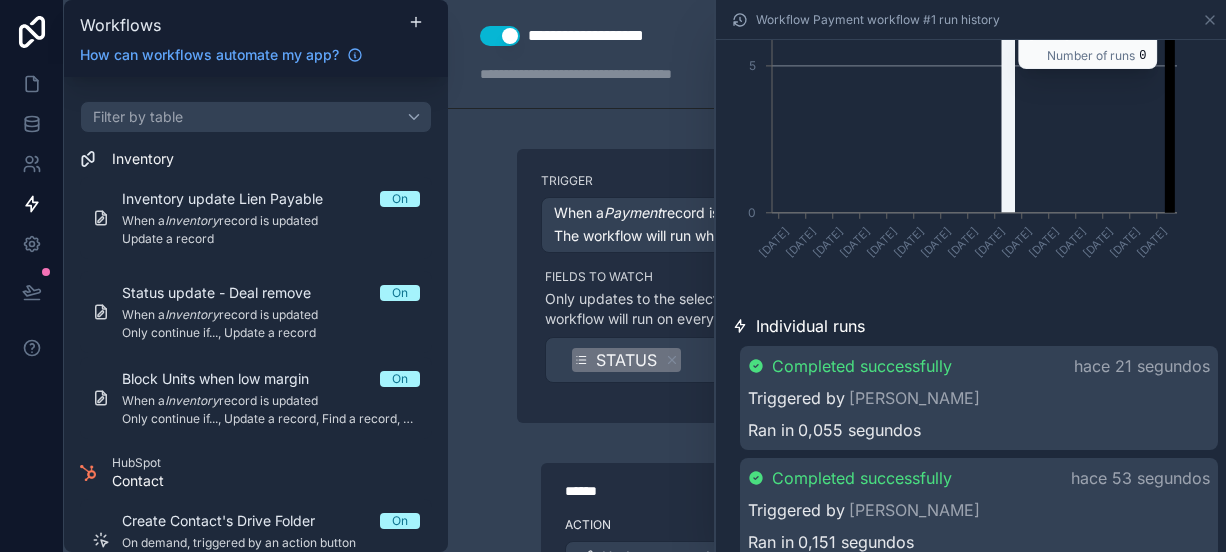 scroll, scrollTop: 389, scrollLeft: 0, axis: vertical 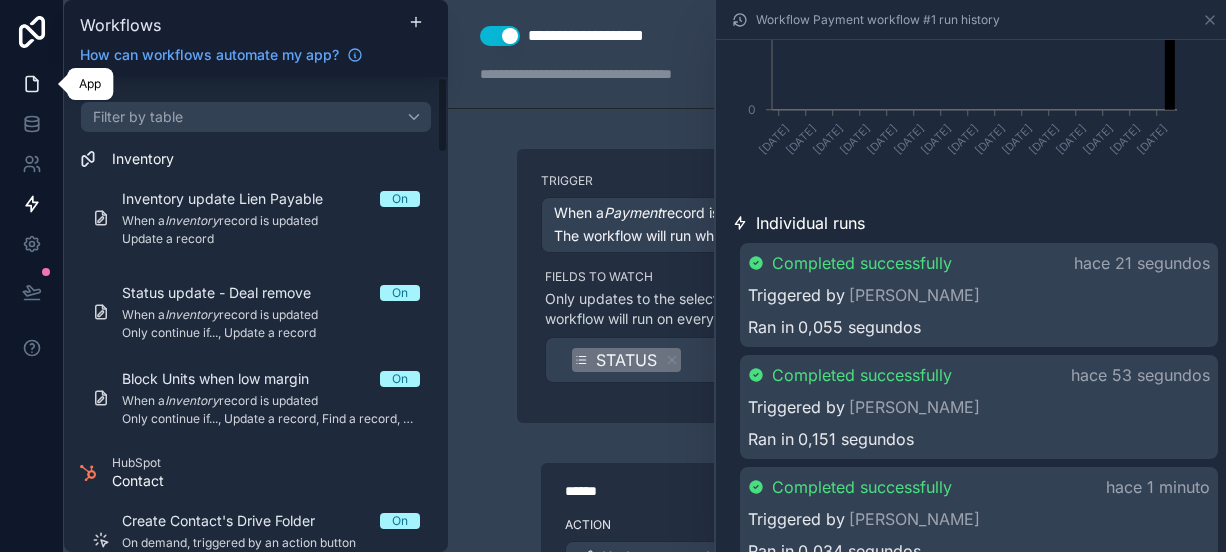 click 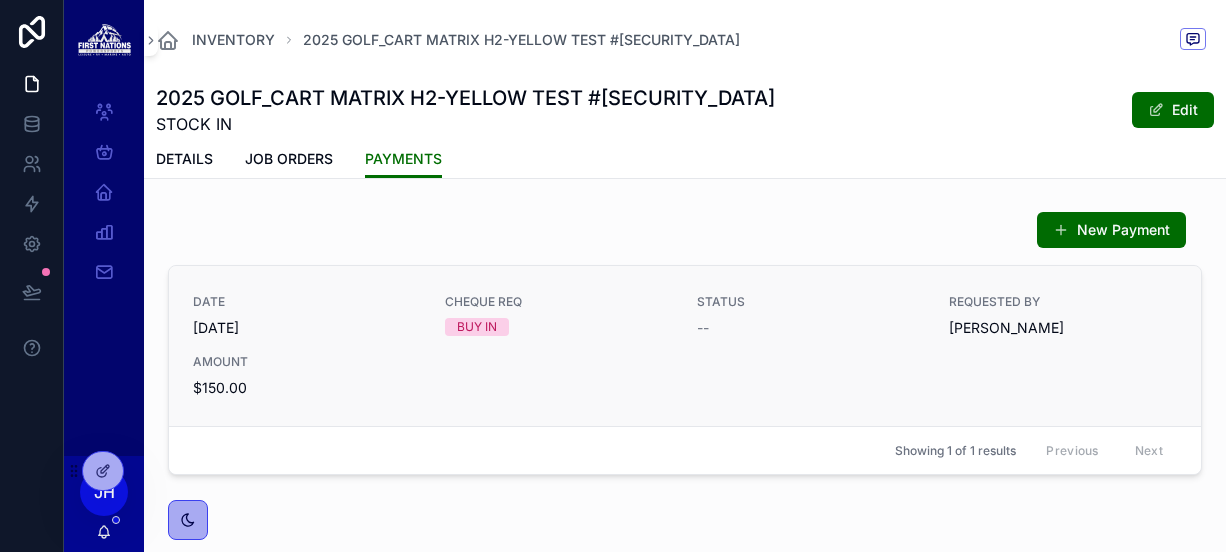 click on "--" at bounding box center (811, 328) 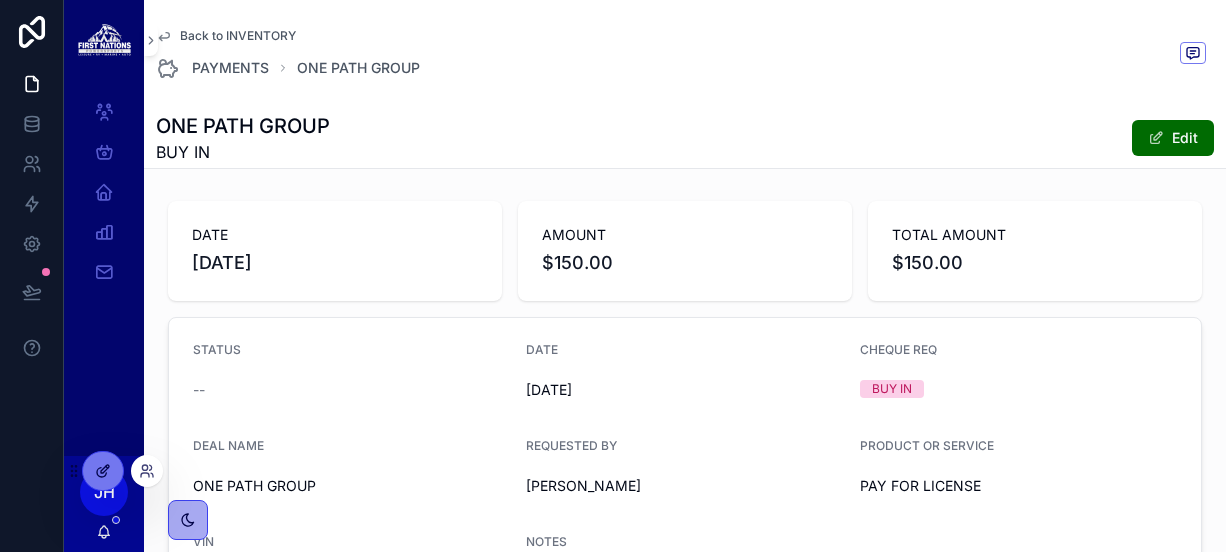 click 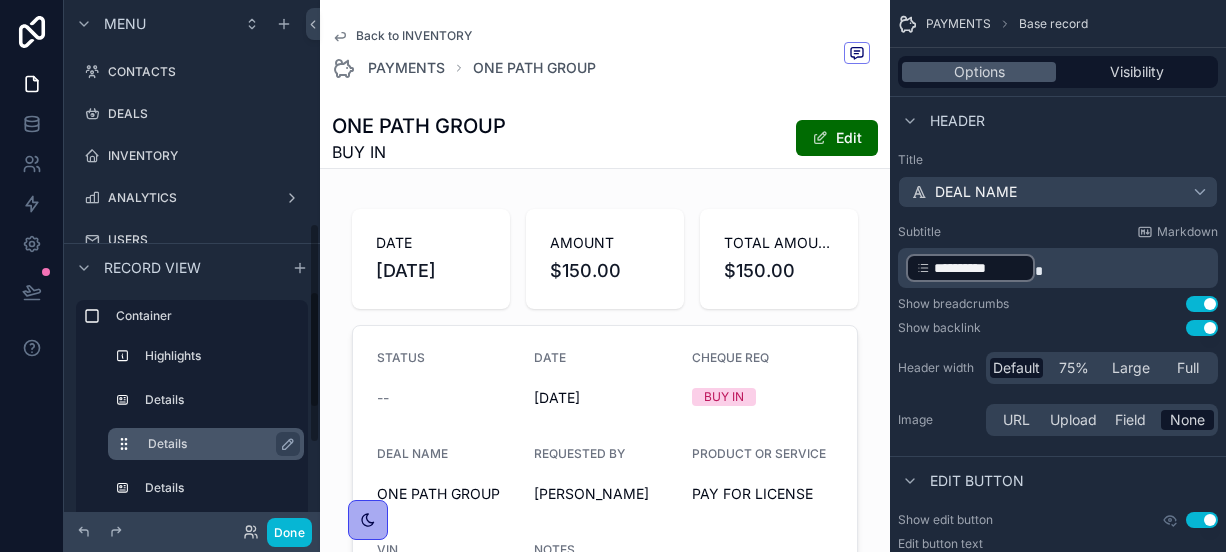 scroll, scrollTop: 632, scrollLeft: 0, axis: vertical 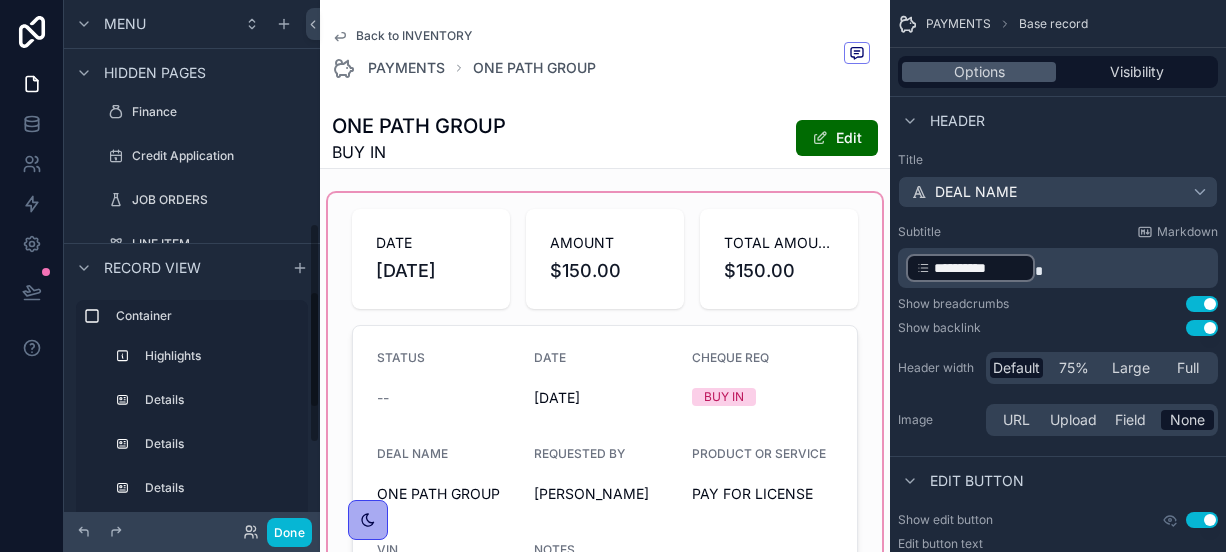 click at bounding box center (605, 715) 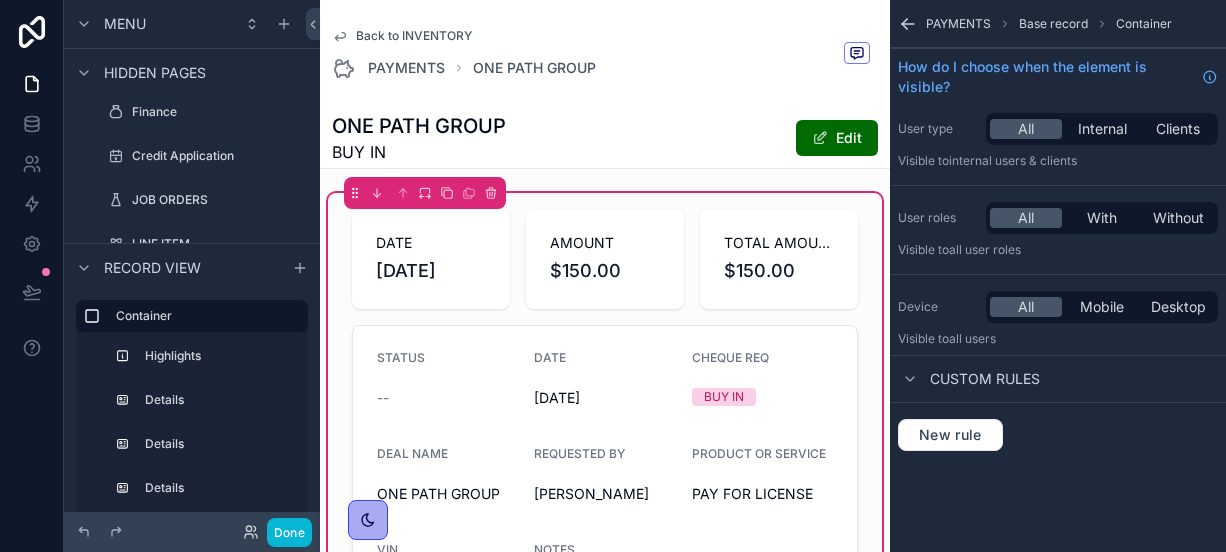 click at bounding box center (605, 478) 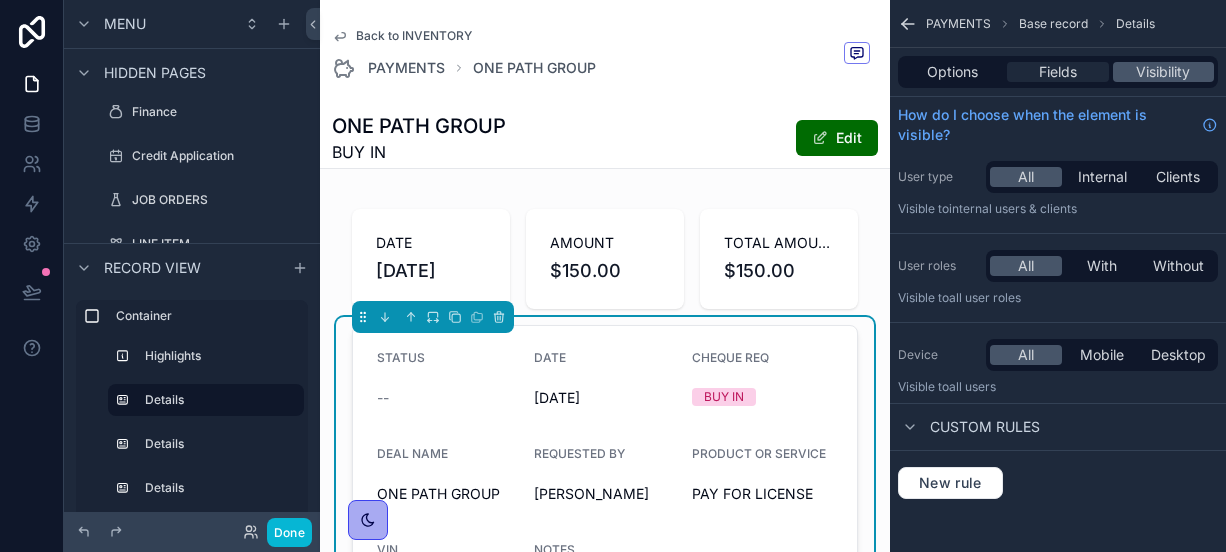click on "Fields" at bounding box center (1058, 72) 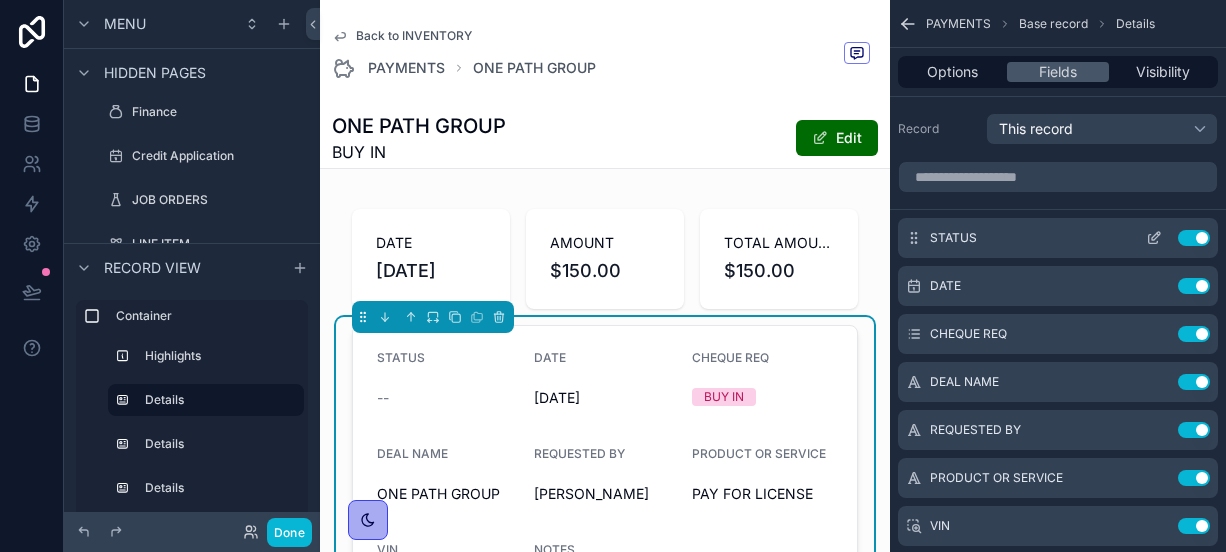 click 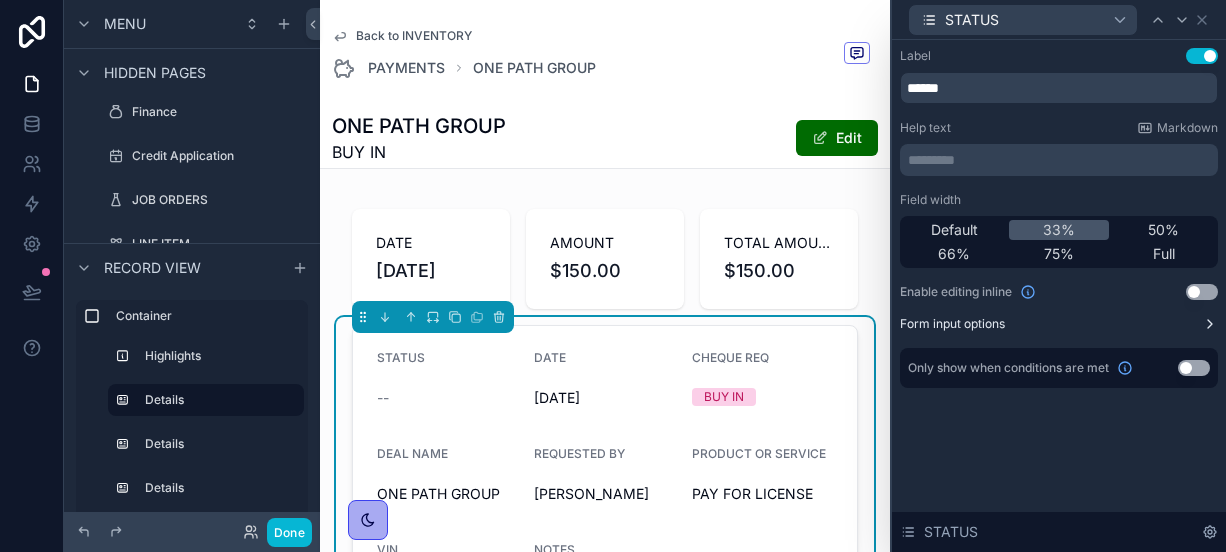 click on "Form input options" at bounding box center [1059, 324] 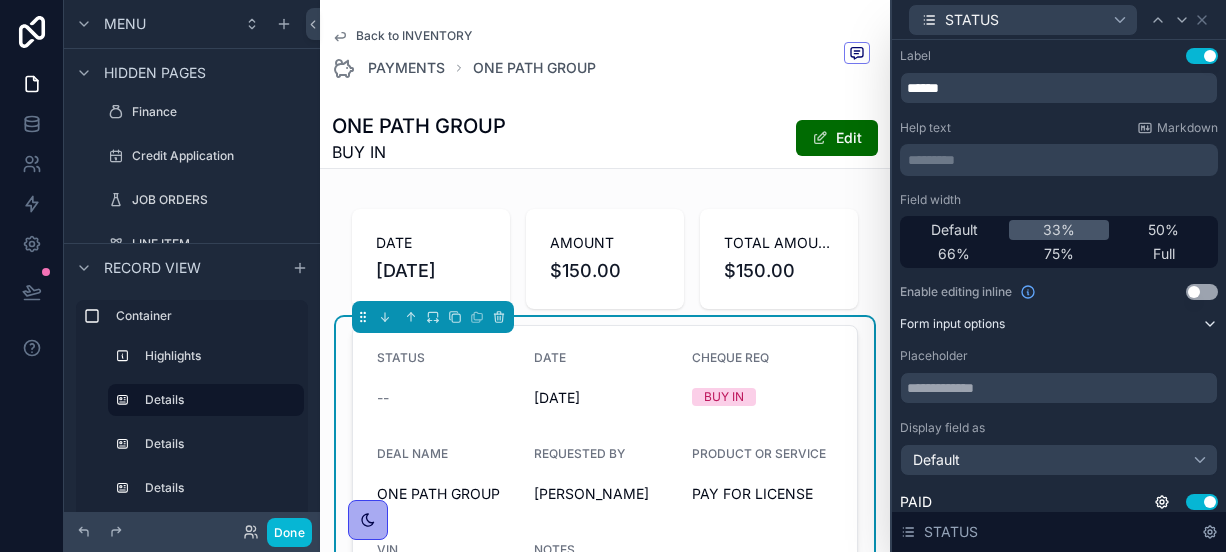 scroll, scrollTop: 121, scrollLeft: 0, axis: vertical 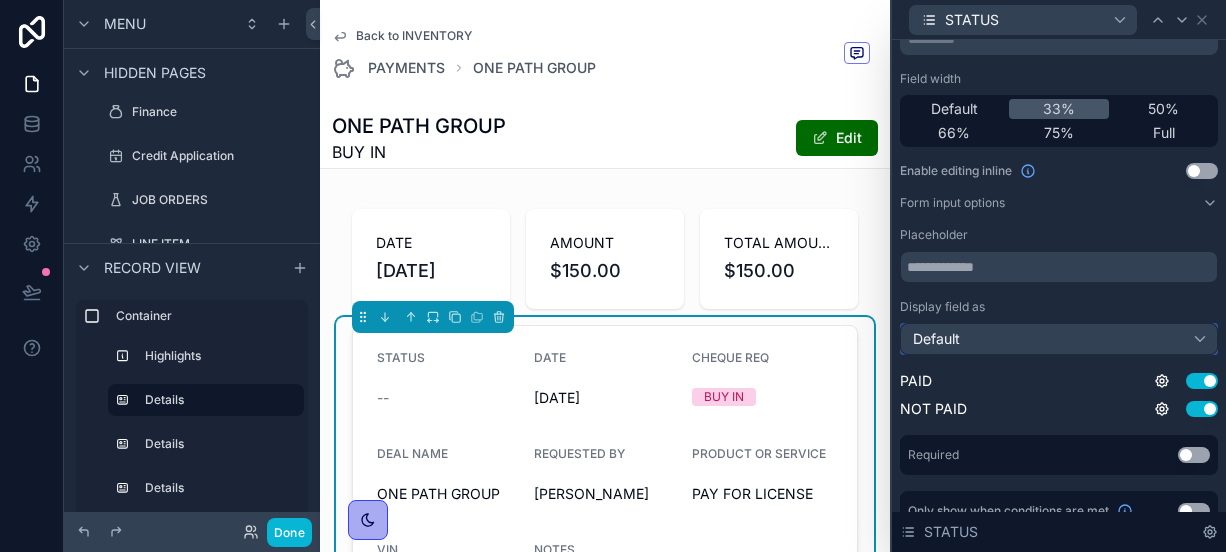 click on "Default" at bounding box center (1059, 339) 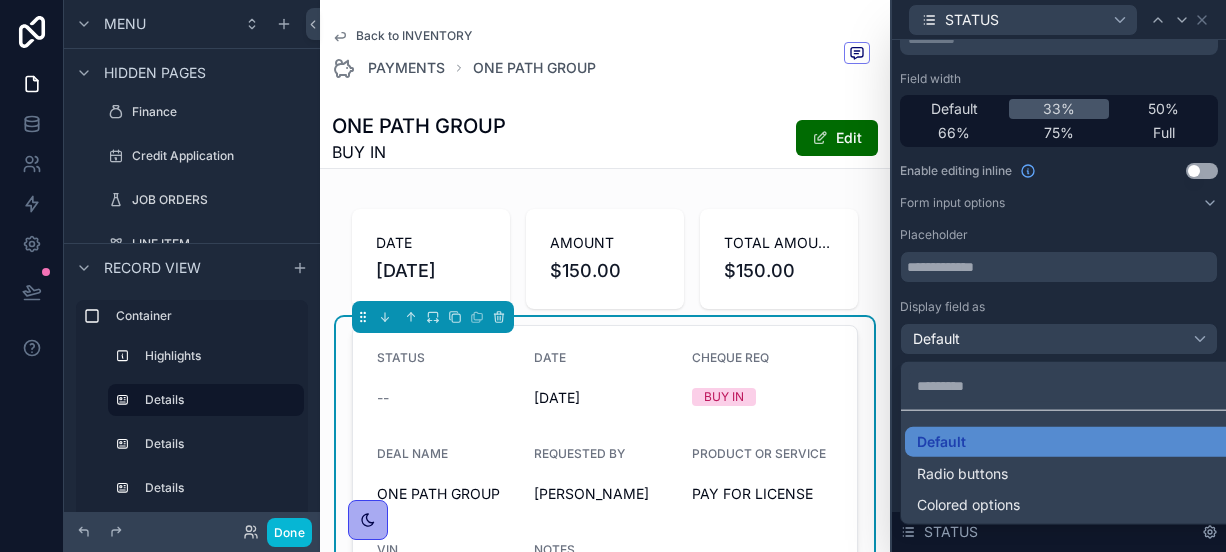 click at bounding box center (1059, 276) 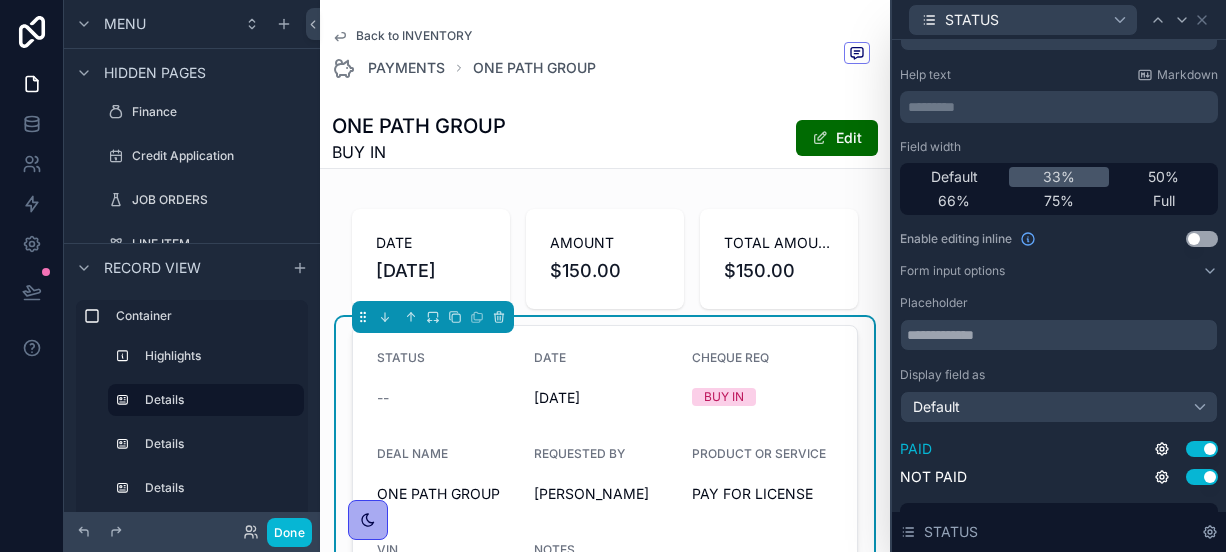 scroll, scrollTop: 0, scrollLeft: 0, axis: both 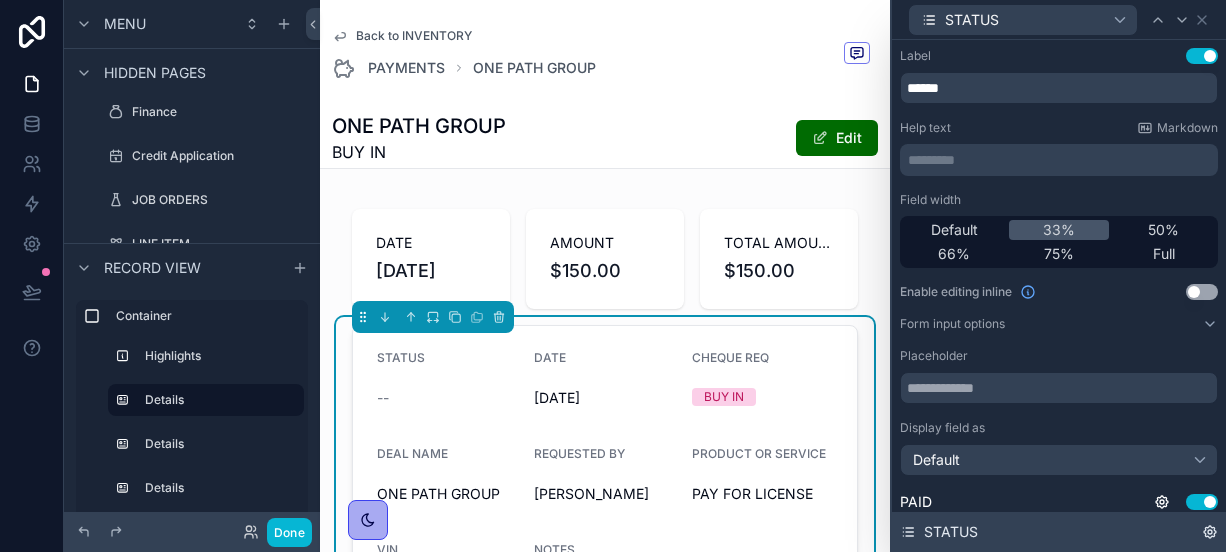 click on "STATUS" at bounding box center (1059, 532) 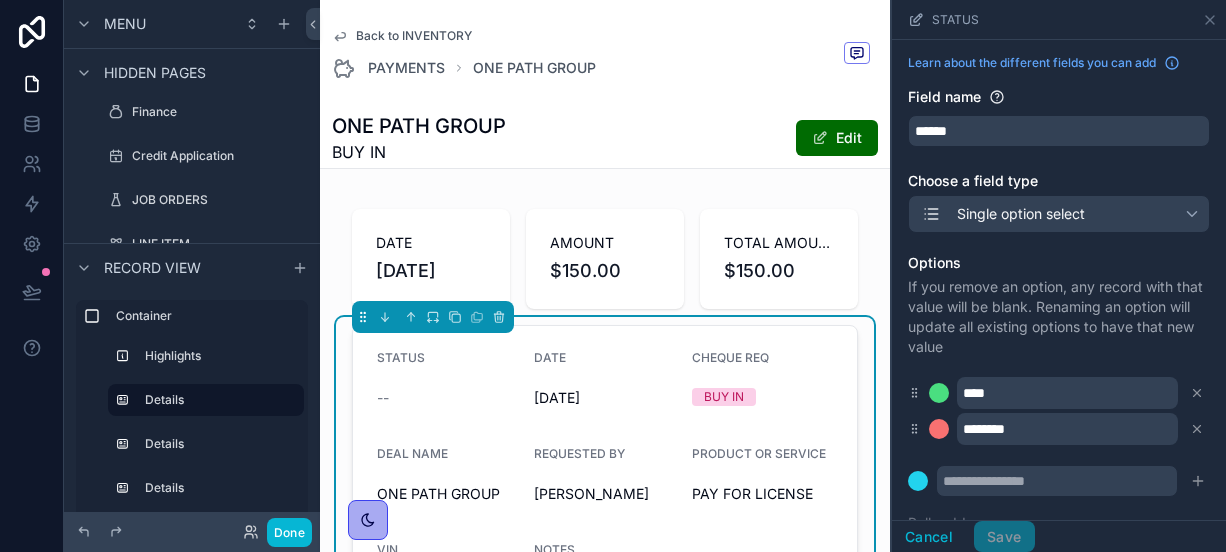 scroll, scrollTop: 0, scrollLeft: 0, axis: both 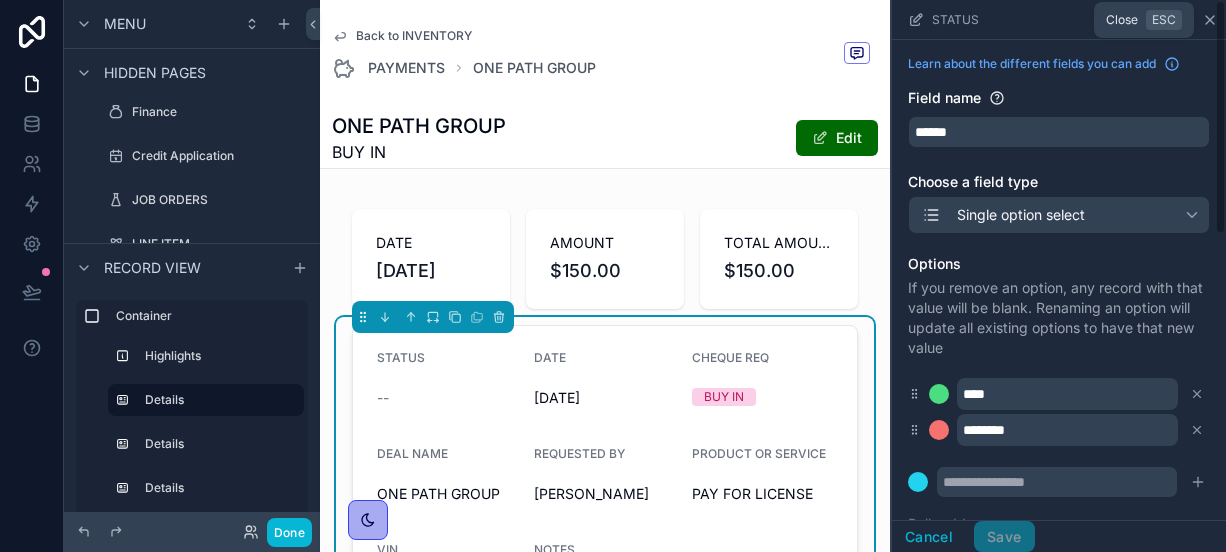 click 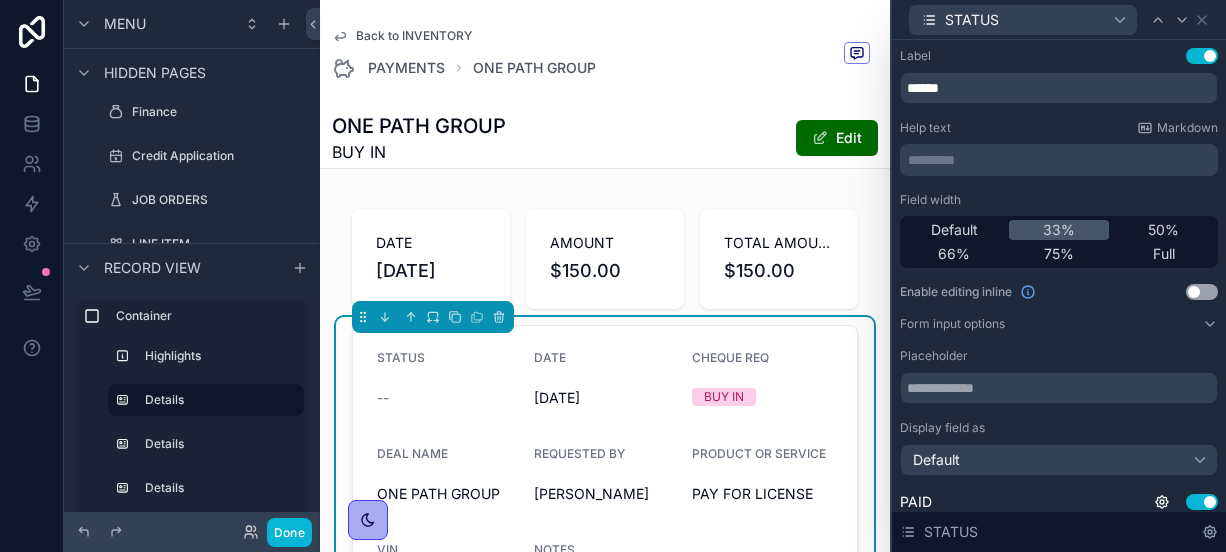 click on "Back to INVENTORY" at bounding box center [414, 36] 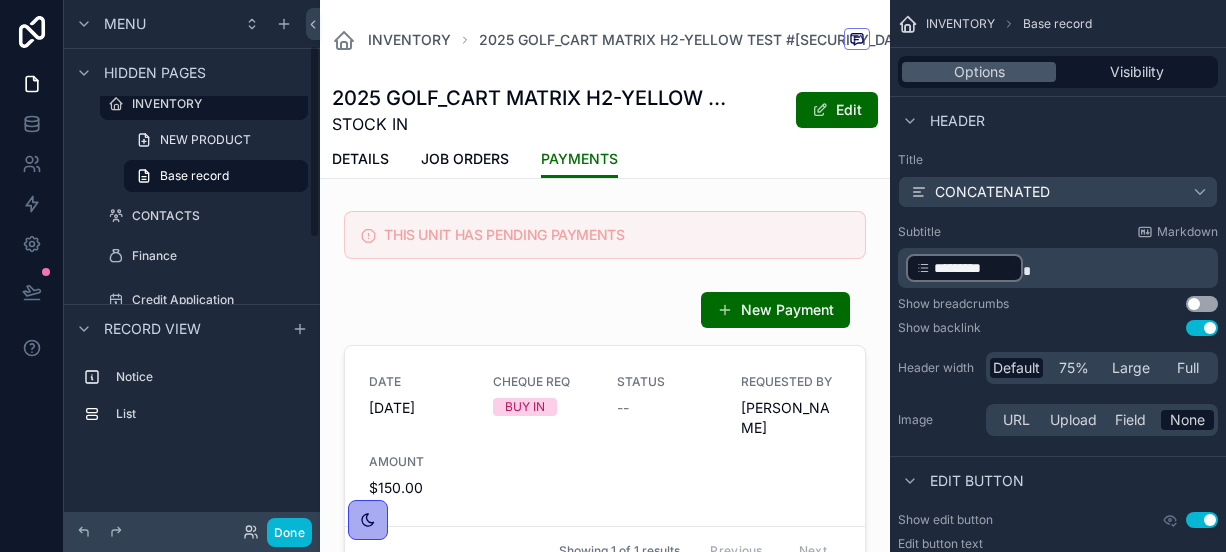 scroll, scrollTop: 124, scrollLeft: 0, axis: vertical 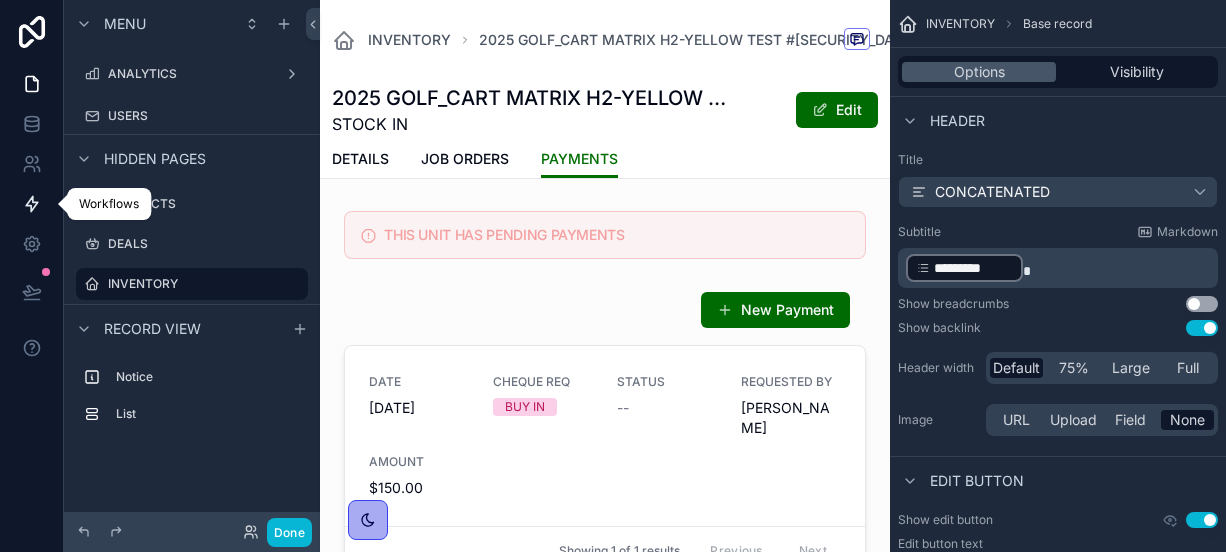 click 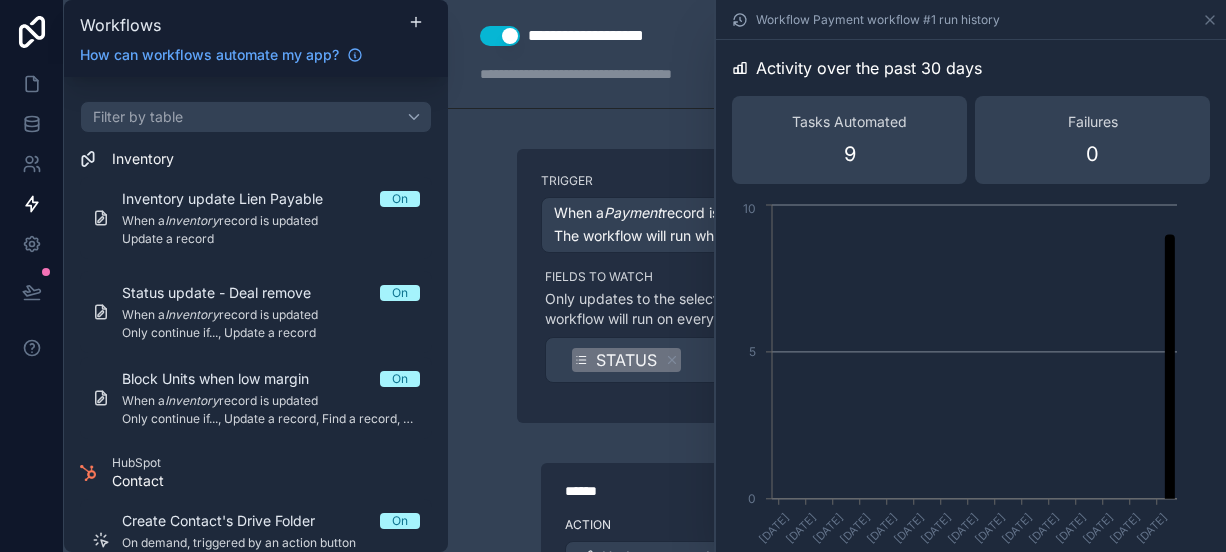 click on "Workflow Payment workflow #1 run history" at bounding box center (971, 20) 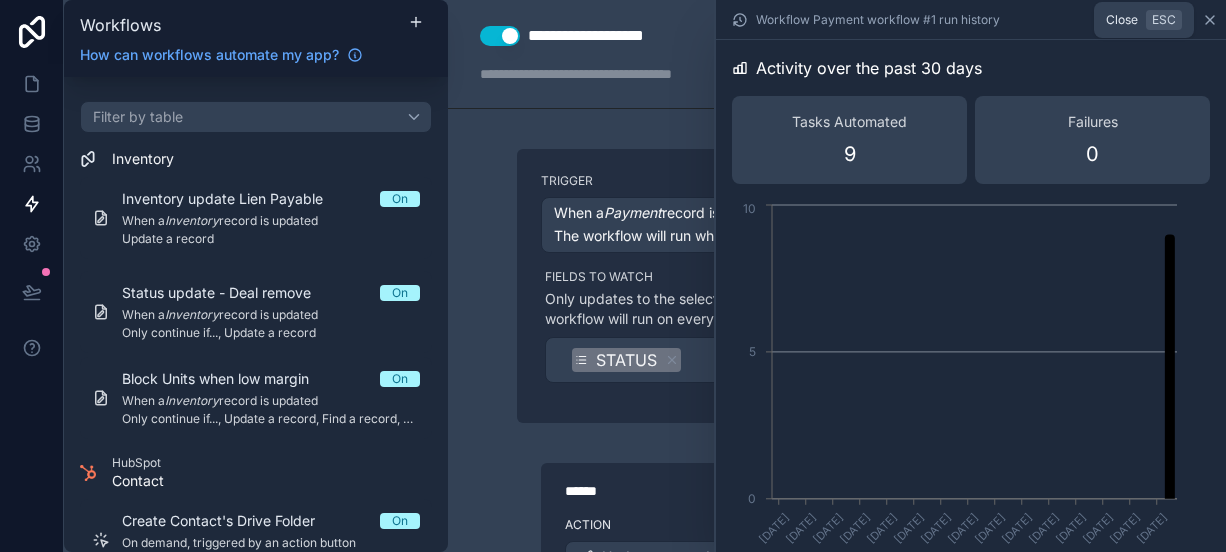 click 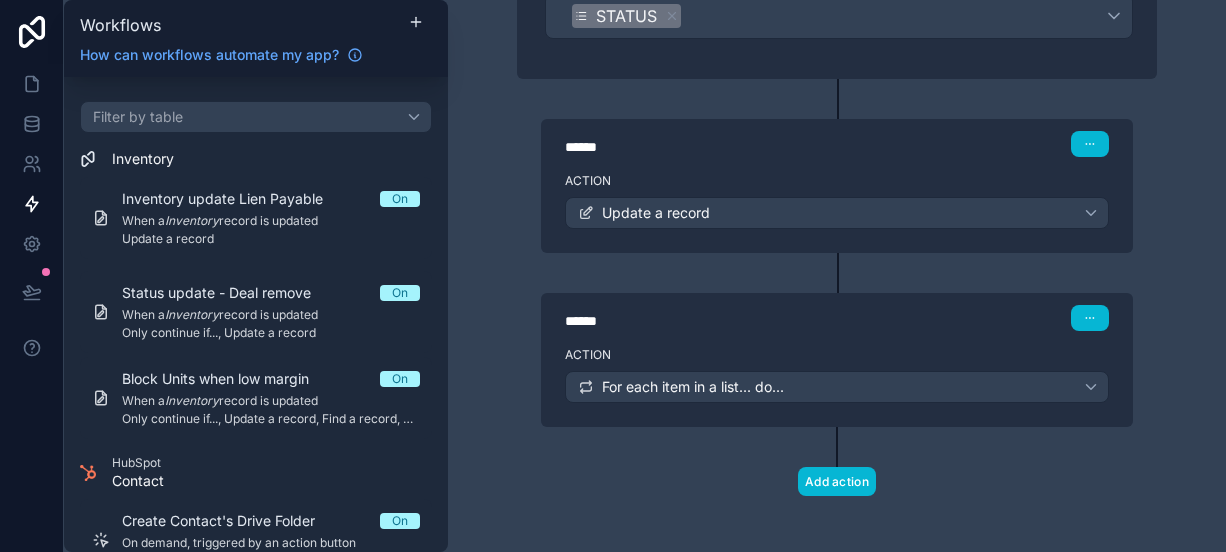 scroll, scrollTop: 348, scrollLeft: 0, axis: vertical 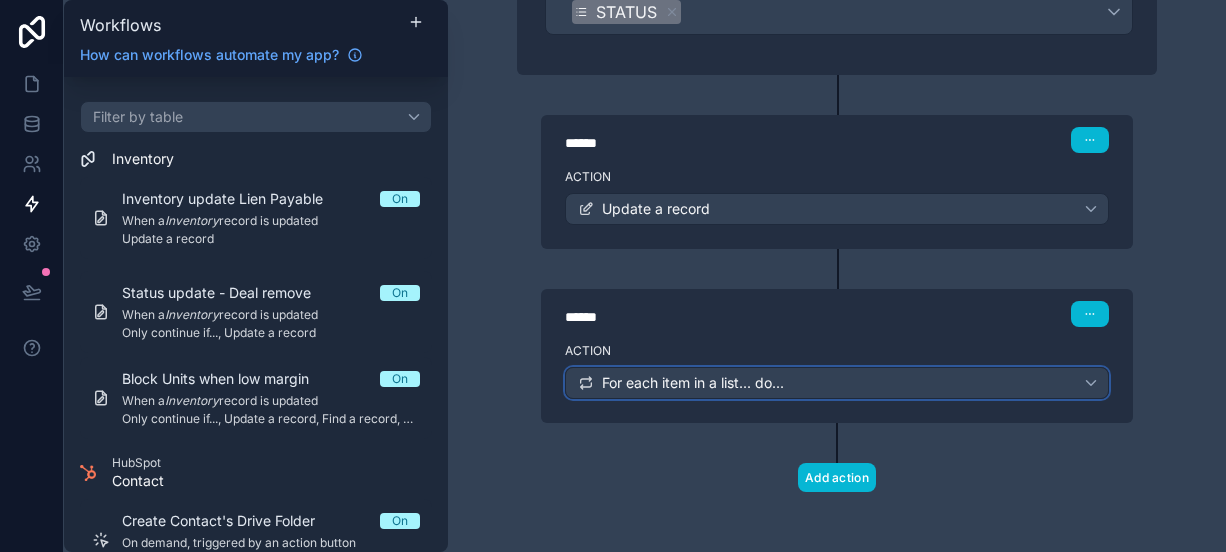 click on "For each item in a list... do..." at bounding box center [837, 383] 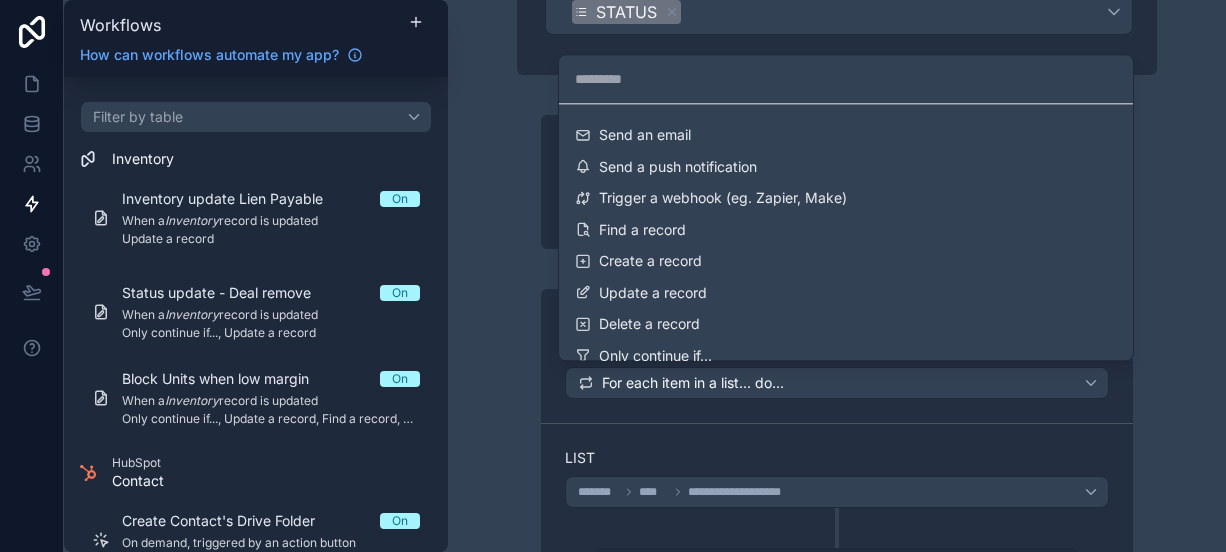 click at bounding box center [613, 276] 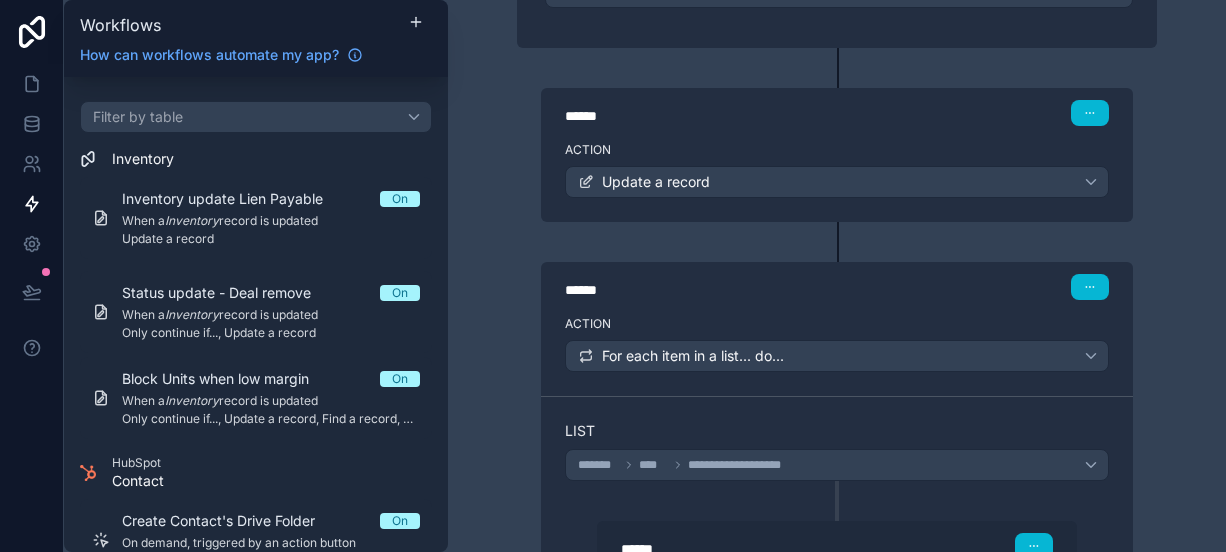 scroll, scrollTop: 386, scrollLeft: 0, axis: vertical 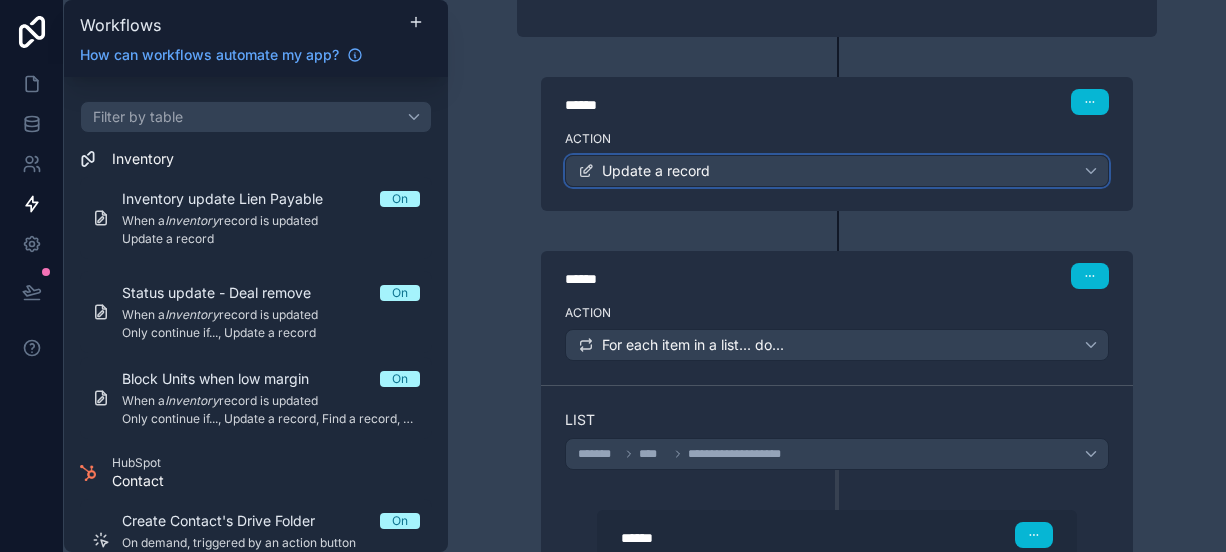 click on "Update a record" at bounding box center [656, 171] 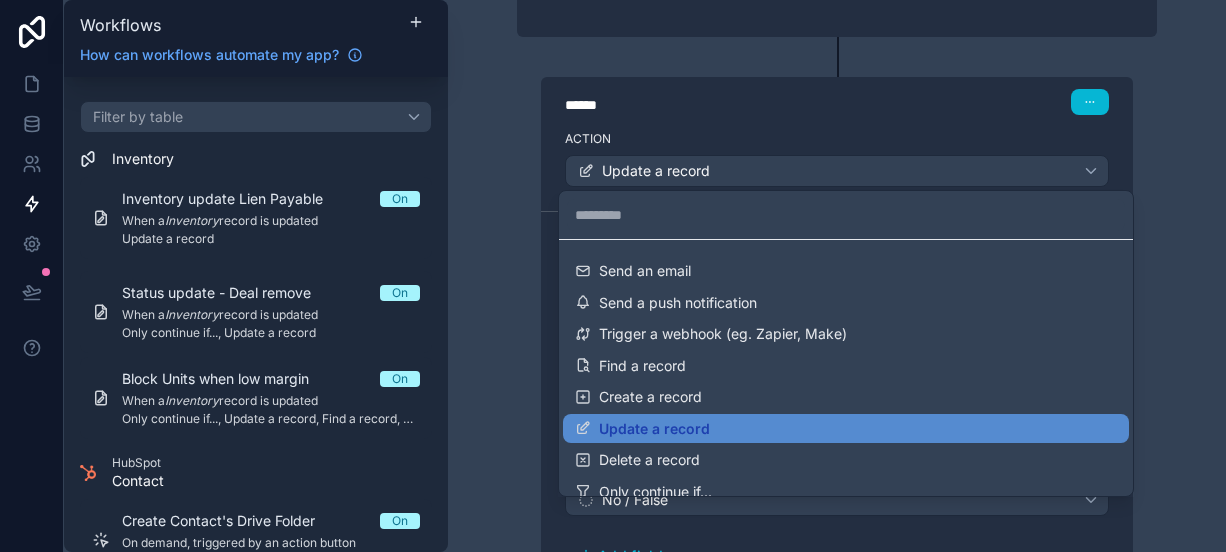 click at bounding box center (613, 276) 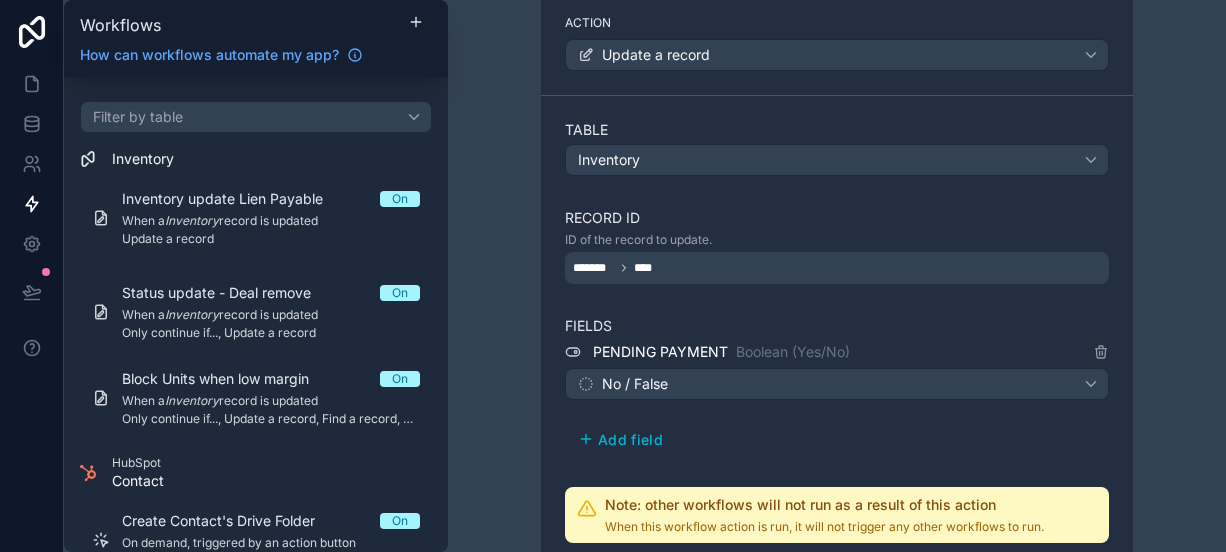 scroll, scrollTop: 414, scrollLeft: 0, axis: vertical 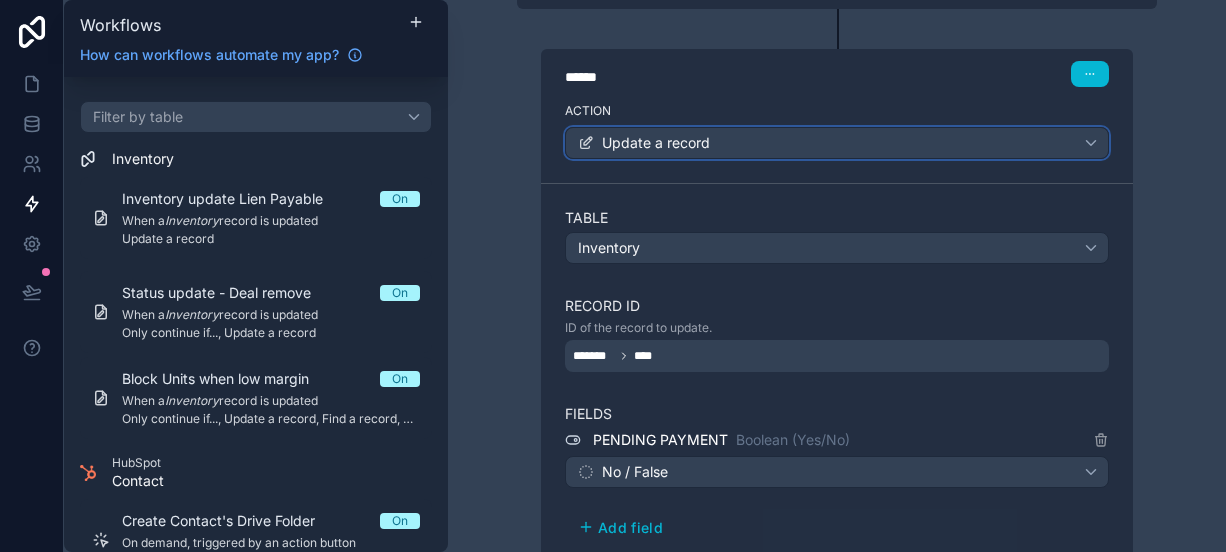 click on "Update a record" at bounding box center [656, 143] 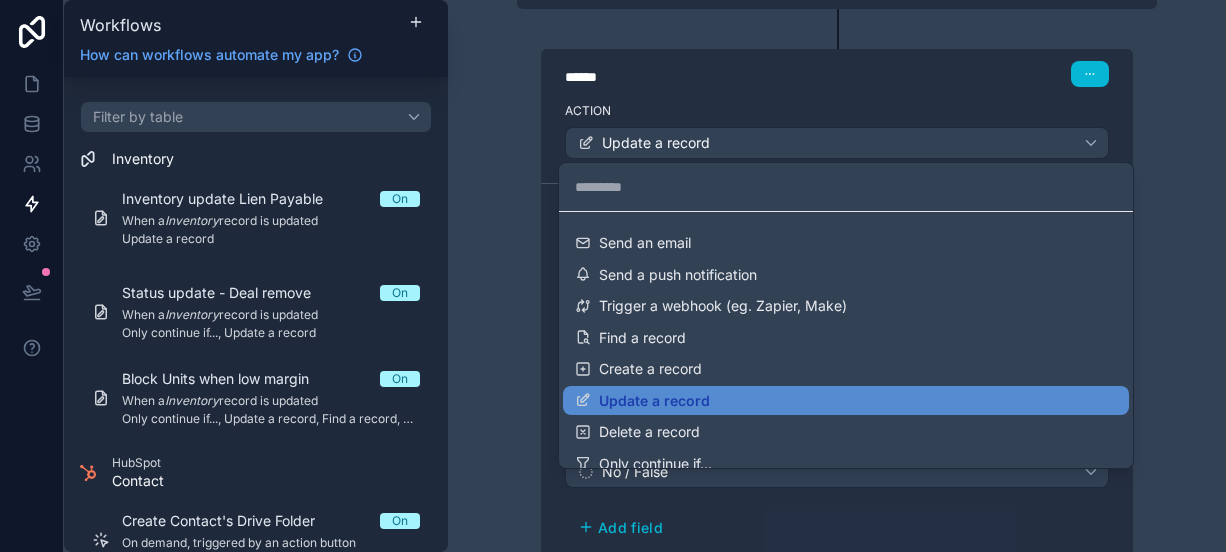 click at bounding box center [613, 276] 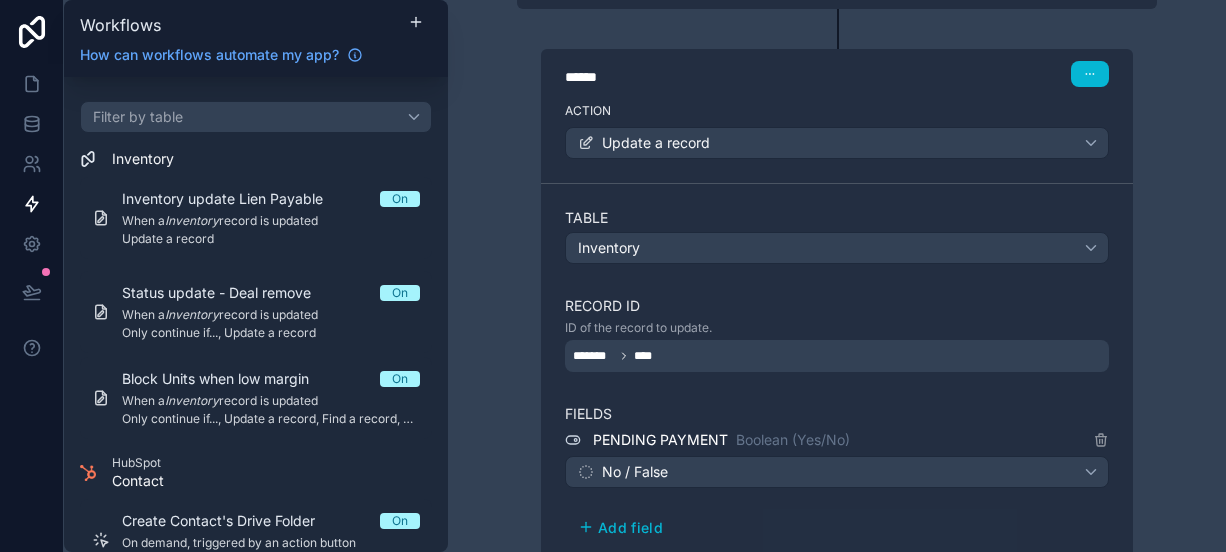 click on "****** Step 1 Action Update a record Table Inventory Record ID ID of the record to update. ******* **** Fields PENDING PAYMENT Boolean (Yes/No) No / False Add field Note: other workflows will not run as a result of this action When this workflow action is run, it will not trigger any other workflows to run. Done" at bounding box center (837, 359) 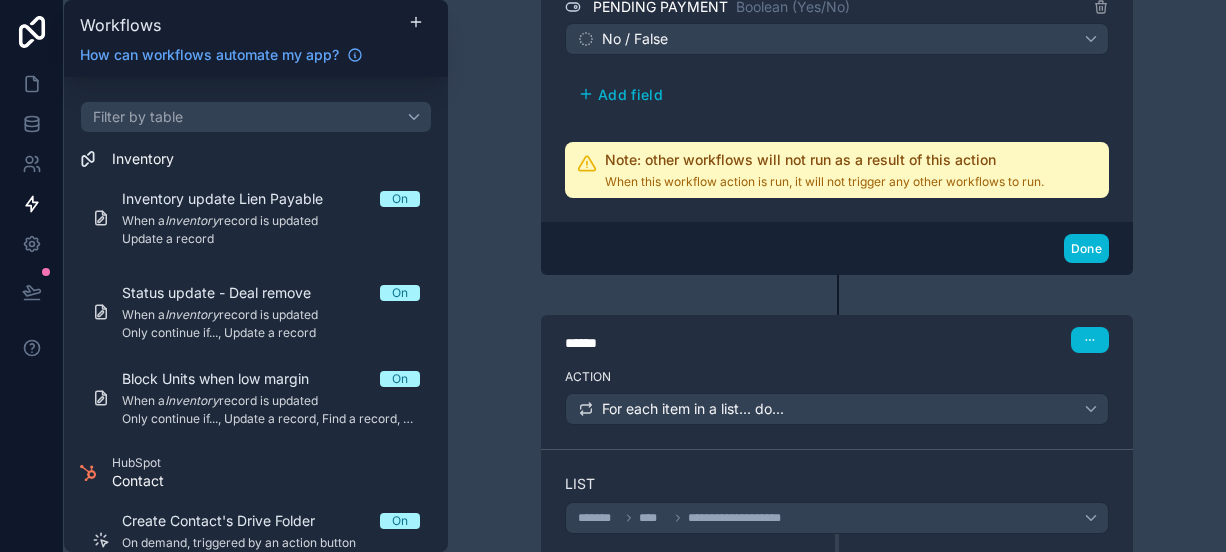 scroll, scrollTop: 848, scrollLeft: 0, axis: vertical 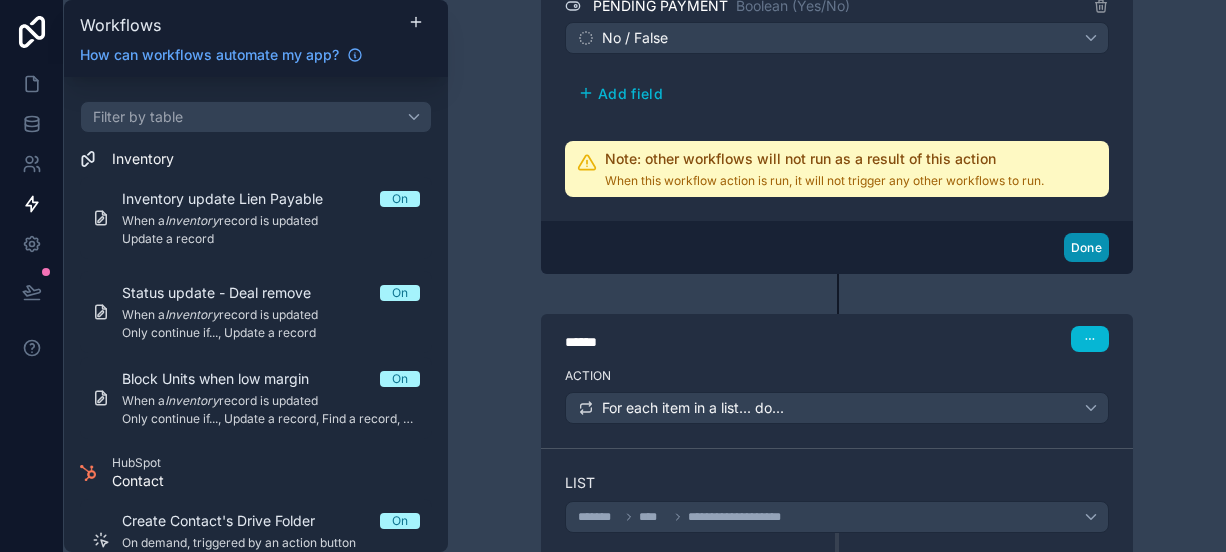 click on "Done" at bounding box center [1086, 247] 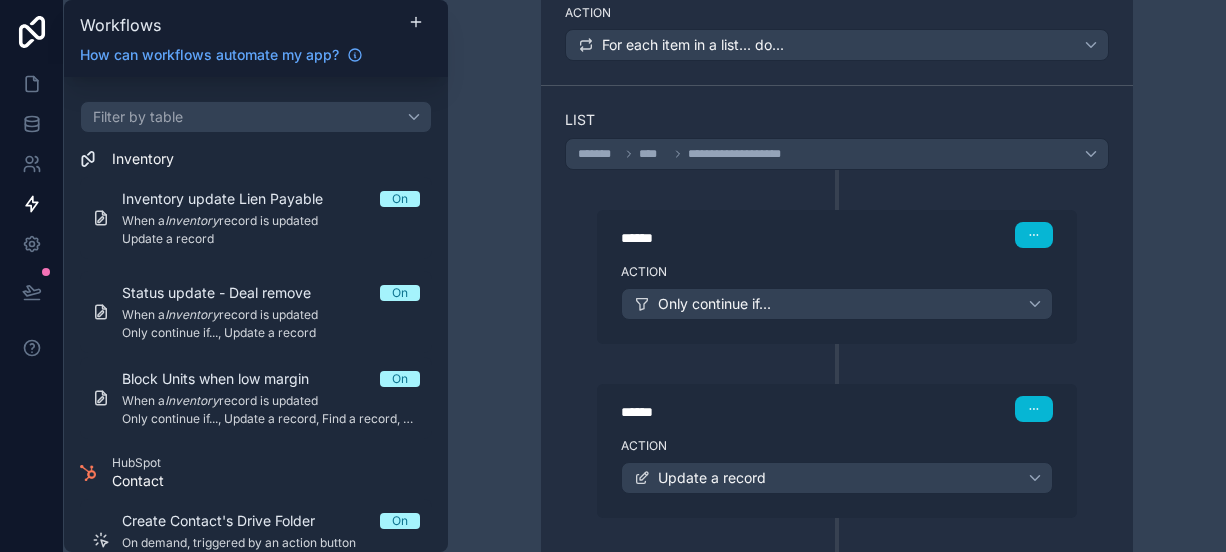 scroll, scrollTop: 786, scrollLeft: 0, axis: vertical 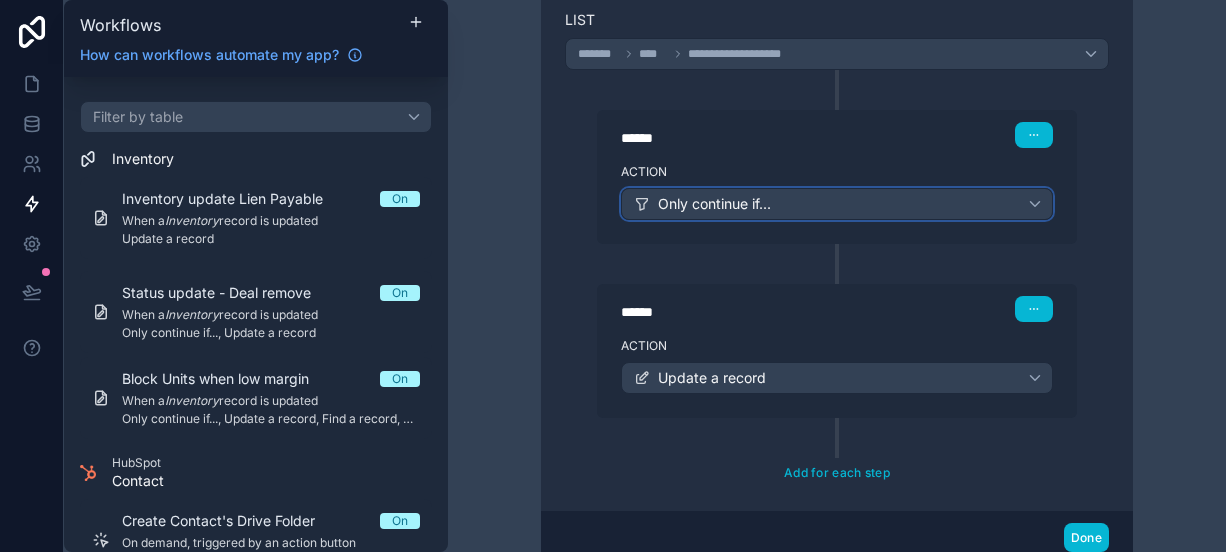 click on "Only continue if..." at bounding box center [714, 204] 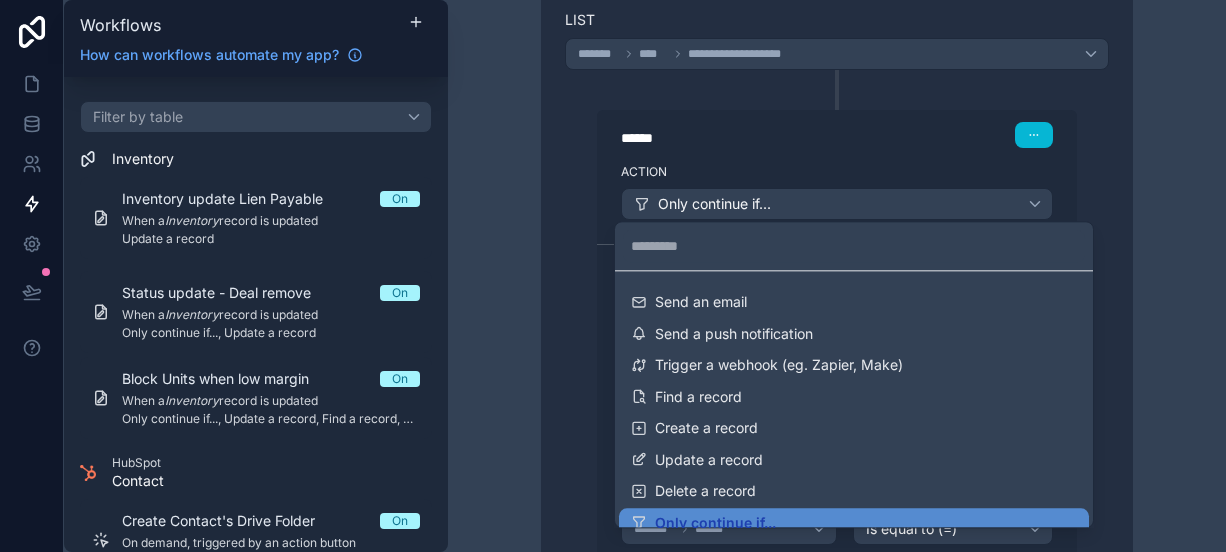 click at bounding box center [613, 276] 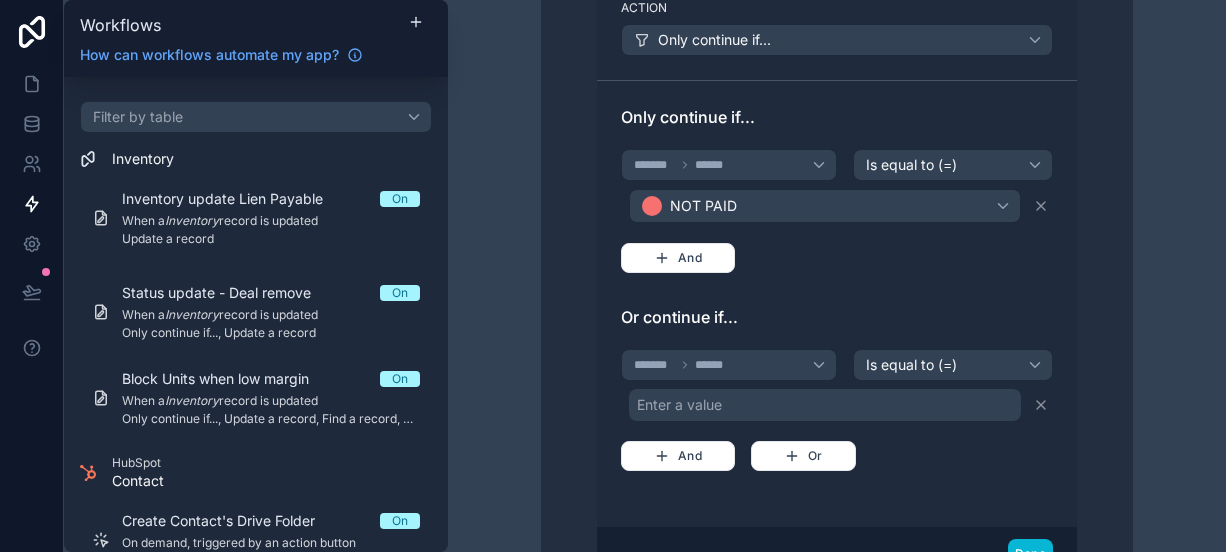 scroll, scrollTop: 965, scrollLeft: 0, axis: vertical 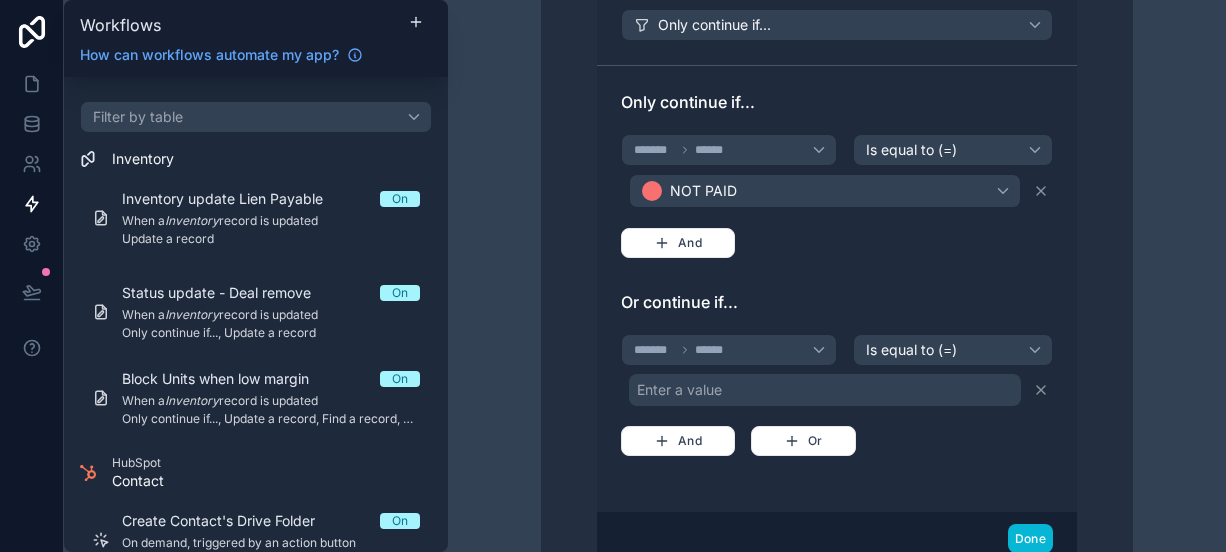 click on "Enter a value" at bounding box center (825, 390) 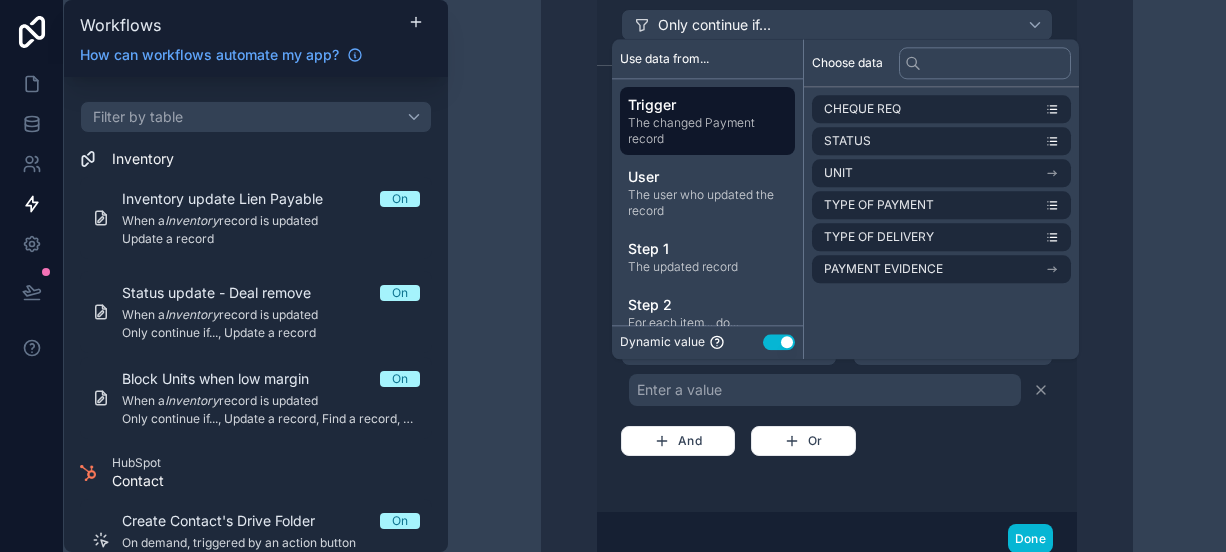 click on "Use setting" at bounding box center [779, 343] 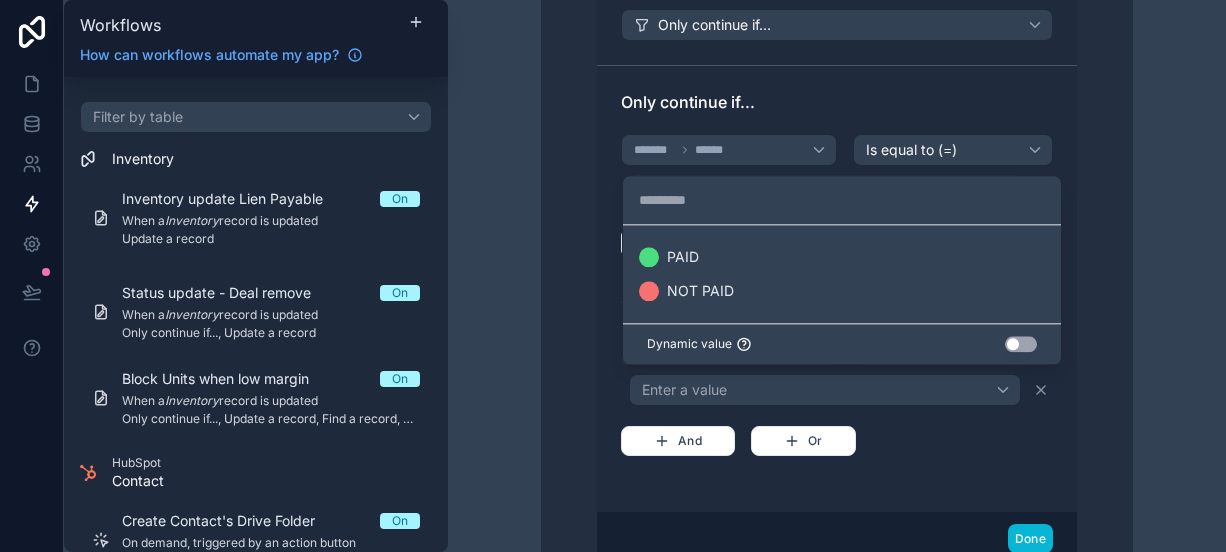 click on "Use setting" at bounding box center (1021, 344) 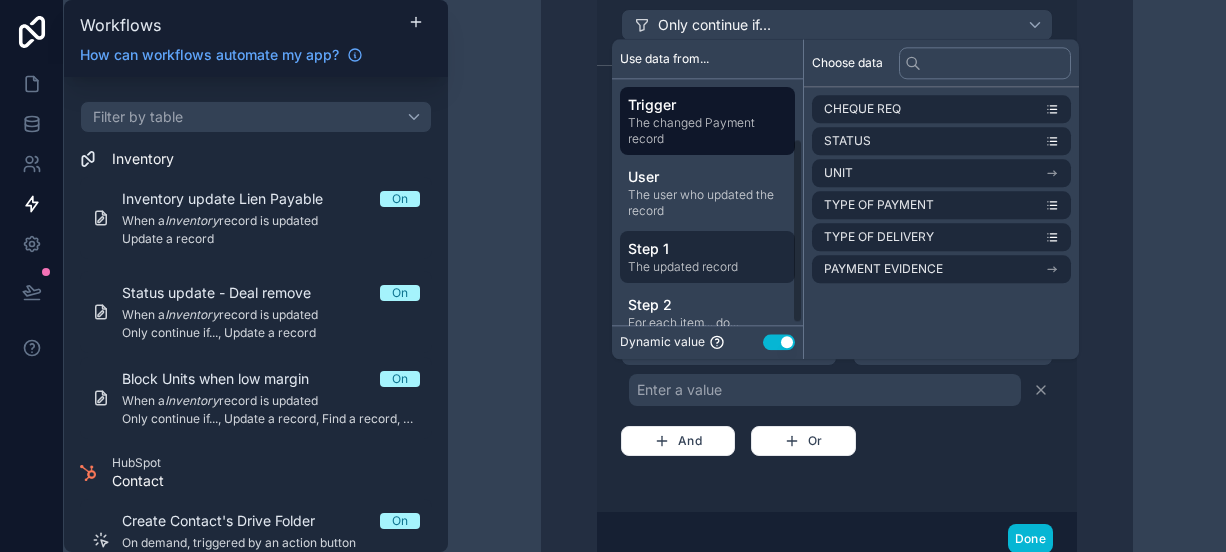 scroll, scrollTop: 78, scrollLeft: 0, axis: vertical 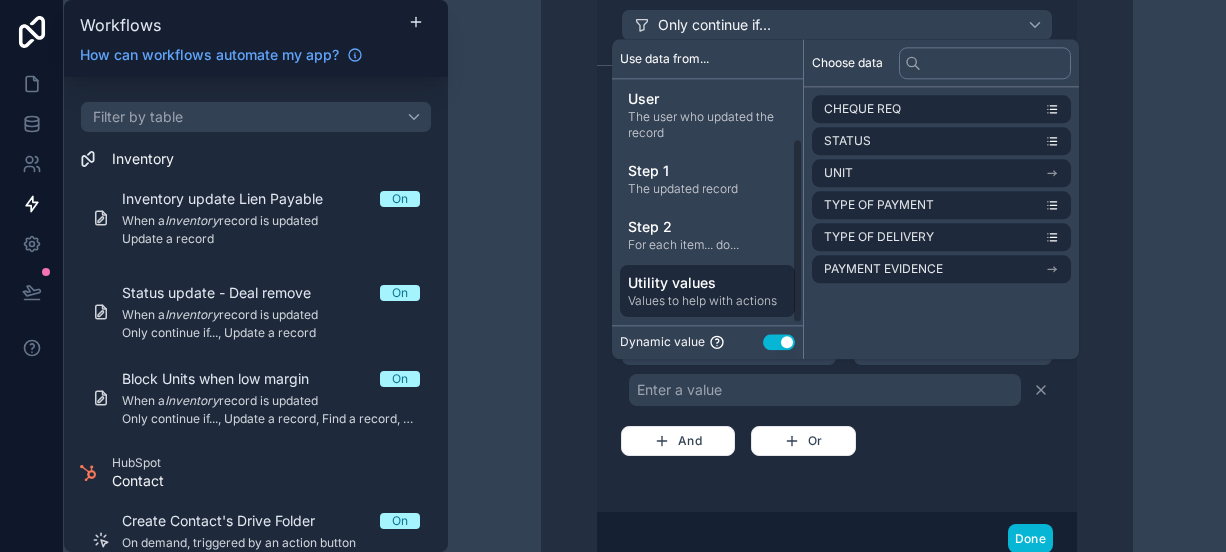 click on "Utility values" at bounding box center (707, 284) 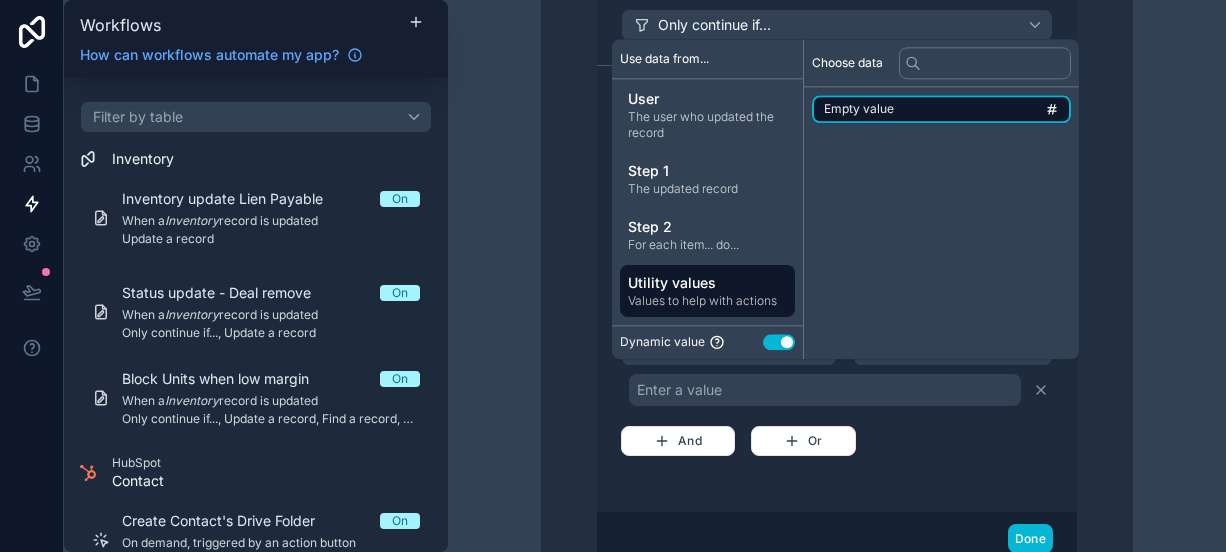 click on "Empty value" at bounding box center [859, 109] 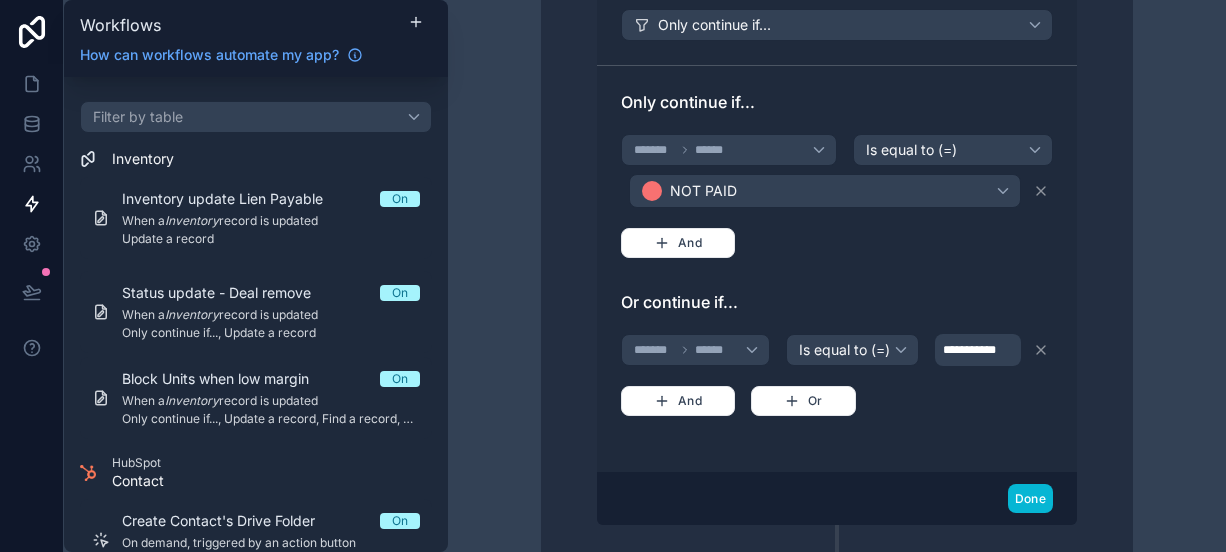 click on "**********" at bounding box center (837, 369) 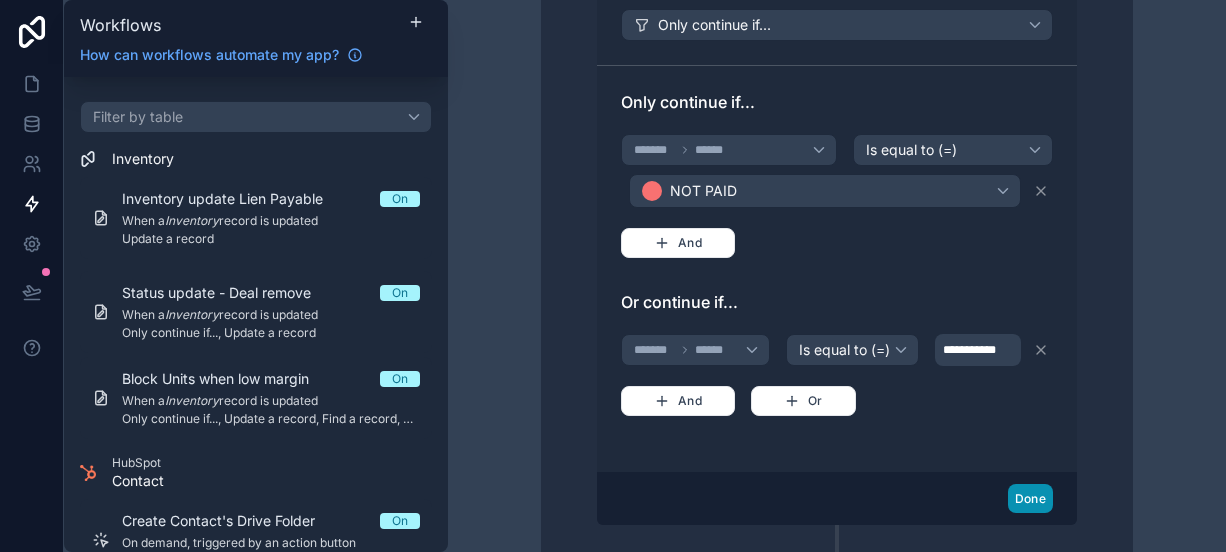 click on "Done" at bounding box center [1030, 498] 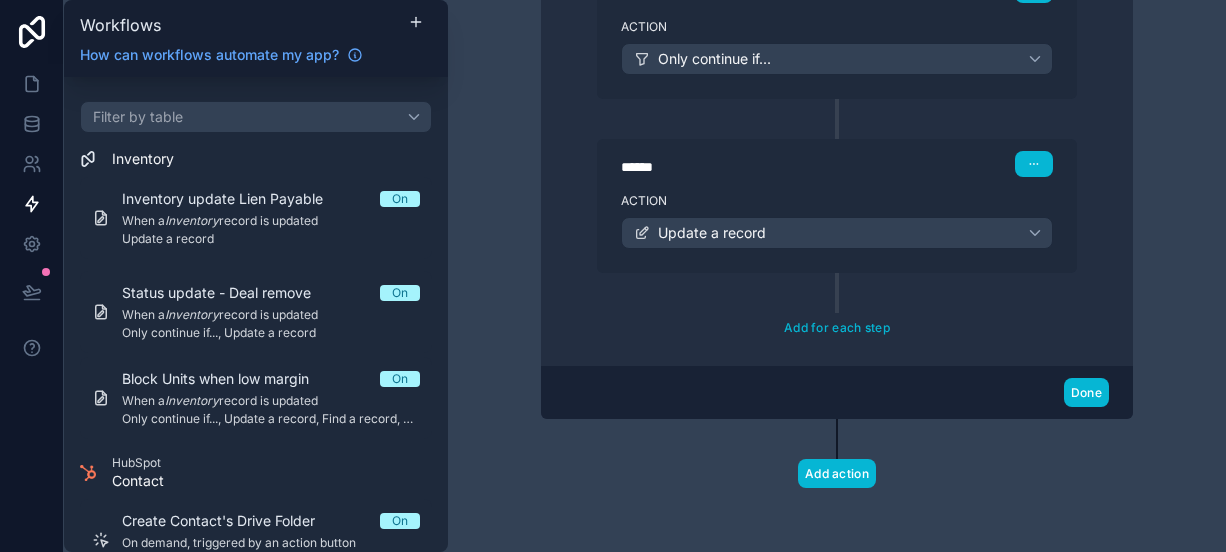 scroll, scrollTop: 924, scrollLeft: 0, axis: vertical 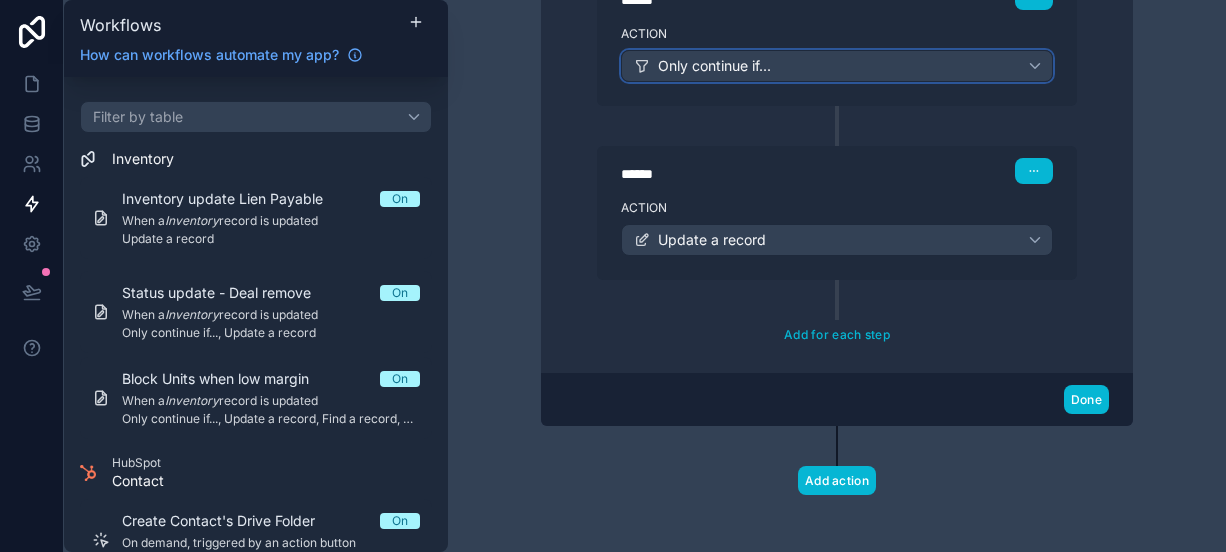 click on "Only continue if..." at bounding box center [714, 66] 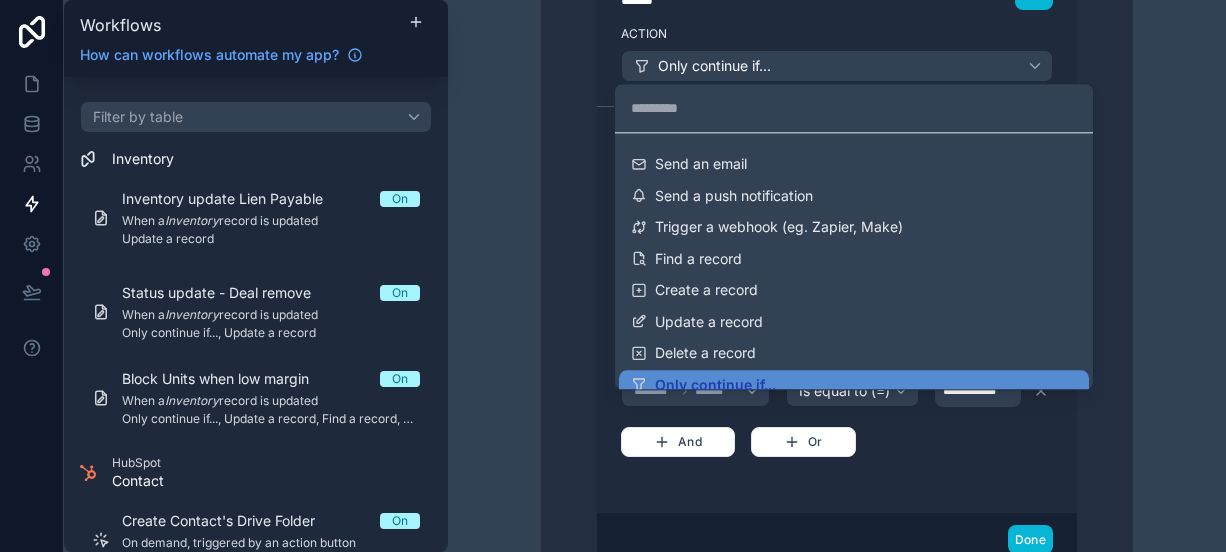 click on "Send an email Send a push notification Trigger a webhook (eg. Zapier, Make) Find a record Create a record Update a record Delete a record Only continue if... For each item in a list... do... Deactivate a user Reactivate a user Send an invitation email Record comments Build workflows with OpenAI's powerful GPT models Send messages to Slack Generate a document with DocsAutomator" at bounding box center [854, 261] 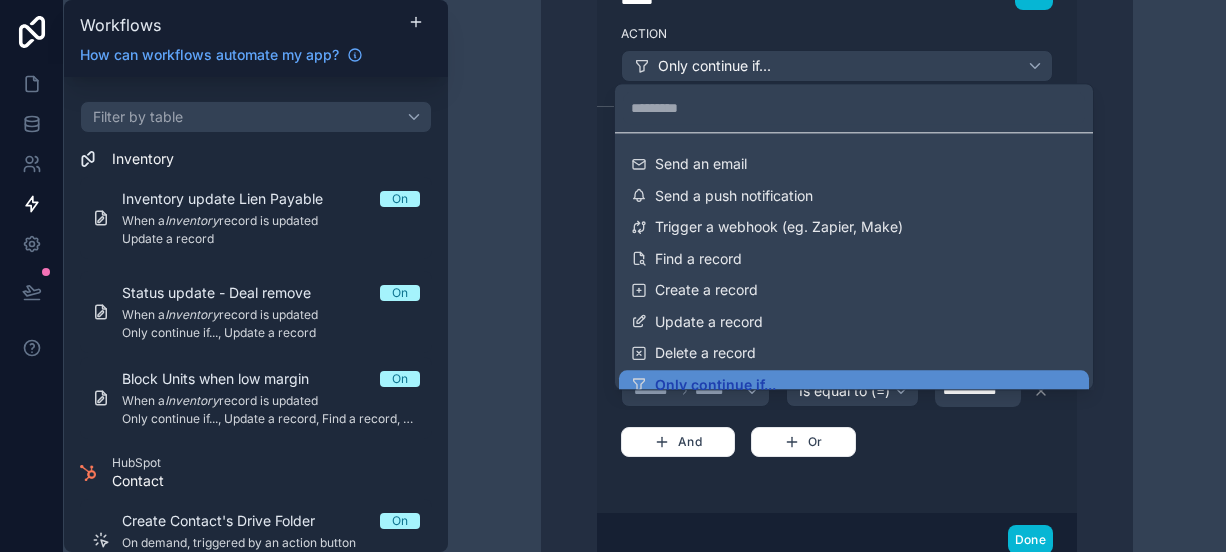 click at bounding box center [613, 276] 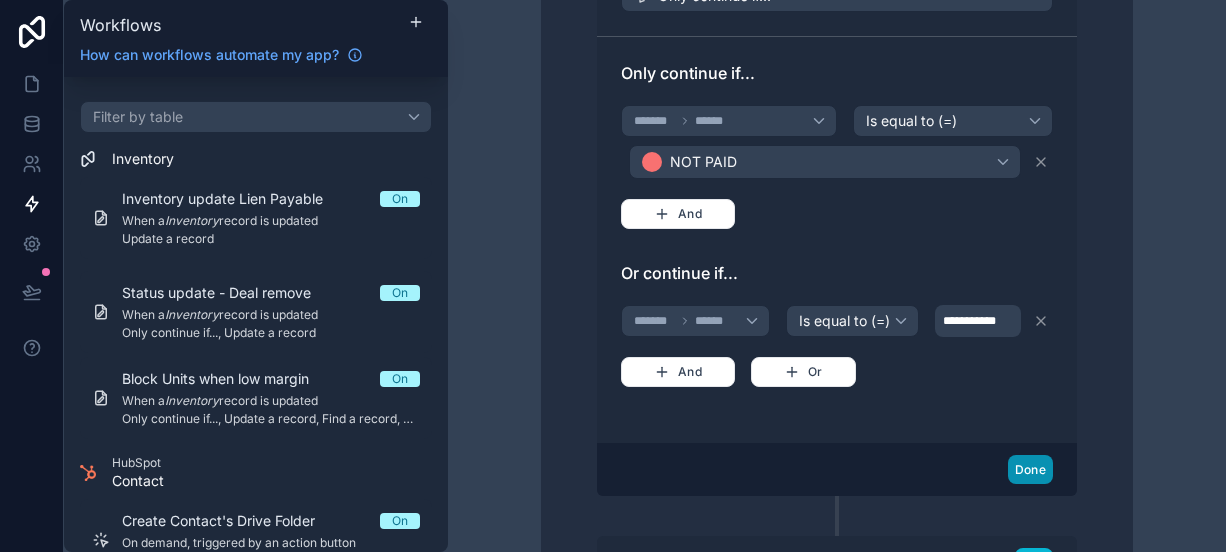click on "Done" at bounding box center [1030, 469] 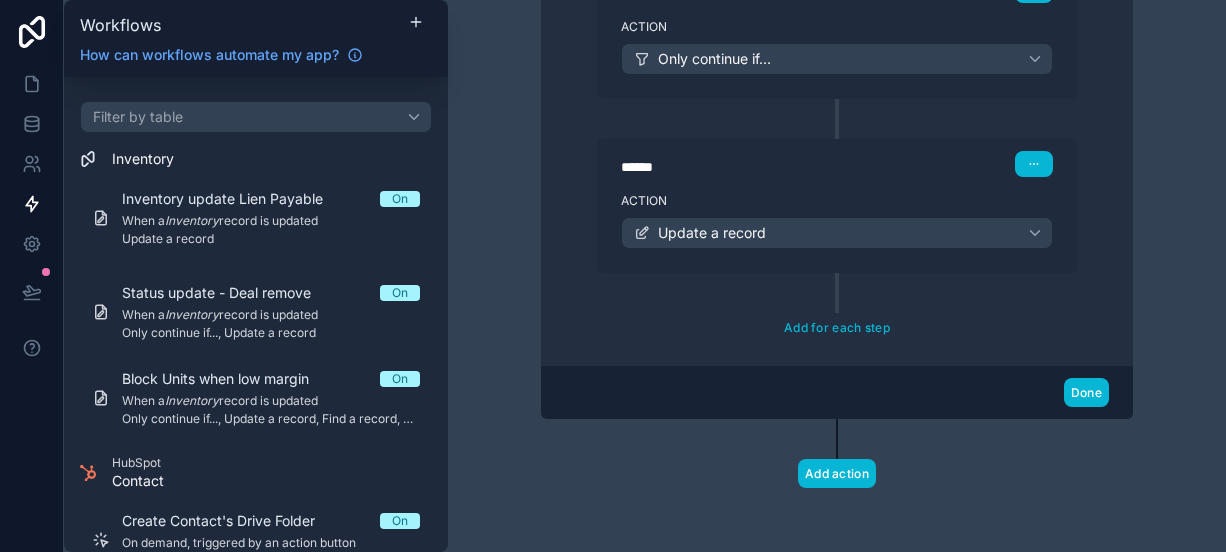 scroll, scrollTop: 924, scrollLeft: 0, axis: vertical 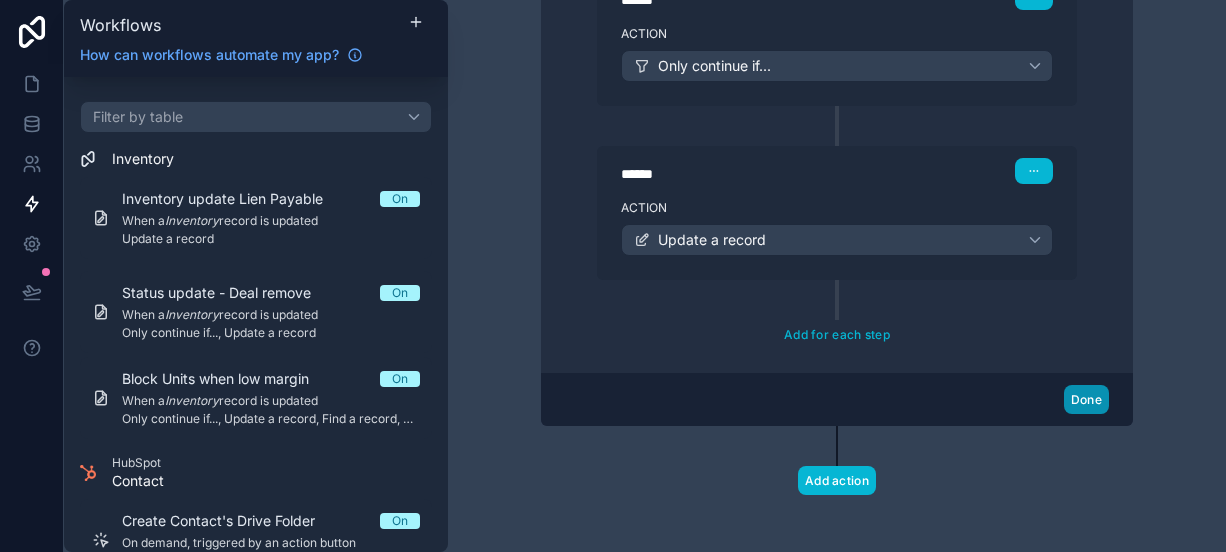 click on "Done" at bounding box center (1086, 399) 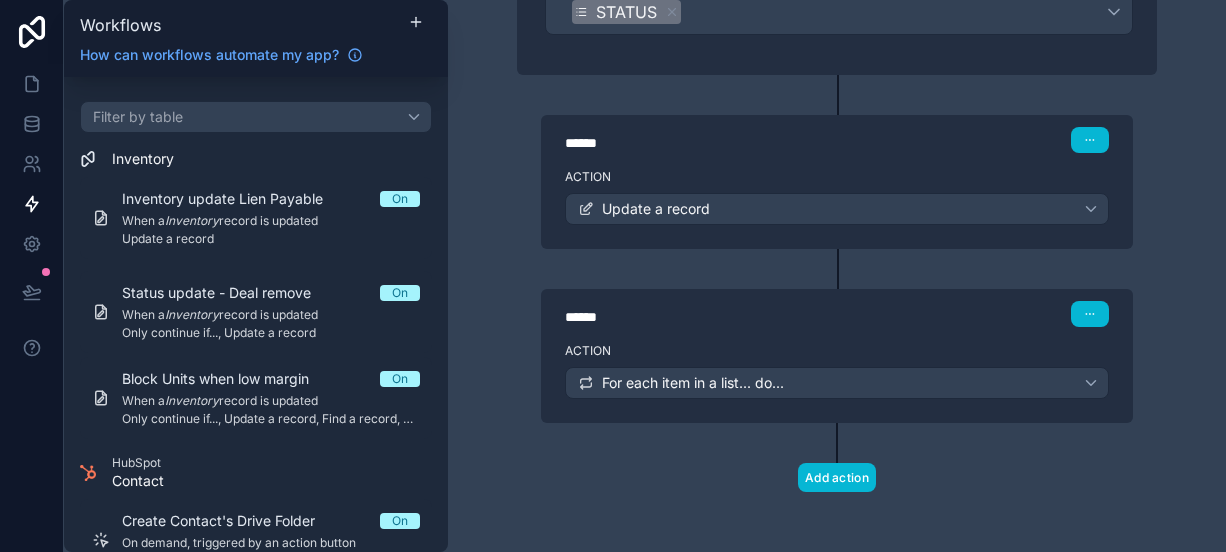 scroll, scrollTop: 0, scrollLeft: 0, axis: both 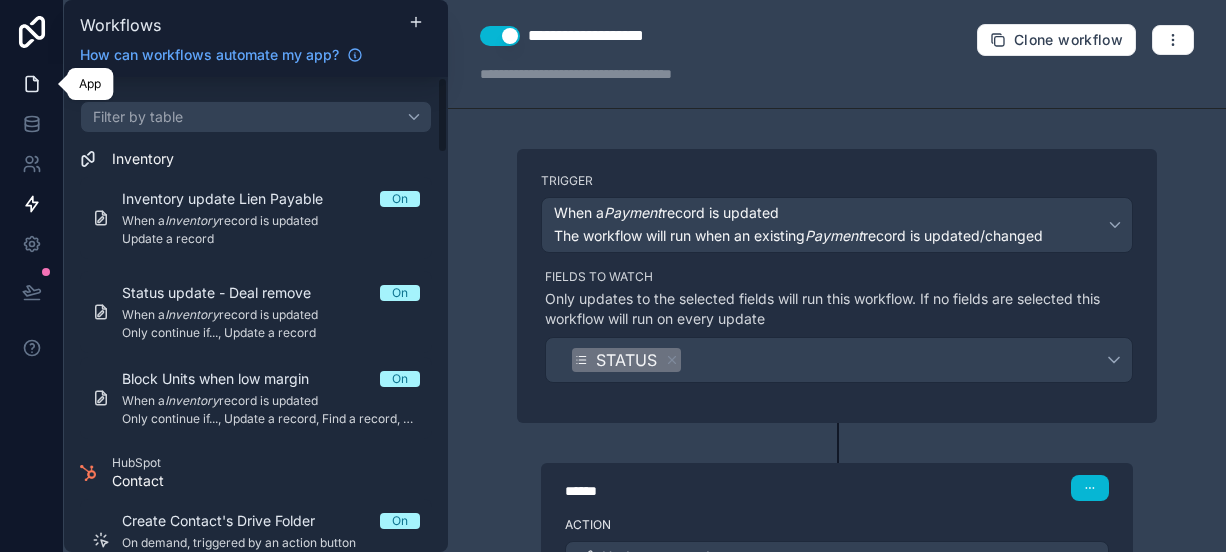 click at bounding box center (31, 84) 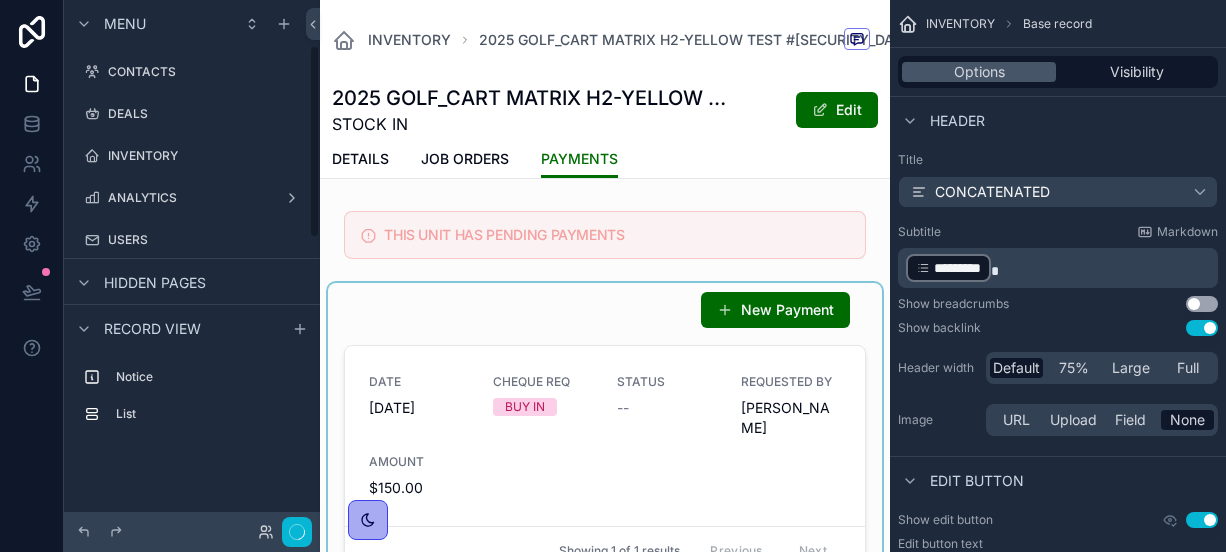 scroll, scrollTop: 124, scrollLeft: 0, axis: vertical 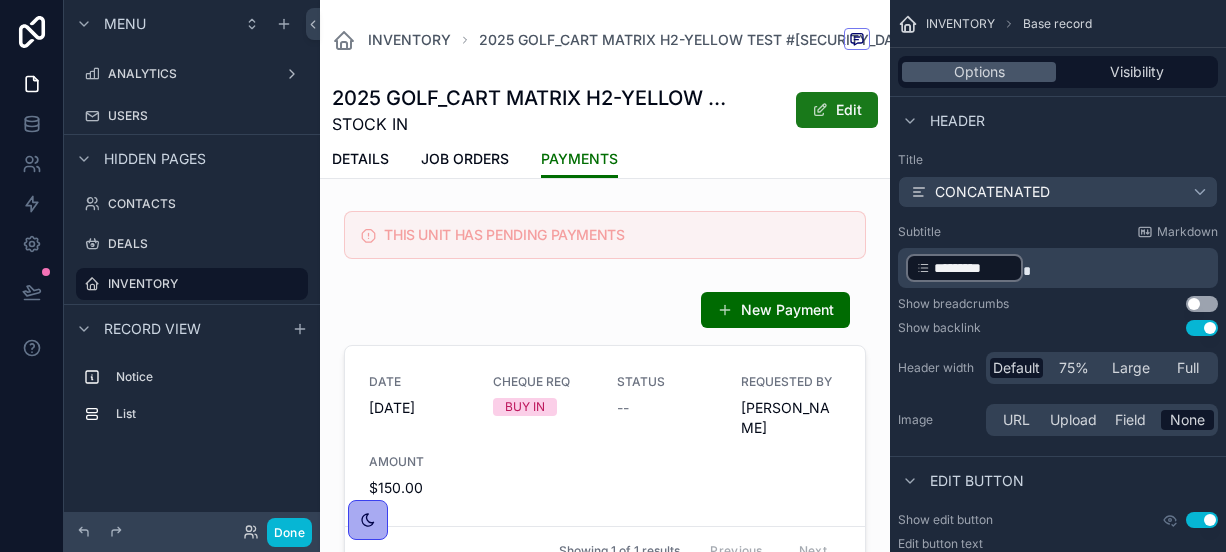 click on "Edit" at bounding box center [837, 110] 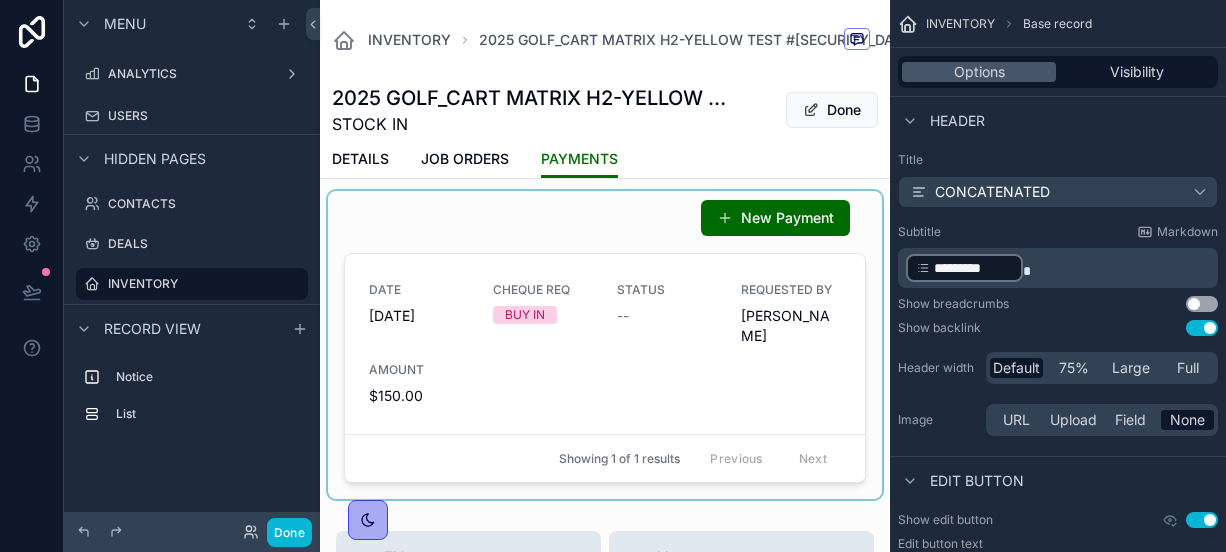 scroll, scrollTop: 94, scrollLeft: 0, axis: vertical 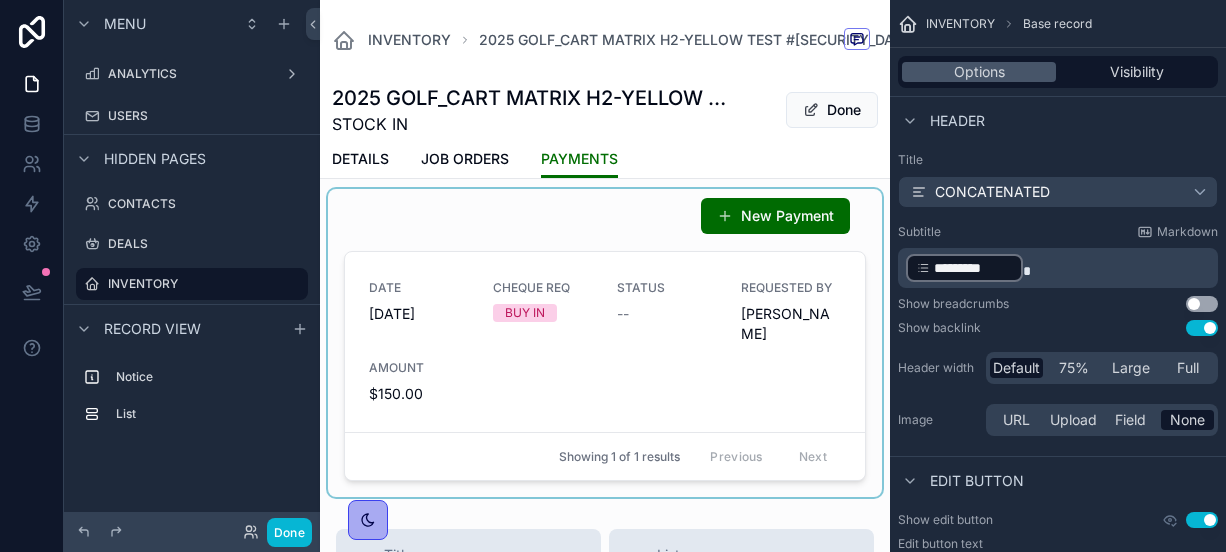 click at bounding box center (605, 343) 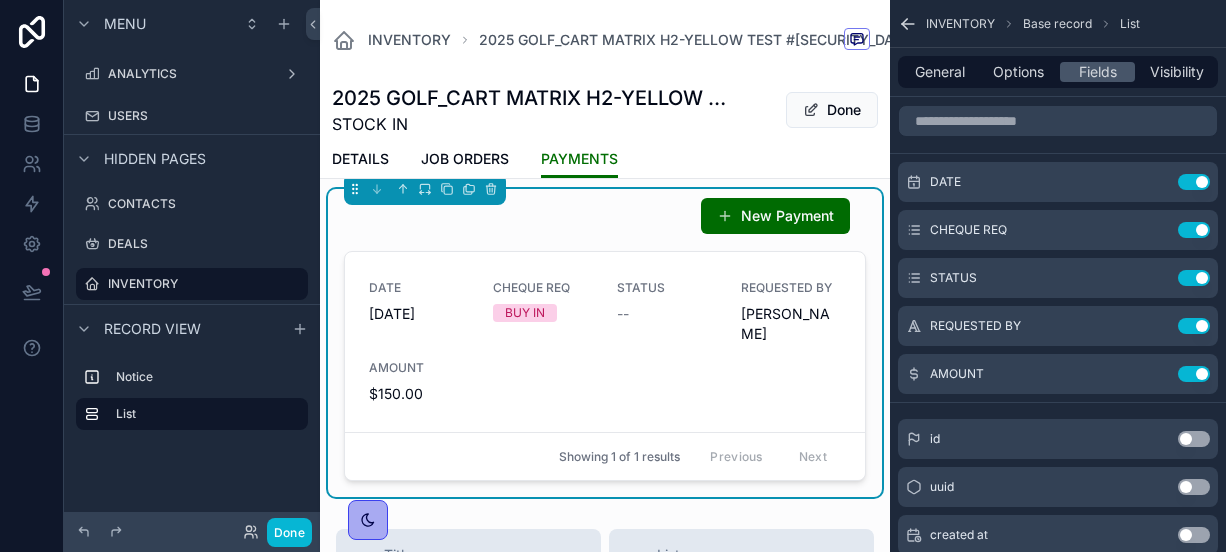click on "BUY IN" at bounding box center (543, 313) 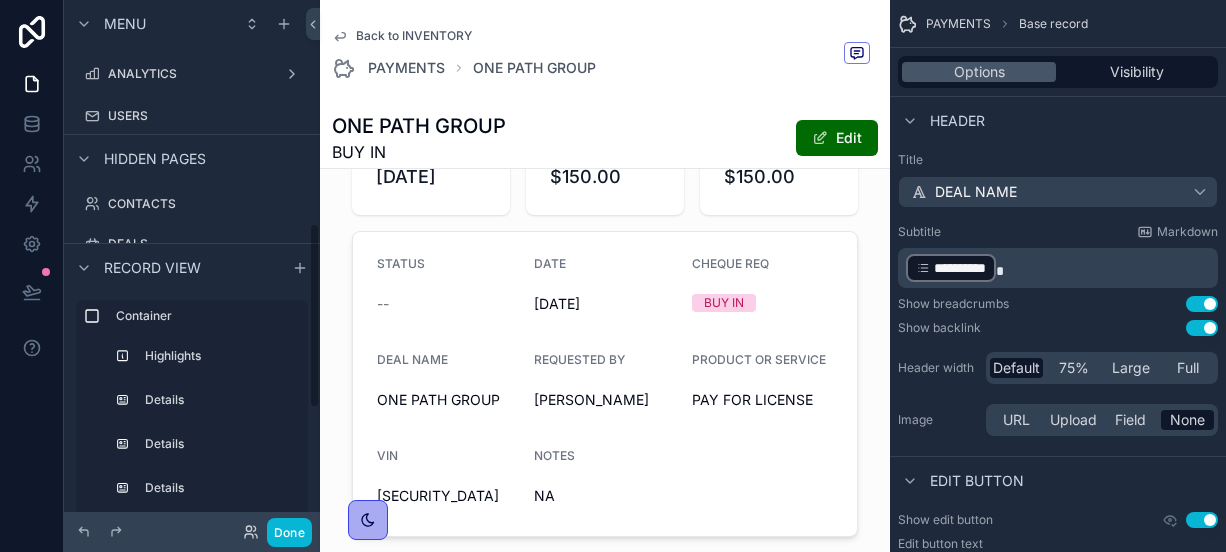 scroll, scrollTop: 632, scrollLeft: 0, axis: vertical 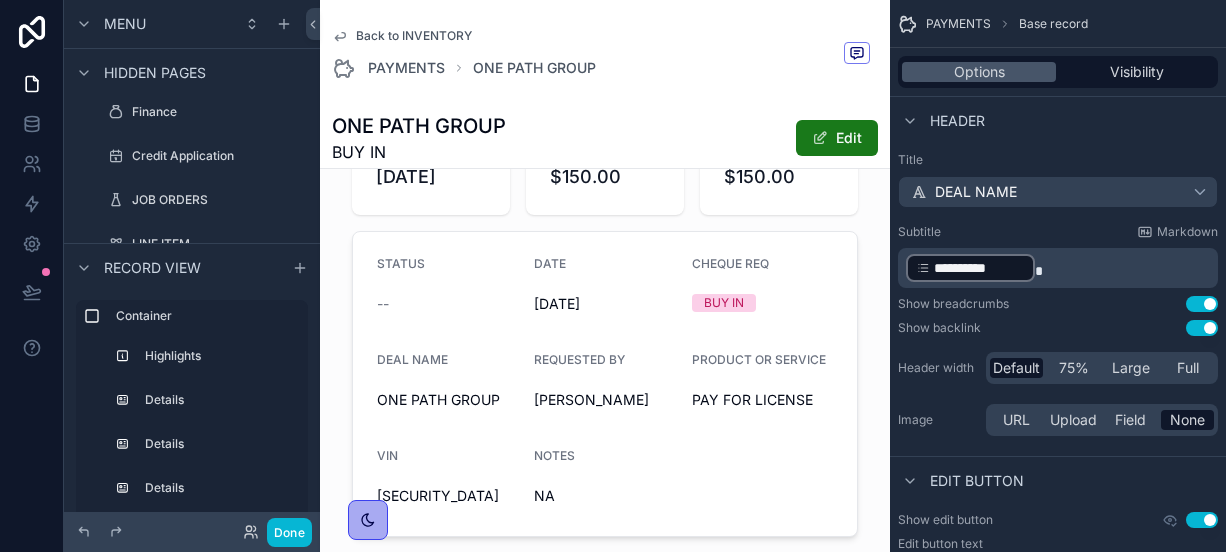 click at bounding box center (820, 138) 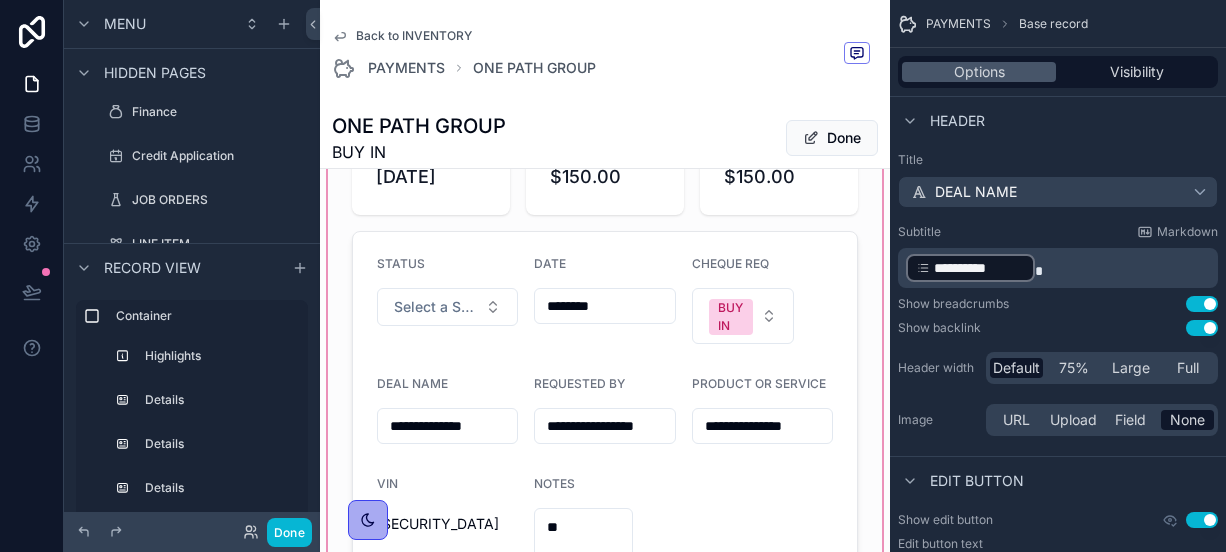 click at bounding box center (605, 675) 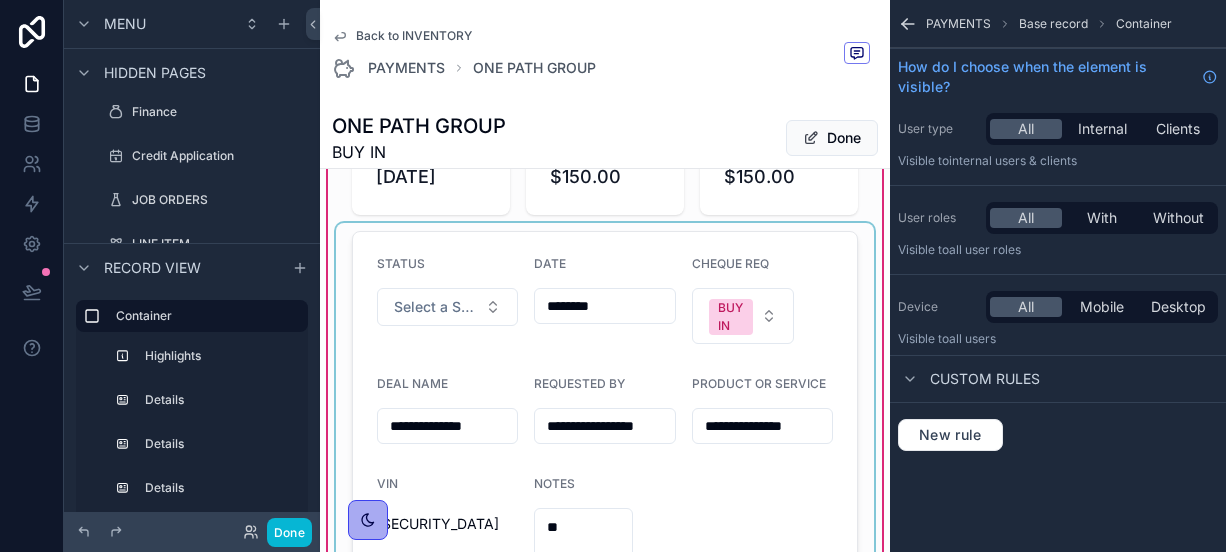 click at bounding box center (605, 412) 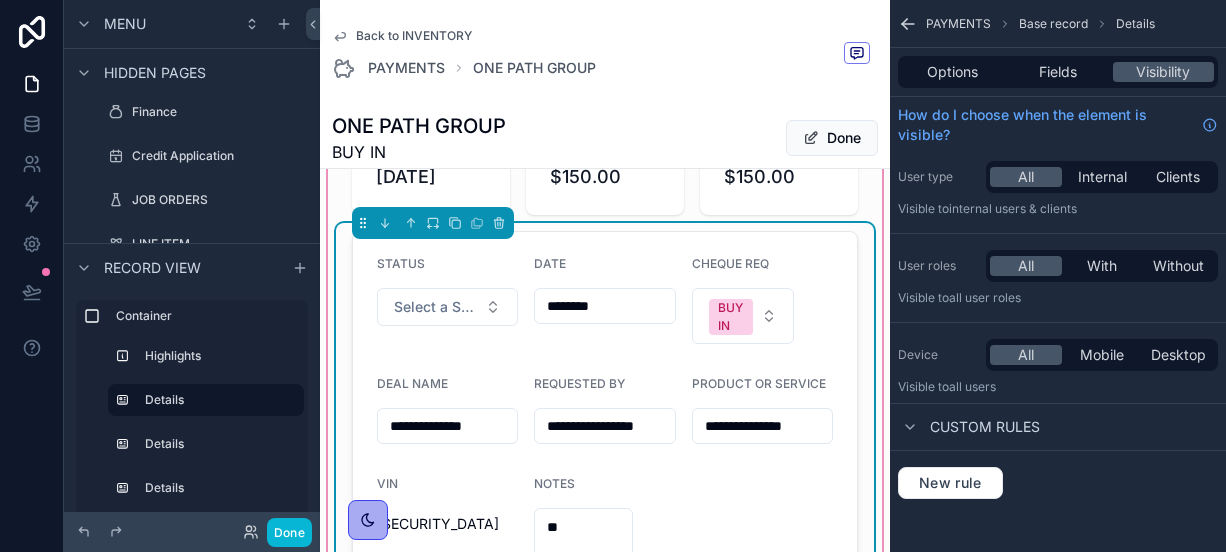 click on "Select a STATUS" at bounding box center (435, 307) 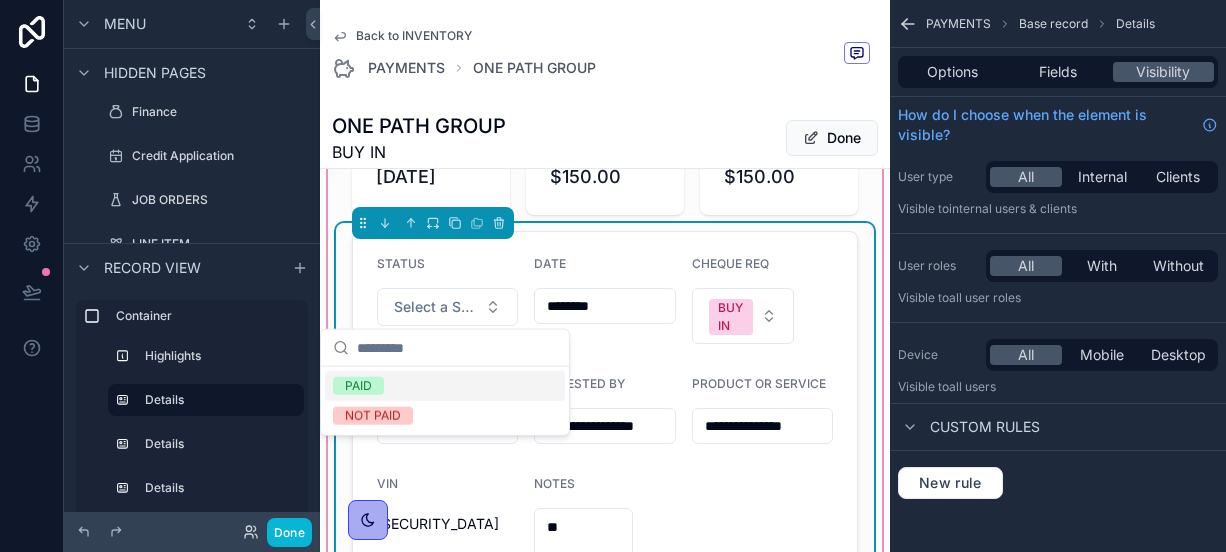 click on "PAID" at bounding box center [445, 386] 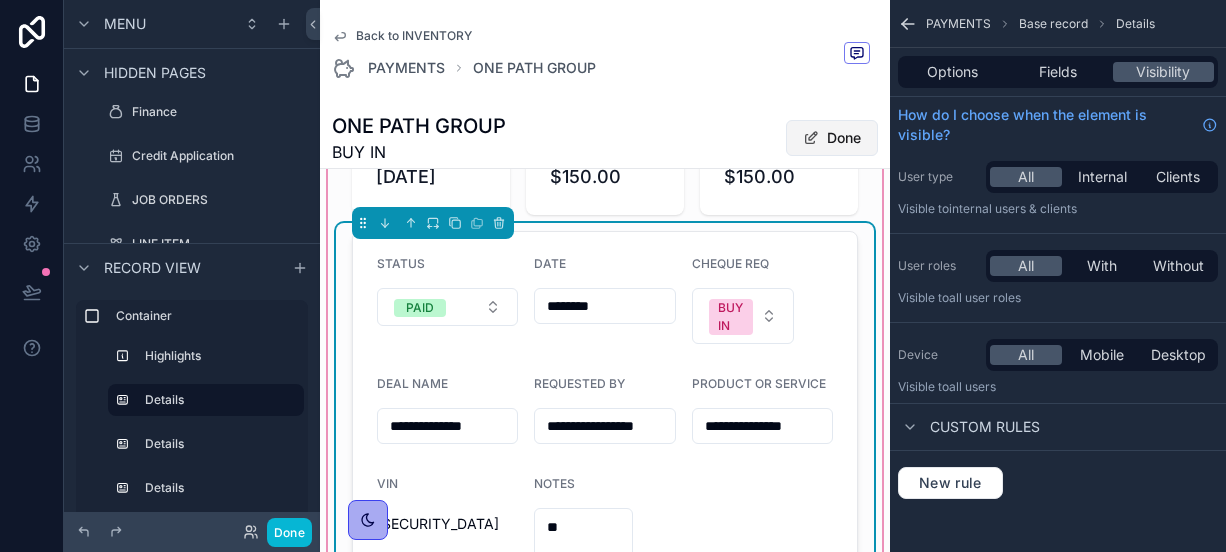 click on "Done" at bounding box center [832, 138] 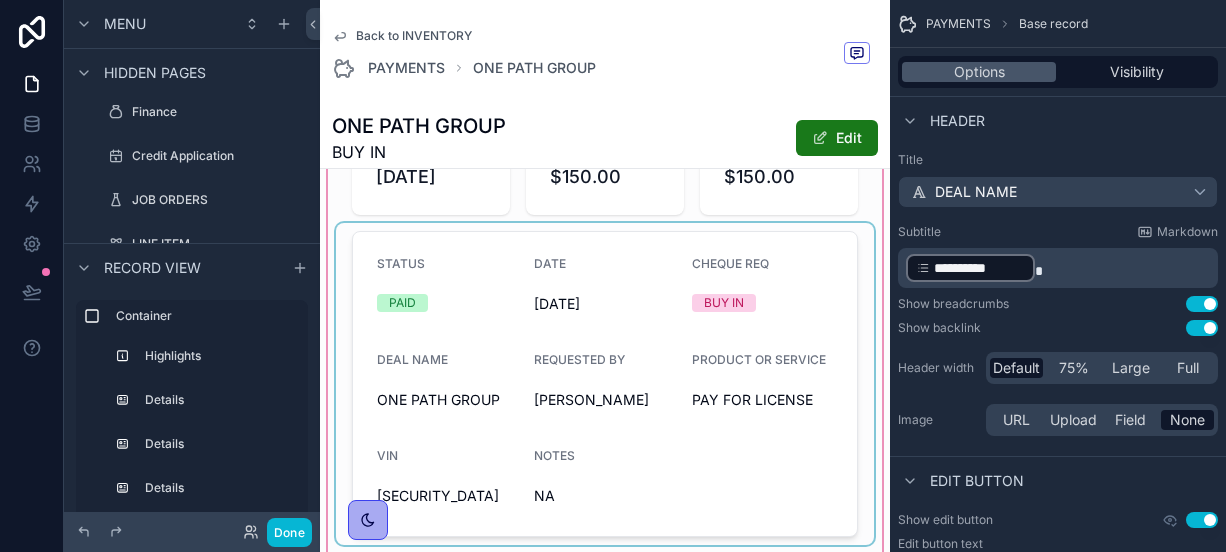 click on "Edit" at bounding box center (837, 138) 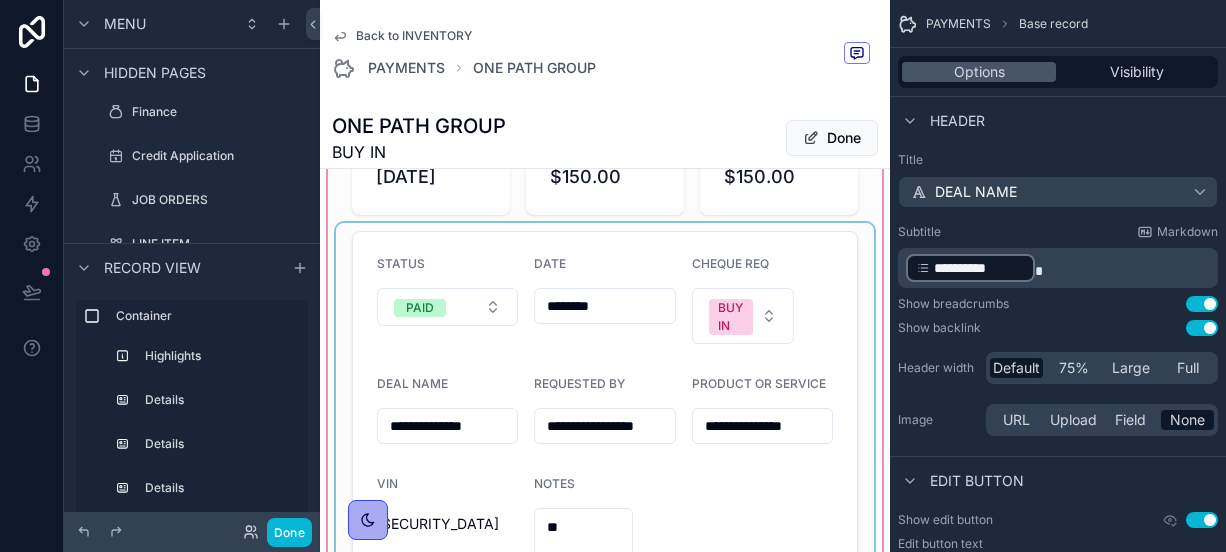 click at bounding box center (605, 675) 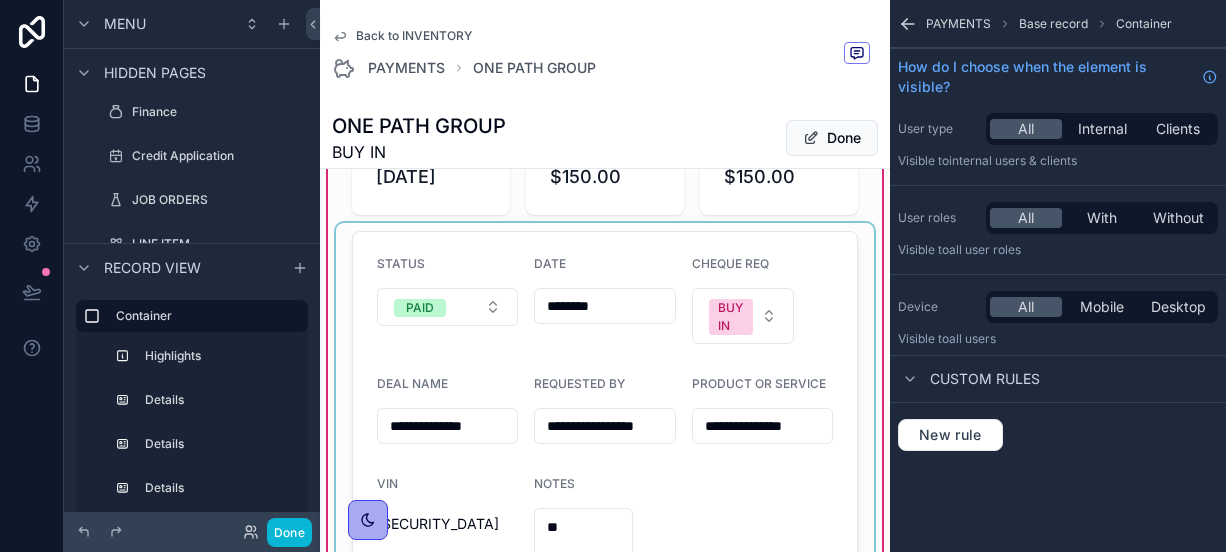 click at bounding box center [605, 412] 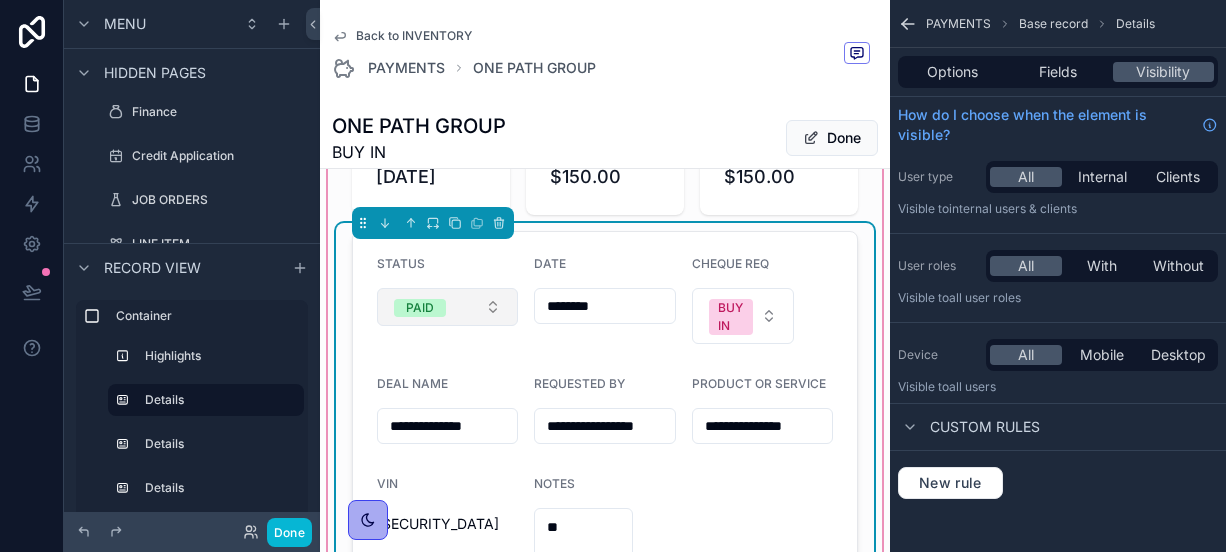 click on "PAID" at bounding box center [447, 307] 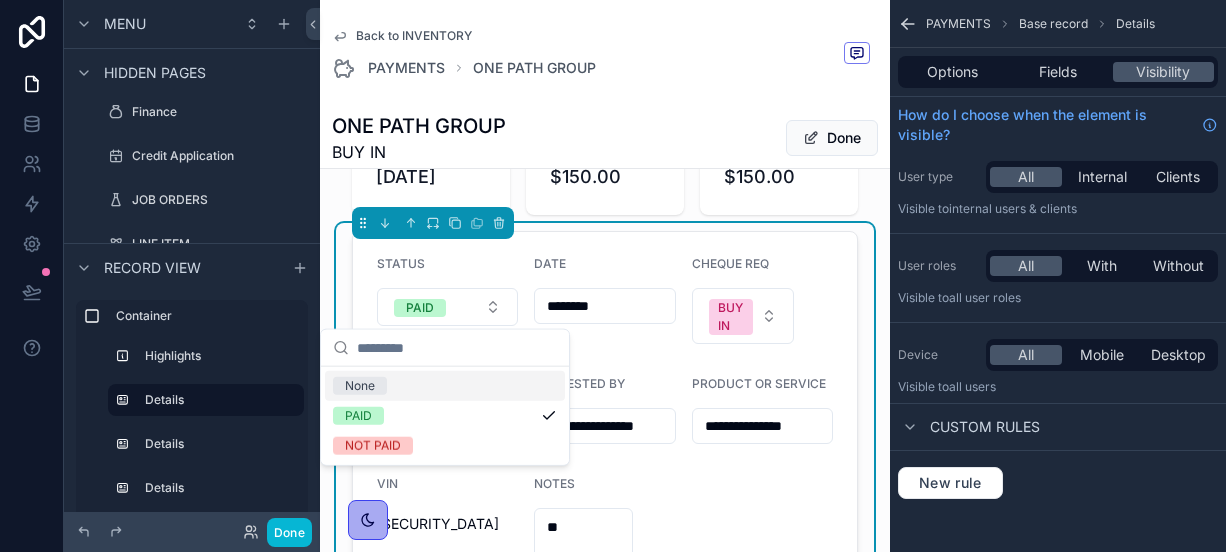 click on "None" at bounding box center [445, 386] 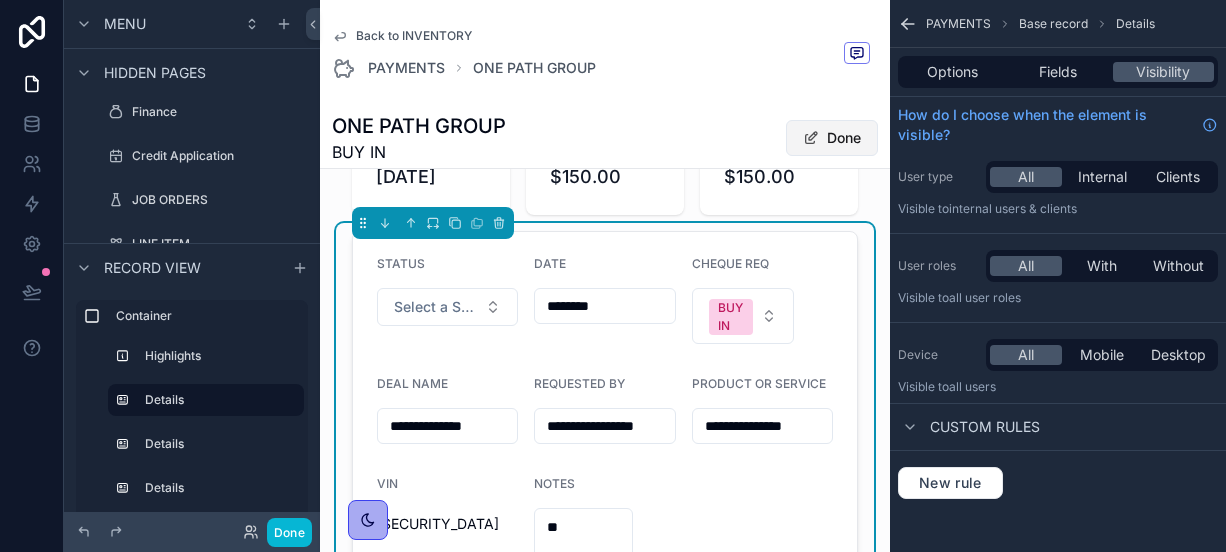 click on "Done" at bounding box center [832, 138] 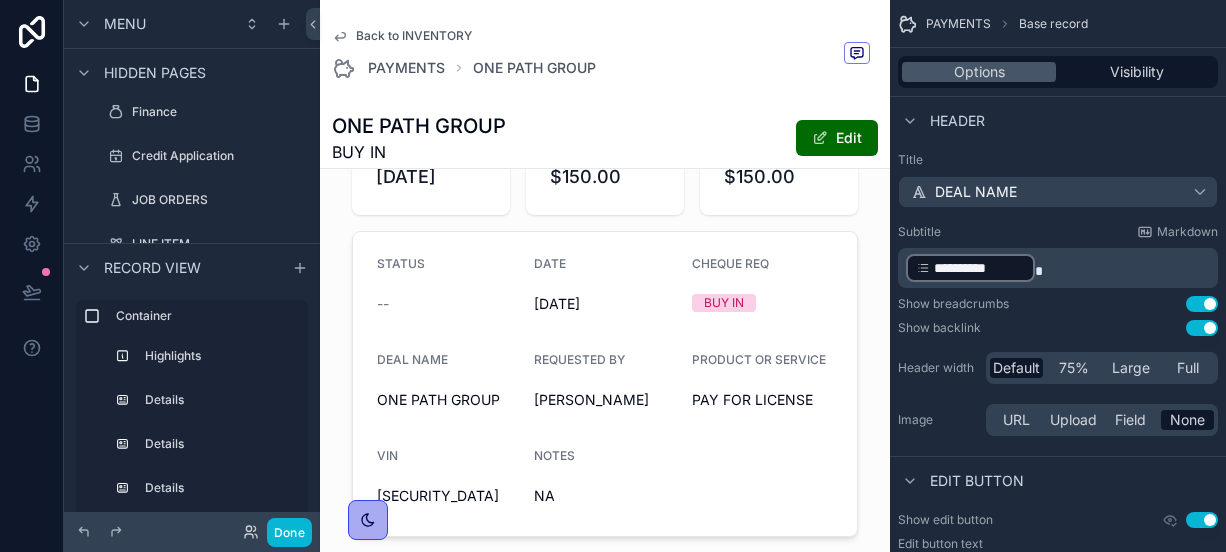 click on "Back to INVENTORY" at bounding box center (414, 36) 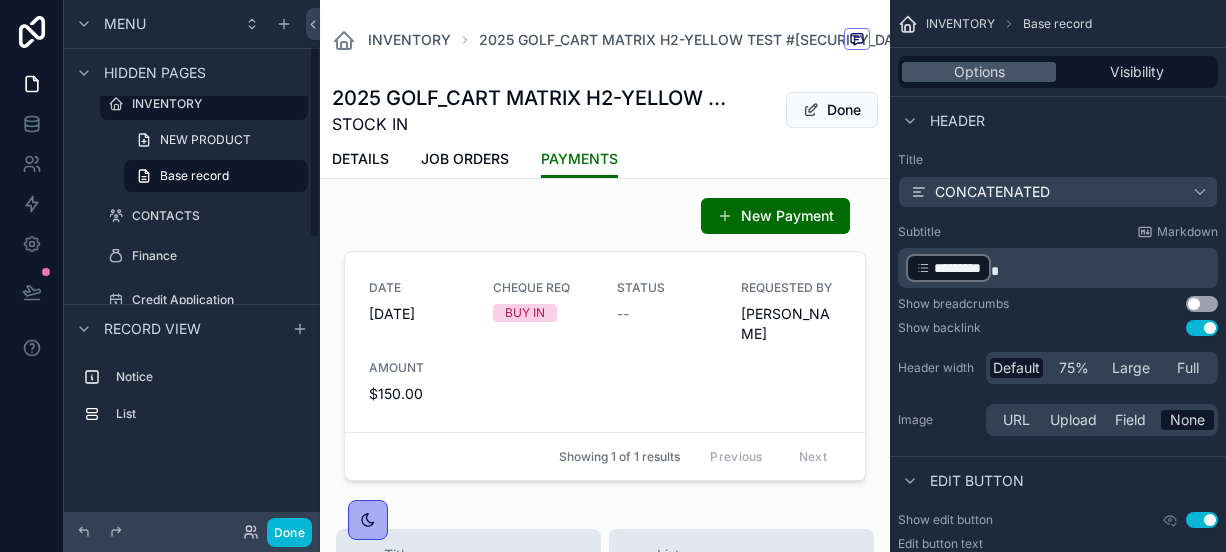 scroll, scrollTop: 124, scrollLeft: 0, axis: vertical 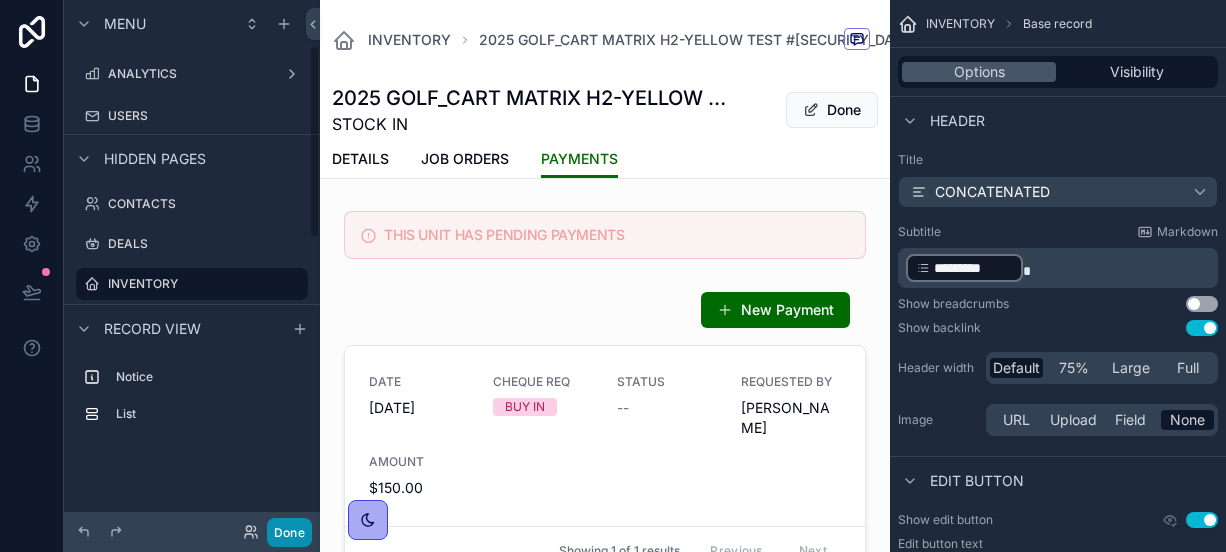 click on "Done" at bounding box center (289, 532) 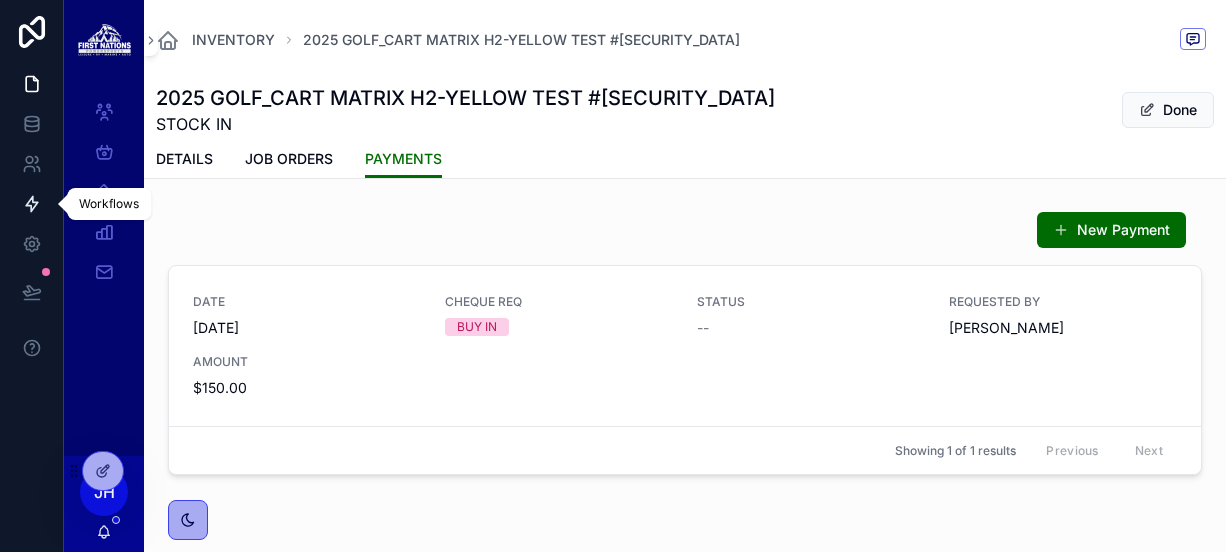 click at bounding box center [31, 204] 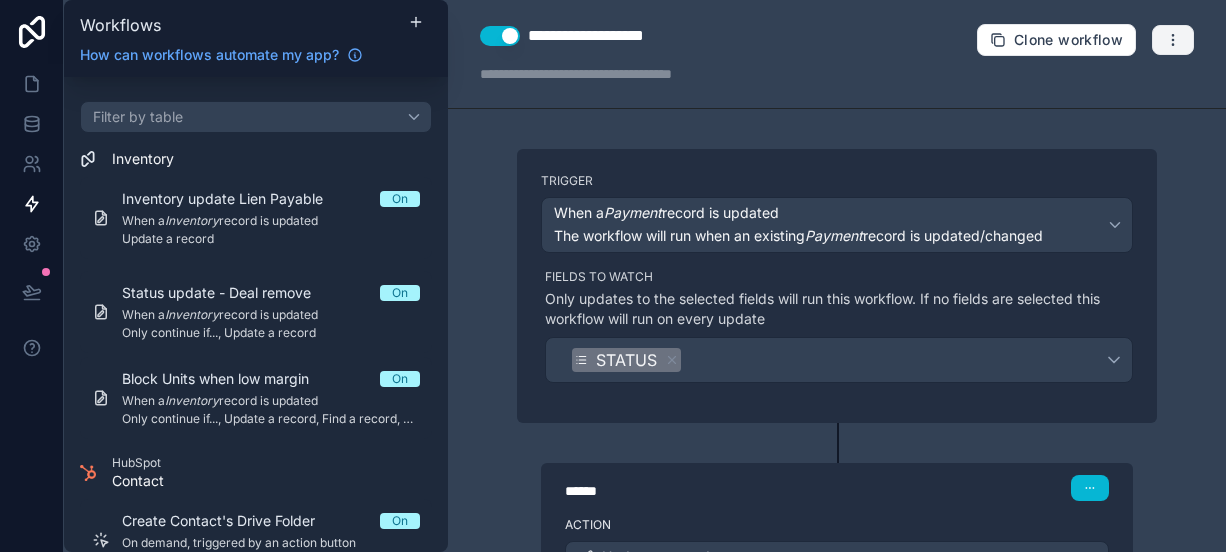 click at bounding box center [1173, 40] 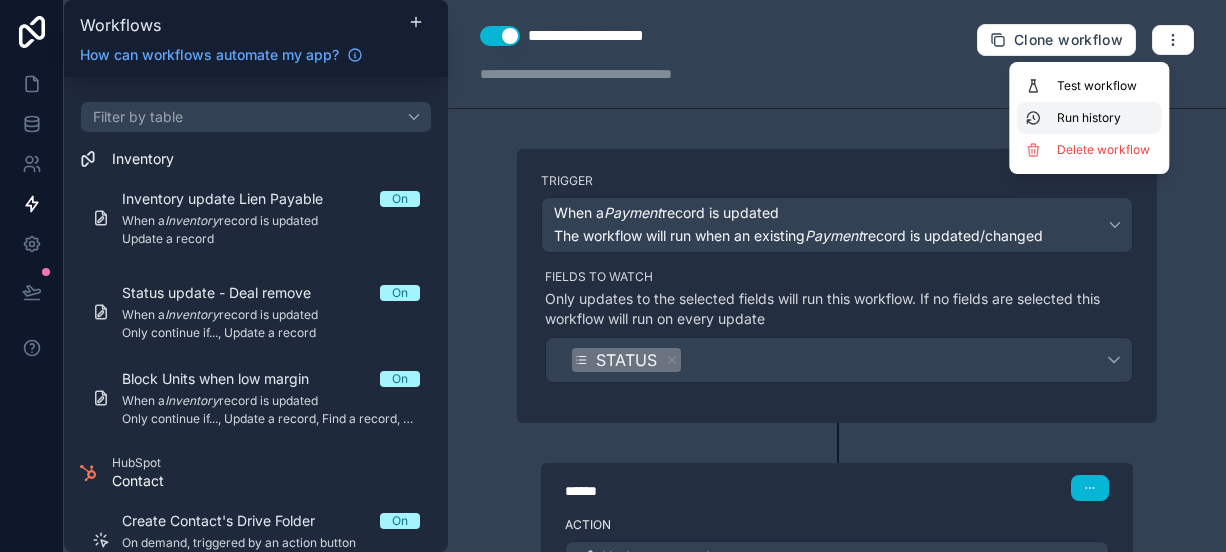 click on "Run history" at bounding box center (1089, 118) 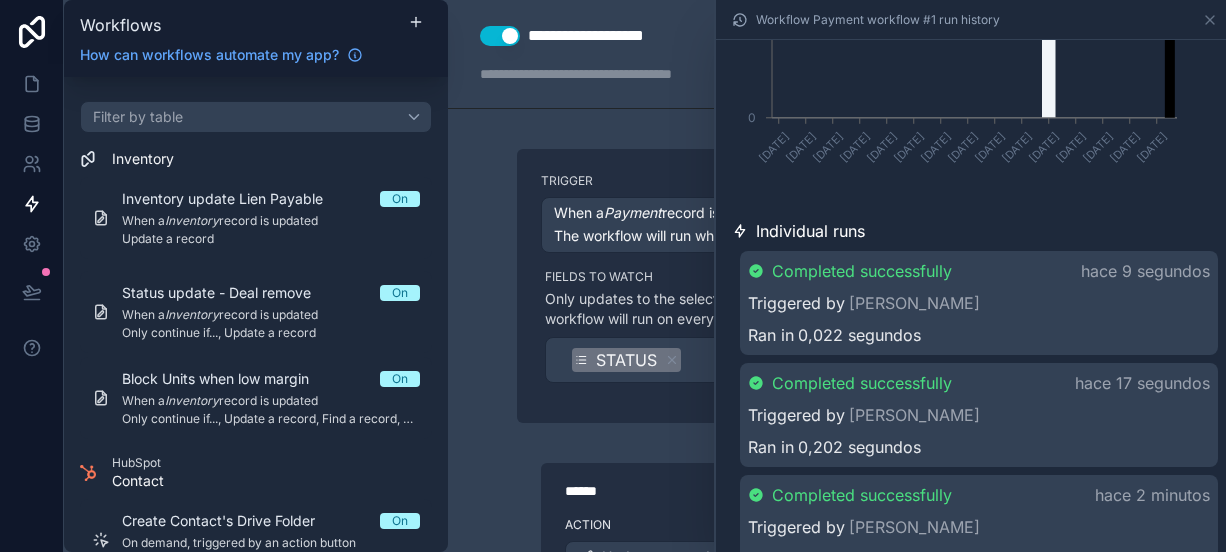 scroll, scrollTop: 385, scrollLeft: 0, axis: vertical 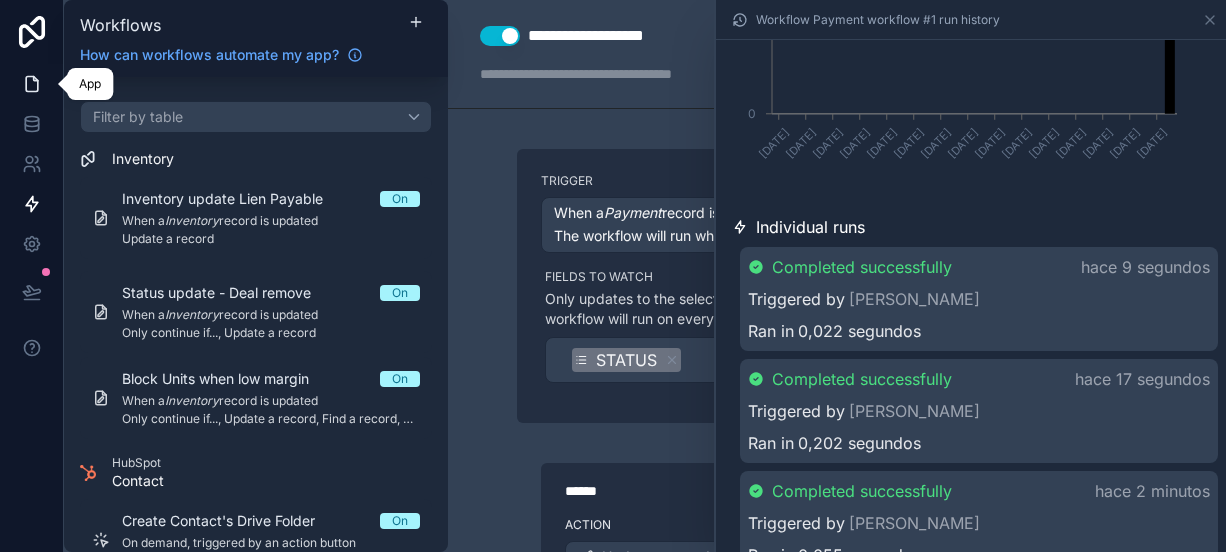 click 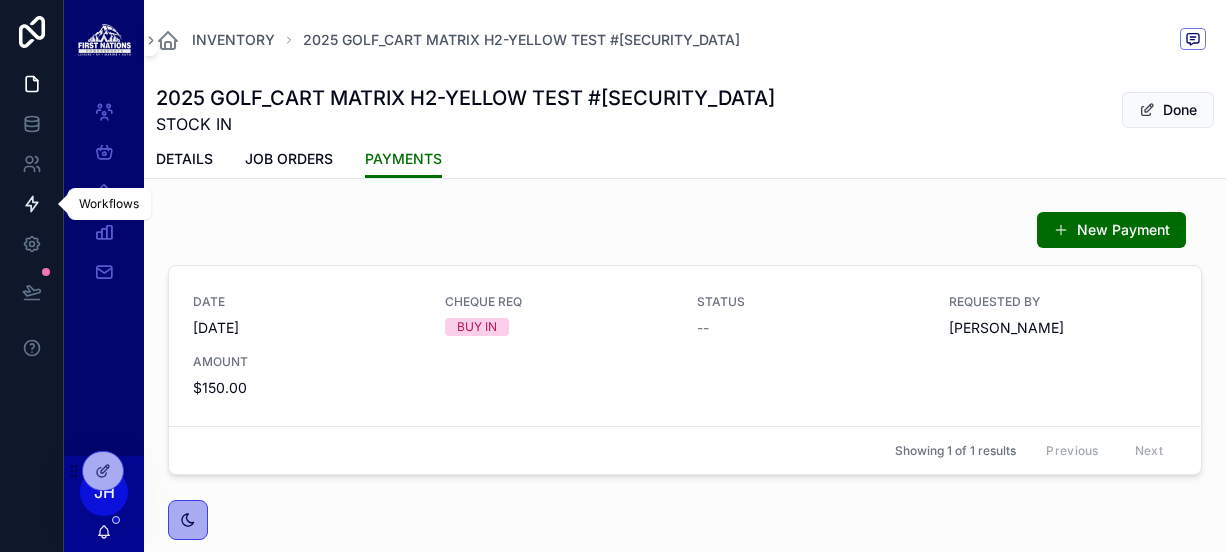 click at bounding box center (31, 204) 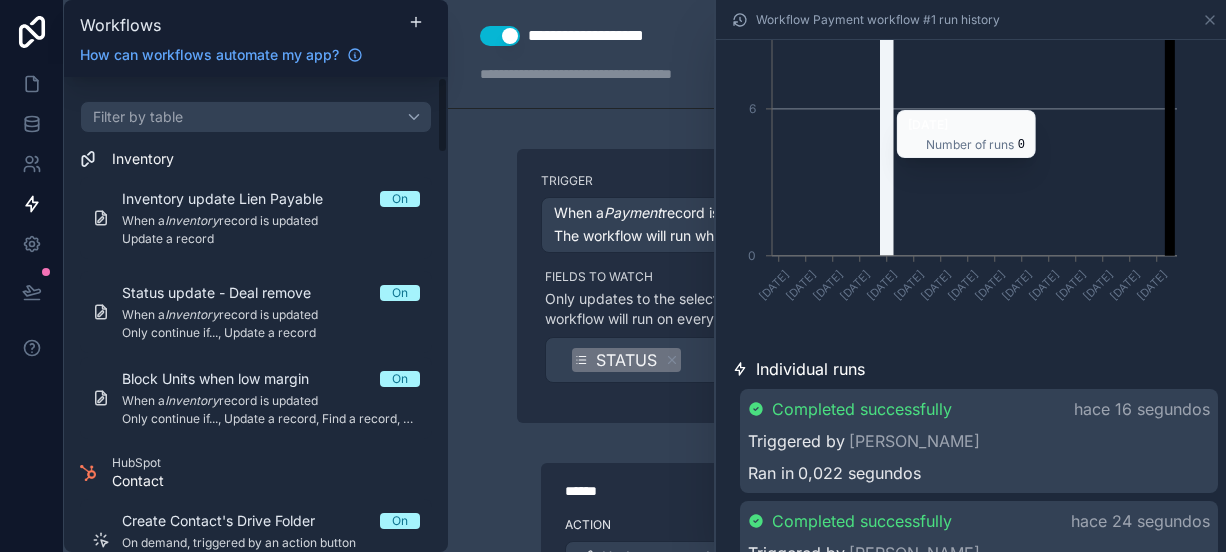 scroll, scrollTop: 244, scrollLeft: 0, axis: vertical 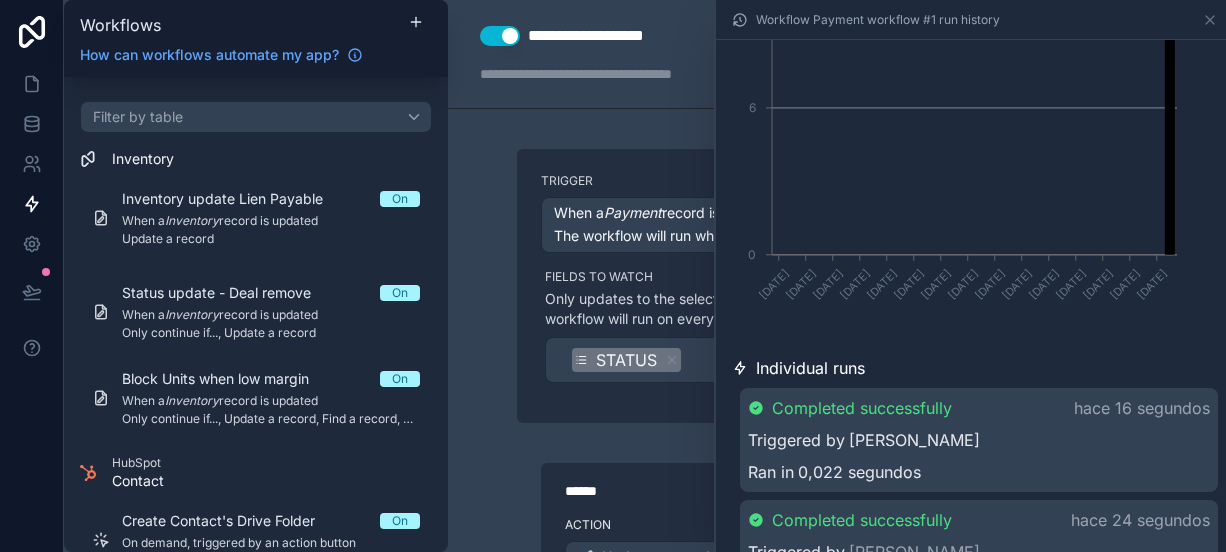 click on "[PERSON_NAME]" at bounding box center [914, 440] 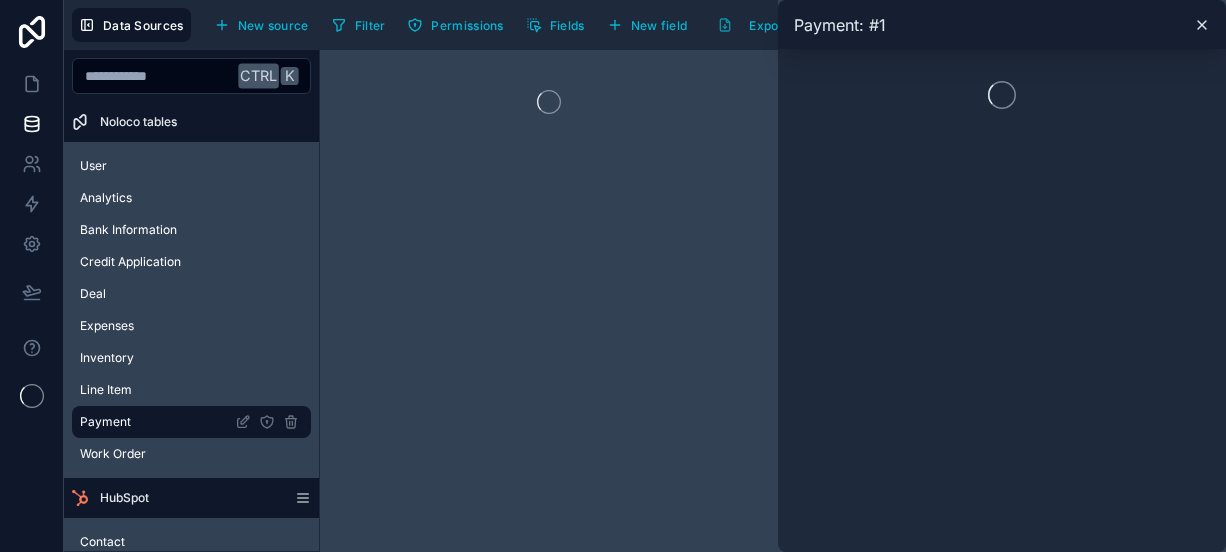 scroll, scrollTop: 0, scrollLeft: 0, axis: both 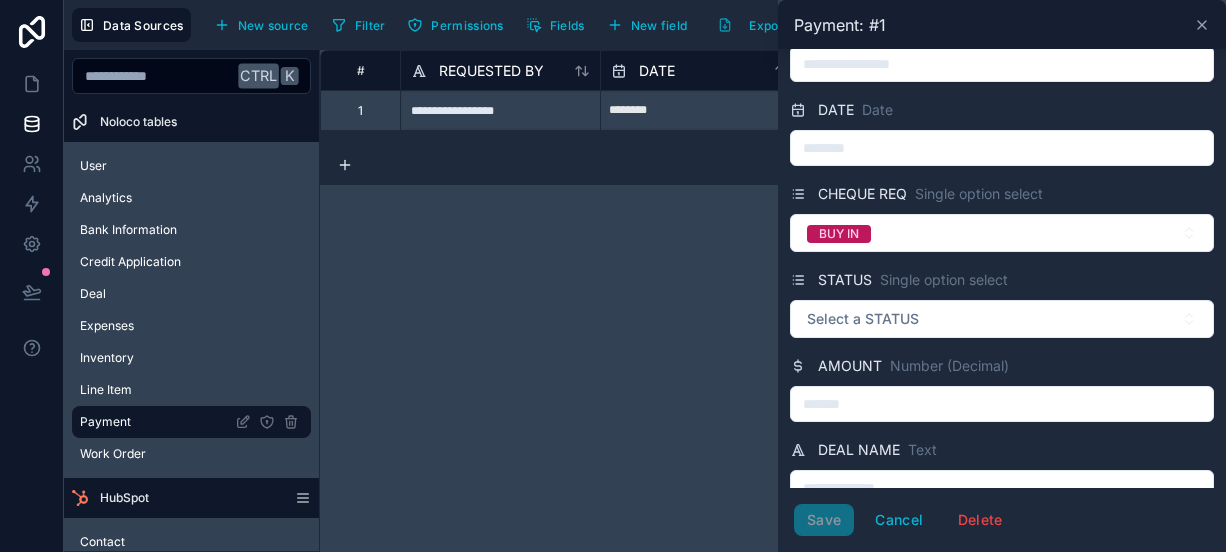click 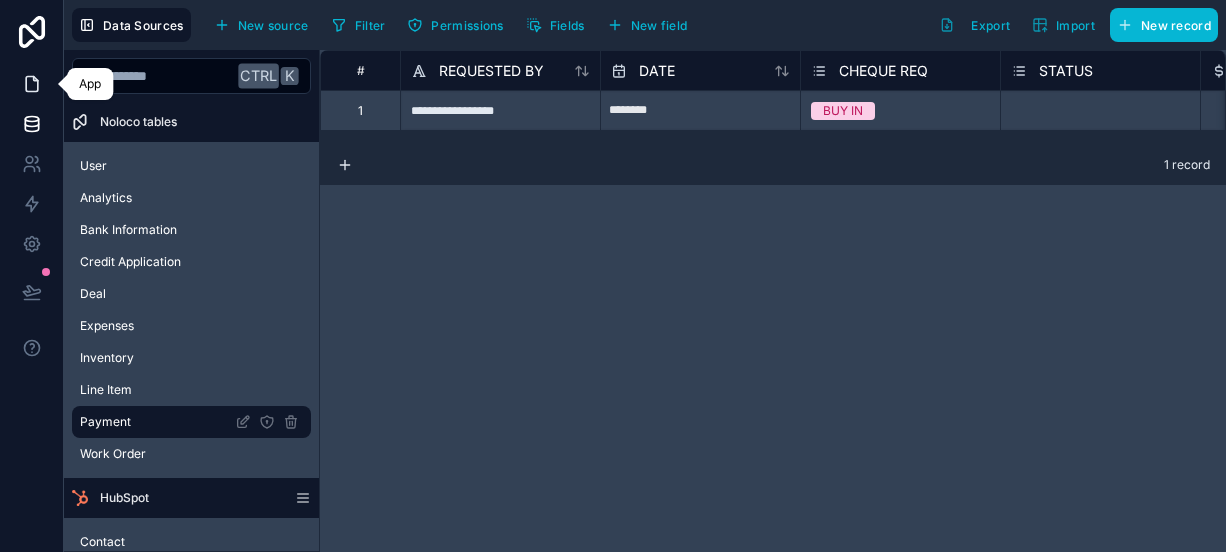 click 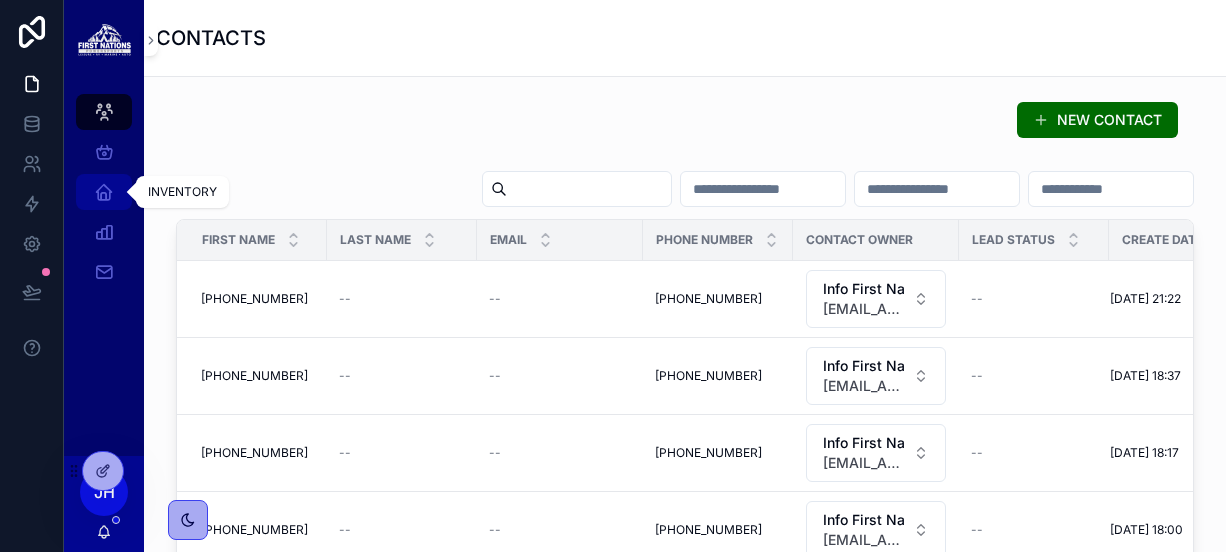click at bounding box center [104, 192] 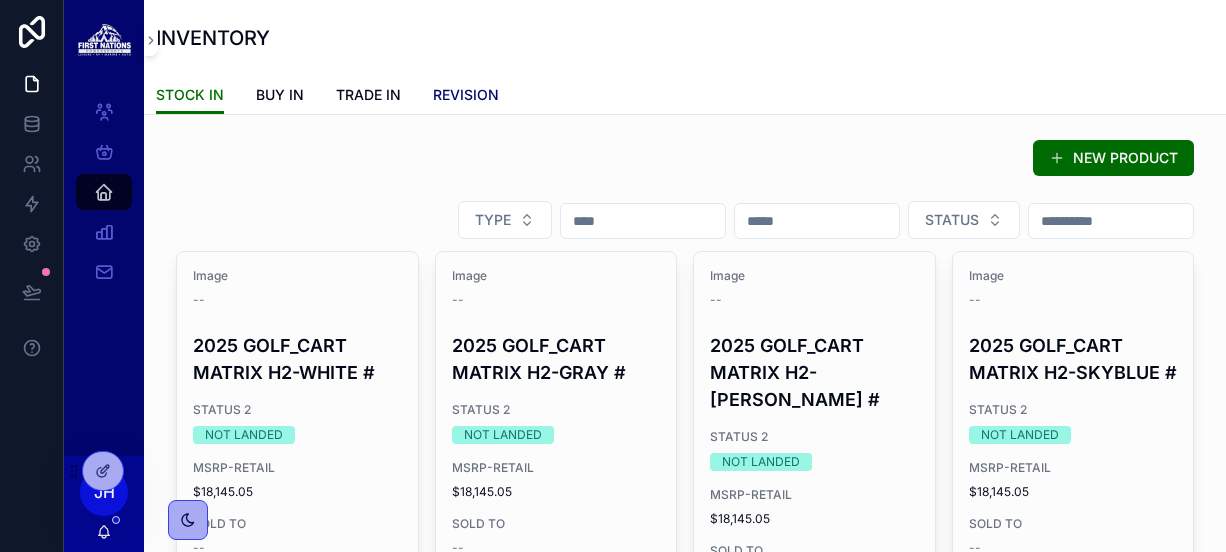 click on "REVISION" at bounding box center (466, 95) 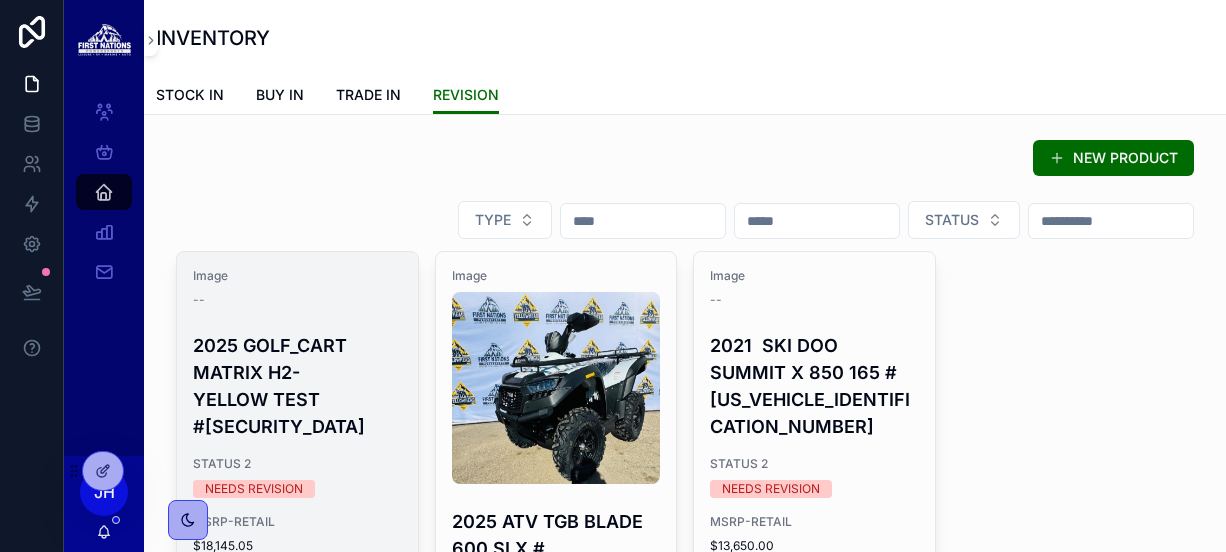 click on "--" at bounding box center (297, 300) 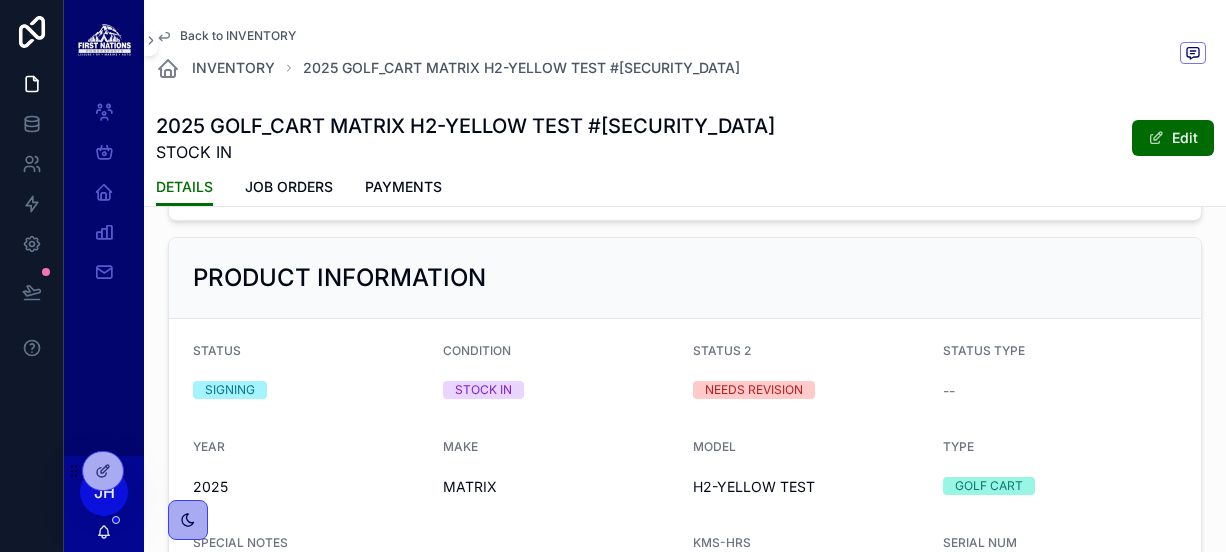 scroll, scrollTop: 0, scrollLeft: 0, axis: both 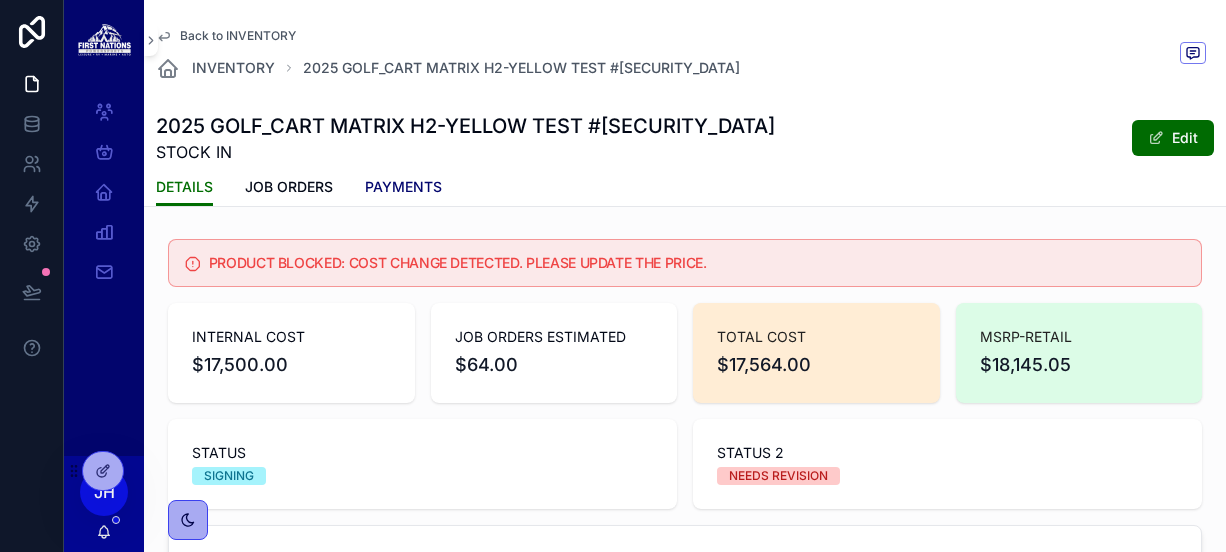 click on "PAYMENTS" at bounding box center [403, 187] 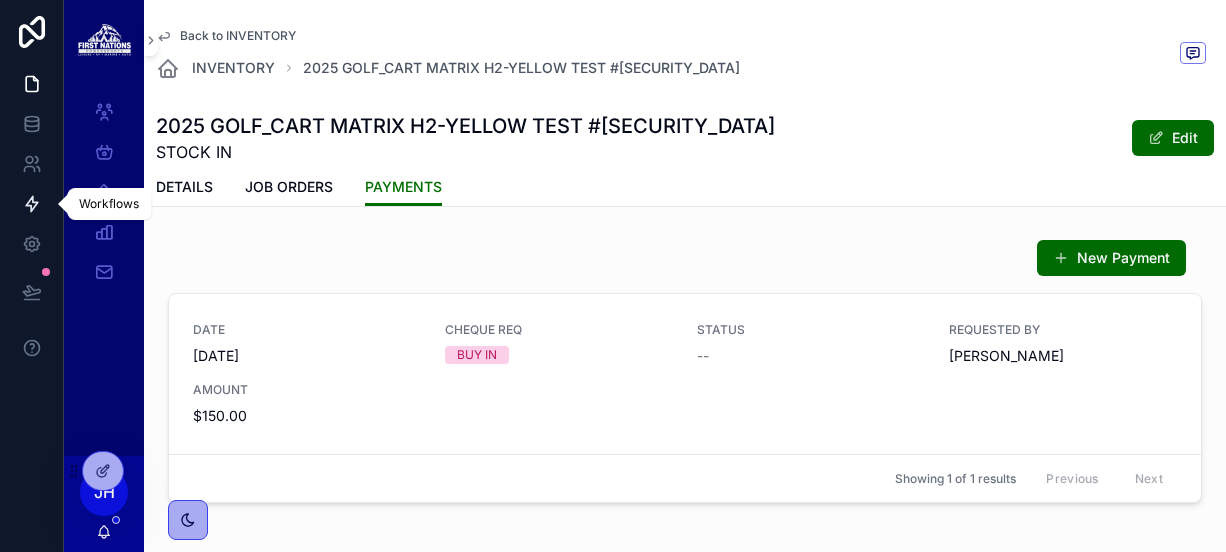 click 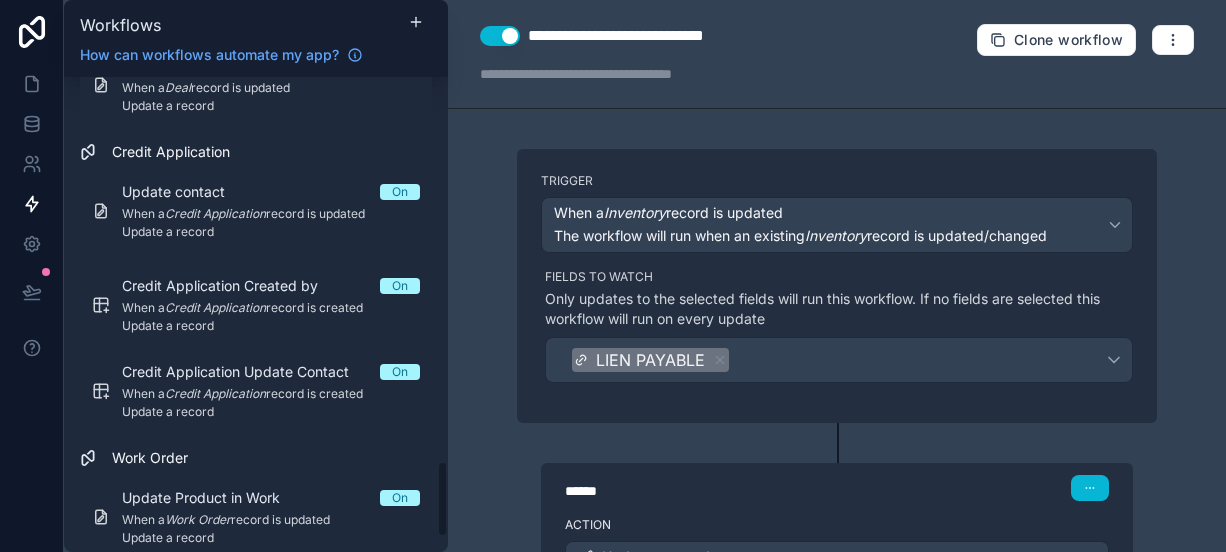 scroll, scrollTop: 2488, scrollLeft: 0, axis: vertical 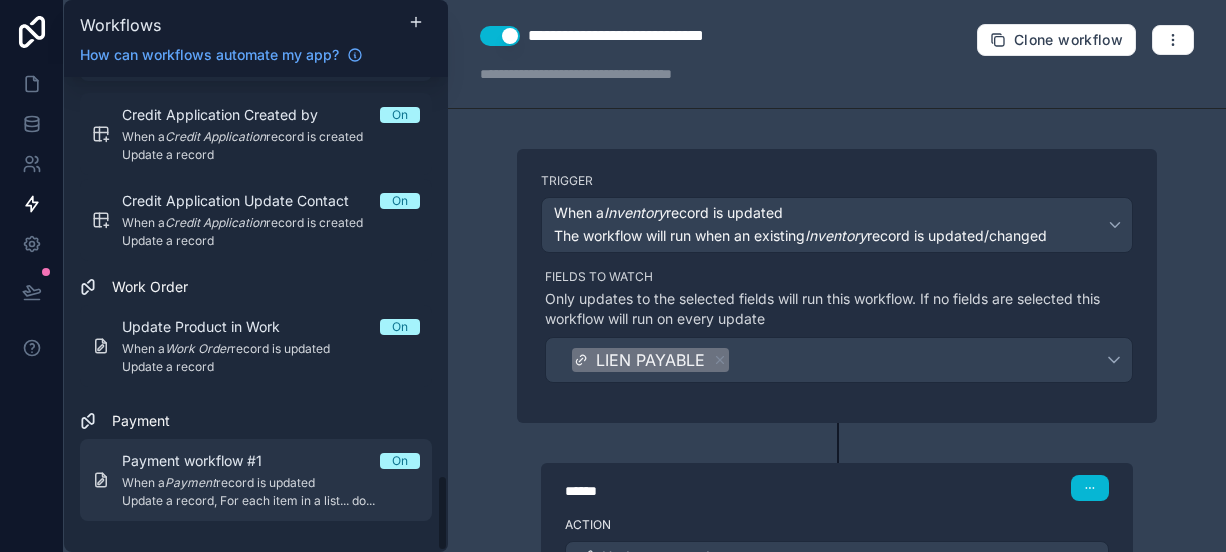 click on "Payment workflow #1" at bounding box center (204, 461) 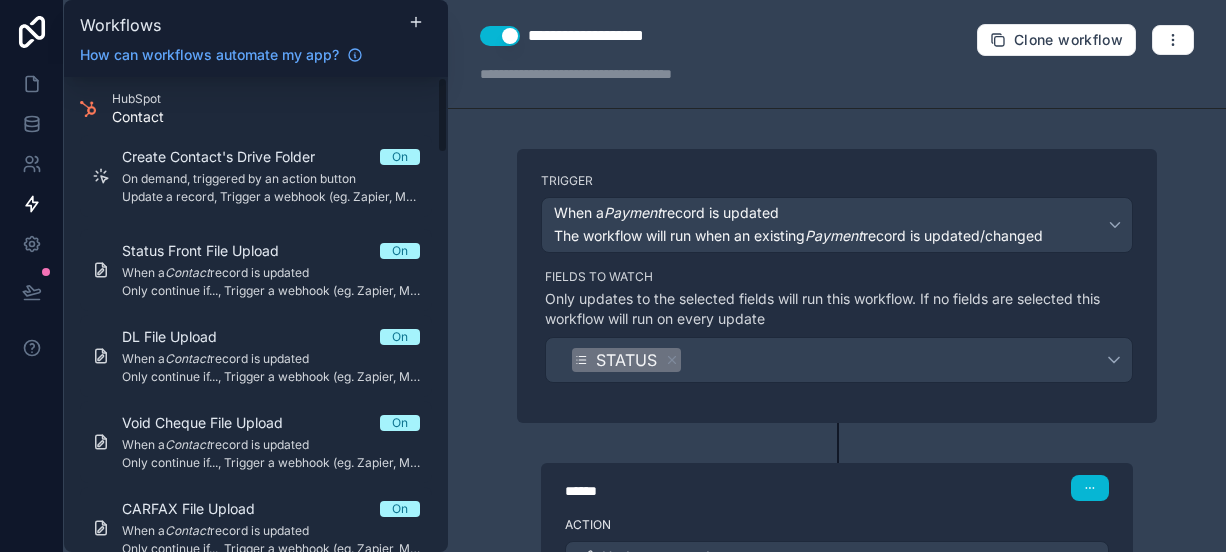 scroll, scrollTop: 0, scrollLeft: 0, axis: both 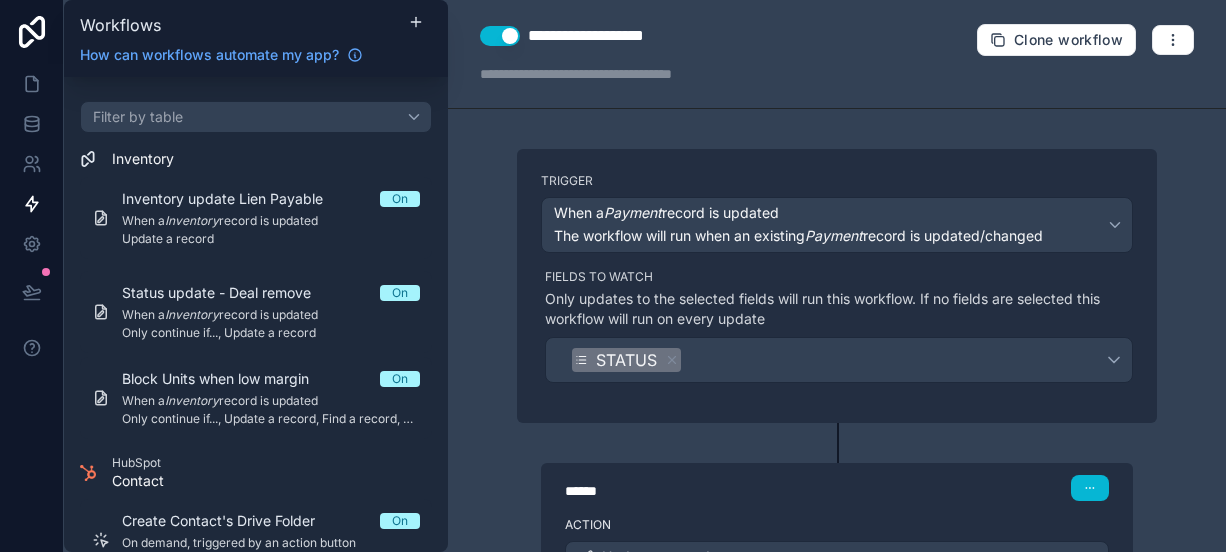 click on "**********" at bounding box center (616, 36) 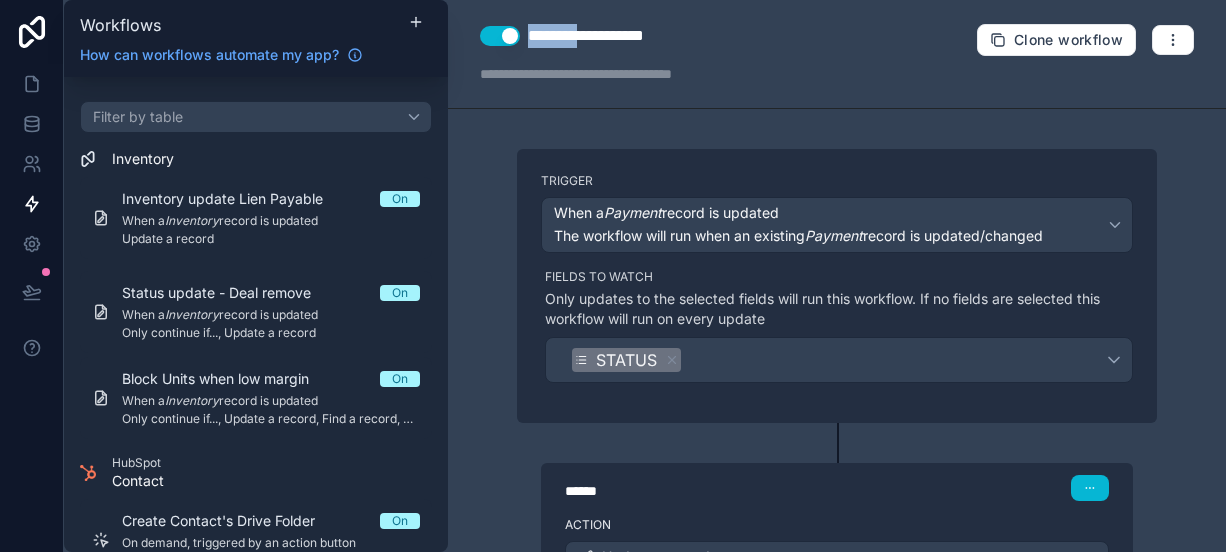 click on "**********" at bounding box center [616, 36] 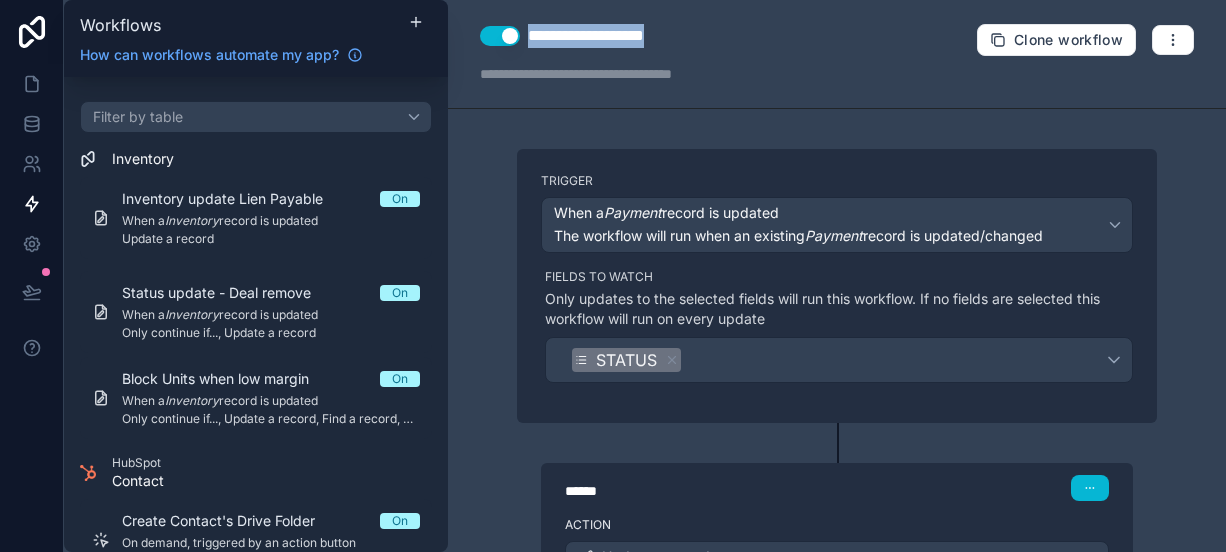 click on "**********" at bounding box center (616, 36) 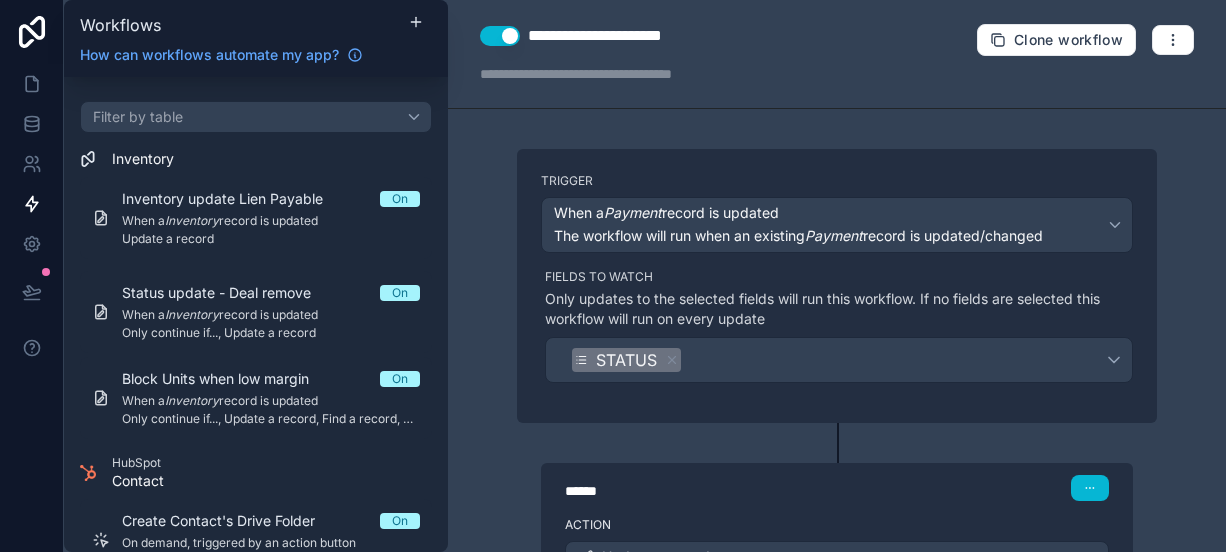 scroll, scrollTop: 347, scrollLeft: 0, axis: vertical 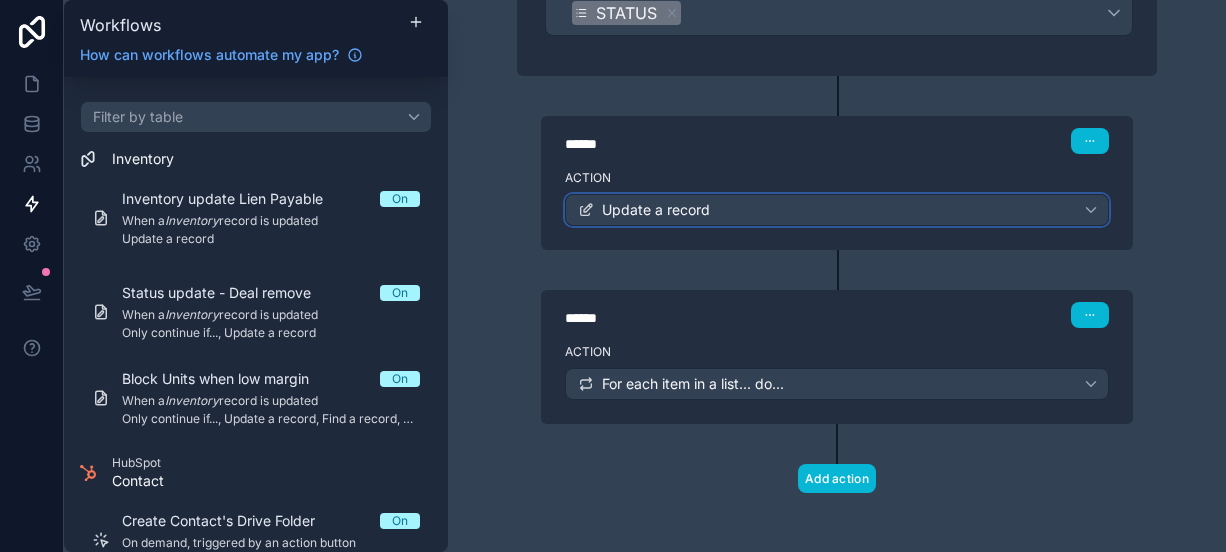 click on "Update a record" at bounding box center (837, 210) 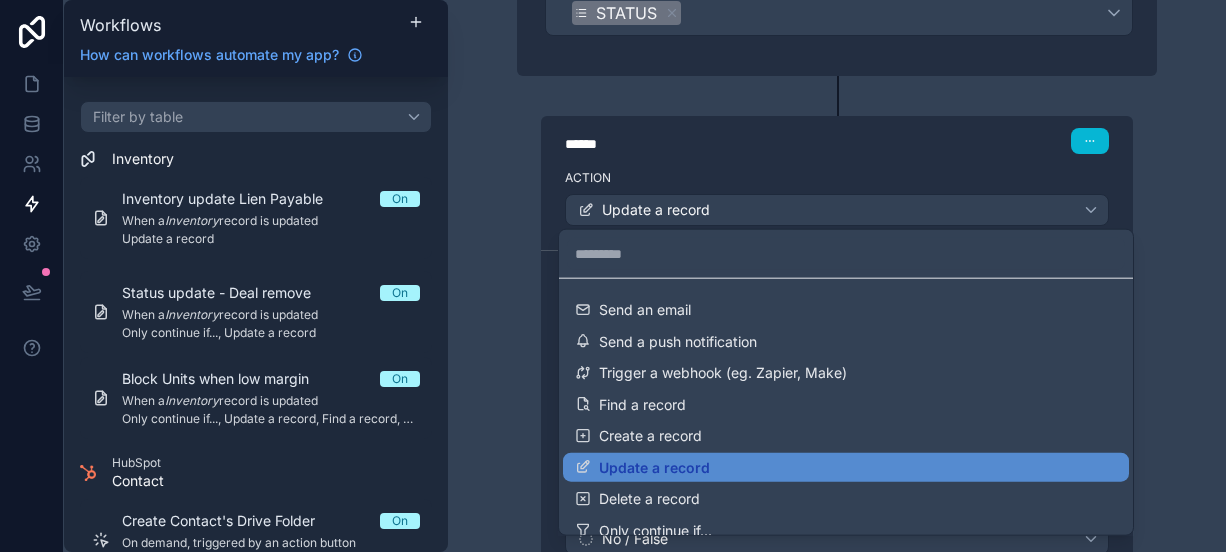 click at bounding box center [613, 276] 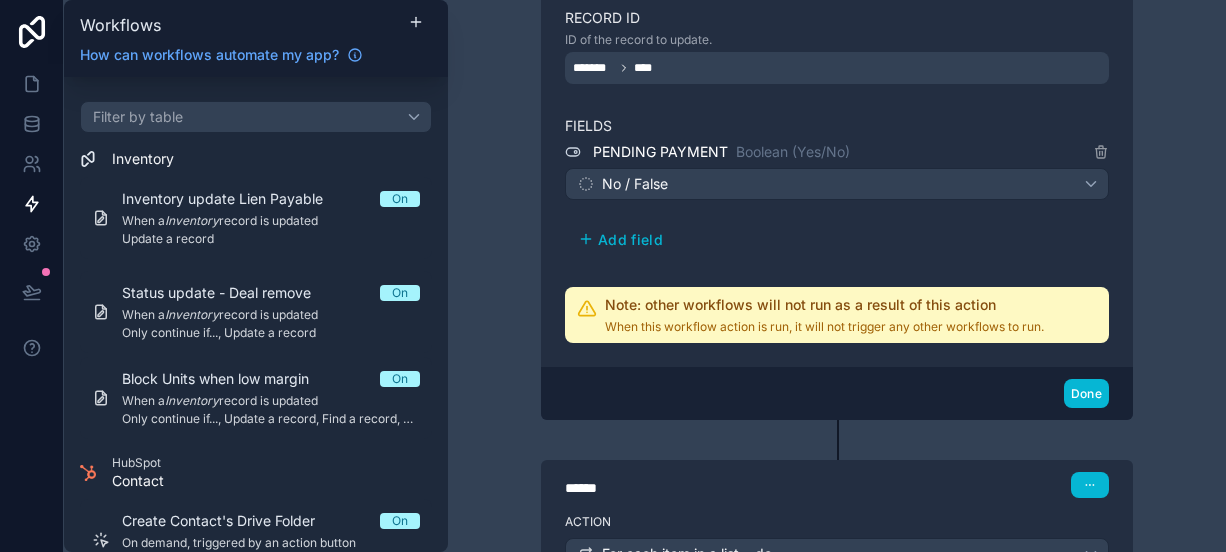 scroll, scrollTop: 872, scrollLeft: 0, axis: vertical 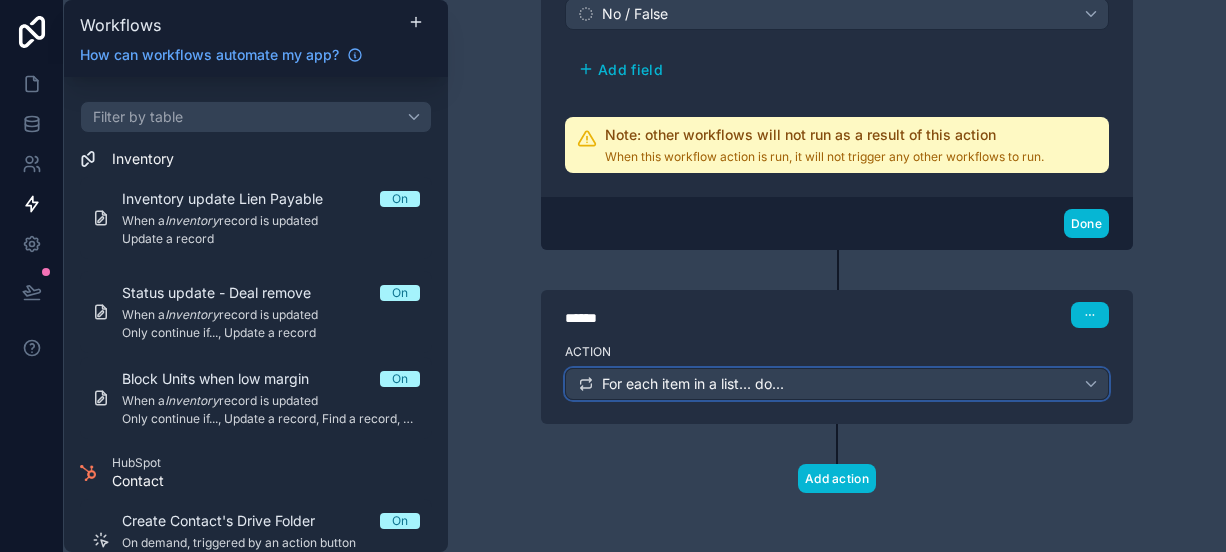 click on "For each item in a list... do..." at bounding box center [837, 384] 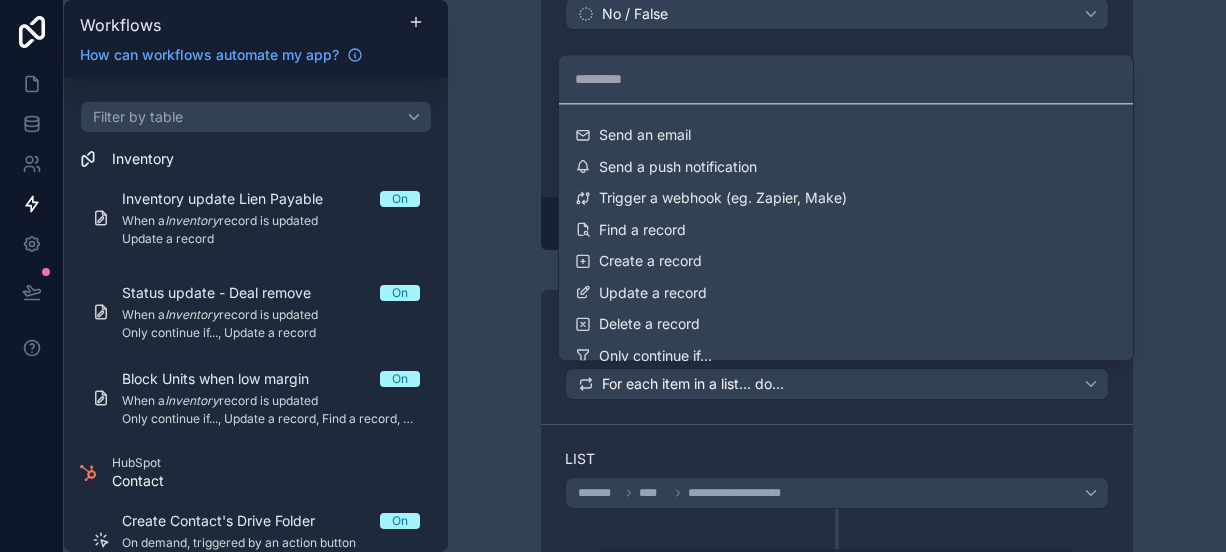 click at bounding box center [613, 276] 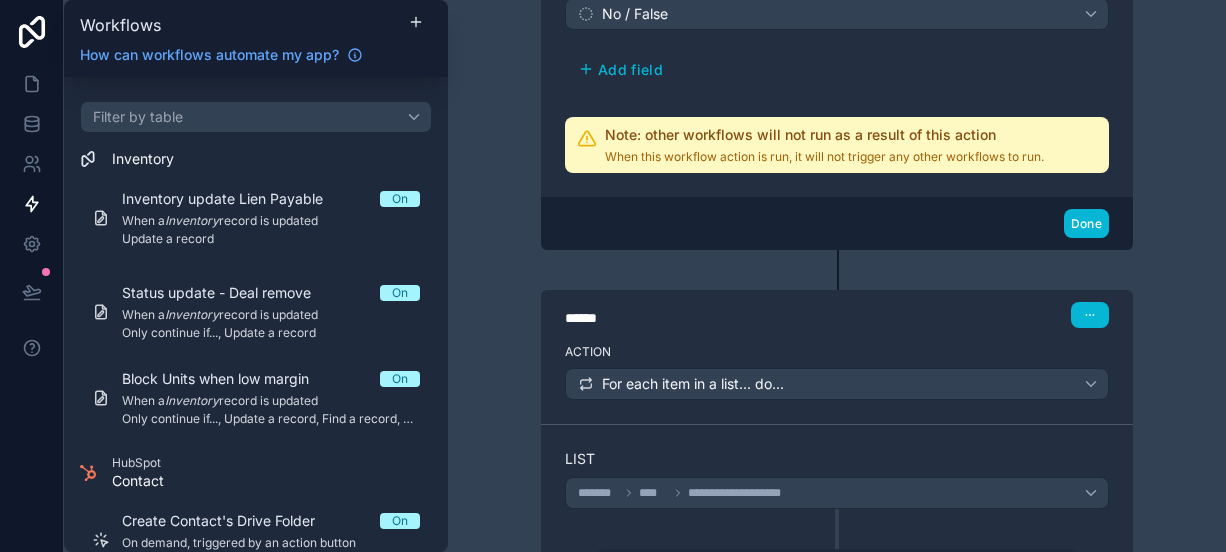 click on "**********" at bounding box center (837, 687) 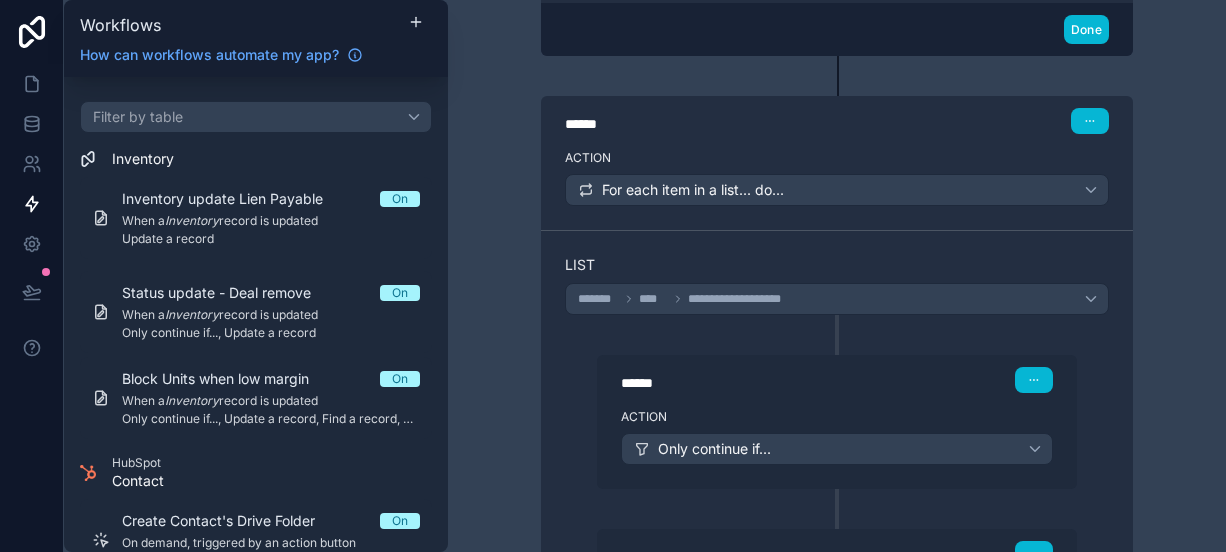 scroll, scrollTop: 1081, scrollLeft: 0, axis: vertical 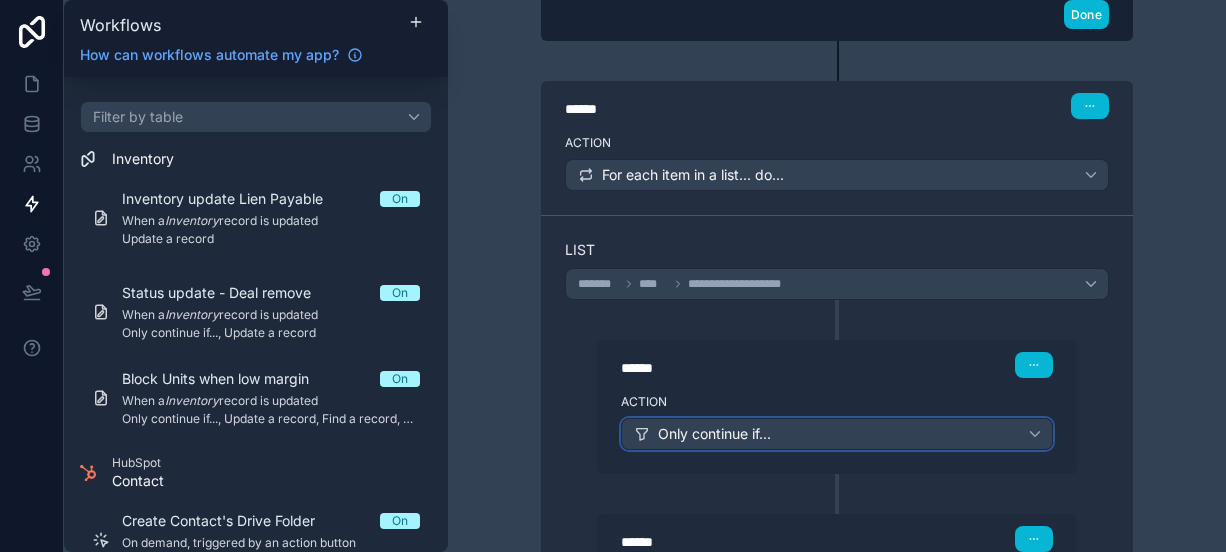 click on "Only continue if..." at bounding box center (714, 434) 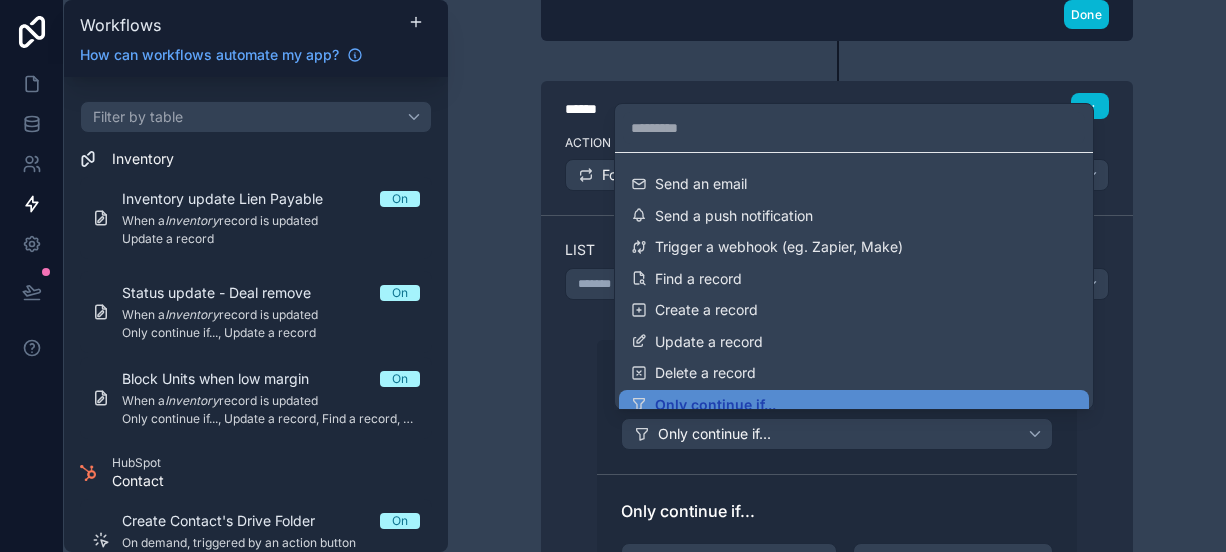 click at bounding box center (613, 276) 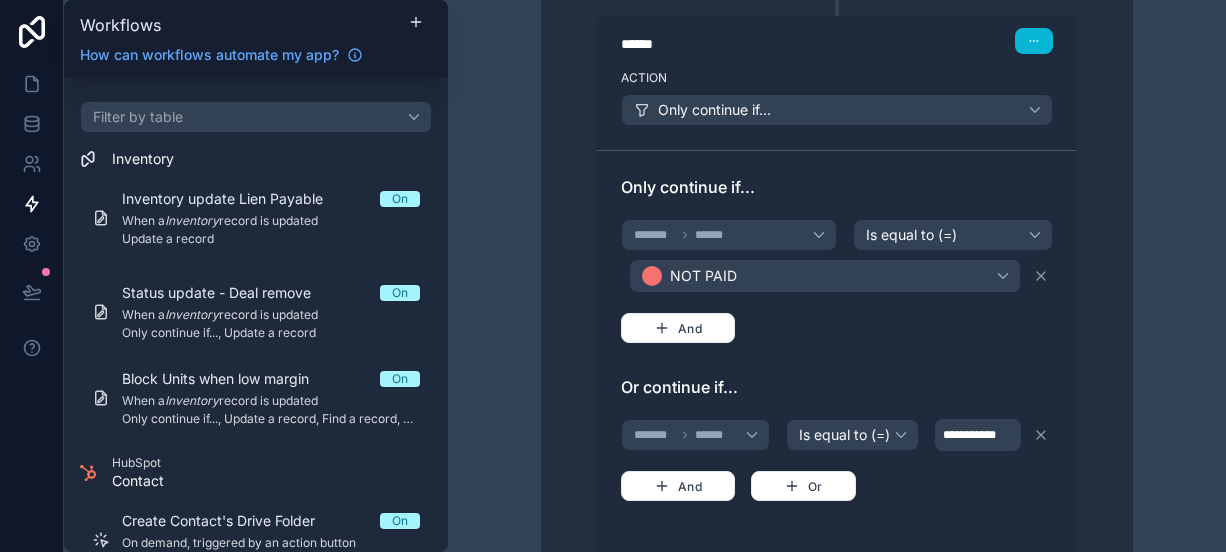 scroll, scrollTop: 1723, scrollLeft: 0, axis: vertical 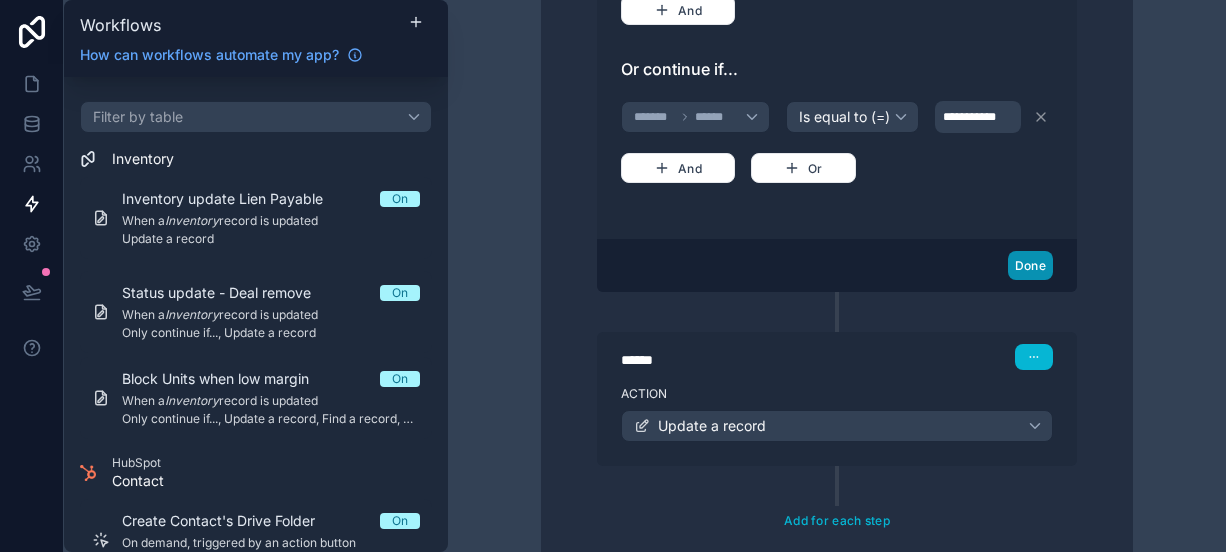 click on "Done" at bounding box center (1030, 265) 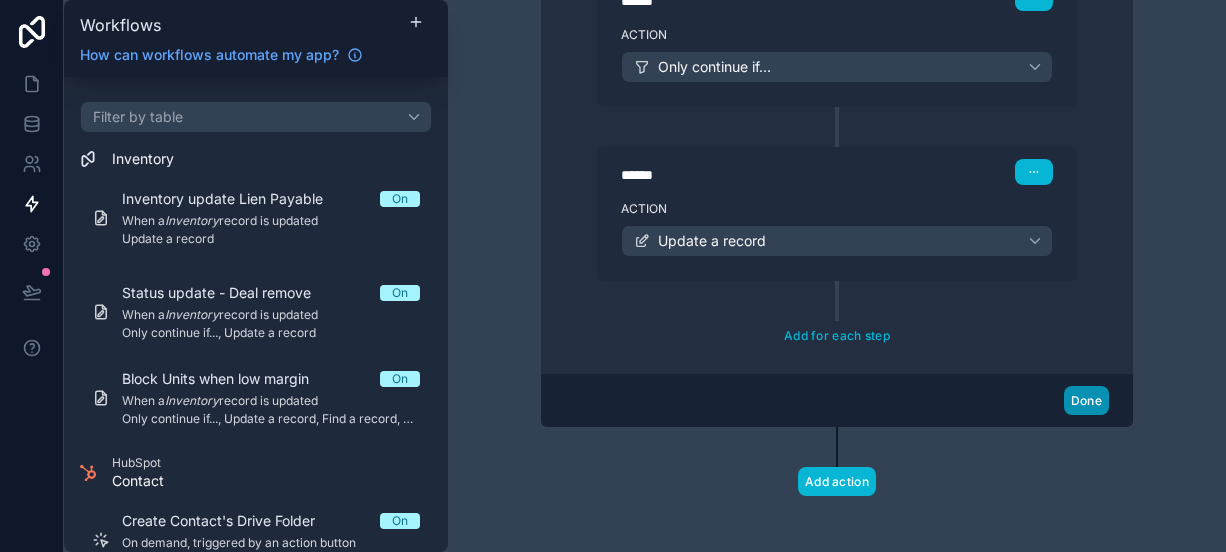 click on "Done" at bounding box center (1086, 400) 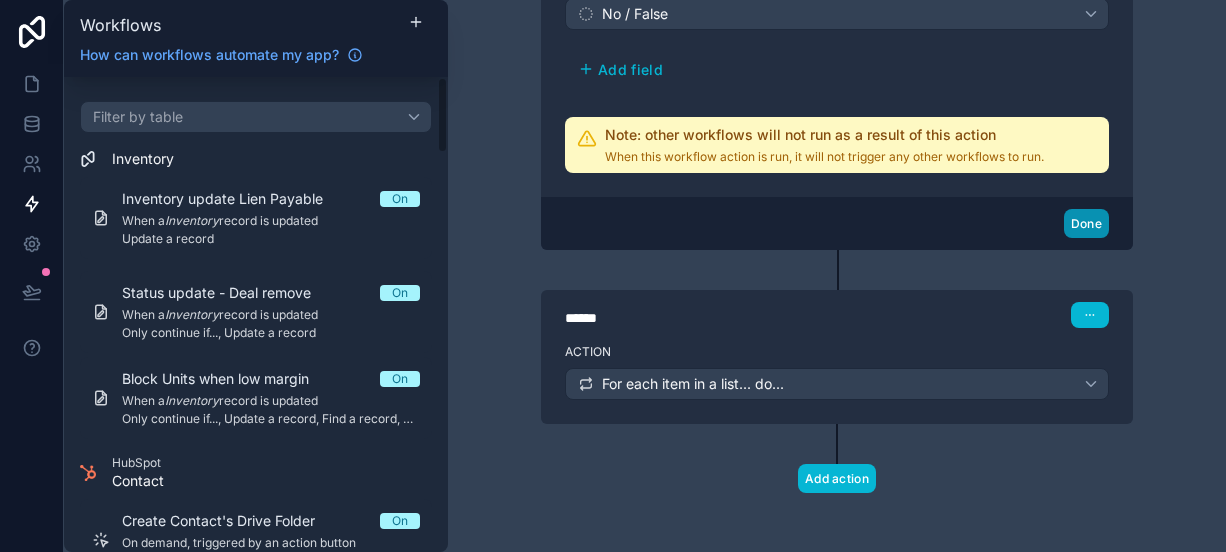 click on "Done" at bounding box center (1086, 223) 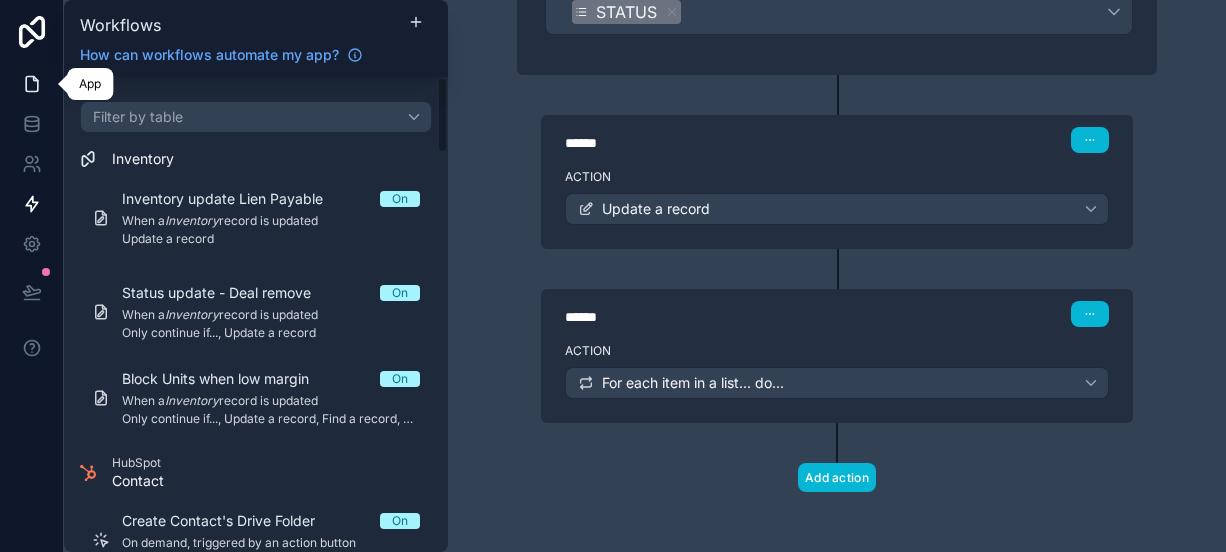 click at bounding box center (31, 84) 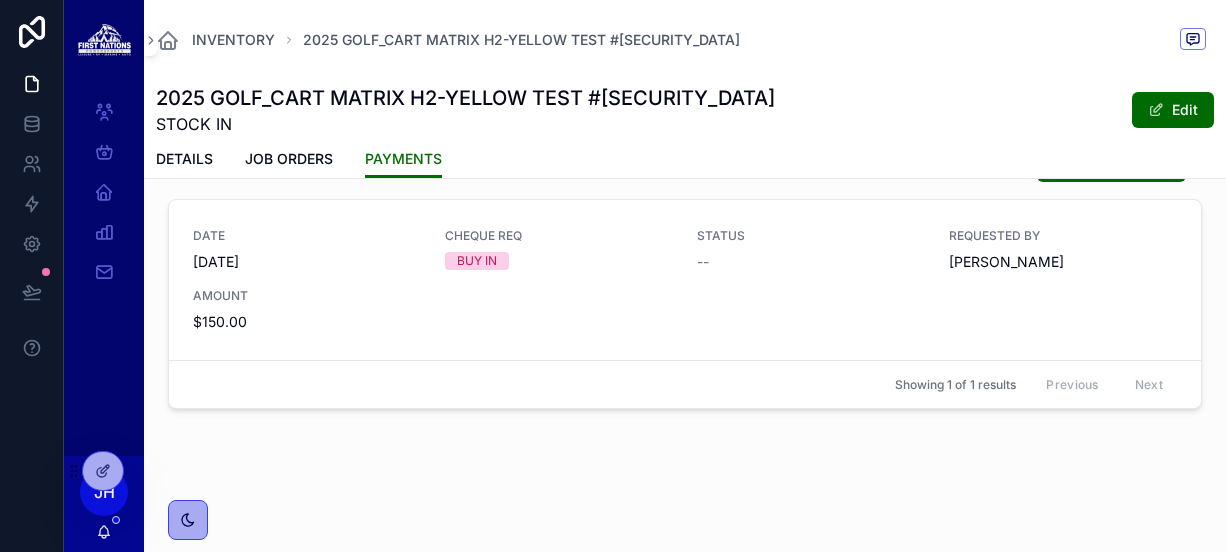 scroll, scrollTop: 0, scrollLeft: 0, axis: both 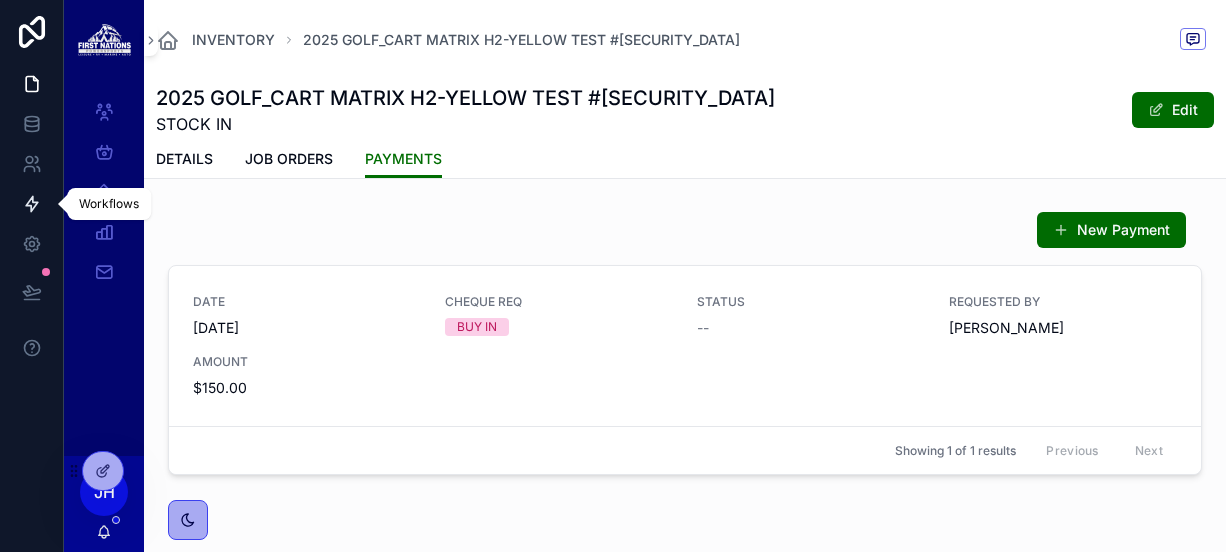 click 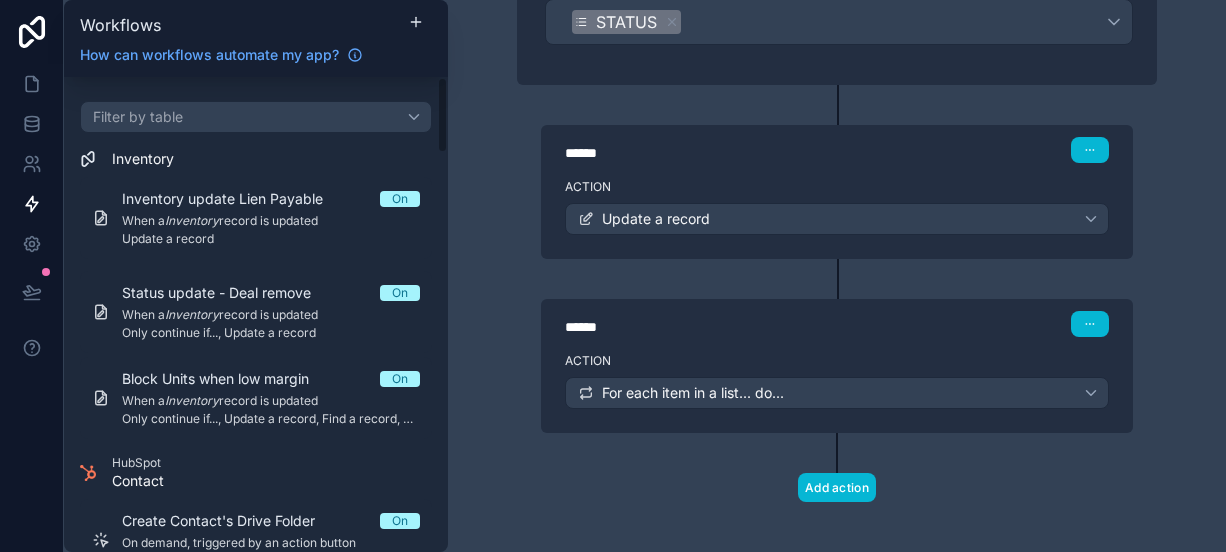 scroll, scrollTop: 348, scrollLeft: 0, axis: vertical 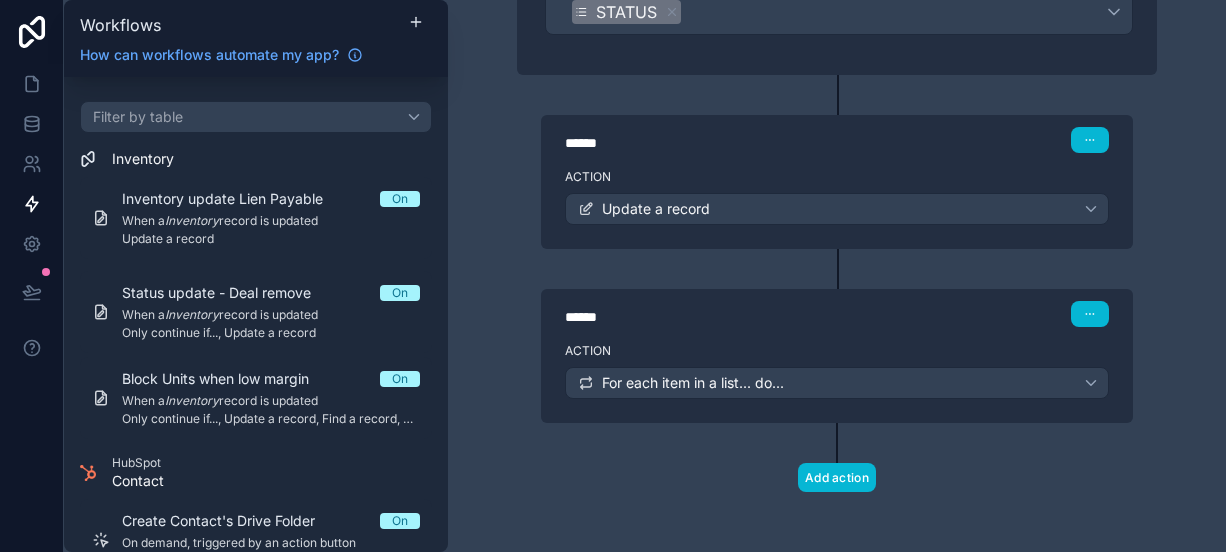 click on "Action" at bounding box center [837, 351] 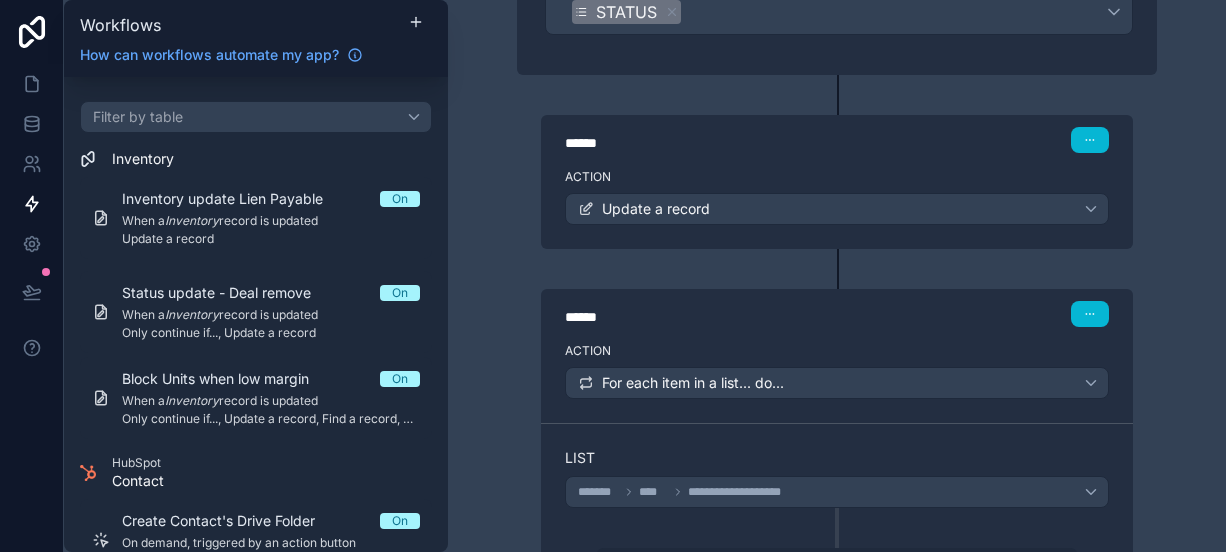 scroll, scrollTop: 590, scrollLeft: 0, axis: vertical 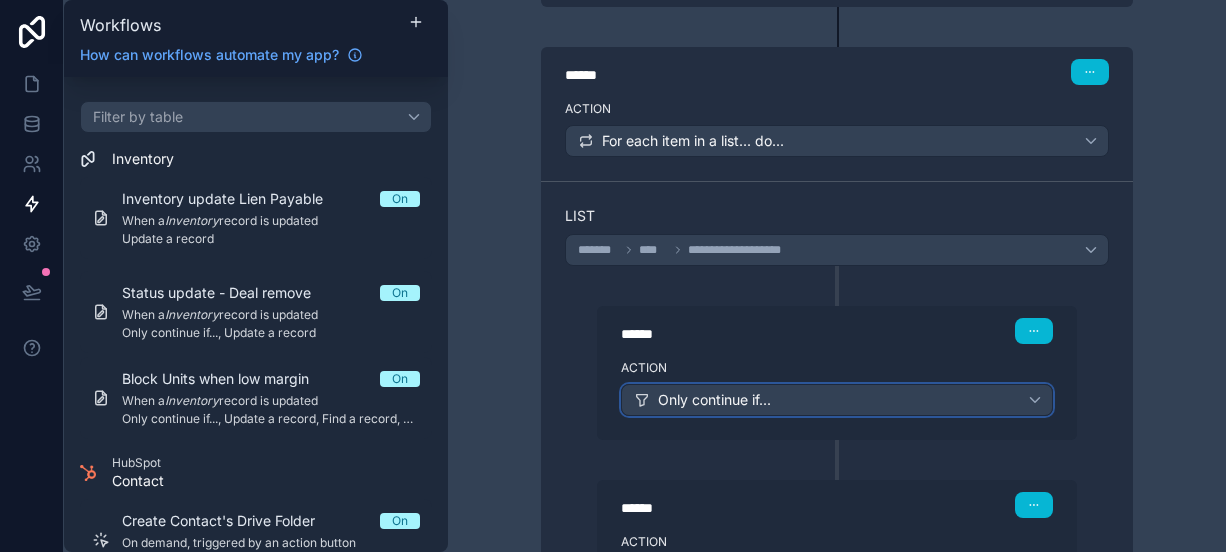 click on "Only continue if..." at bounding box center [714, 400] 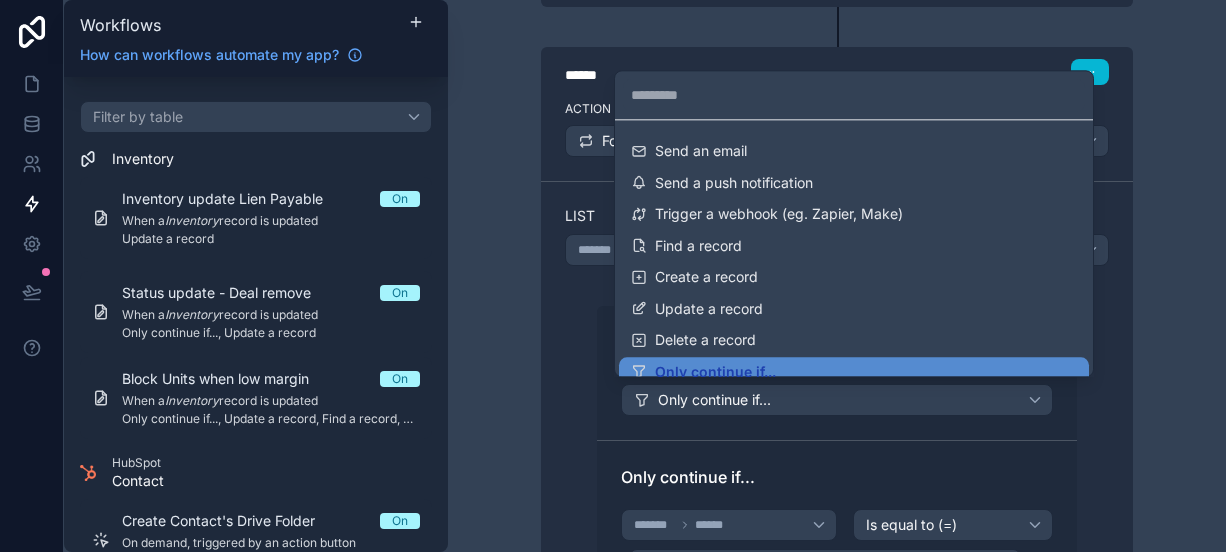 click at bounding box center [613, 276] 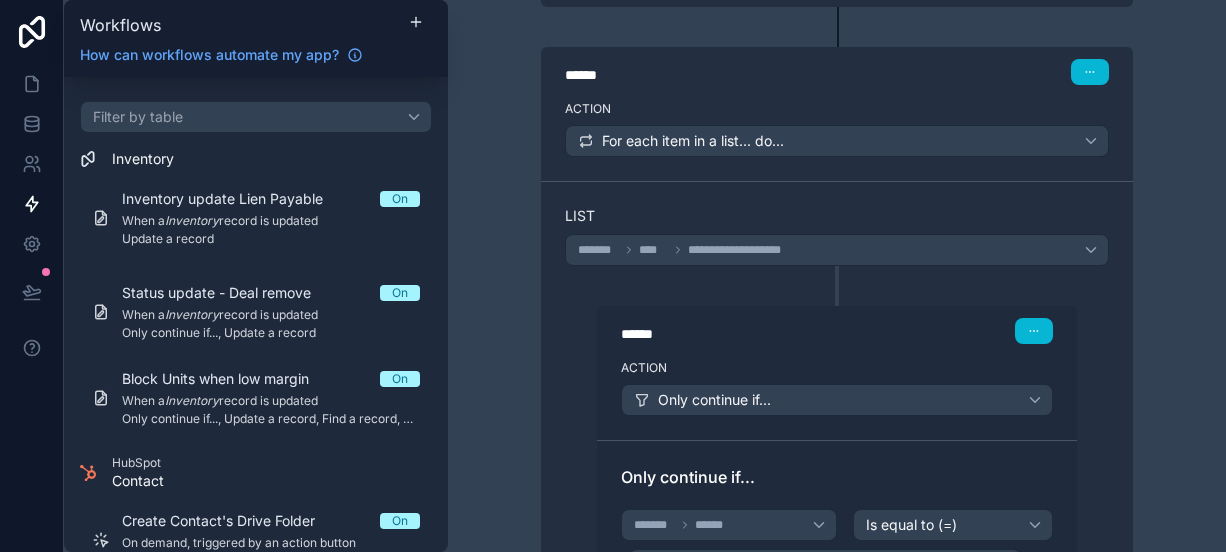 scroll, scrollTop: 957, scrollLeft: 0, axis: vertical 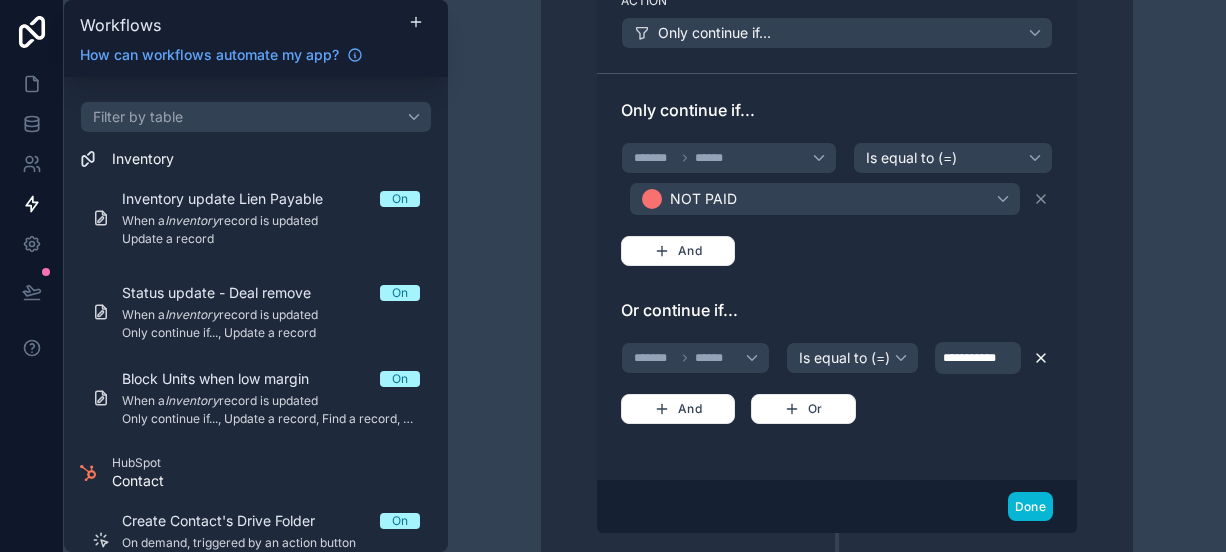 click 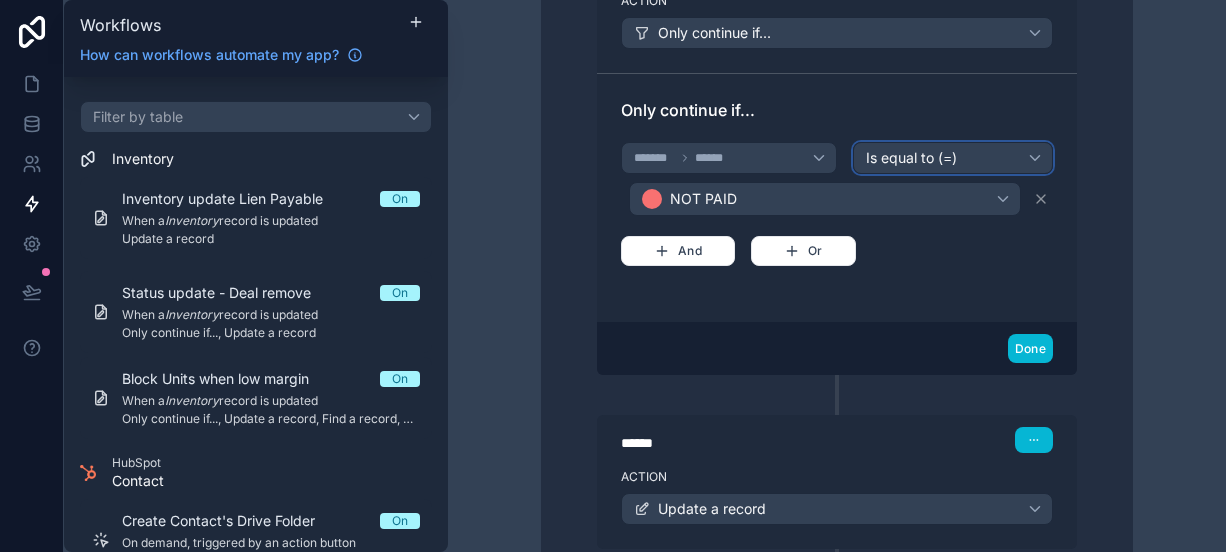 click on "Is equal to (=)" at bounding box center (911, 158) 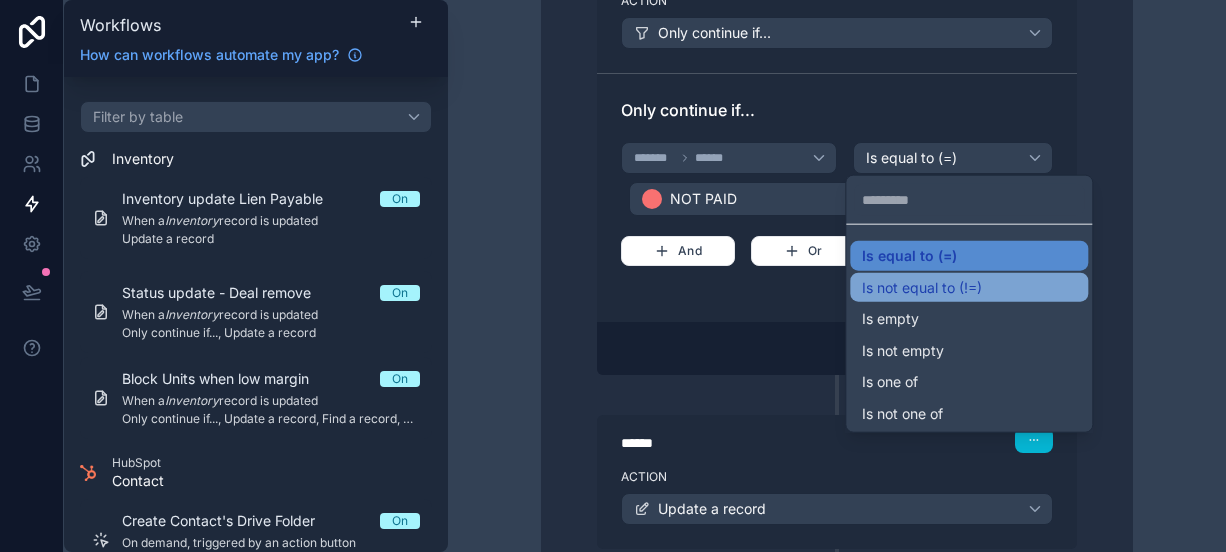 click on "Is not equal to (!=)" at bounding box center [922, 287] 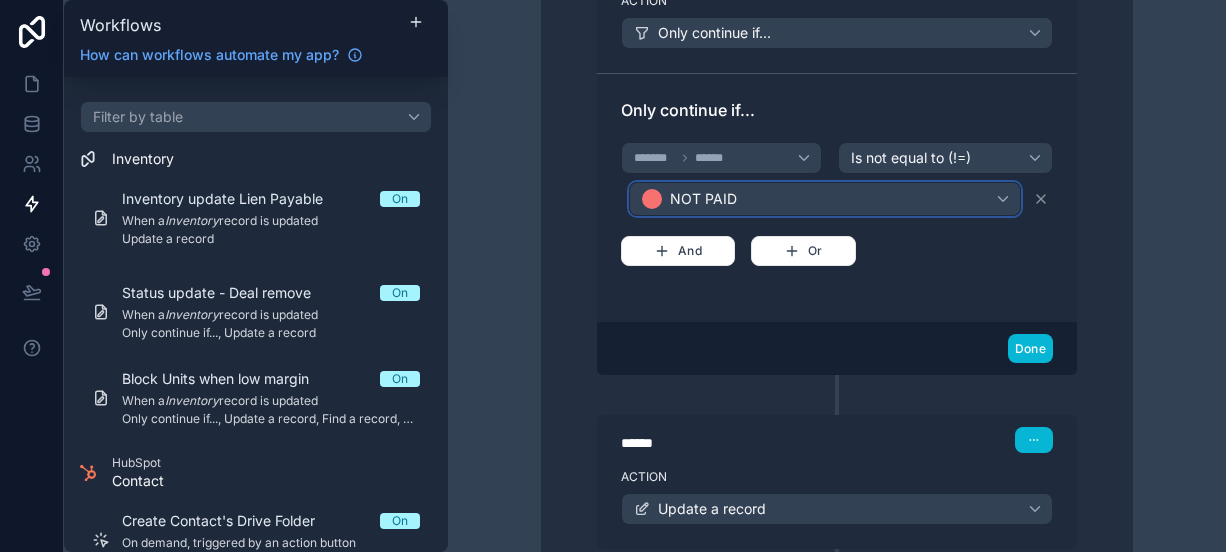 click on "NOT PAID" at bounding box center (825, 199) 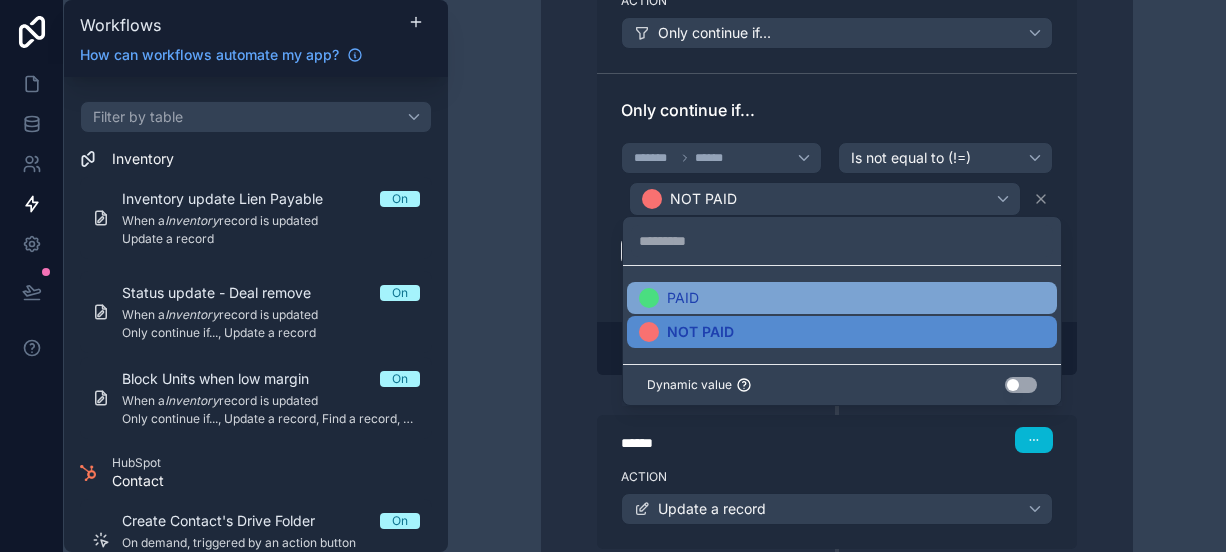click on "PAID" at bounding box center (669, 298) 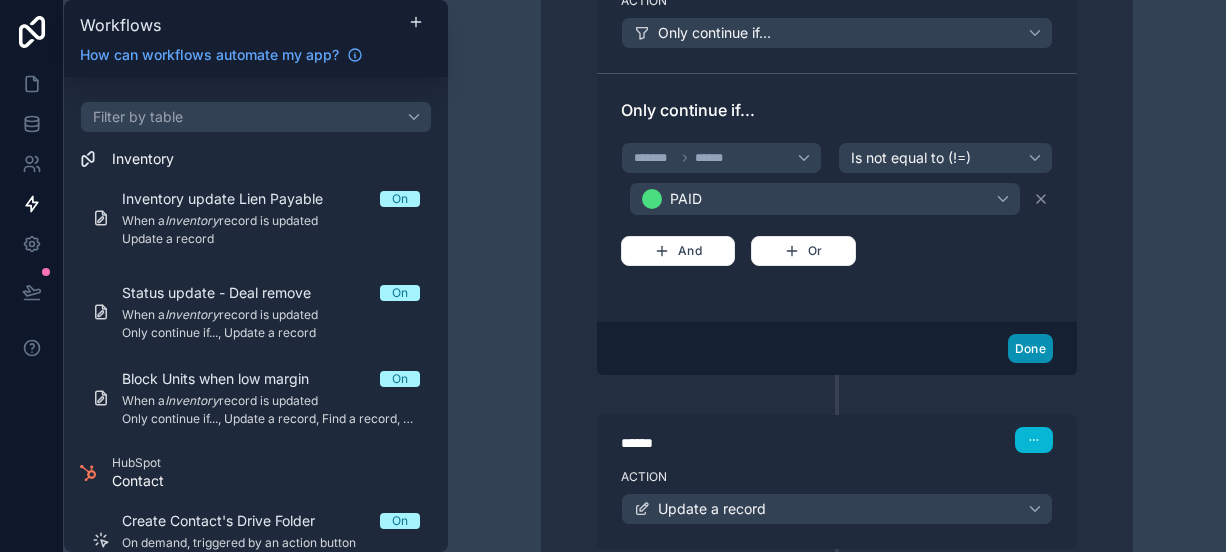 click on "Done" at bounding box center [1030, 348] 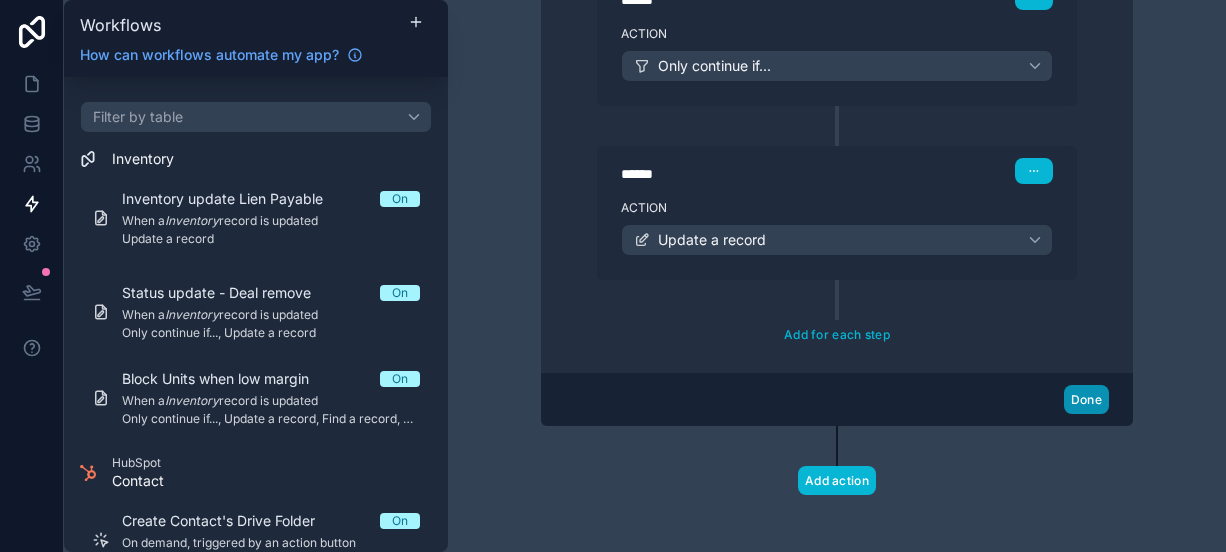 click on "Done" at bounding box center (1086, 399) 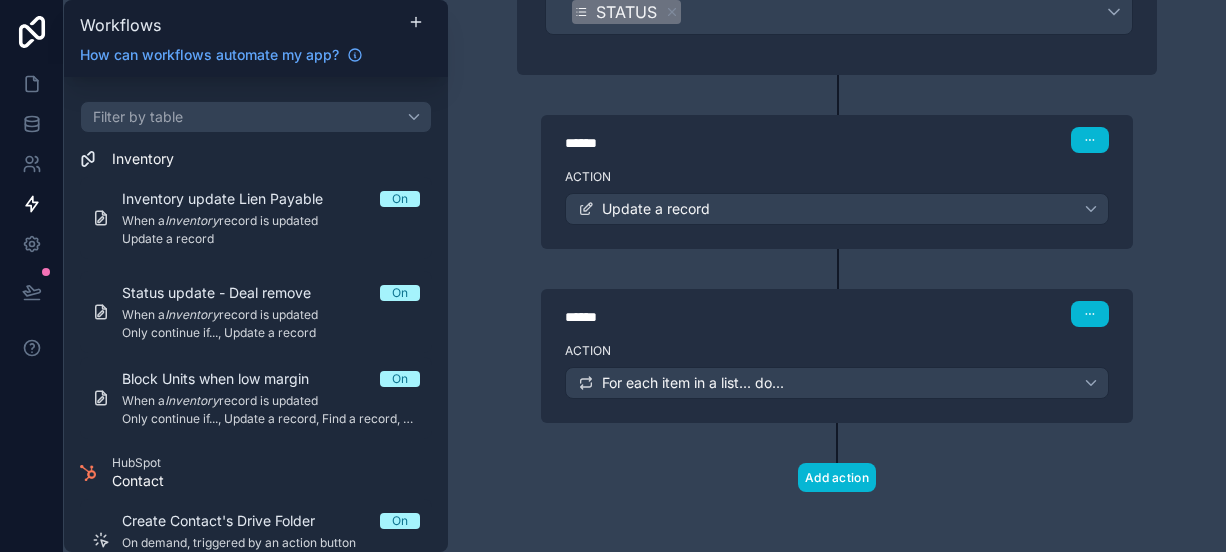 scroll, scrollTop: 0, scrollLeft: 0, axis: both 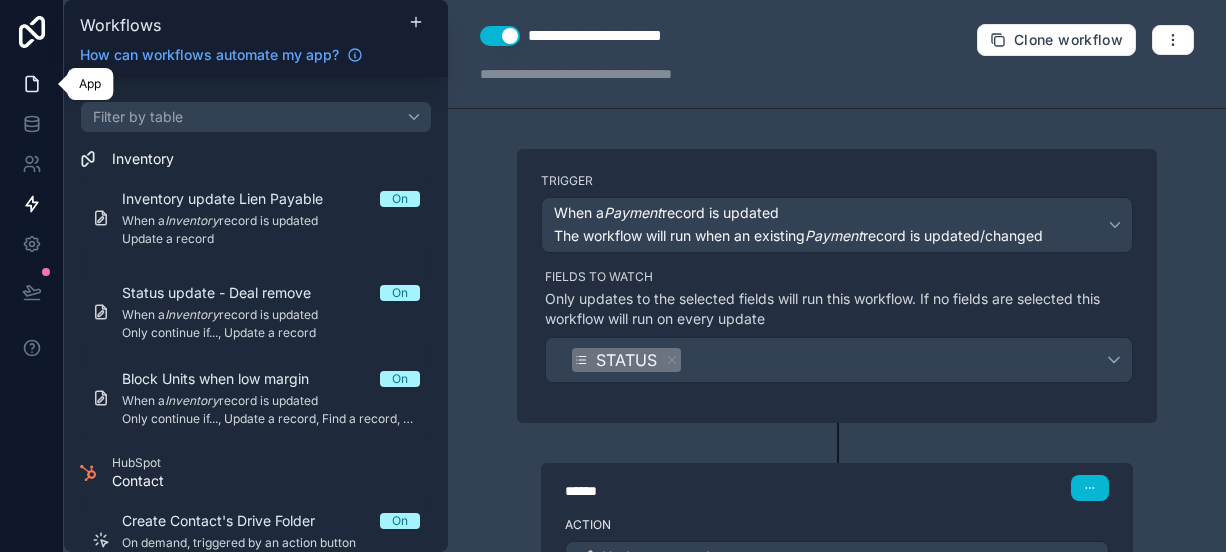 click 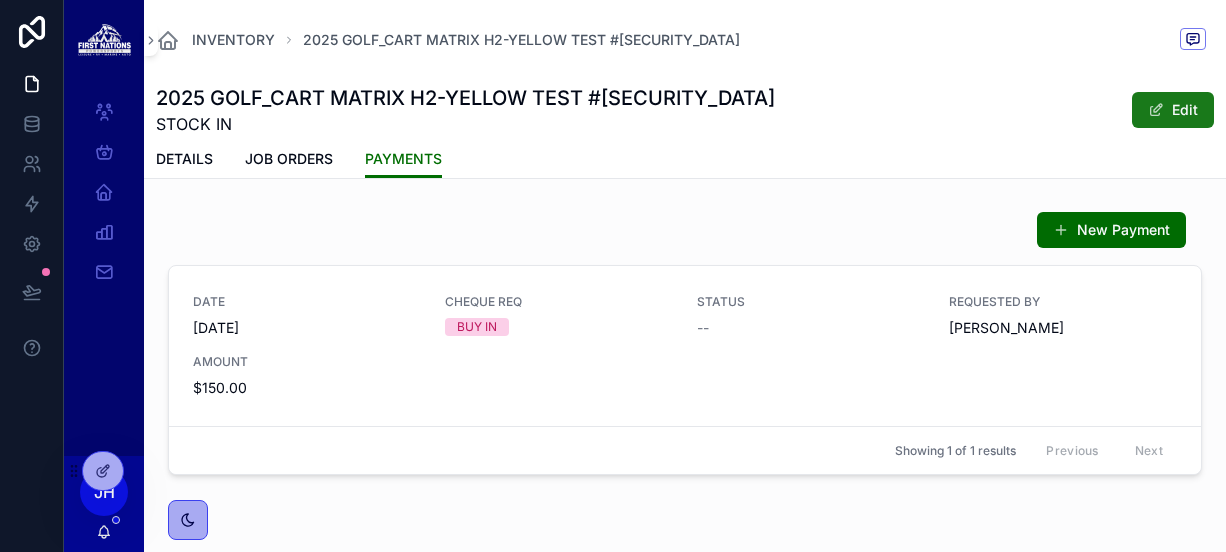 click on "Edit" at bounding box center (1173, 110) 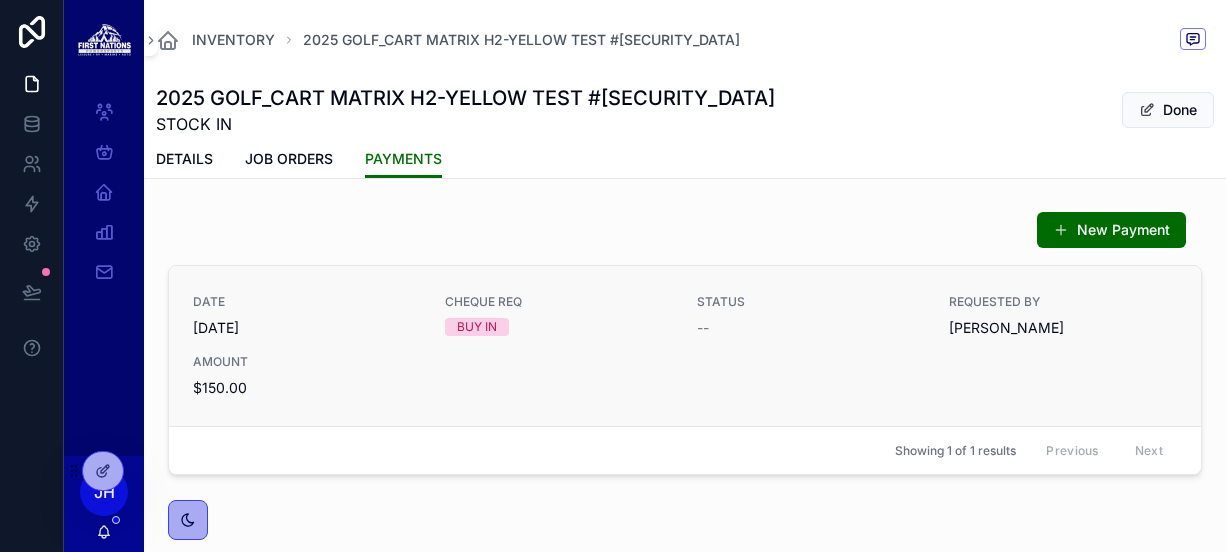click on "DATE [DATE] CHEQUE REQ BUY IN STATUS -- REQUESTED BY [PERSON_NAME] AMOUNT $150.00" at bounding box center (685, 346) 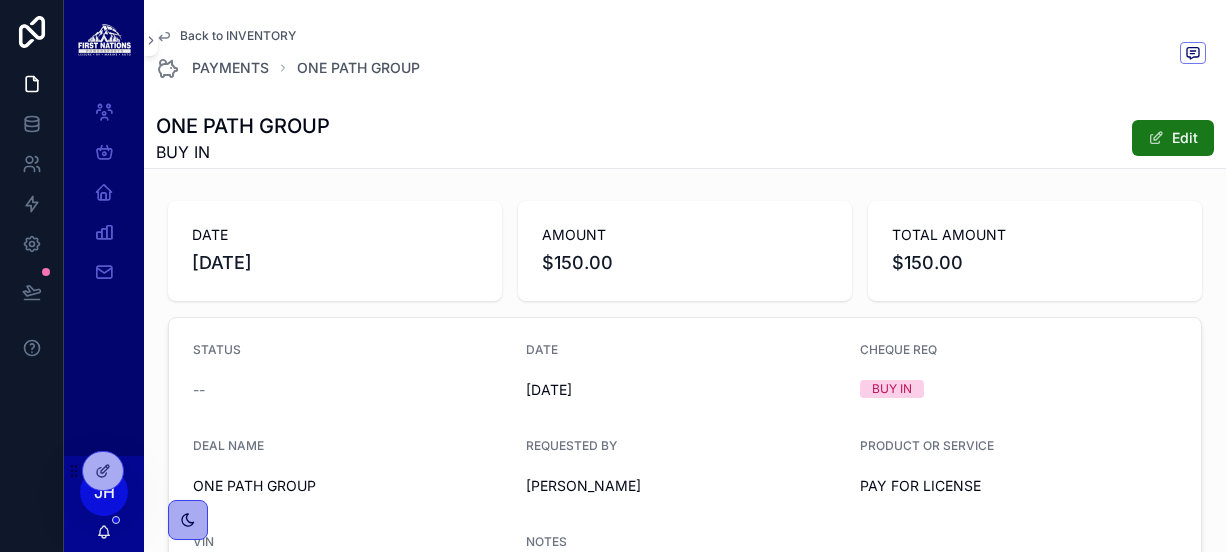 click on "Edit" at bounding box center (1173, 138) 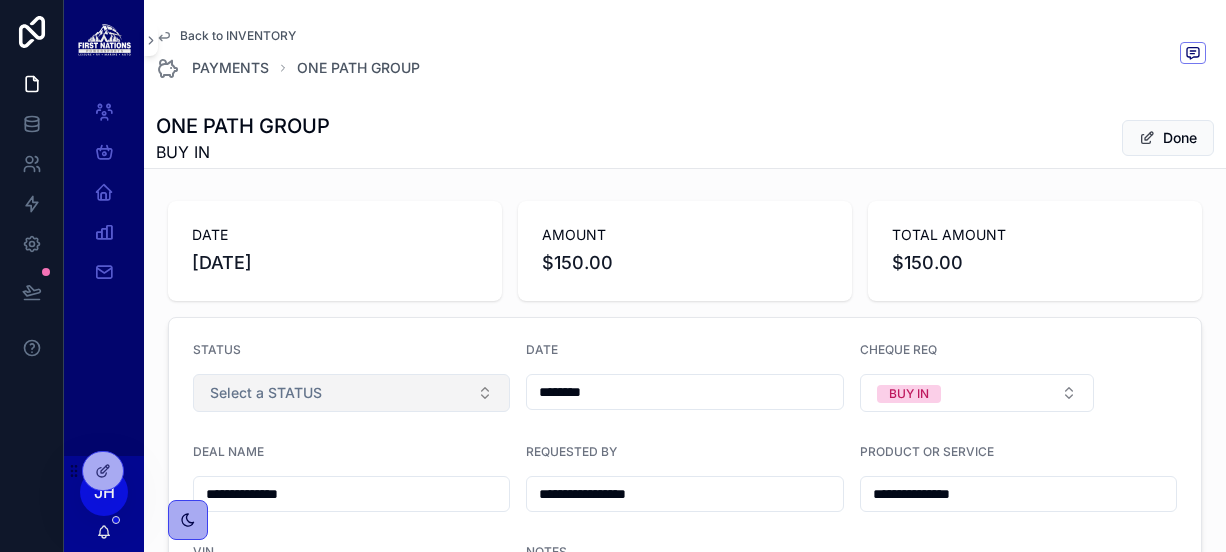 click on "Select a STATUS" at bounding box center [351, 393] 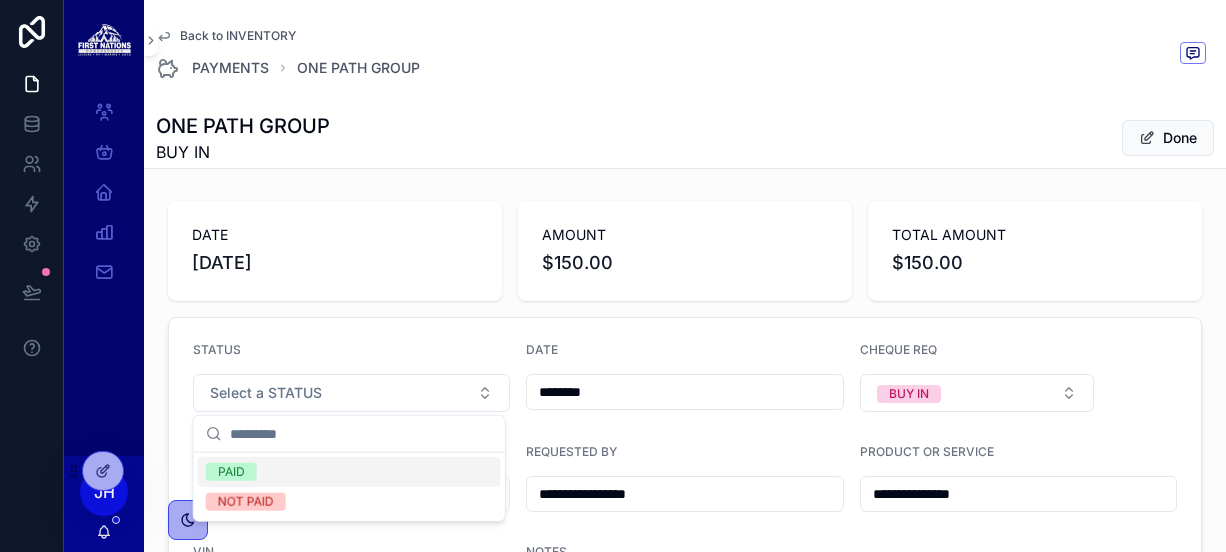 click on "PAID" at bounding box center [349, 472] 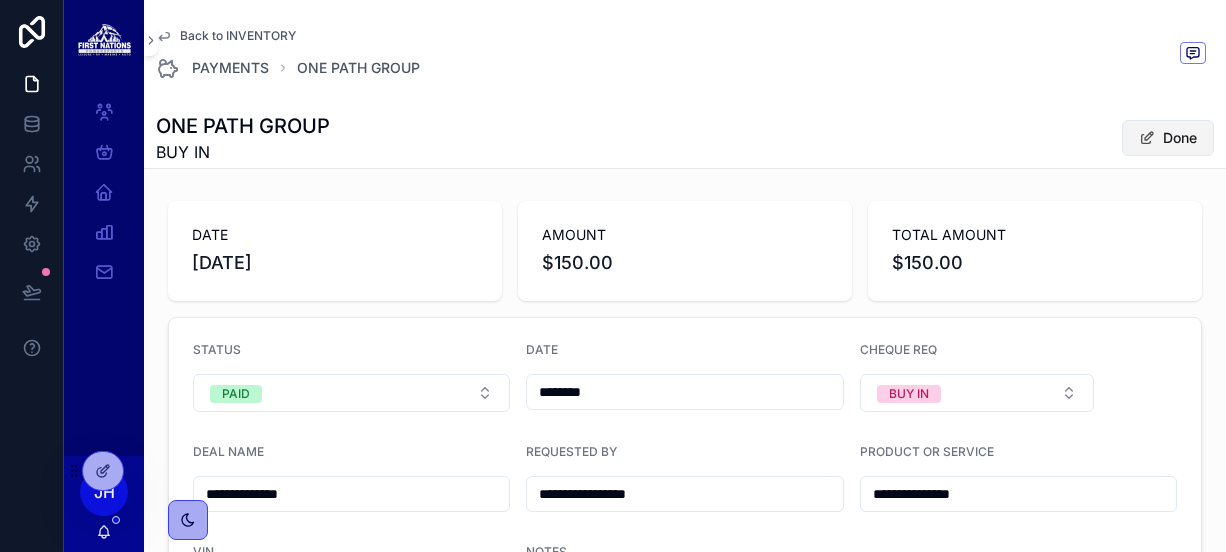 click at bounding box center (1147, 138) 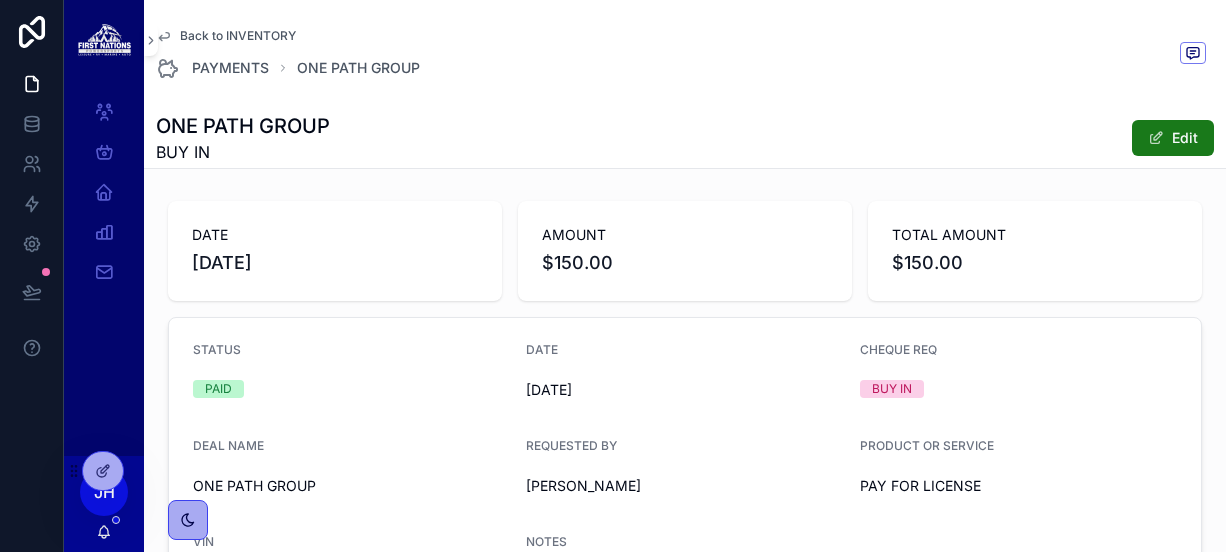 click on "Edit" at bounding box center [1173, 138] 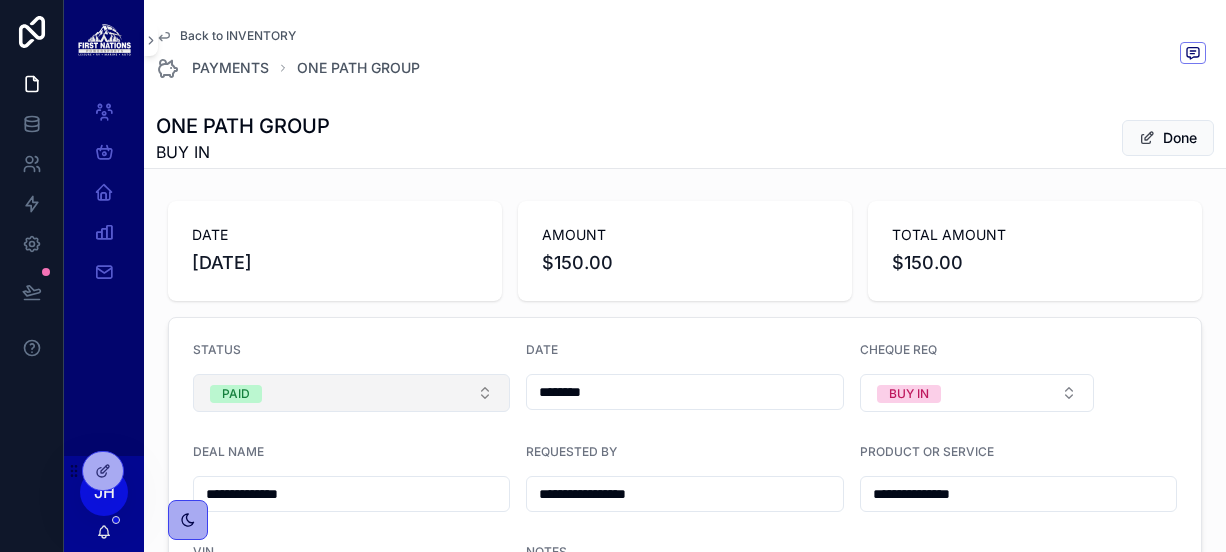click on "PAID" at bounding box center (351, 393) 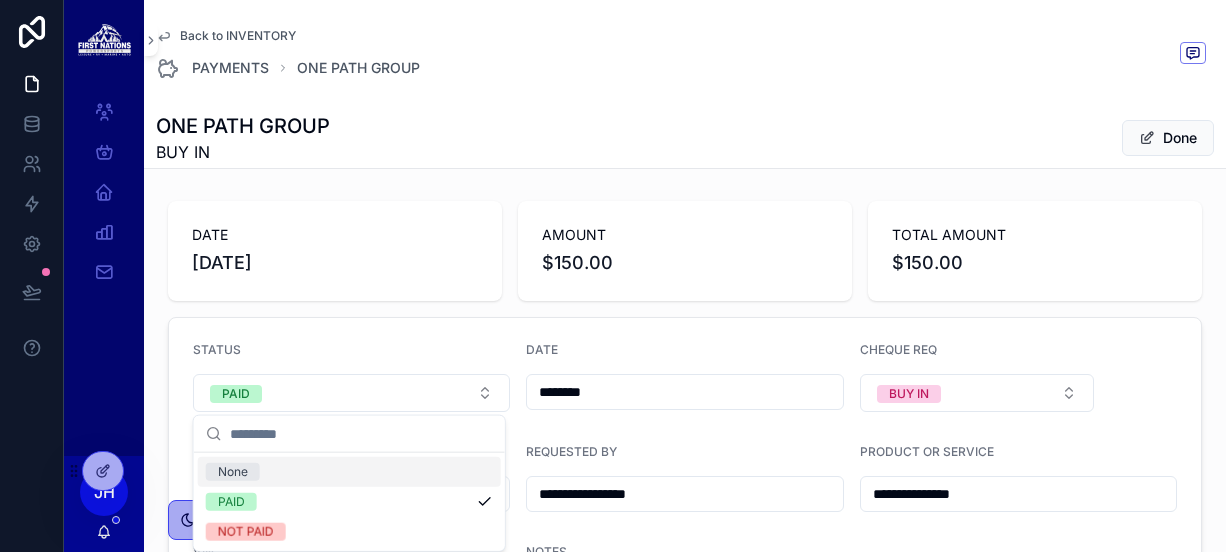 click on "None" at bounding box center [349, 472] 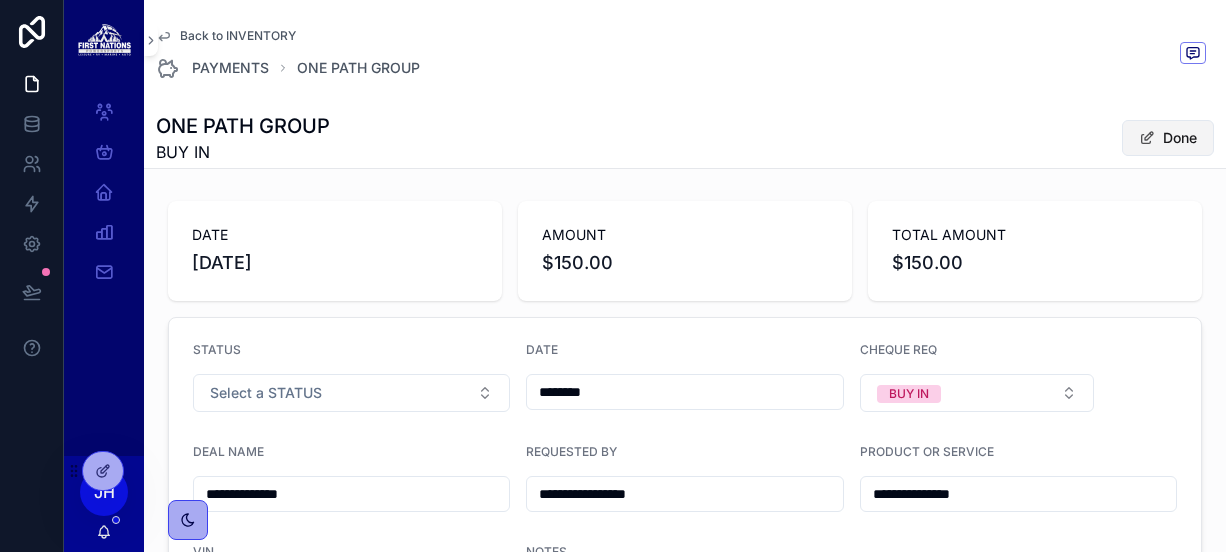 click on "Done" at bounding box center [1168, 138] 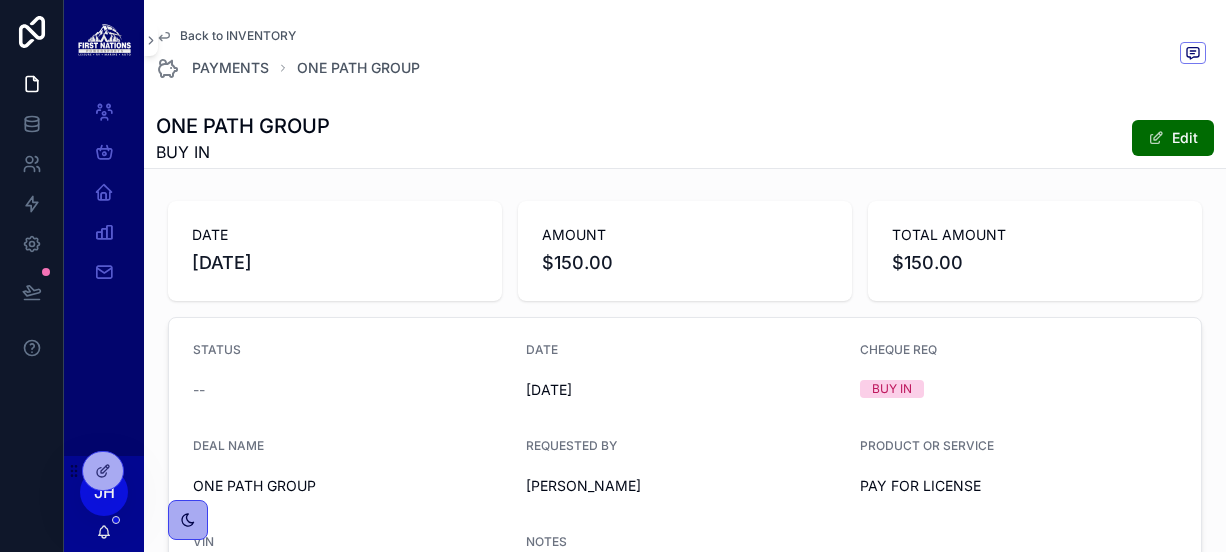 click on "Back to INVENTORY" at bounding box center [238, 36] 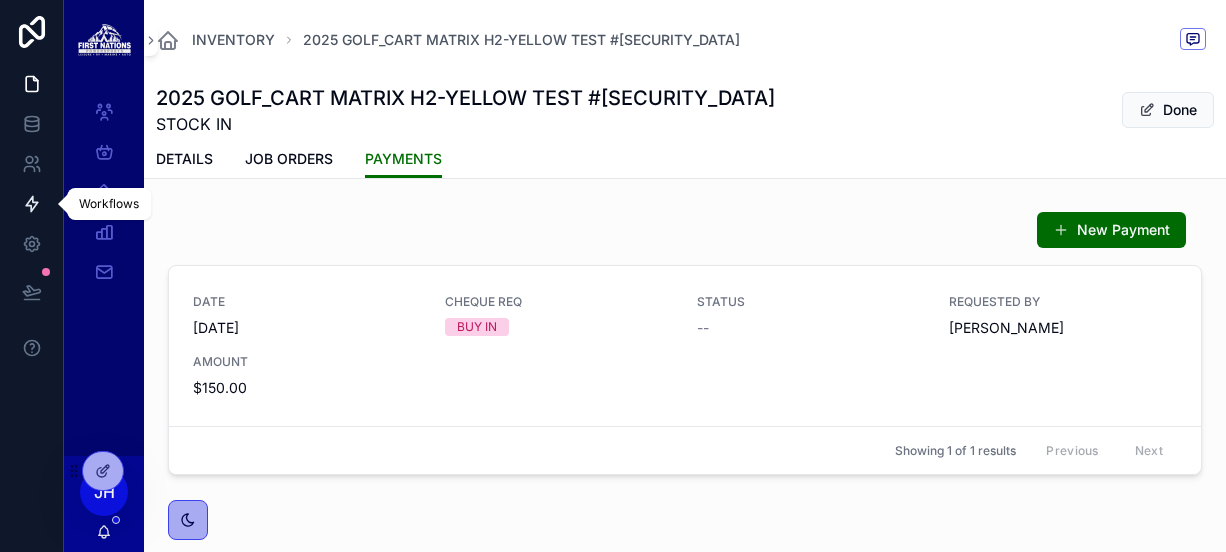 click 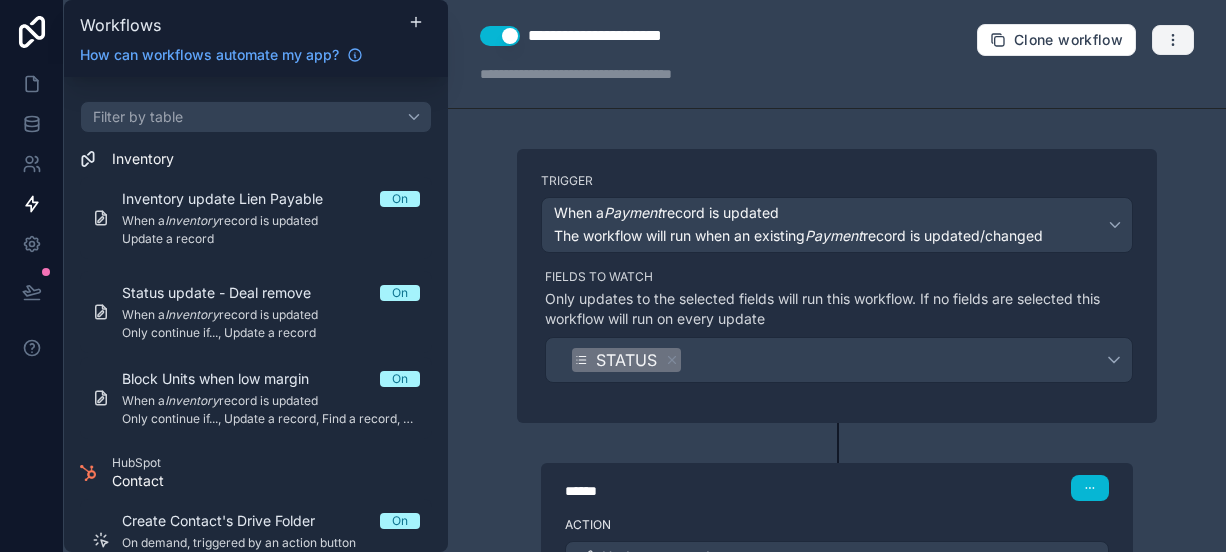 click 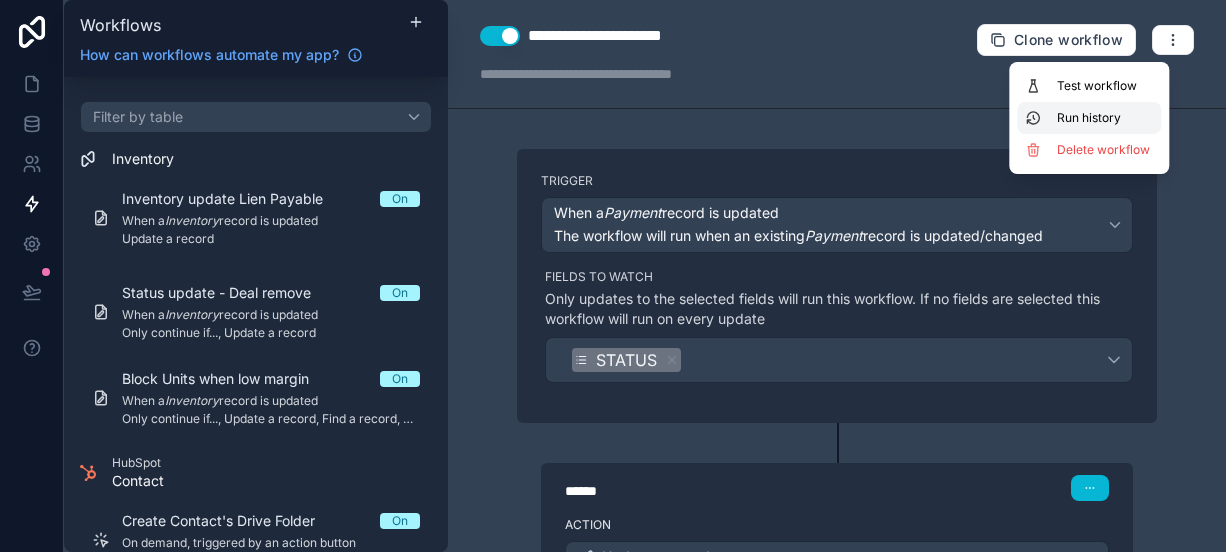 click on "Run history" at bounding box center (1105, 118) 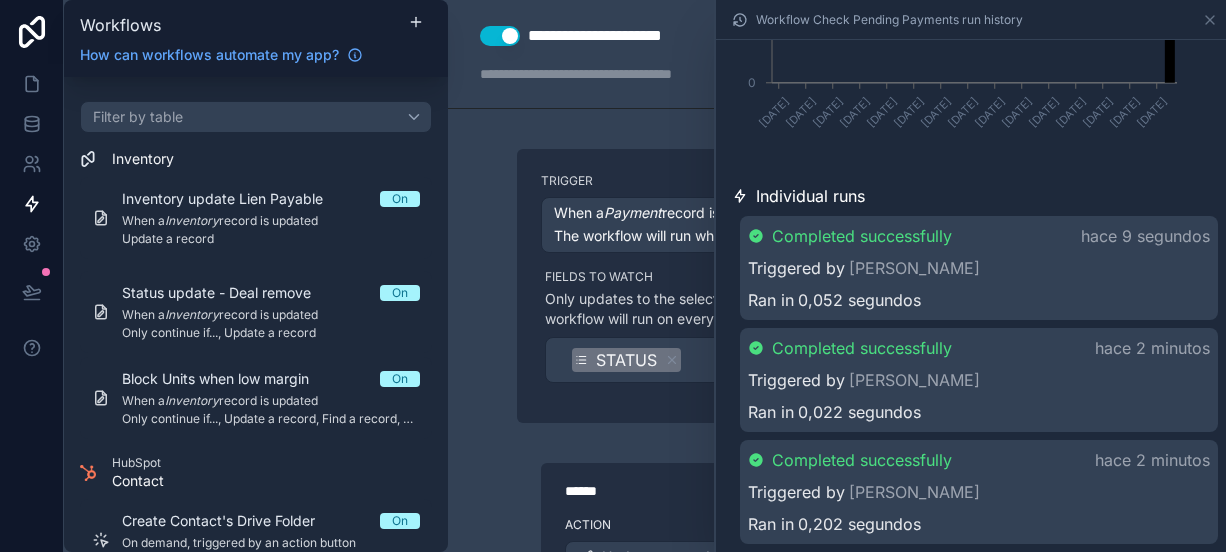 scroll, scrollTop: 417, scrollLeft: 0, axis: vertical 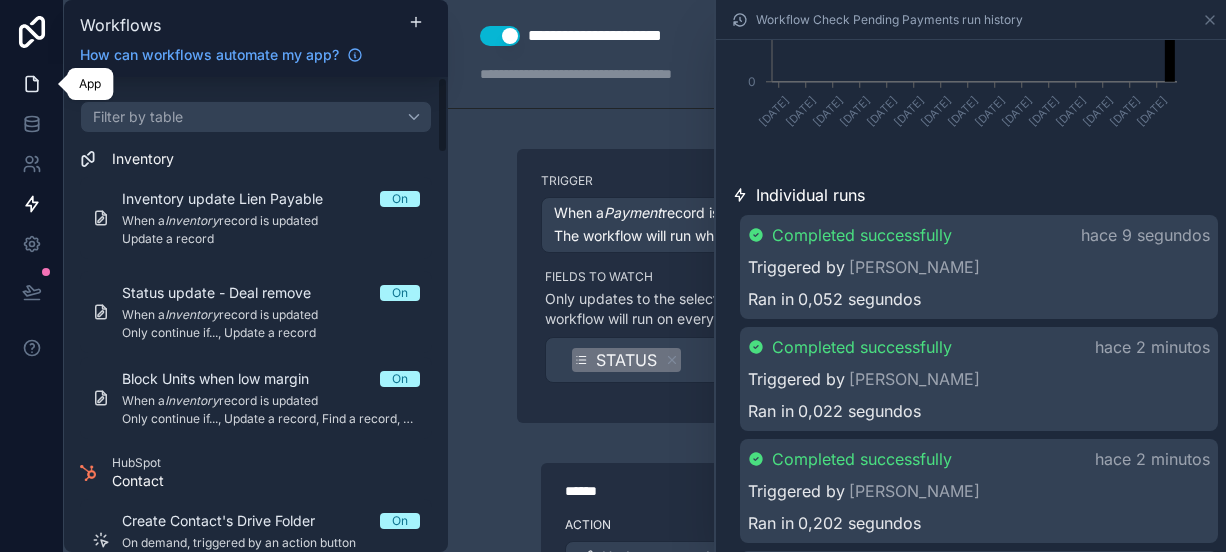 click at bounding box center (31, 84) 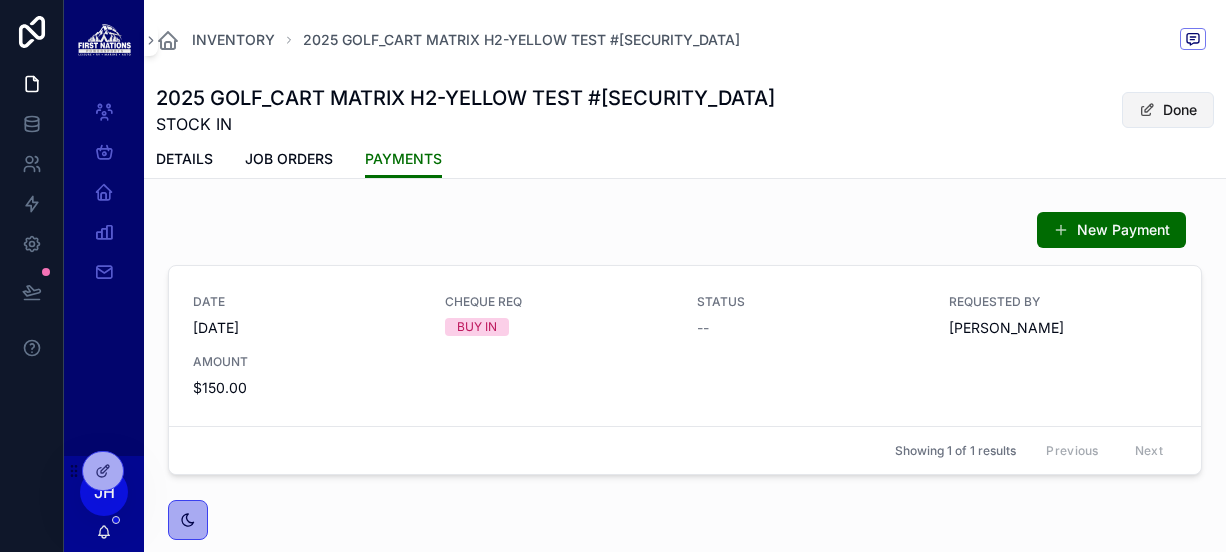 click on "Done" at bounding box center [1168, 110] 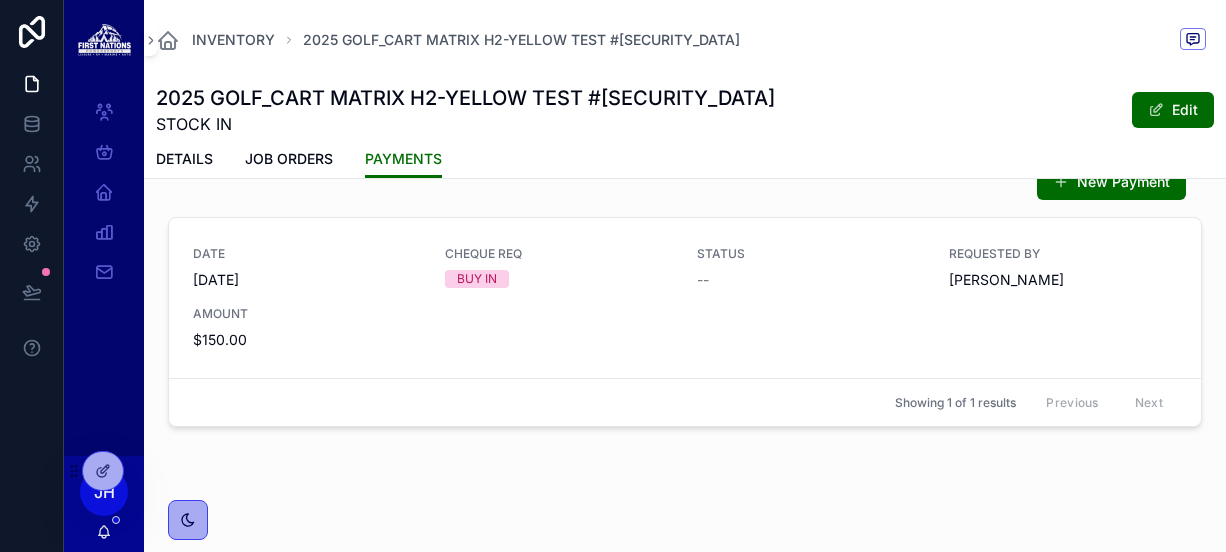scroll, scrollTop: 0, scrollLeft: 0, axis: both 